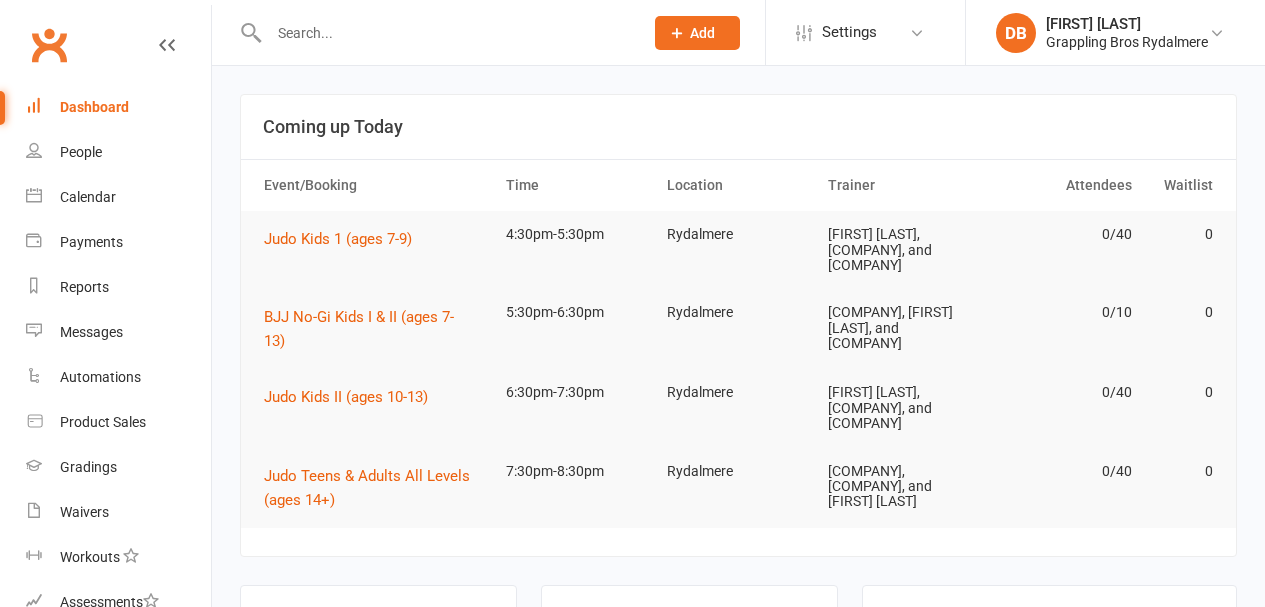 scroll, scrollTop: 0, scrollLeft: 0, axis: both 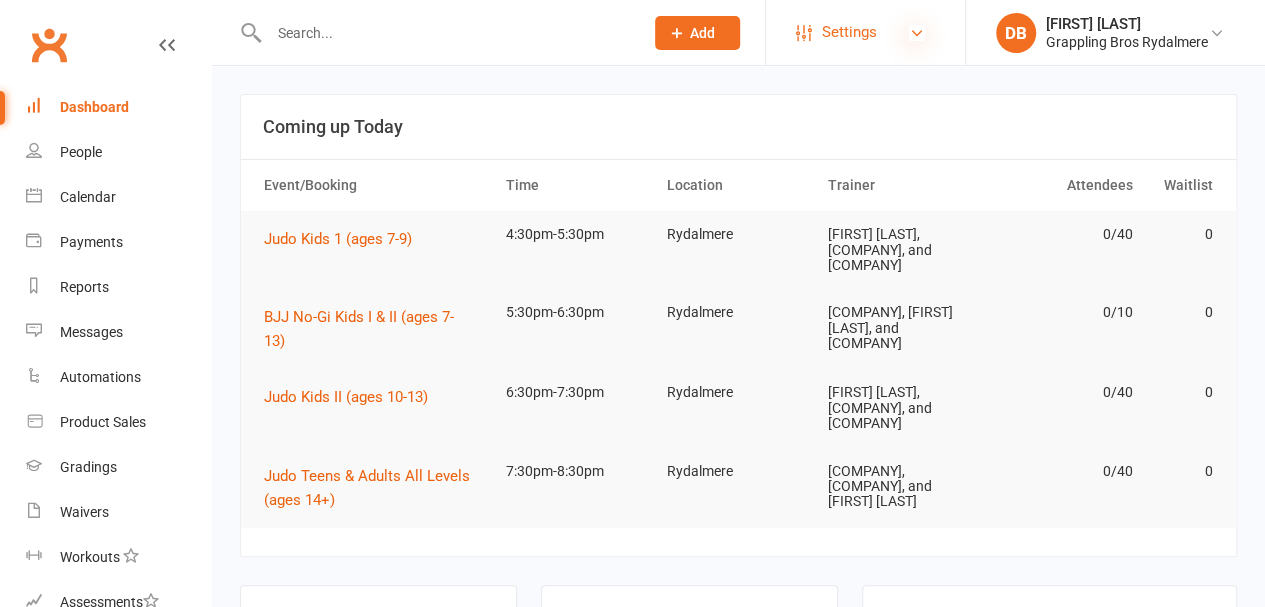 click at bounding box center [917, 33] 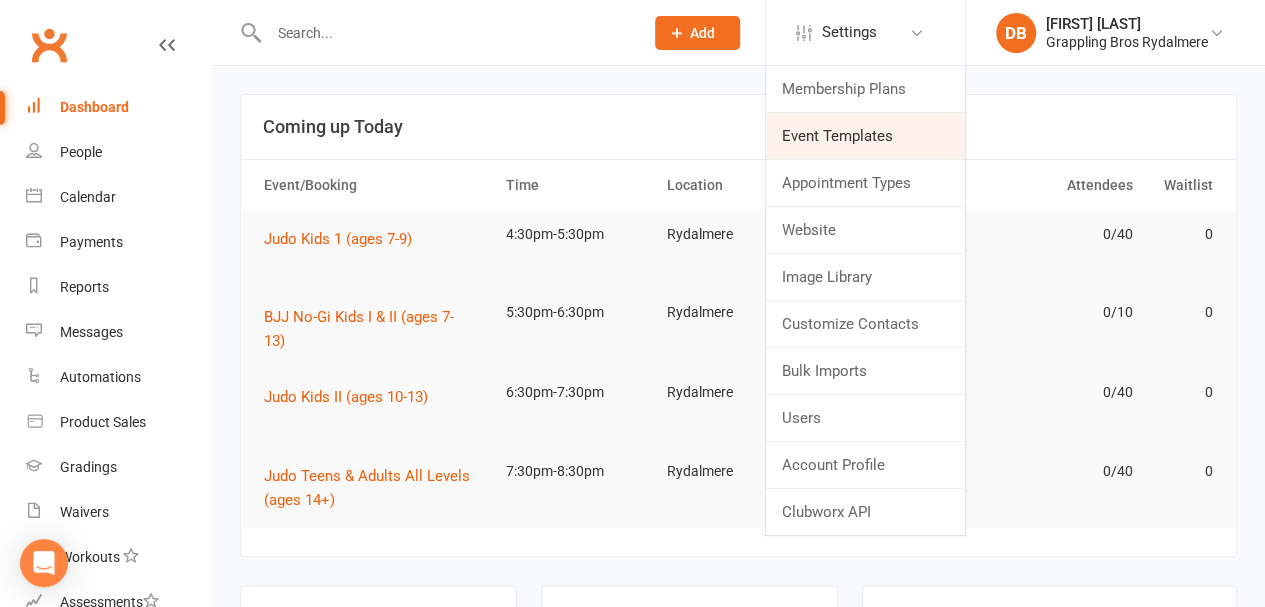 click on "Event Templates" at bounding box center [865, 136] 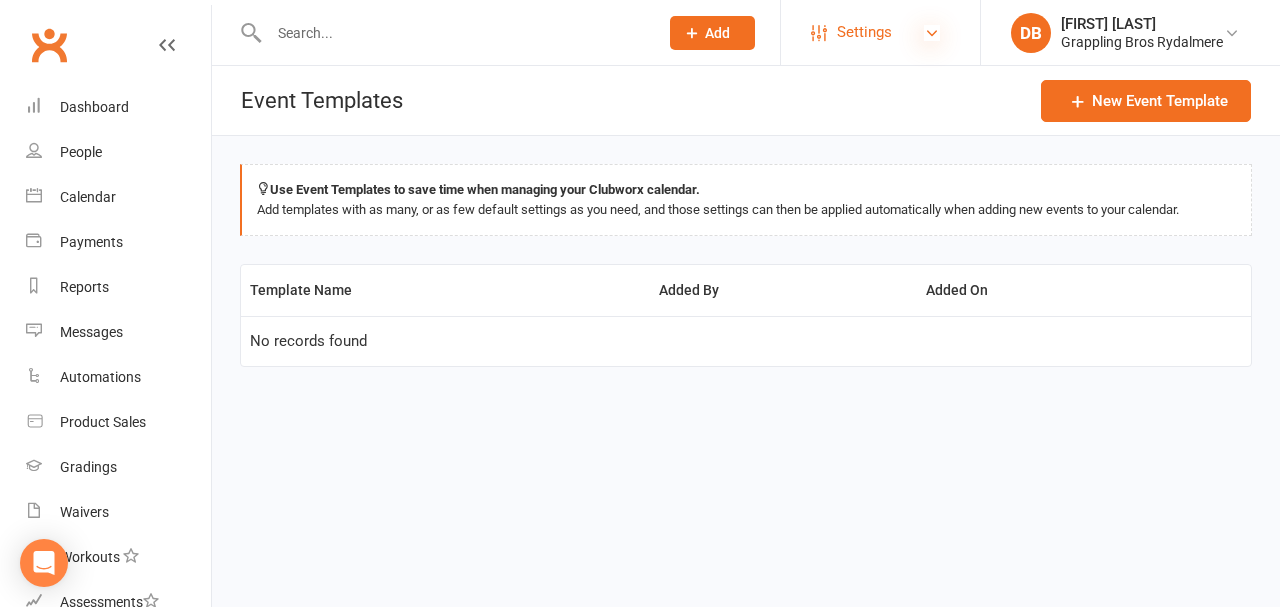 click at bounding box center (932, 33) 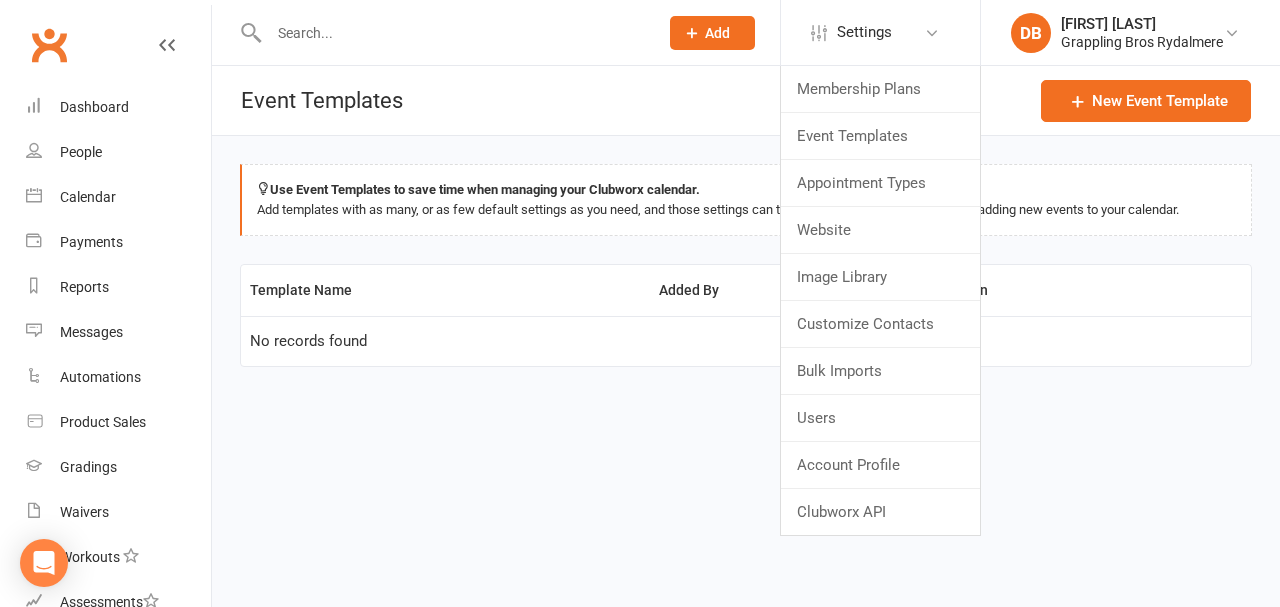 click on "Prospect
Member
Non-attending contact
Class / event
Appointment
Grading event
Task
Membership plan
Bulk message
Add
Settings Membership Plans Event Templates Appointment Types Website Image Library Customize Contacts Bulk Imports Users Account Profile Clubworx API DB Diego Barreto Grappling Bros Rydalmere Signed in as: Grappling Bros Rydalmere Switch to: Grappling Bros Arncliffe Switch to: Grappling Bros Belconnen Switch to: Grappling Bros Penrith Switch to: Grappling Bros Plumpton Switch to: Grappling Bros Stanmore Switch to: Grappling Bros Wollongong My profile Help Terms & conditions  Privacy policy  Sign out Clubworx Dashboard People Calendar Payments Reports Messages   Automations   Product Sales Gradings   Waivers   Workouts   Tasks" at bounding box center (640, 225) 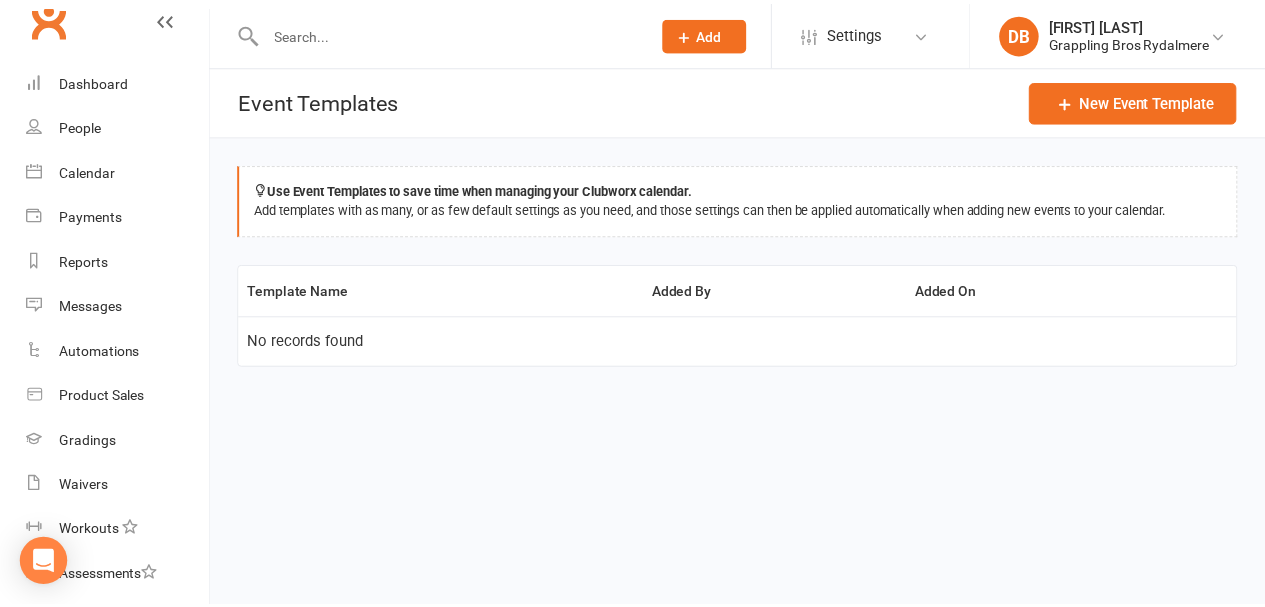scroll, scrollTop: 0, scrollLeft: 0, axis: both 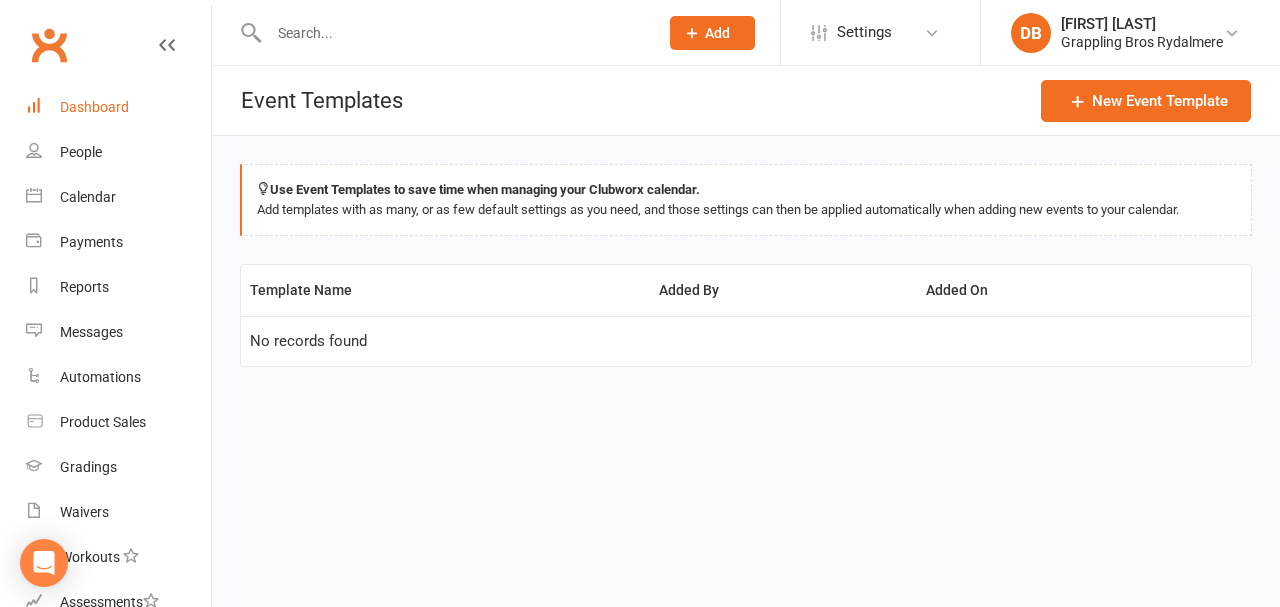 click on "Dashboard" at bounding box center [94, 107] 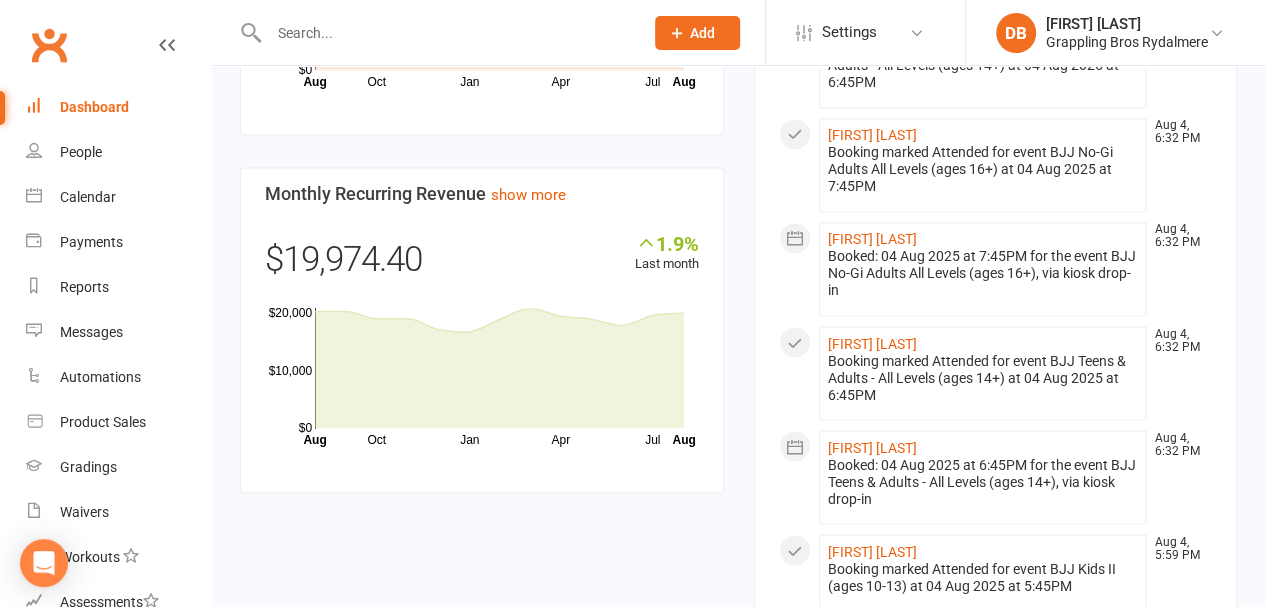 scroll, scrollTop: 1680, scrollLeft: 0, axis: vertical 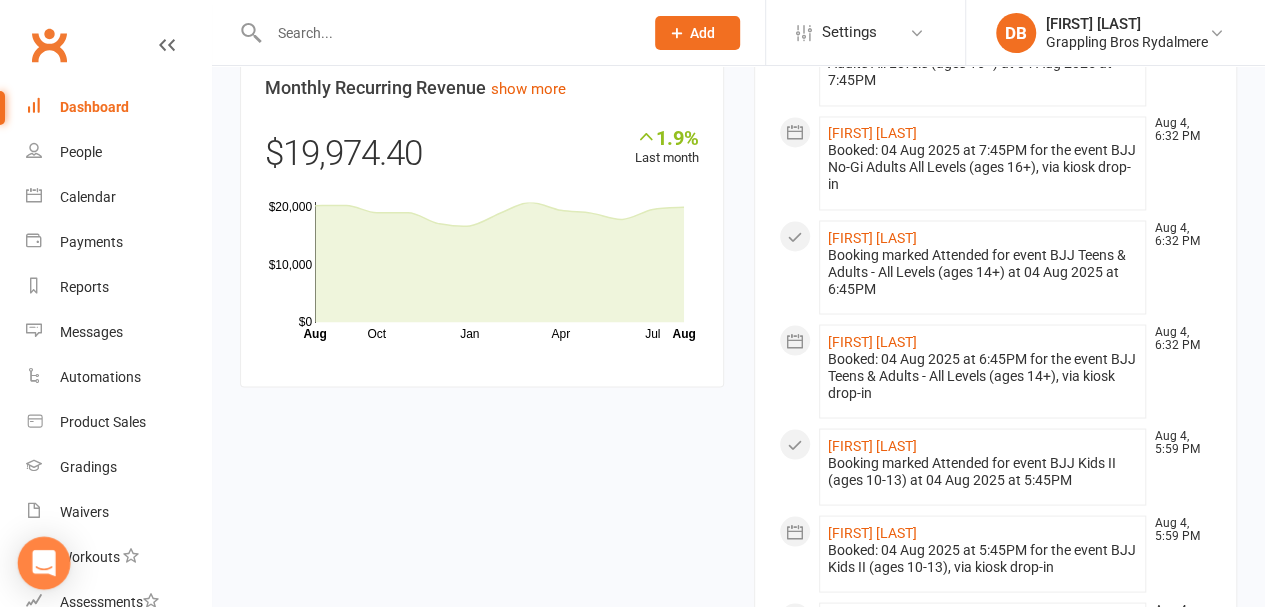 click 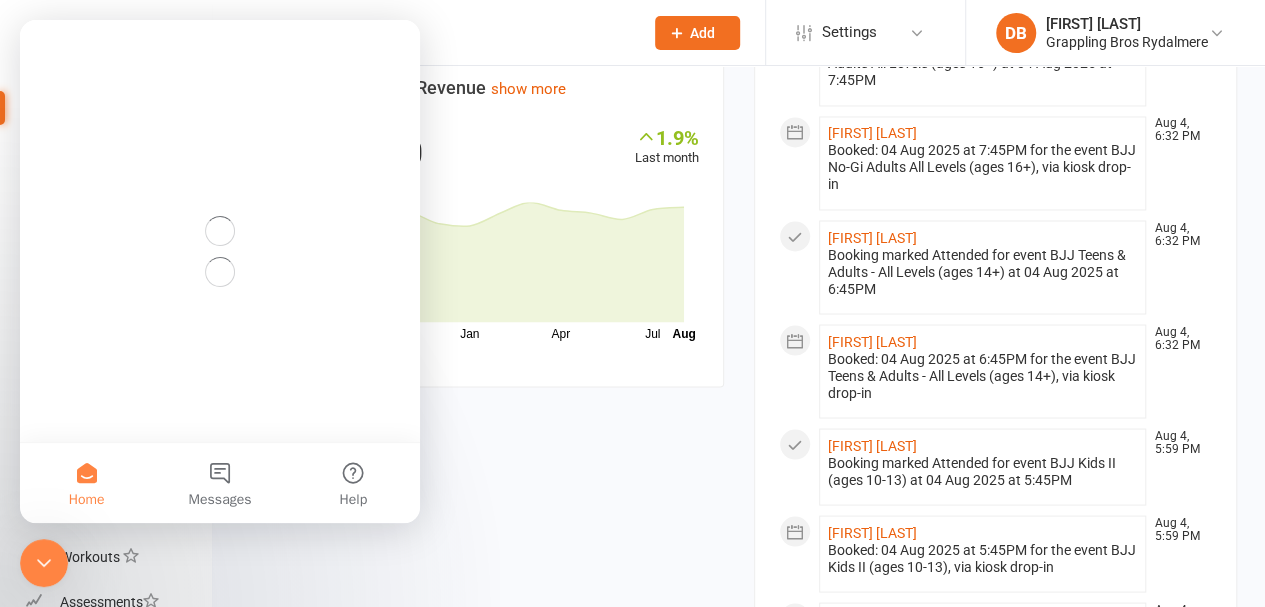 scroll, scrollTop: 0, scrollLeft: 0, axis: both 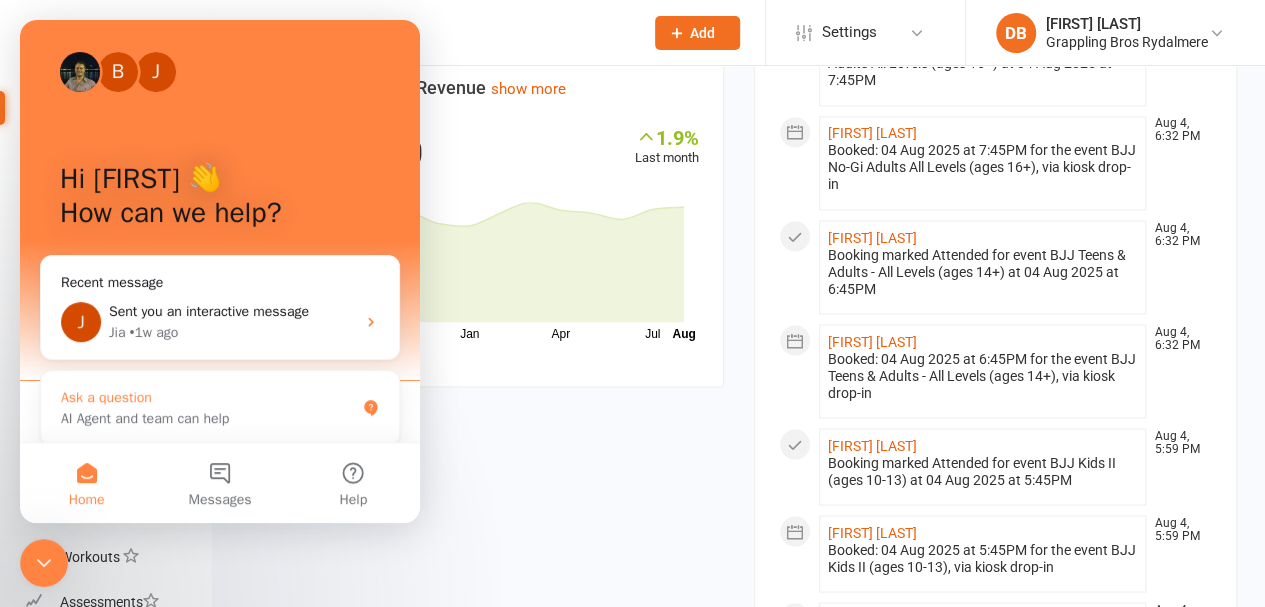 click on "AI Agent and team can help" at bounding box center (208, 418) 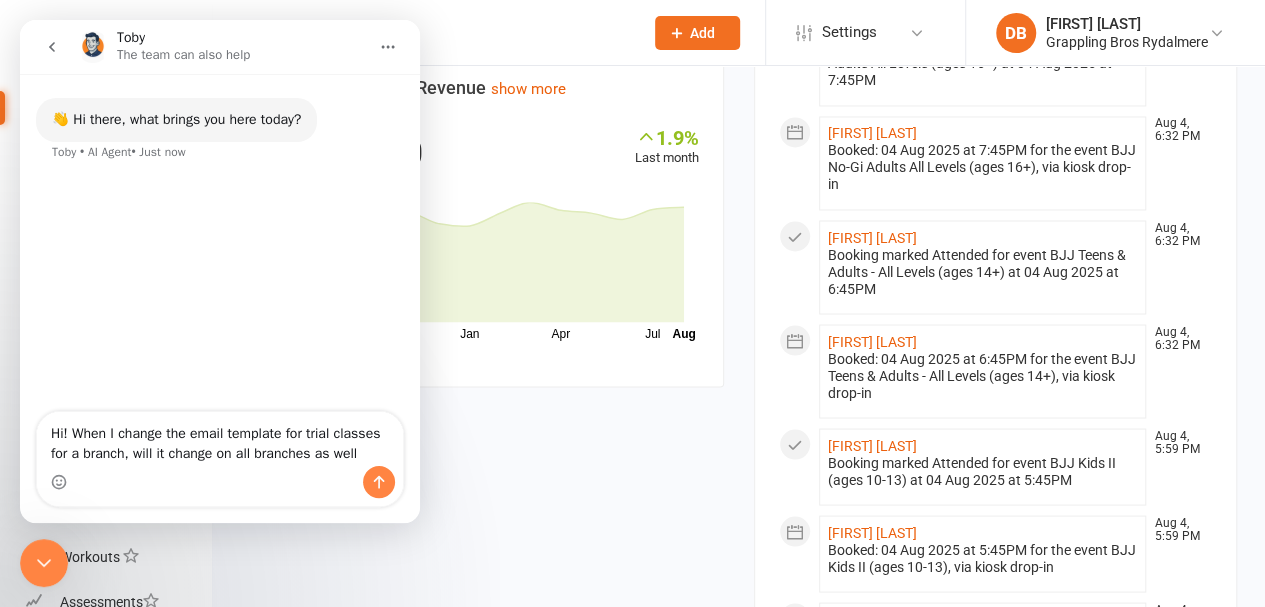 type on "Hi! When I change the email template for trial classes for a branch, will it change on all branches as well?" 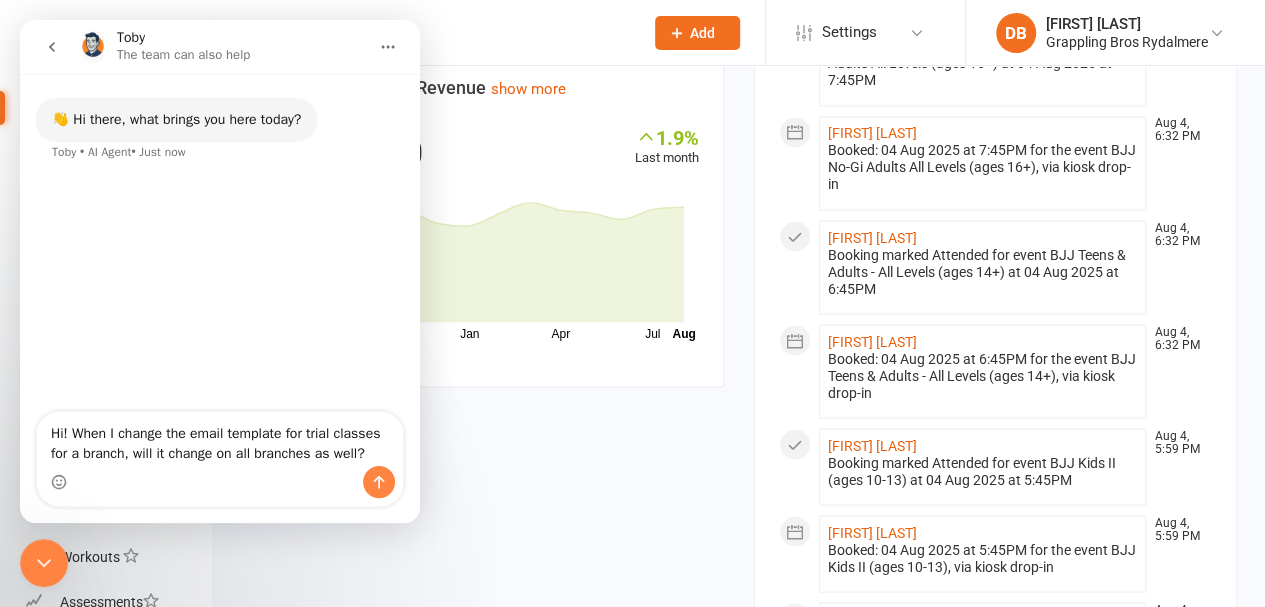 type 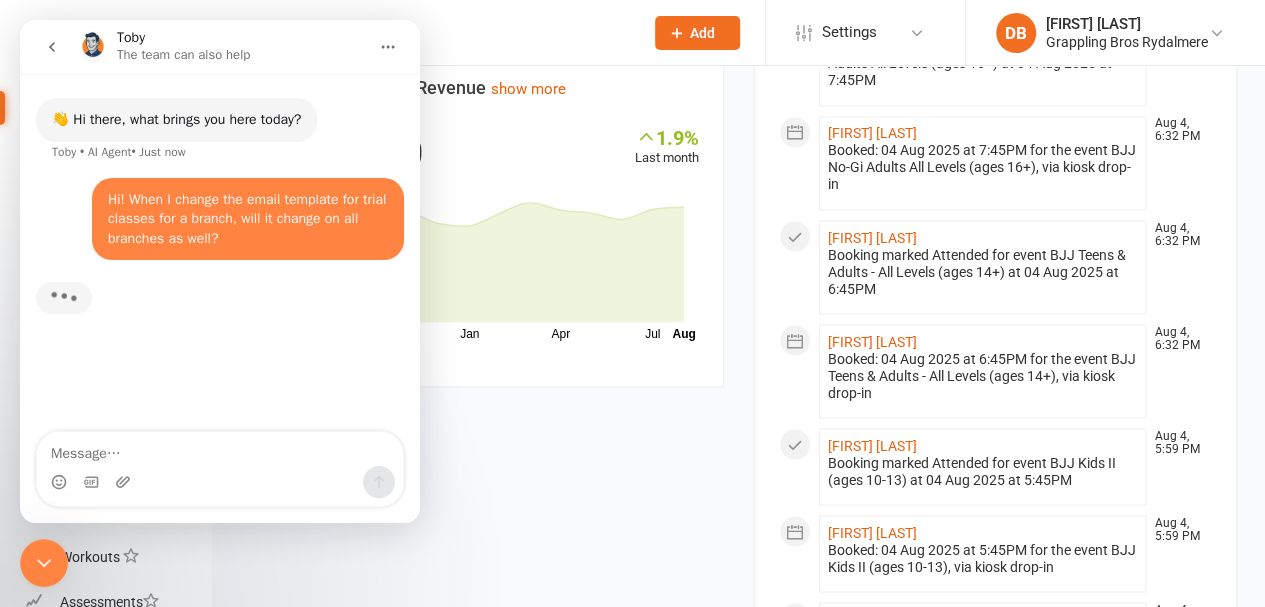 scroll, scrollTop: 2, scrollLeft: 0, axis: vertical 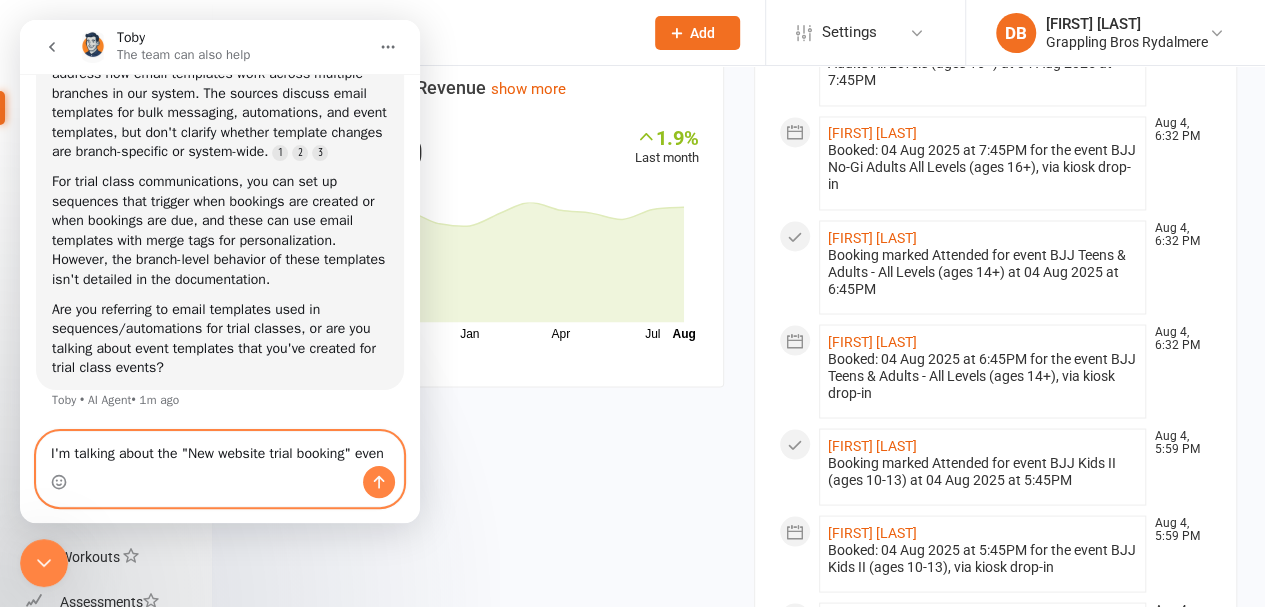 type on "I'm talking about the "New website trial booking" event" 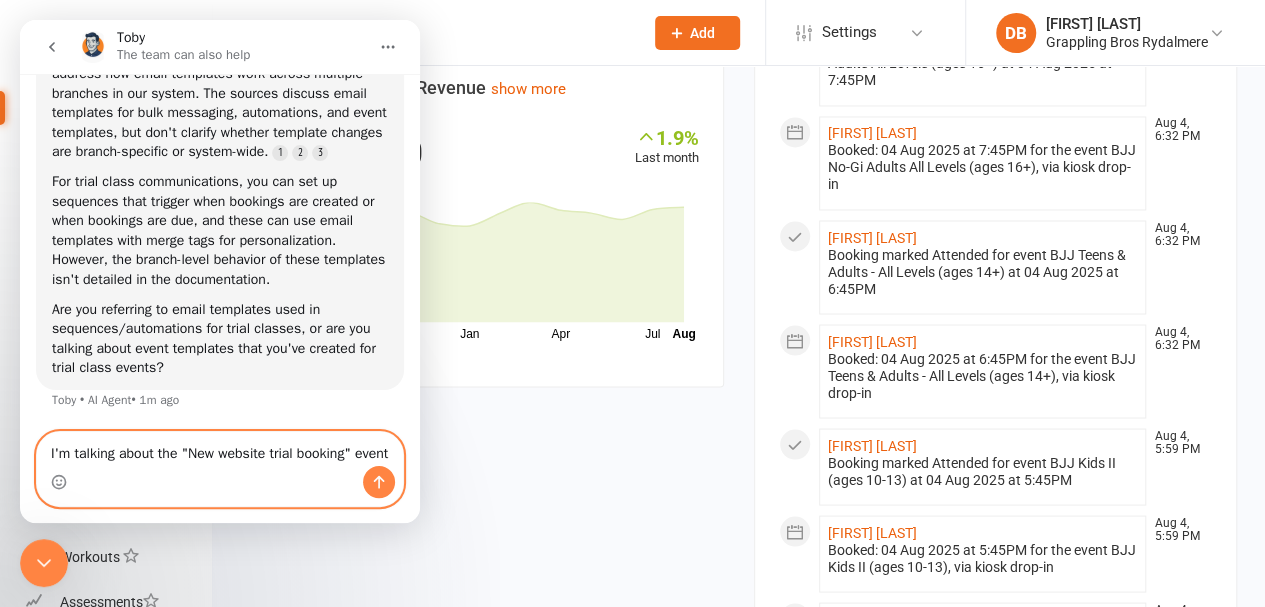 type 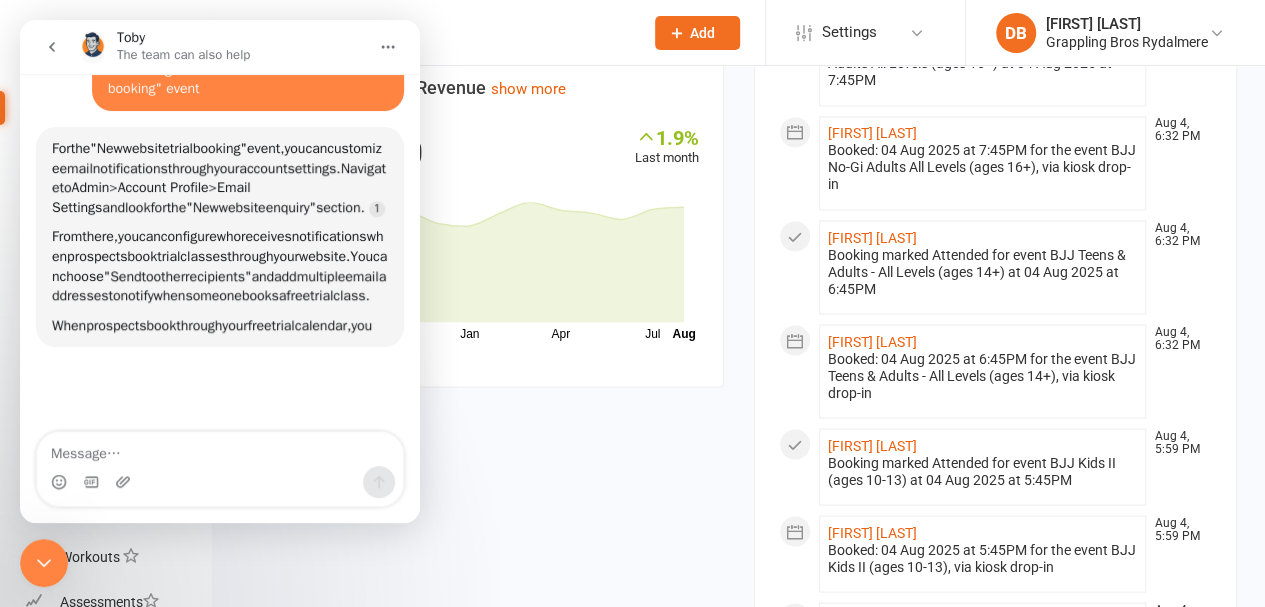 scroll, scrollTop: 596, scrollLeft: 0, axis: vertical 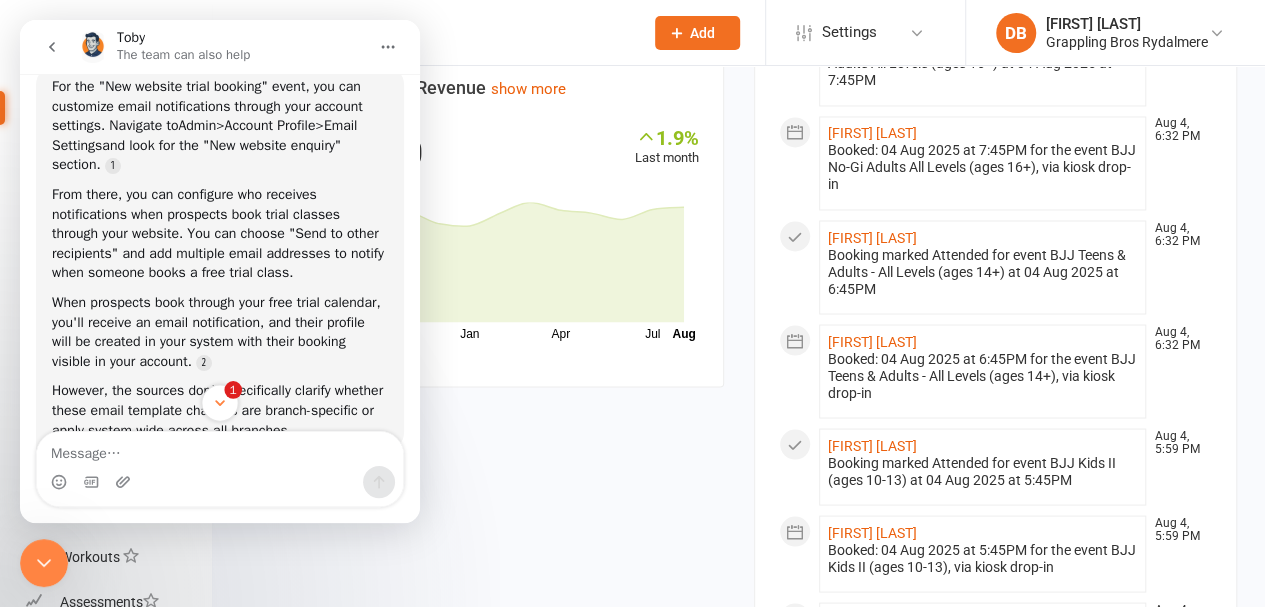 click 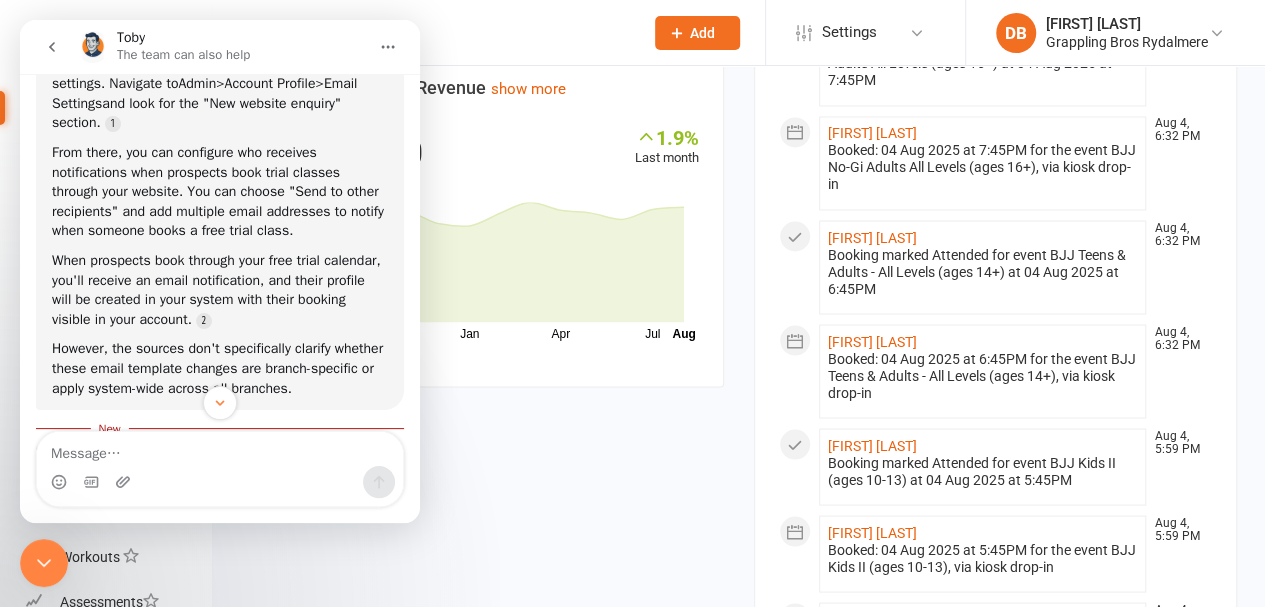scroll, scrollTop: 563, scrollLeft: 0, axis: vertical 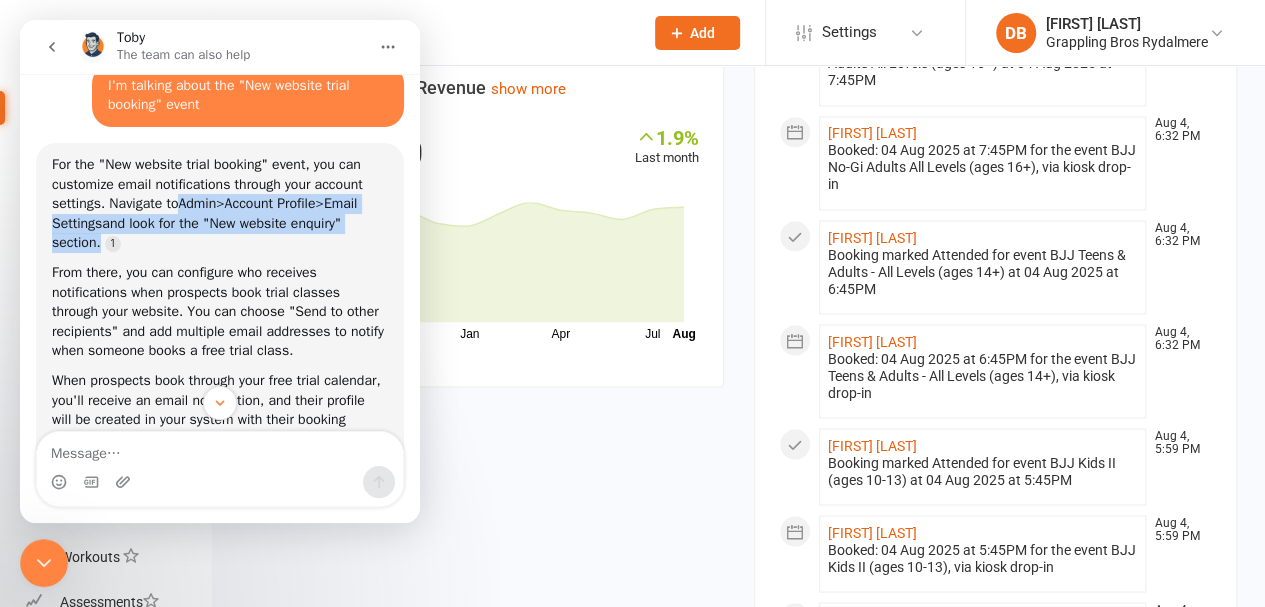 drag, startPoint x: 190, startPoint y: 223, endPoint x: 218, endPoint y: 256, distance: 43.27817 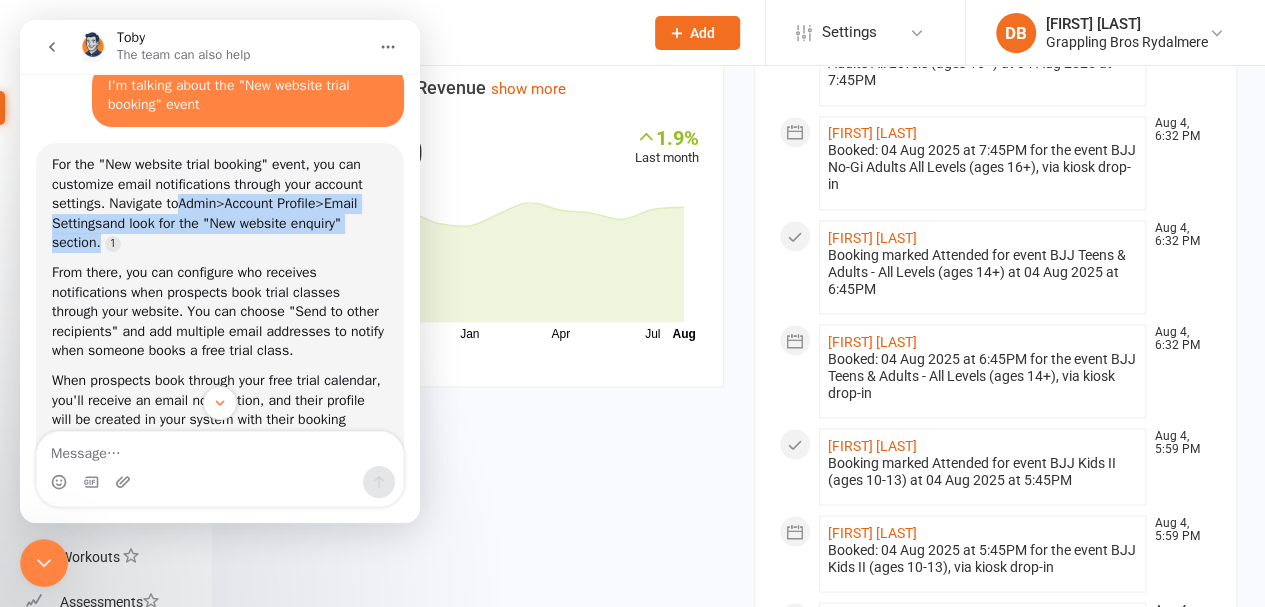 scroll, scrollTop: 2, scrollLeft: 0, axis: vertical 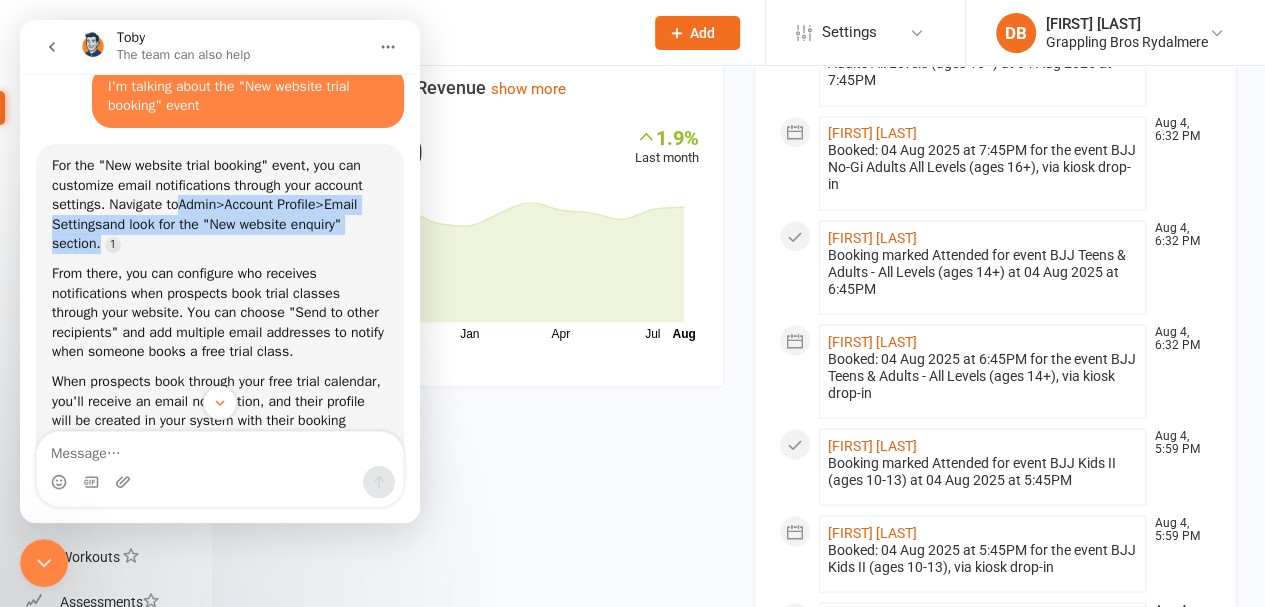 copy on "Admin  >  Account Profile  >  Email Settings  and look for the "New website enquiry" section." 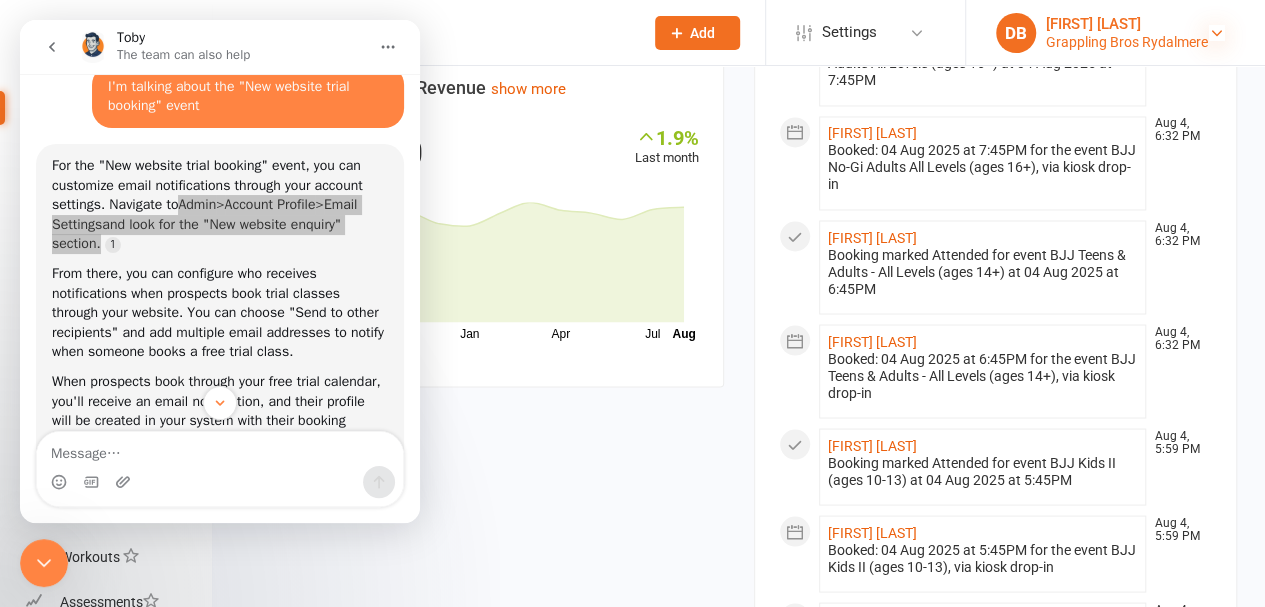 click at bounding box center (1217, 33) 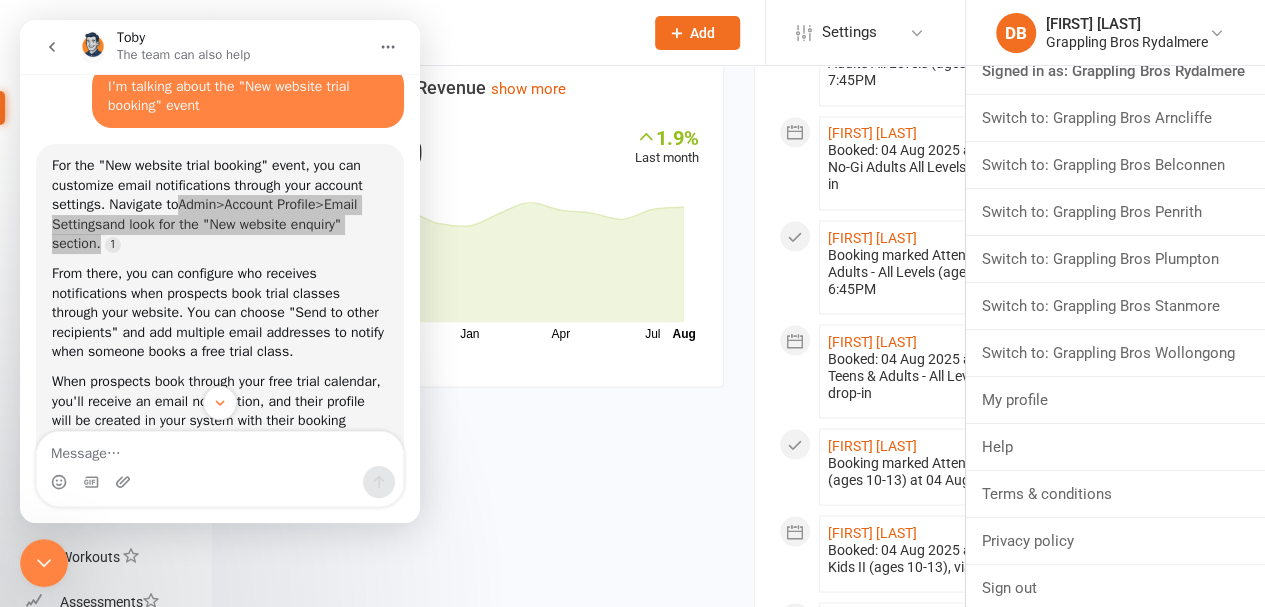 scroll, scrollTop: 0, scrollLeft: 0, axis: both 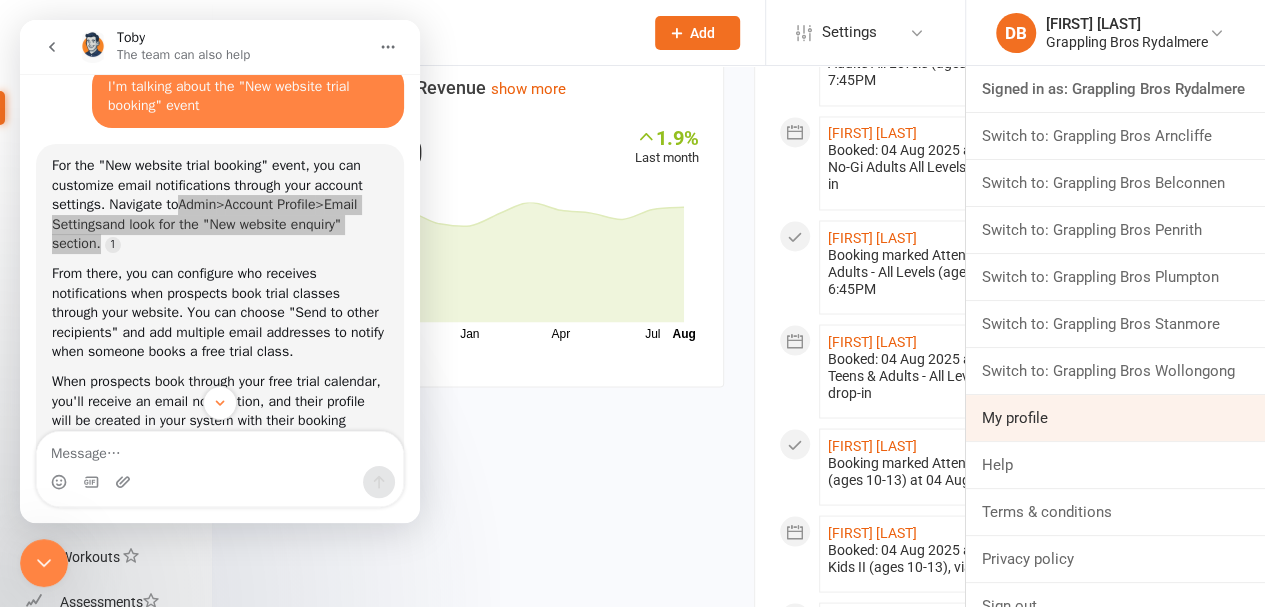 click on "My profile" at bounding box center [1115, 418] 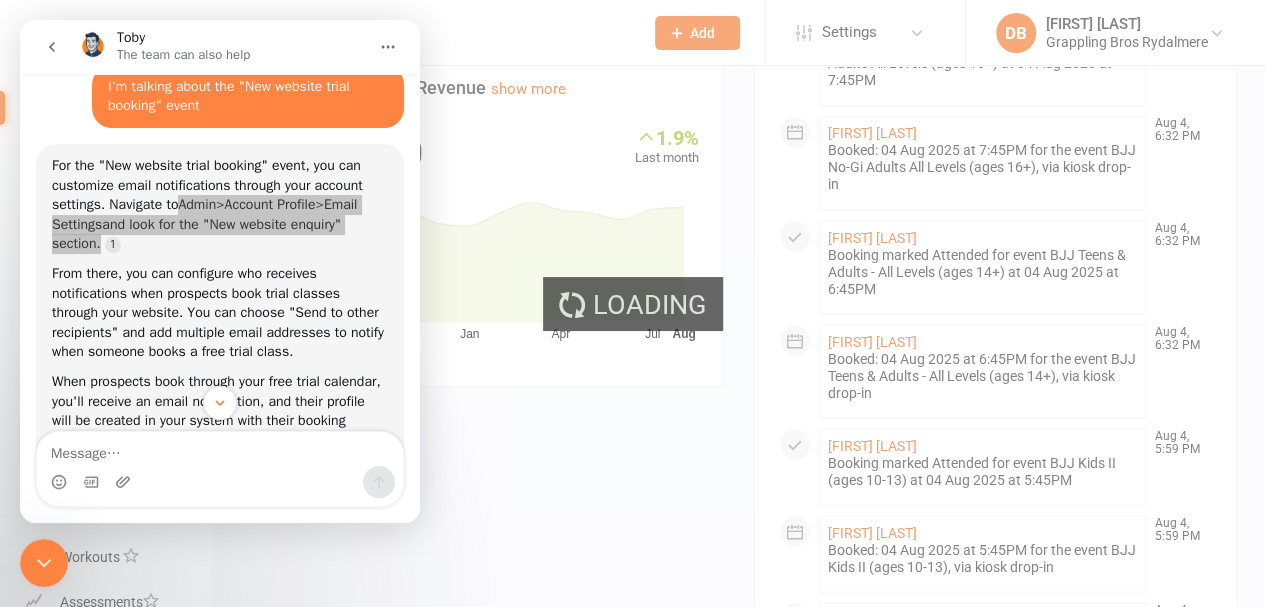 scroll, scrollTop: 0, scrollLeft: 0, axis: both 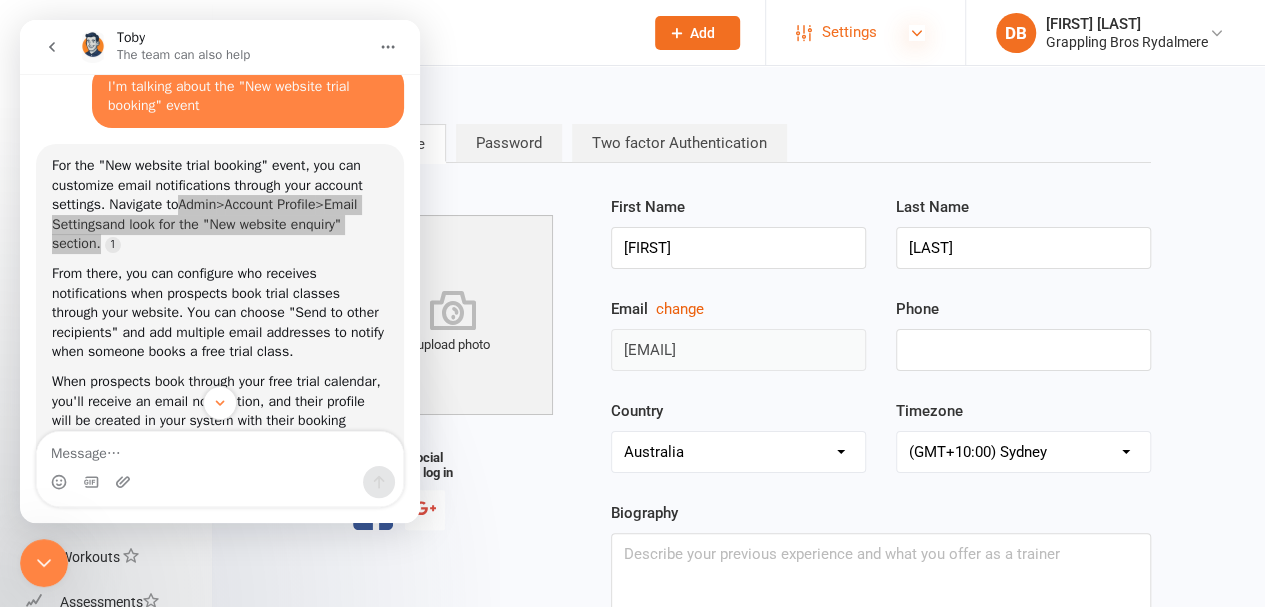 click at bounding box center (917, 33) 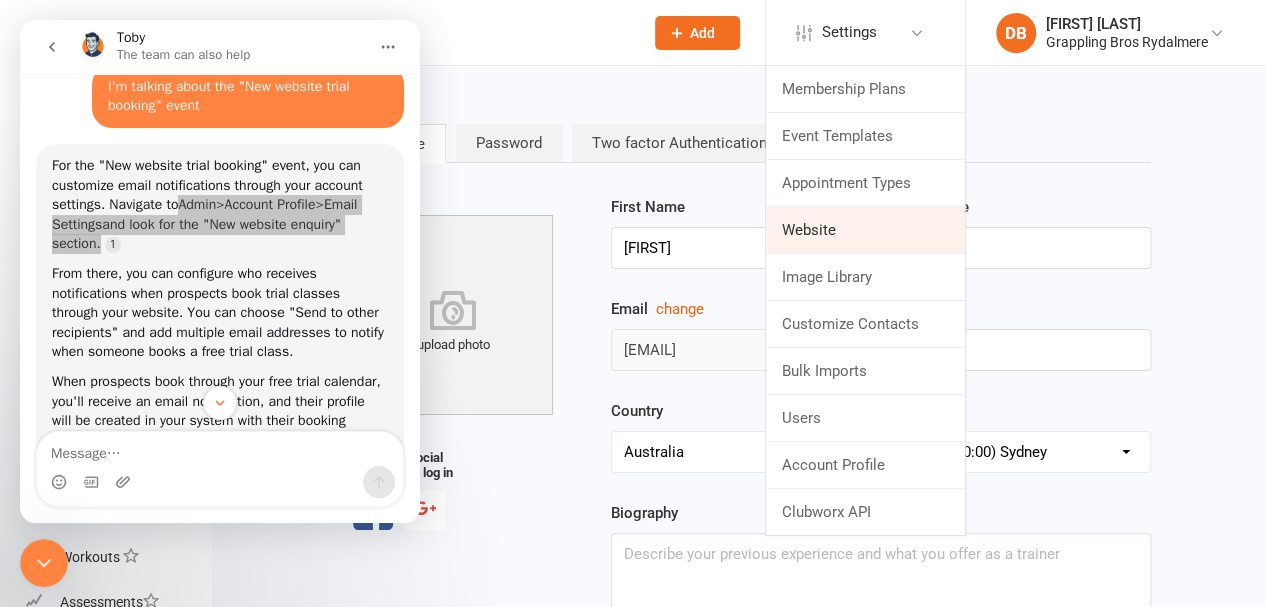 click on "Website" at bounding box center (865, 230) 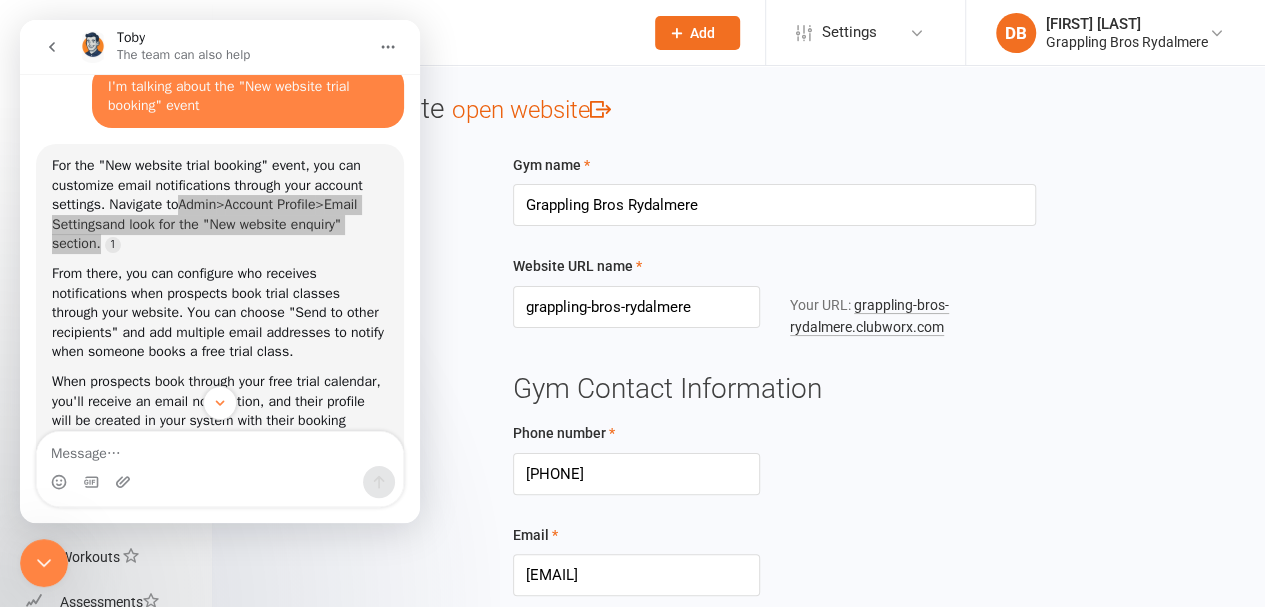 click at bounding box center (44, 563) 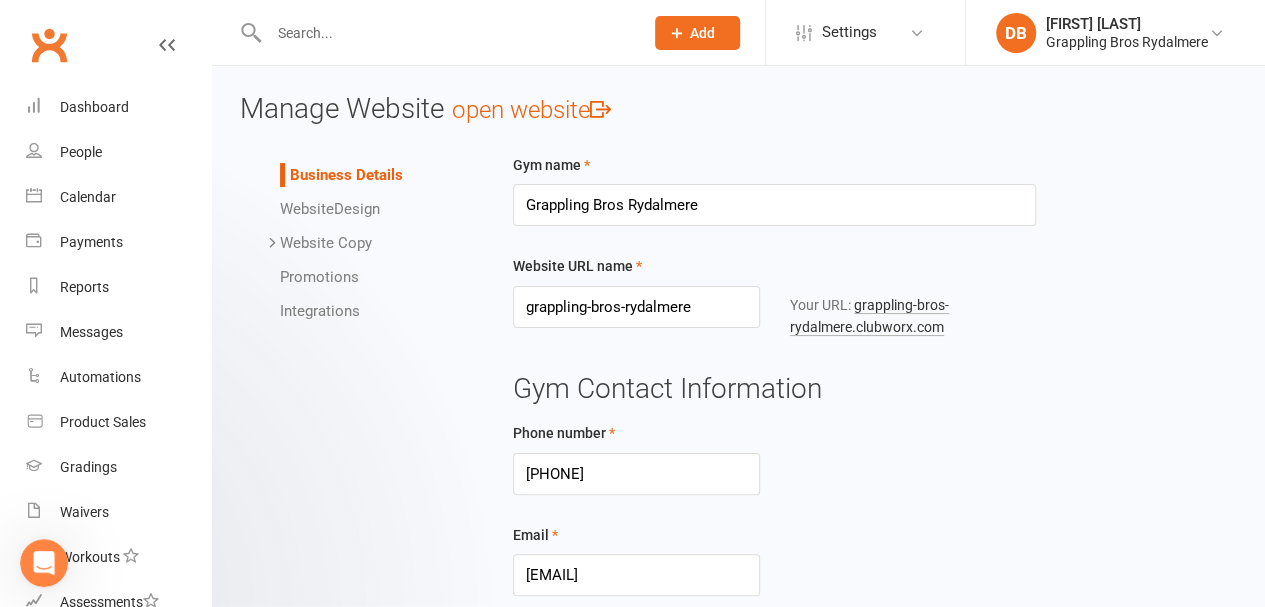scroll, scrollTop: 0, scrollLeft: 0, axis: both 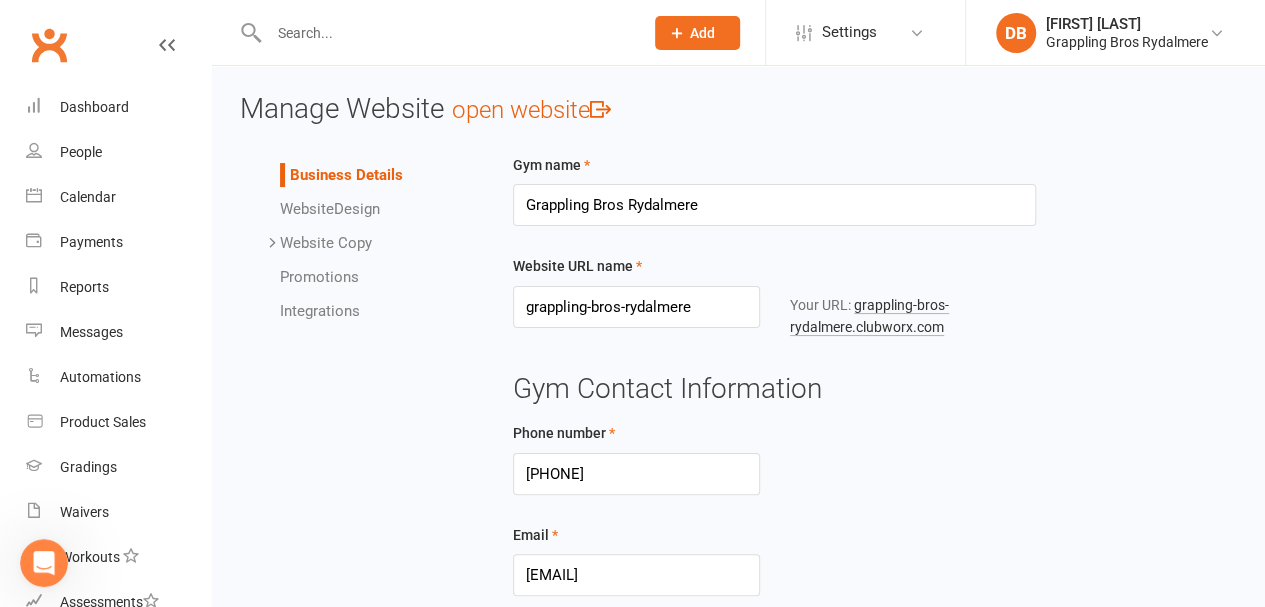 click on "Integrations" at bounding box center [320, 311] 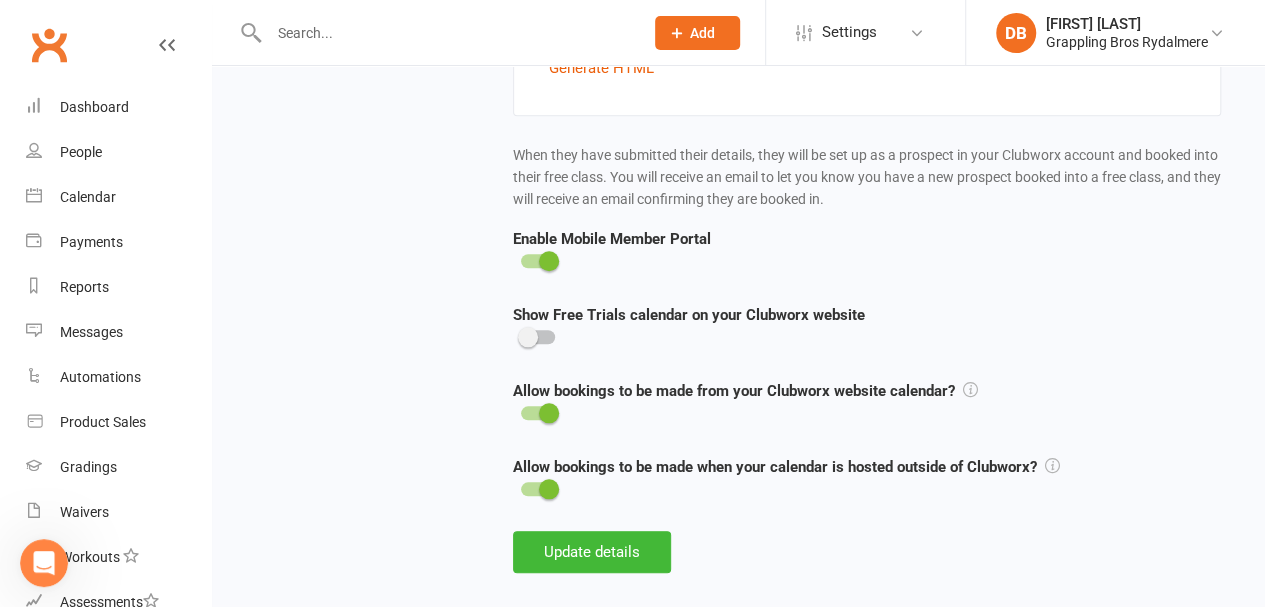 scroll, scrollTop: 847, scrollLeft: 0, axis: vertical 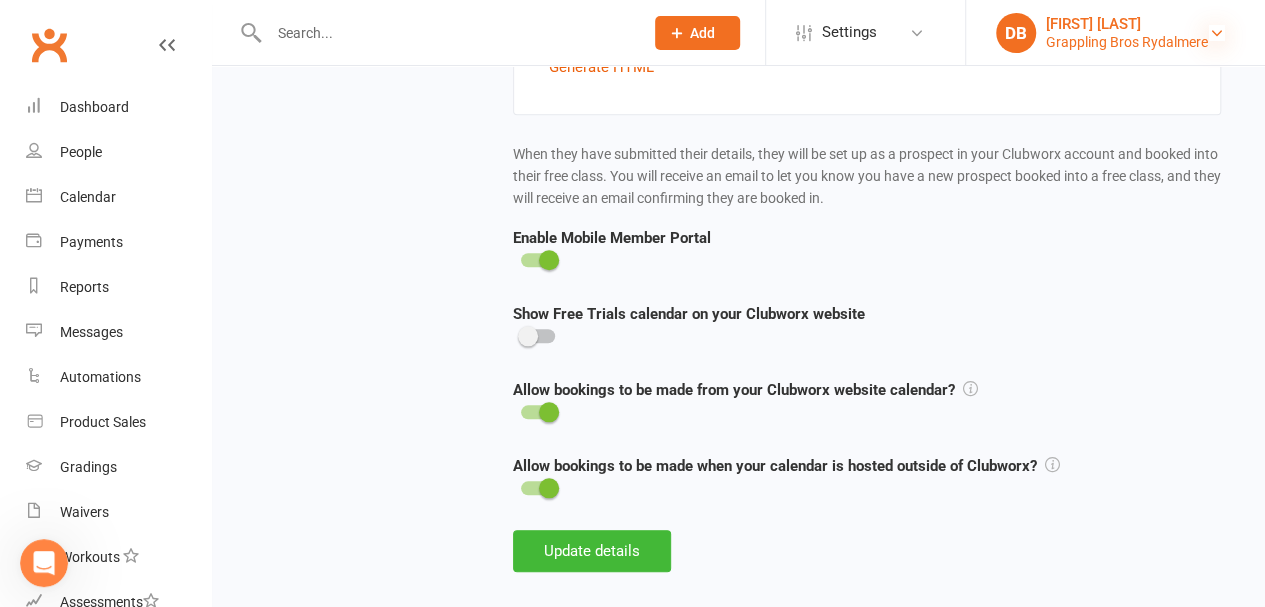 click at bounding box center (1217, 33) 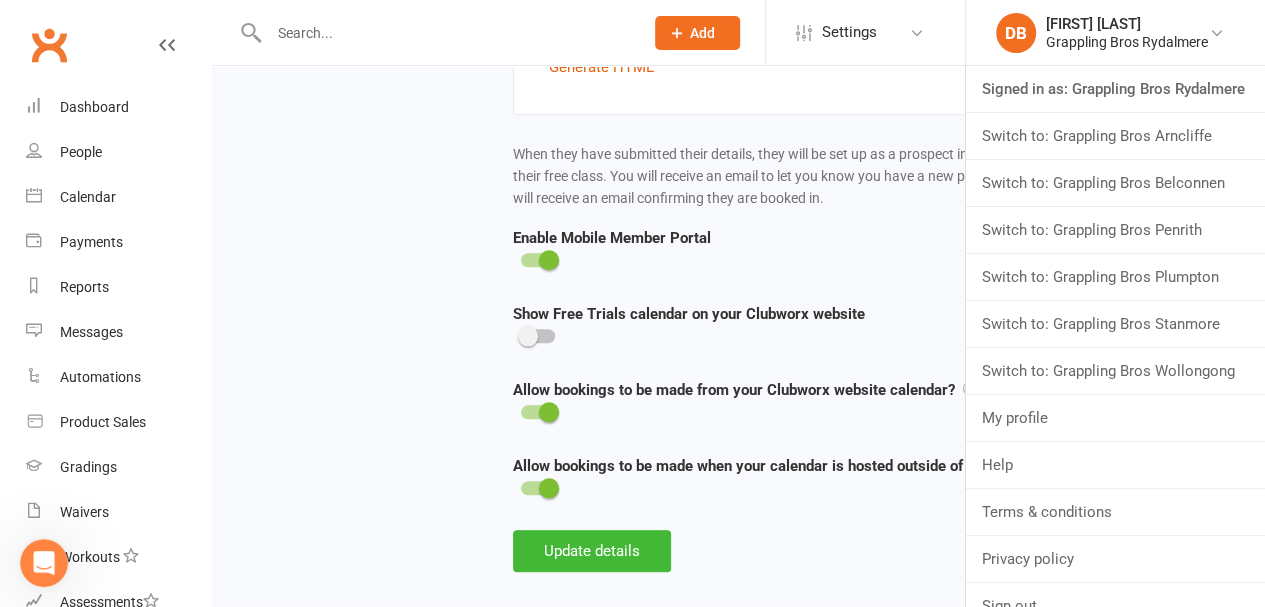 scroll, scrollTop: 18, scrollLeft: 0, axis: vertical 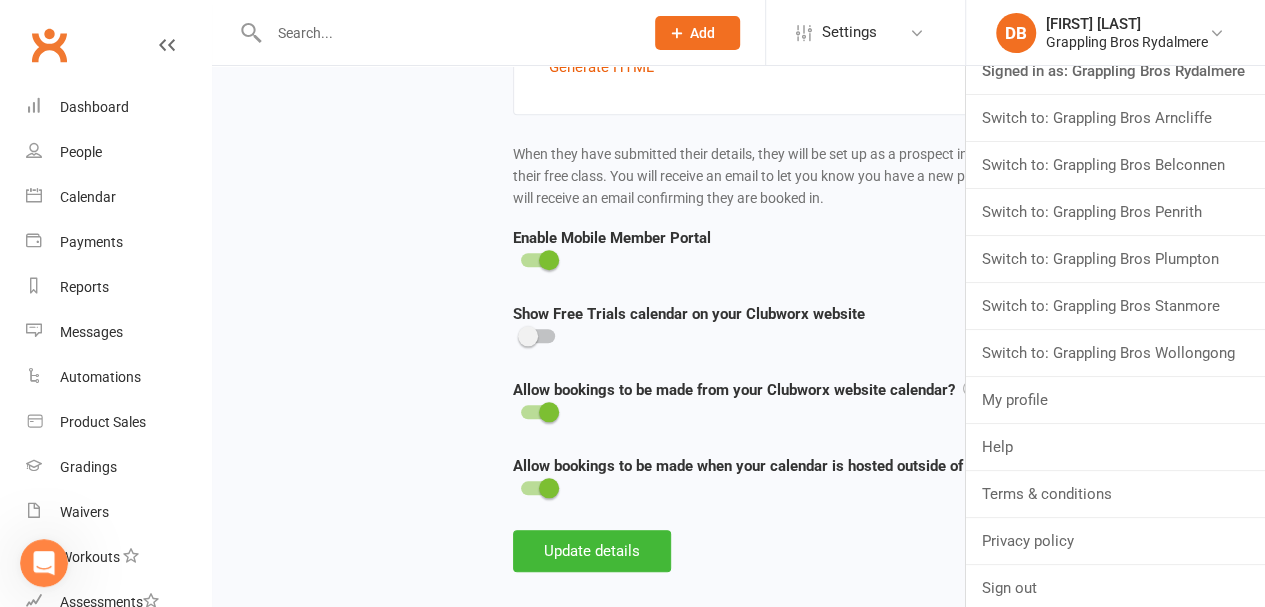 click on "Business Details Website  Design Website Copy  Homepage Contact Us Gallery Terms & Conditions Promotions Integrations Integrations If you have your own existing website, you can integrate a number of awesome Clubworx features with it. Add Your Timetable Your timetable can be set up via your calendar in your Clubworx account. Simply paste this link between body tags of the page on your website where you would like to display your timetable. Your members will be able to click on the classes to book in online! Generate HTML Add Your Contact Us Form You can embed your Contact us form on your website. When visitors submit their details through the form, they will be automatically set up in your Clubworx account as a prospect. You will recieve an automatic email to let you know when you have a new prospect! Copy the HTML code to your clipboard  Add Your Free Trial Calendar Generate HTML Enable Mobile Member Portal Show Free Trials calendar on your Clubworx website     Update details" at bounding box center [738, -45] 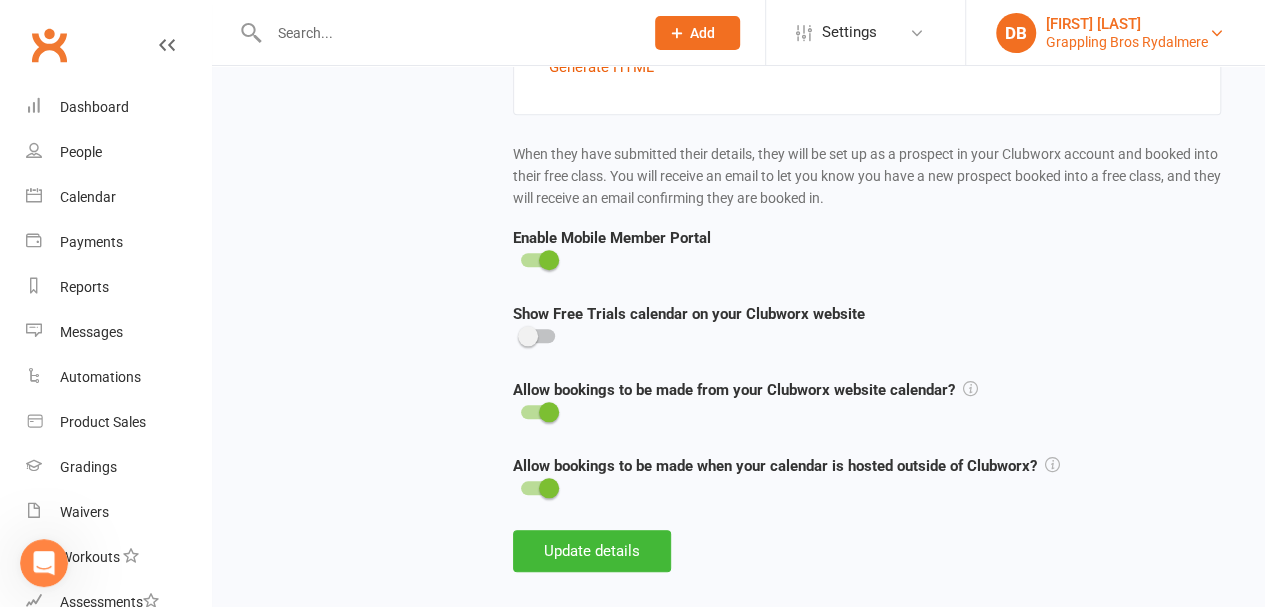 click on "Grappling Bros Rydalmere" at bounding box center [1127, 42] 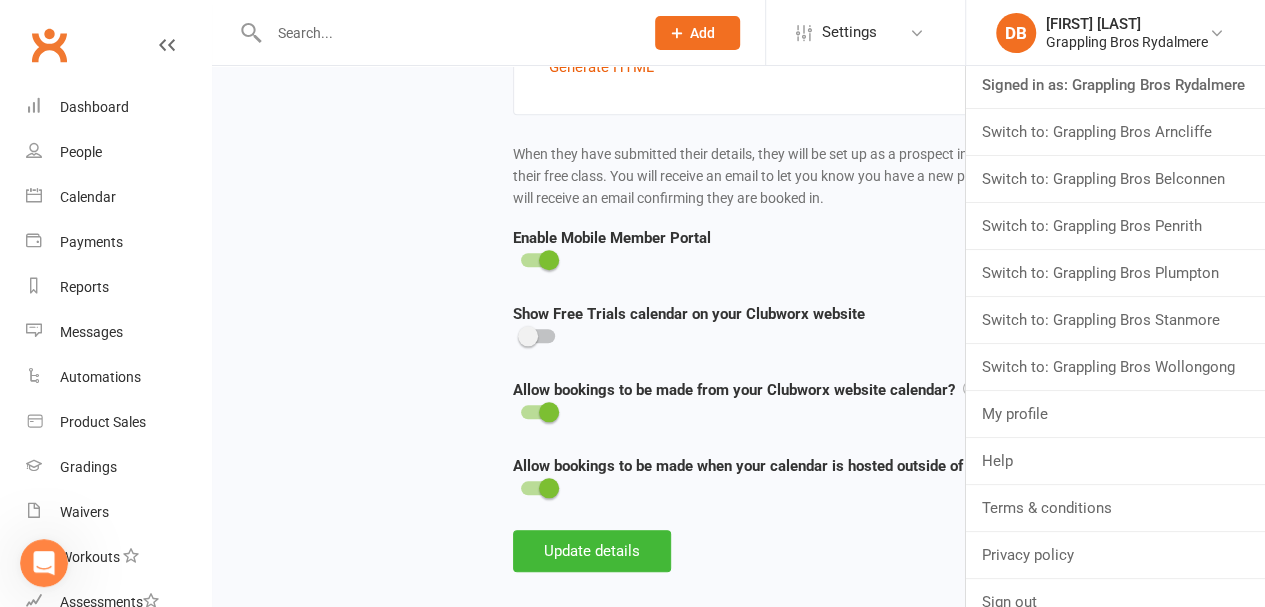 scroll, scrollTop: 0, scrollLeft: 0, axis: both 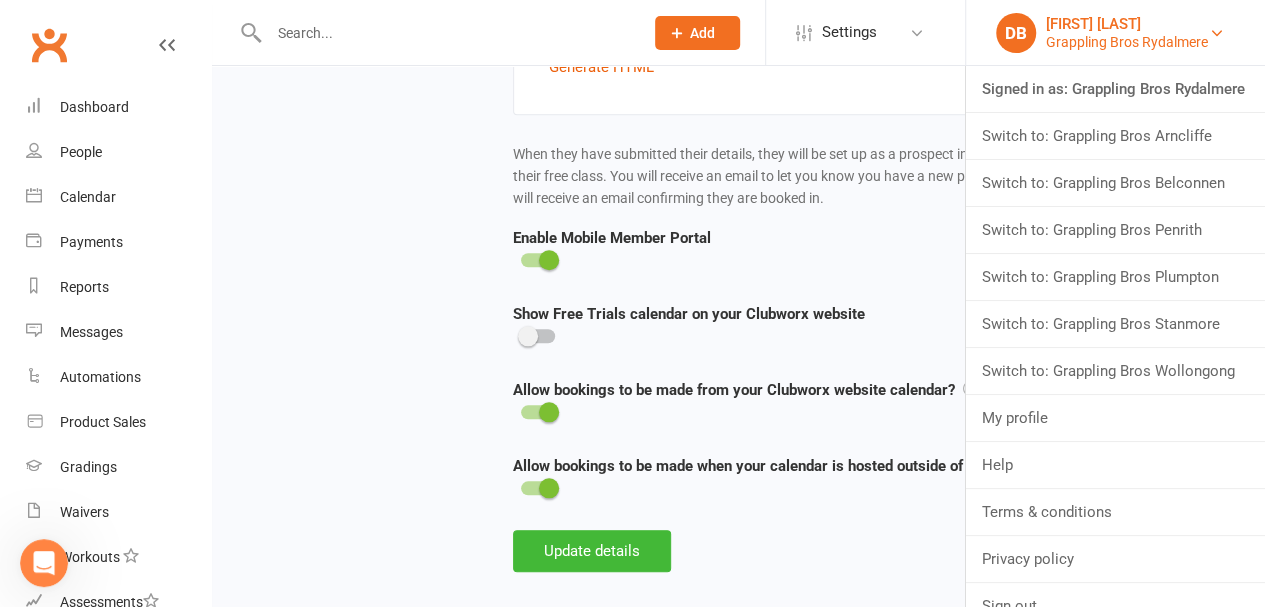 click on "Grappling Bros Rydalmere" at bounding box center (1127, 42) 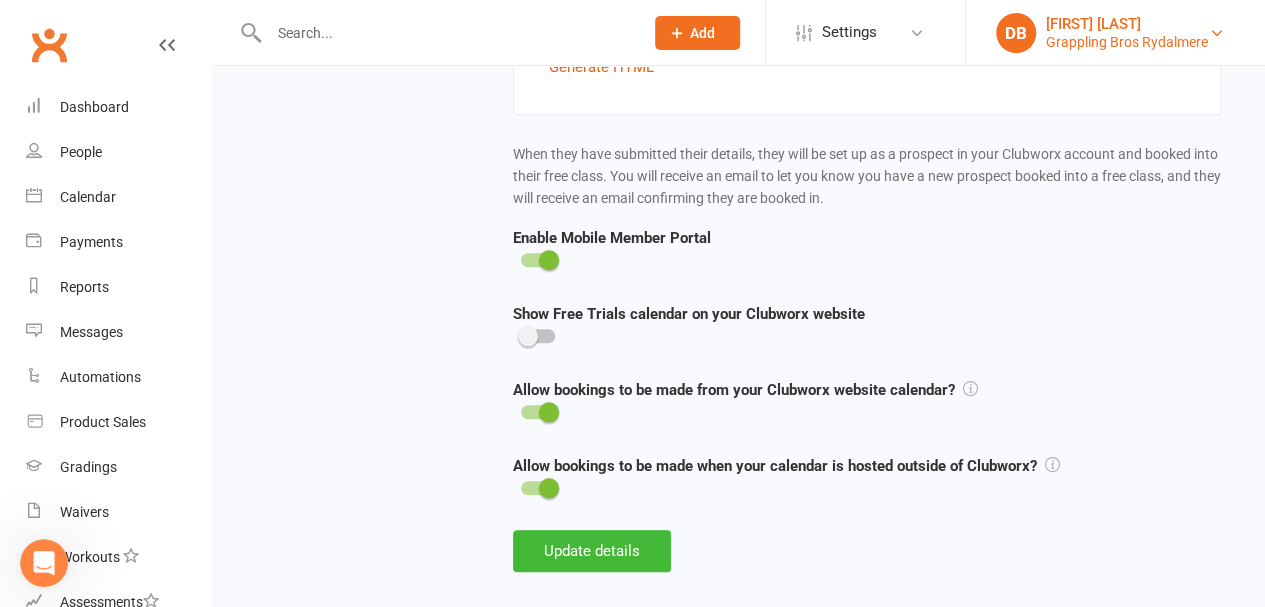 click on "DB" at bounding box center (1016, 33) 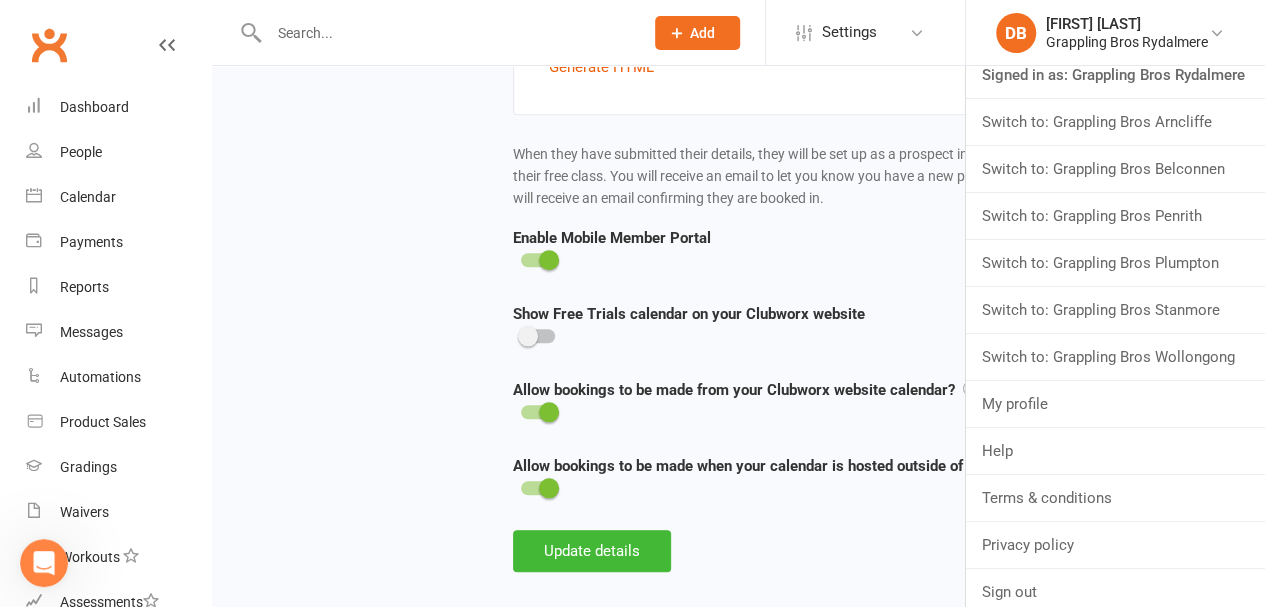 scroll, scrollTop: 18, scrollLeft: 0, axis: vertical 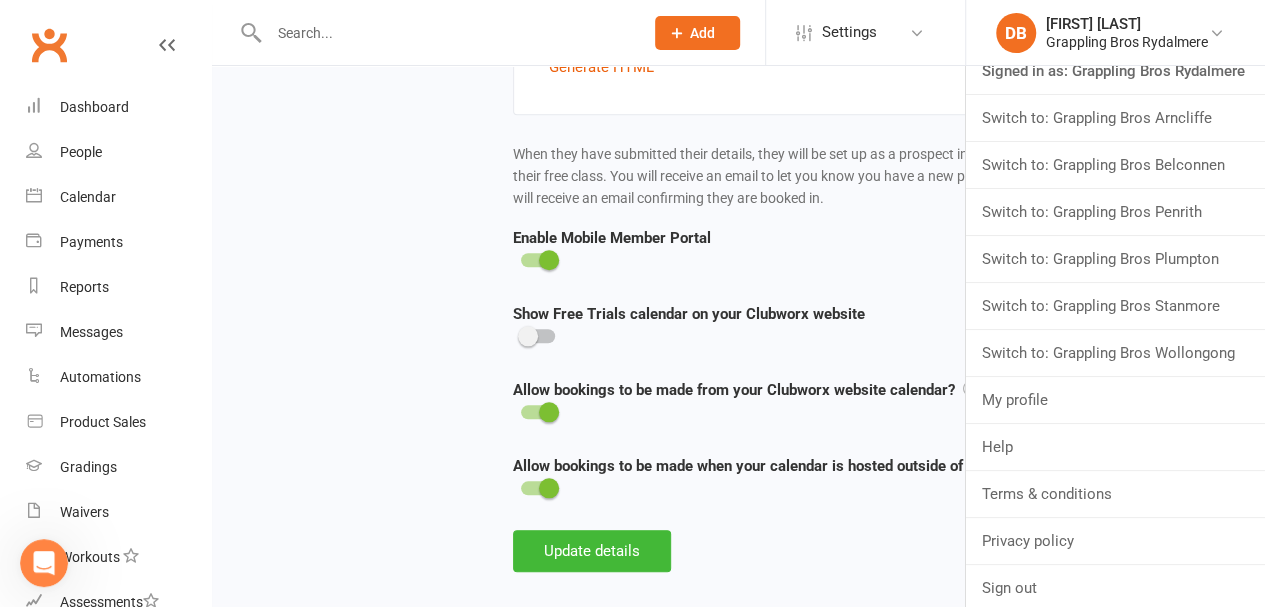 click on "Business Details Website  Design Website Copy  Homepage Contact Us Gallery Terms & Conditions Promotions Integrations Integrations If you have your own existing website, you can integrate a number of awesome Clubworx features with it. Add Your Timetable Your timetable can be set up via your calendar in your Clubworx account. Simply paste this link between body tags of the page on your website where you would like to display your timetable. Your members will be able to click on the classes to book in online! Generate HTML Add Your Contact Us Form You can embed your Contact us form on your website. When visitors submit their details through the form, they will be automatically set up in your Clubworx account as a prospect. You will recieve an automatic email to let you know when you have a new prospect! Copy the HTML code to your clipboard  Add Your Free Trial Calendar Generate HTML Enable Mobile Member Portal Show Free Trials calendar on your Clubworx website     Update details" at bounding box center [738, -45] 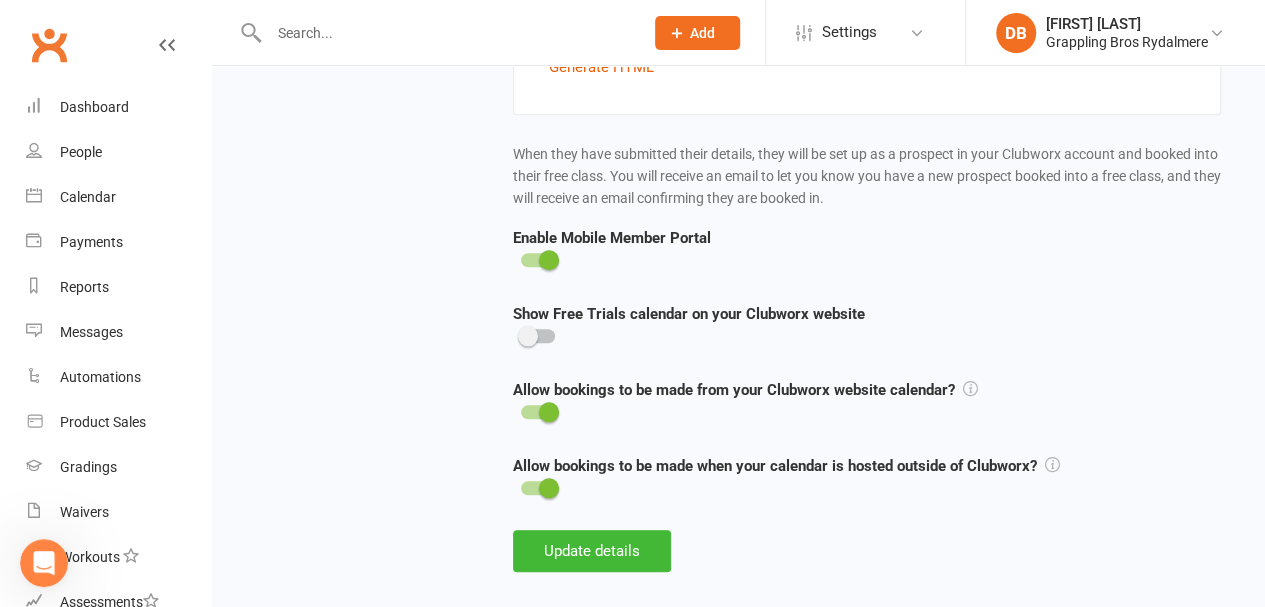 click at bounding box center [446, 33] 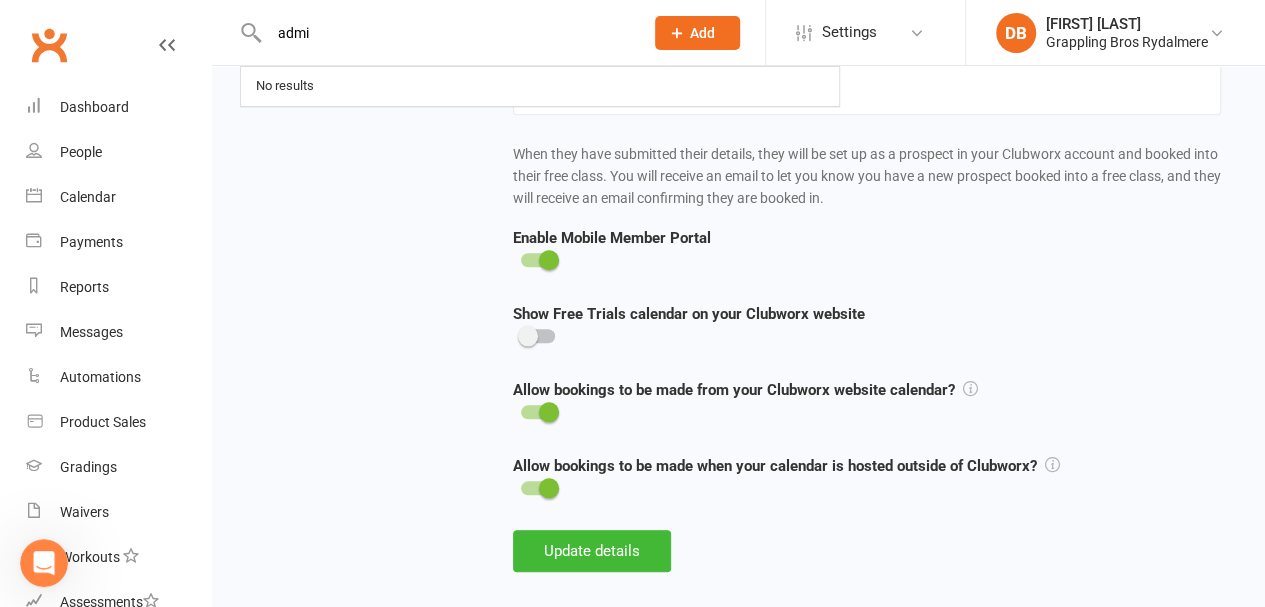 type on "admin" 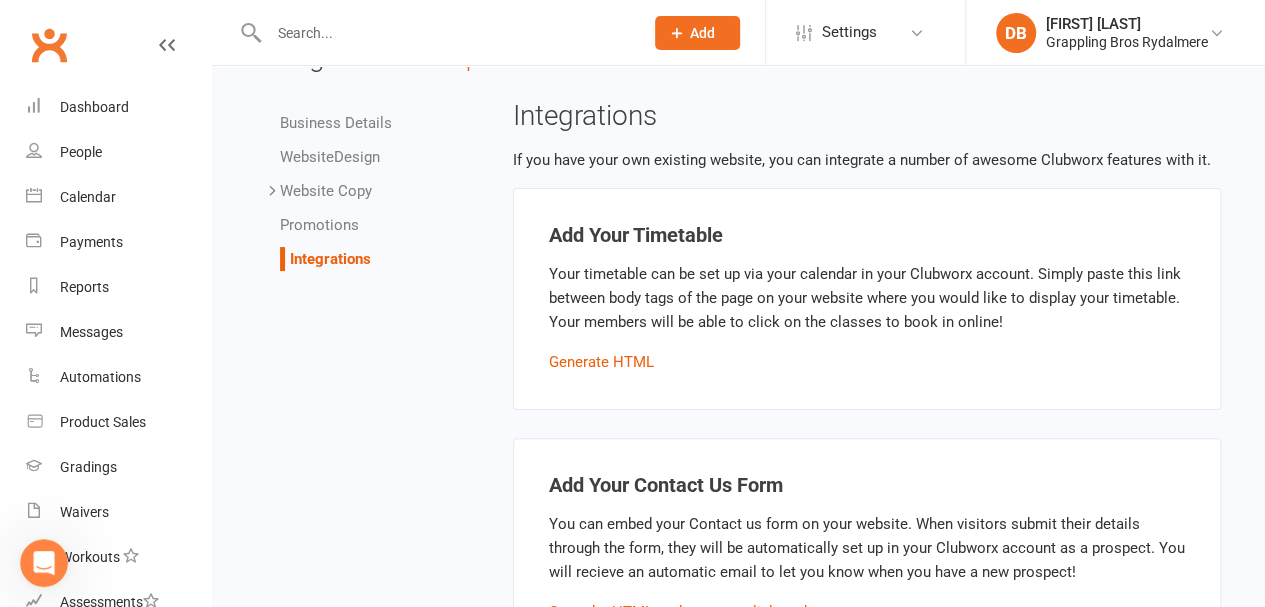 scroll, scrollTop: 0, scrollLeft: 0, axis: both 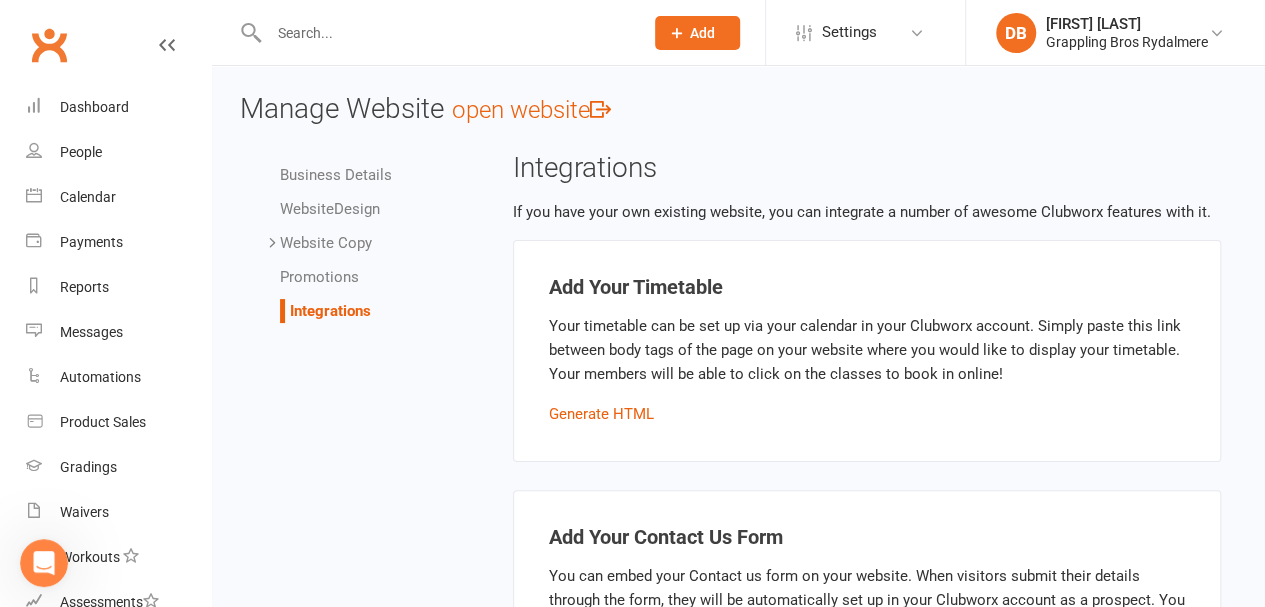 click at bounding box center (446, 33) 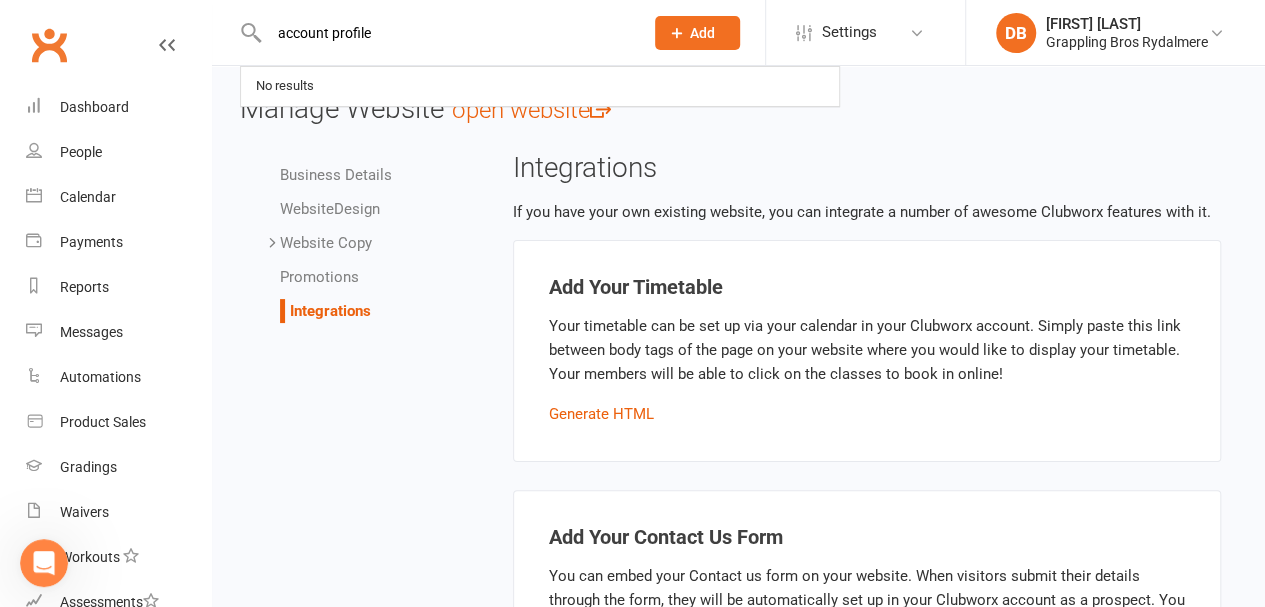 type on "account profile" 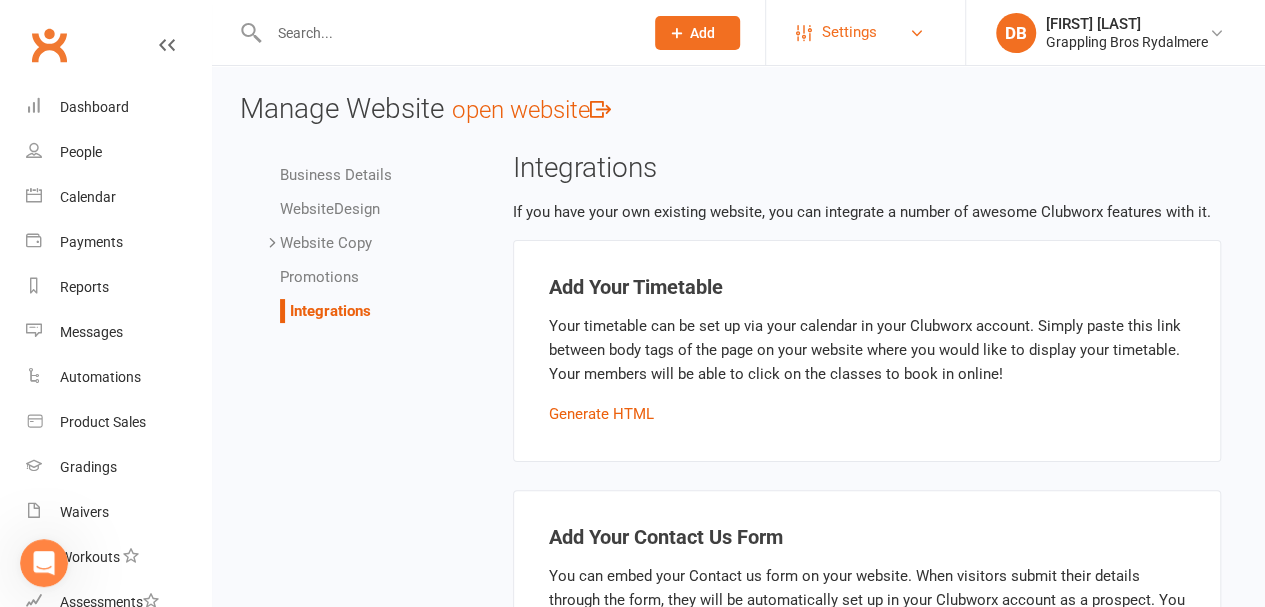 click on "Settings" at bounding box center [849, 32] 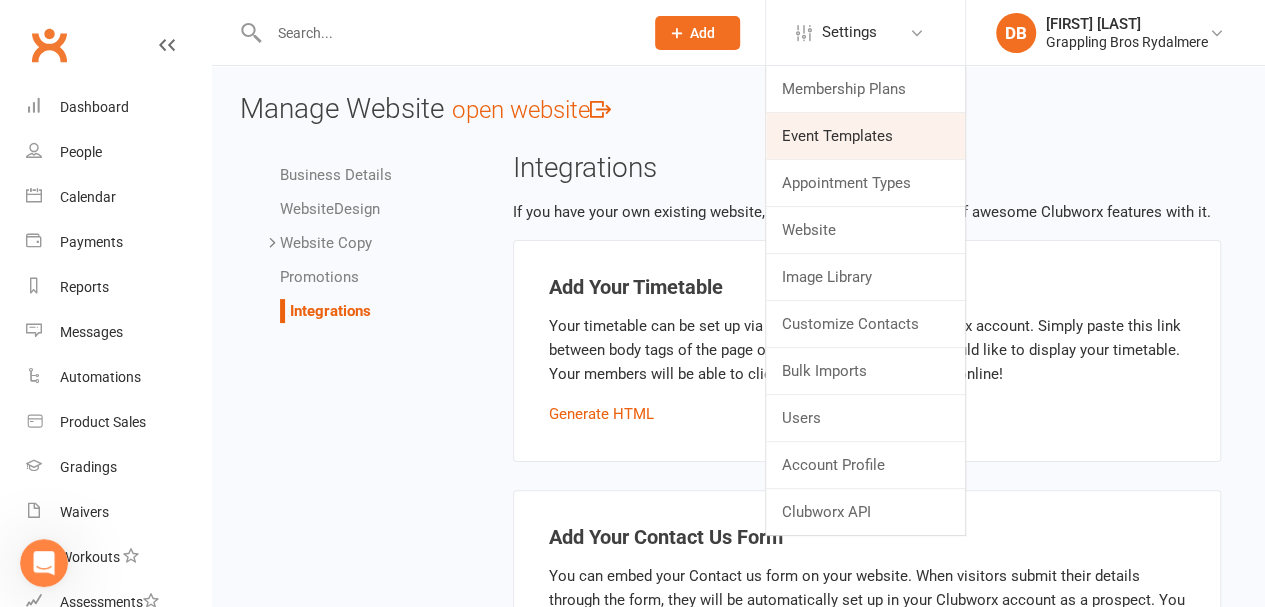 click on "Event Templates" at bounding box center [865, 136] 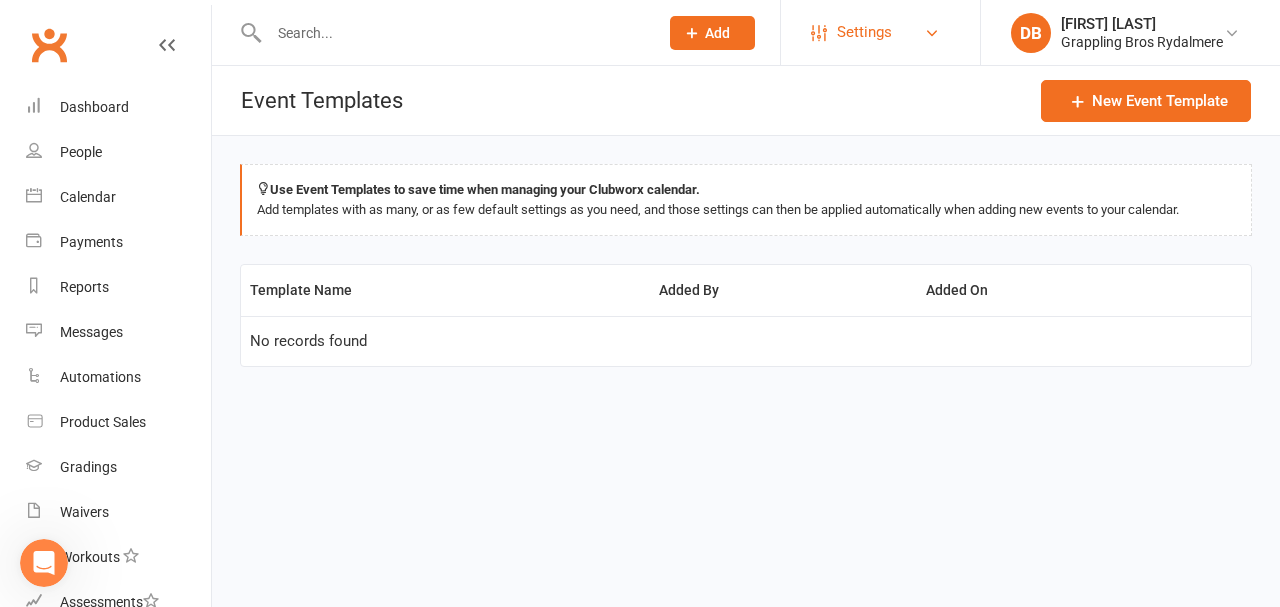 click on "Settings" at bounding box center (864, 32) 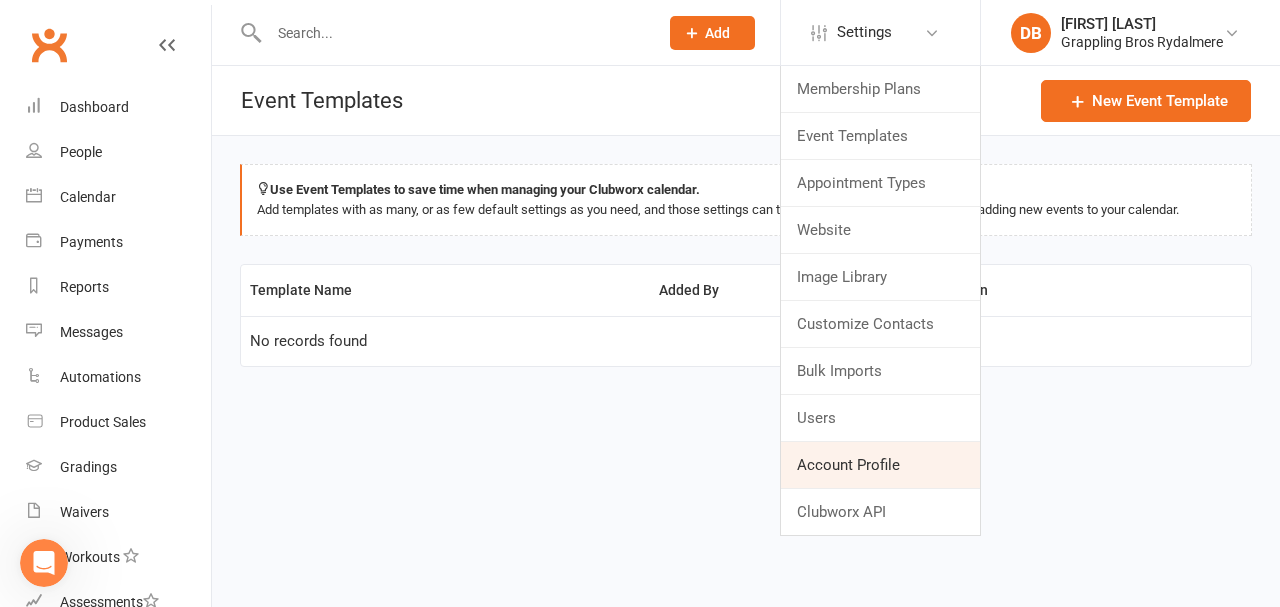 click on "Account Profile" at bounding box center (880, 465) 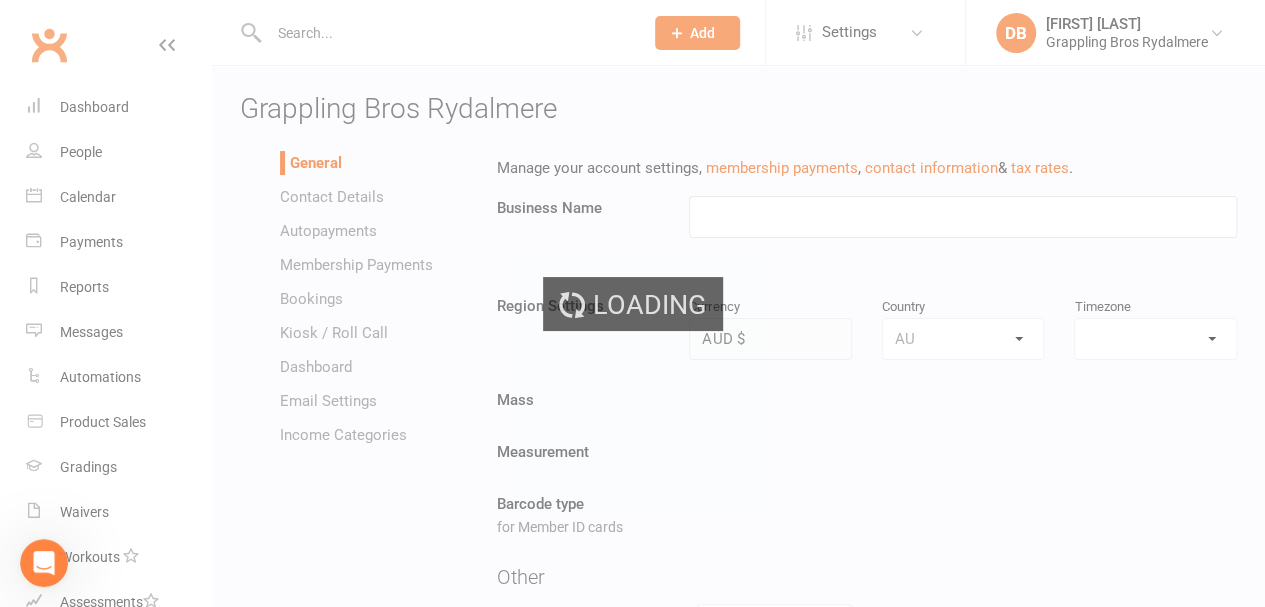 type on "Grappling Bros Rydalmere" 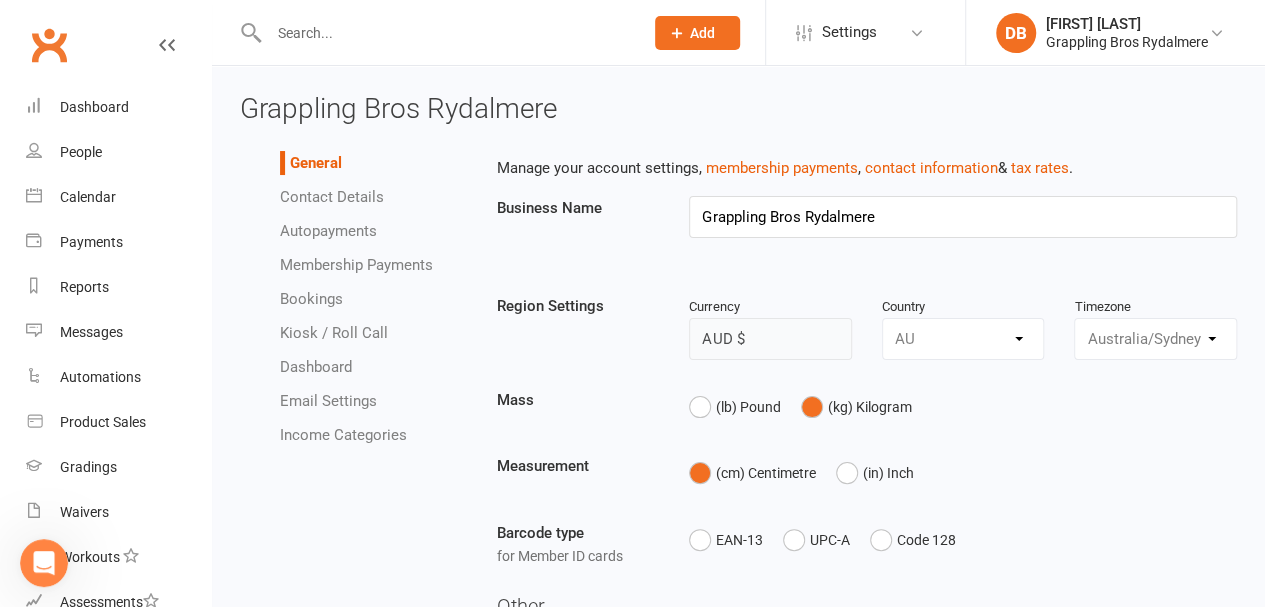 click on "Email Settings" at bounding box center [328, 401] 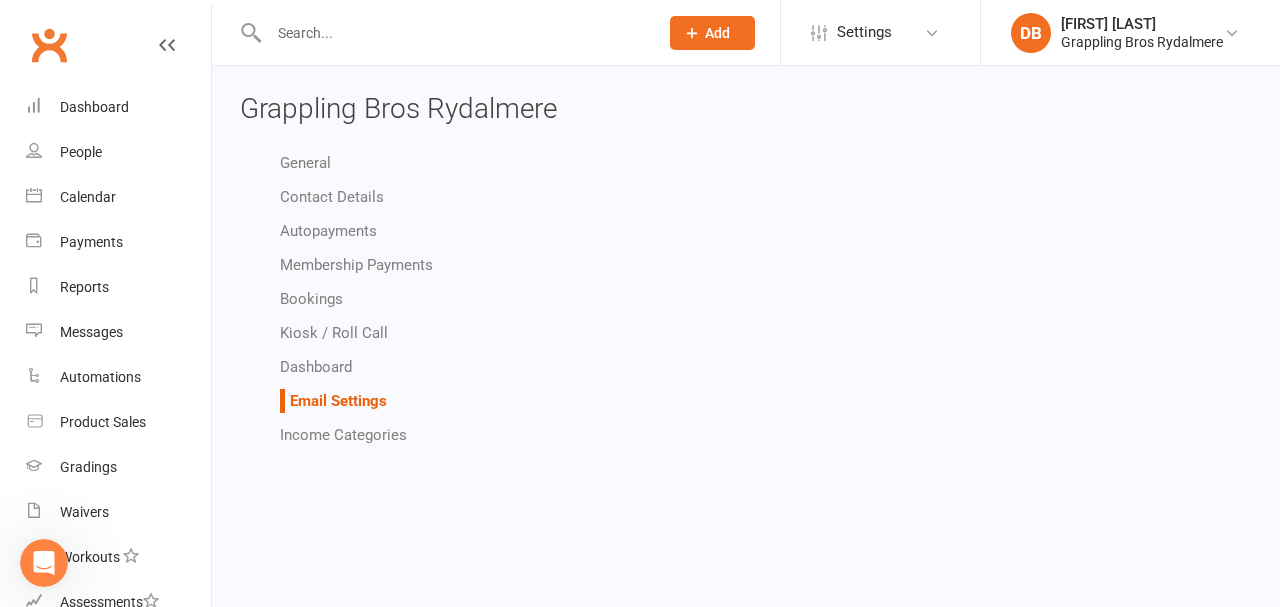 click on "Bookings" at bounding box center (311, 299) 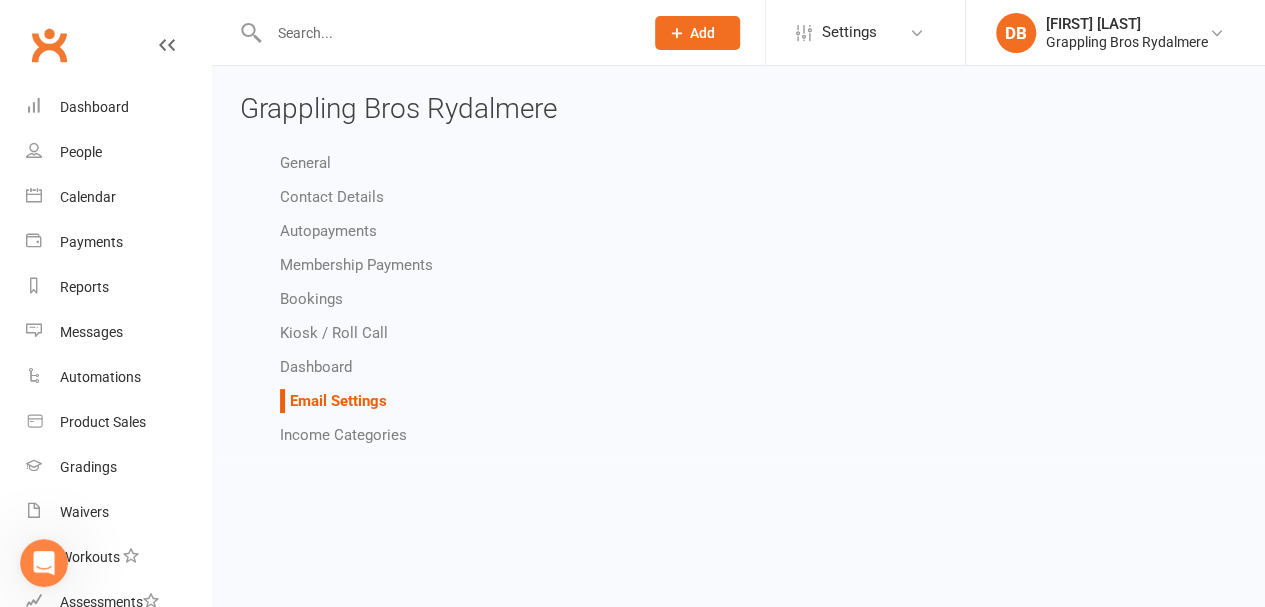 select on "send_booking_confirmation_email_to_none" 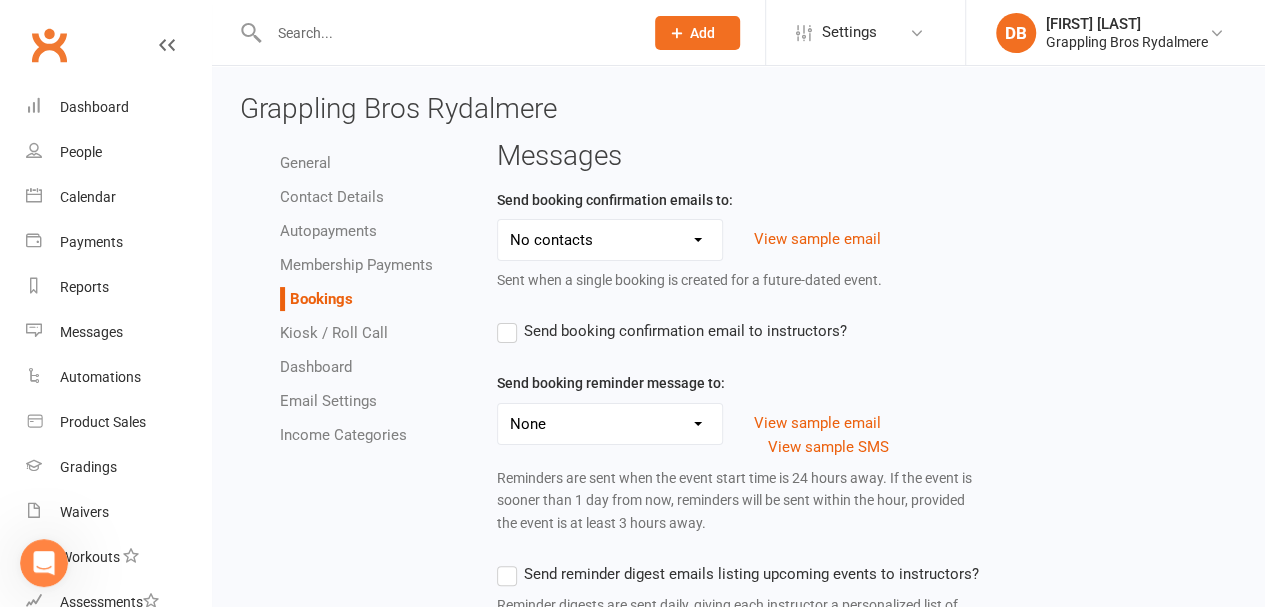 scroll, scrollTop: 120, scrollLeft: 0, axis: vertical 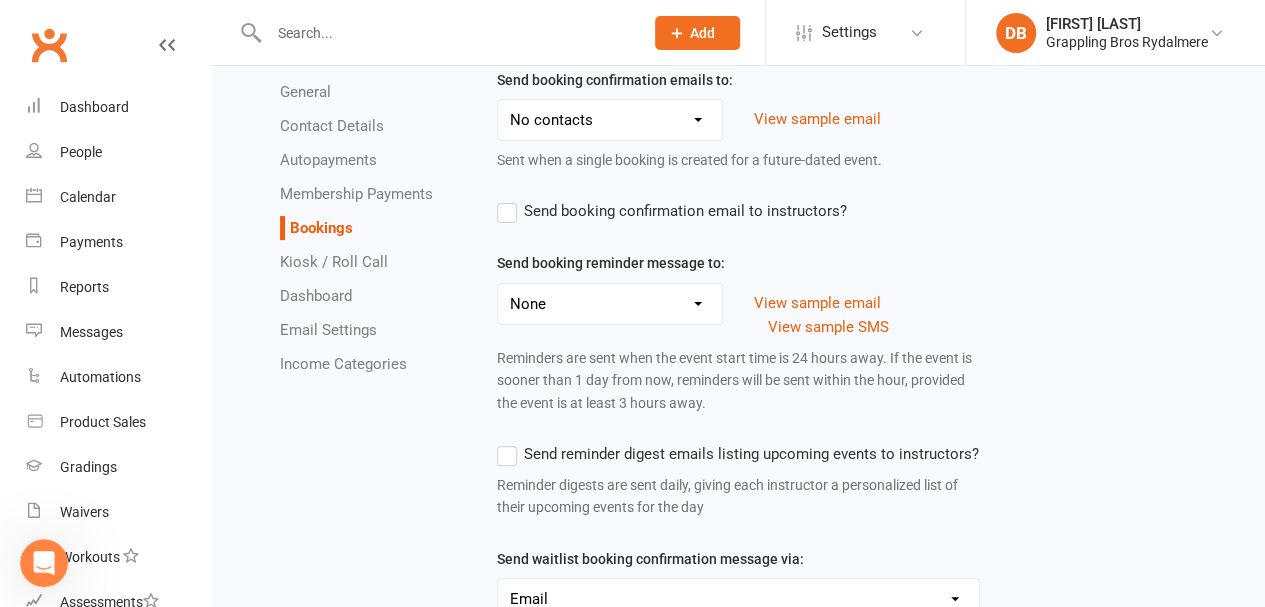 click on "Email Settings" at bounding box center (328, 330) 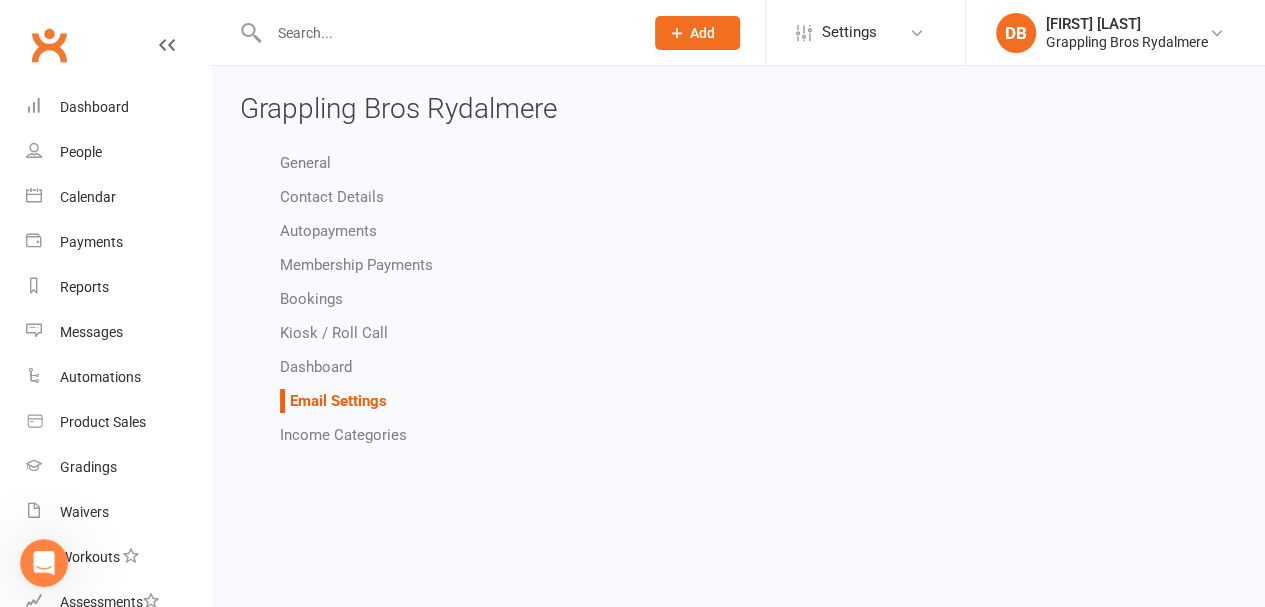 scroll, scrollTop: 0, scrollLeft: 0, axis: both 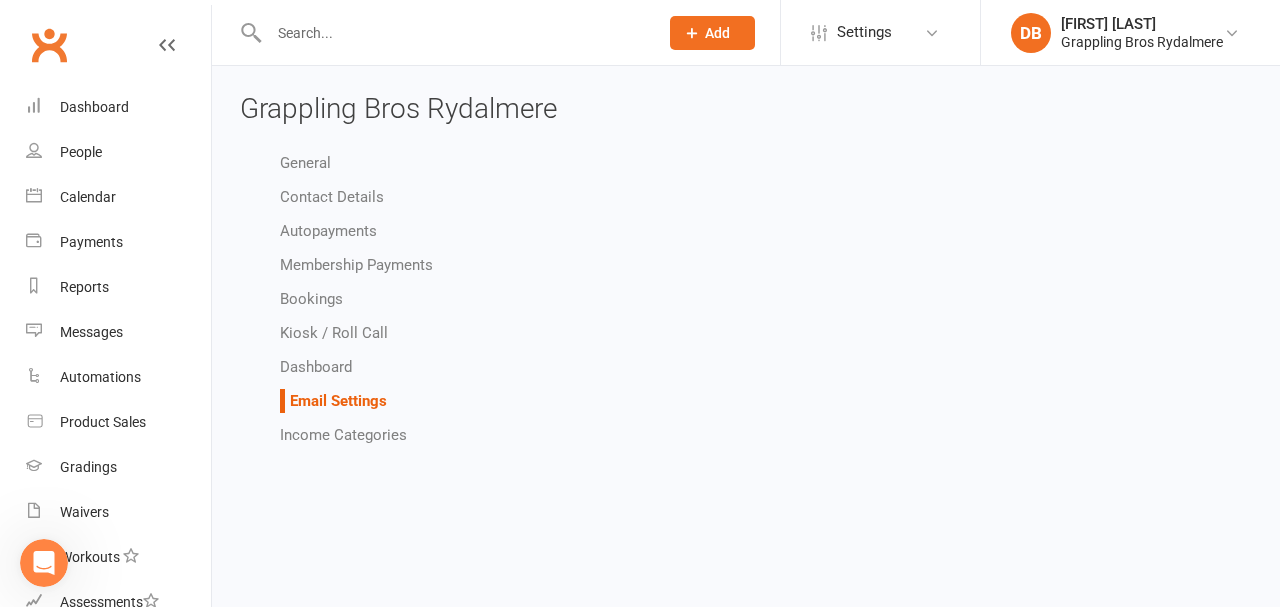 click on "General" at bounding box center [305, 163] 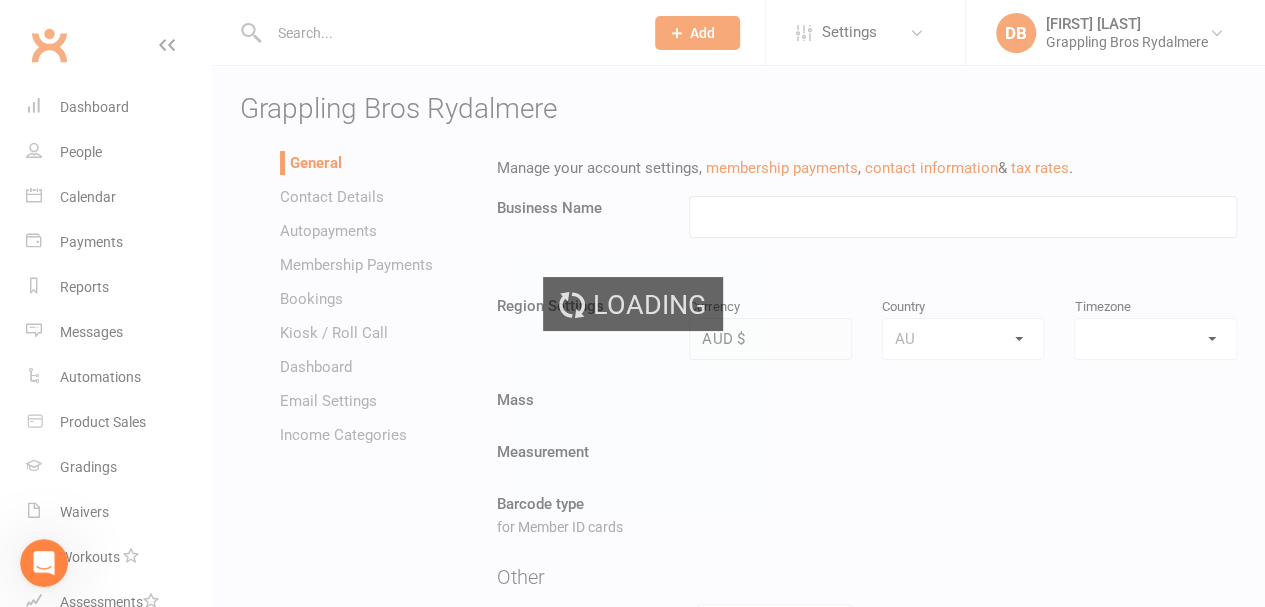 type on "Grappling Bros Rydalmere" 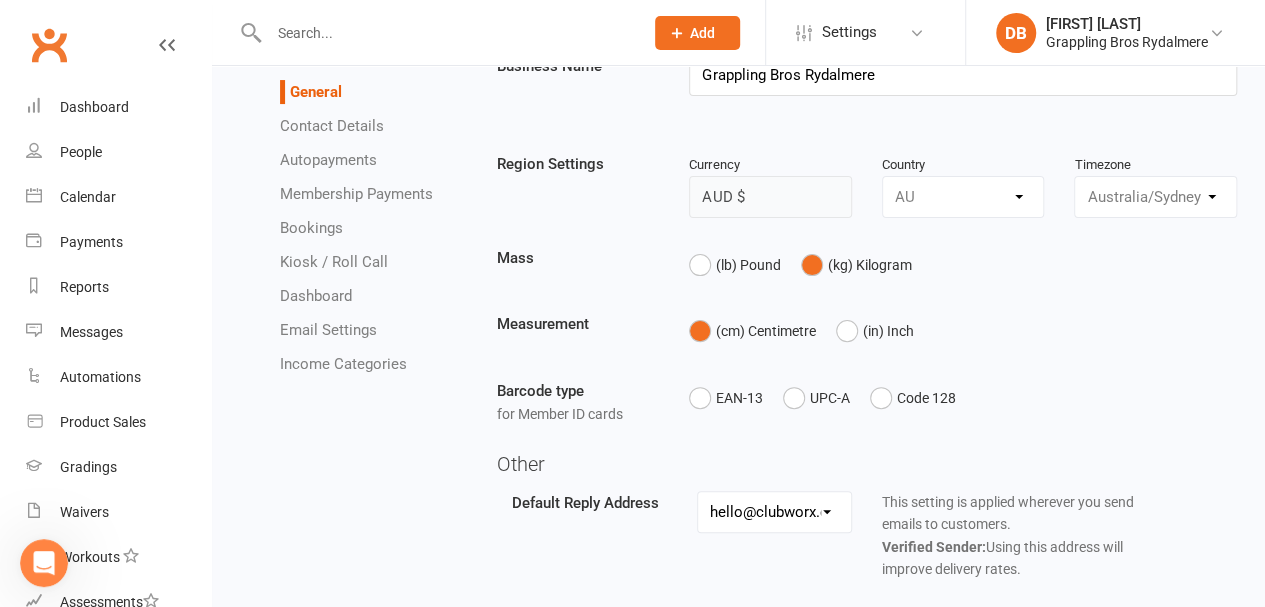 scroll, scrollTop: 12, scrollLeft: 0, axis: vertical 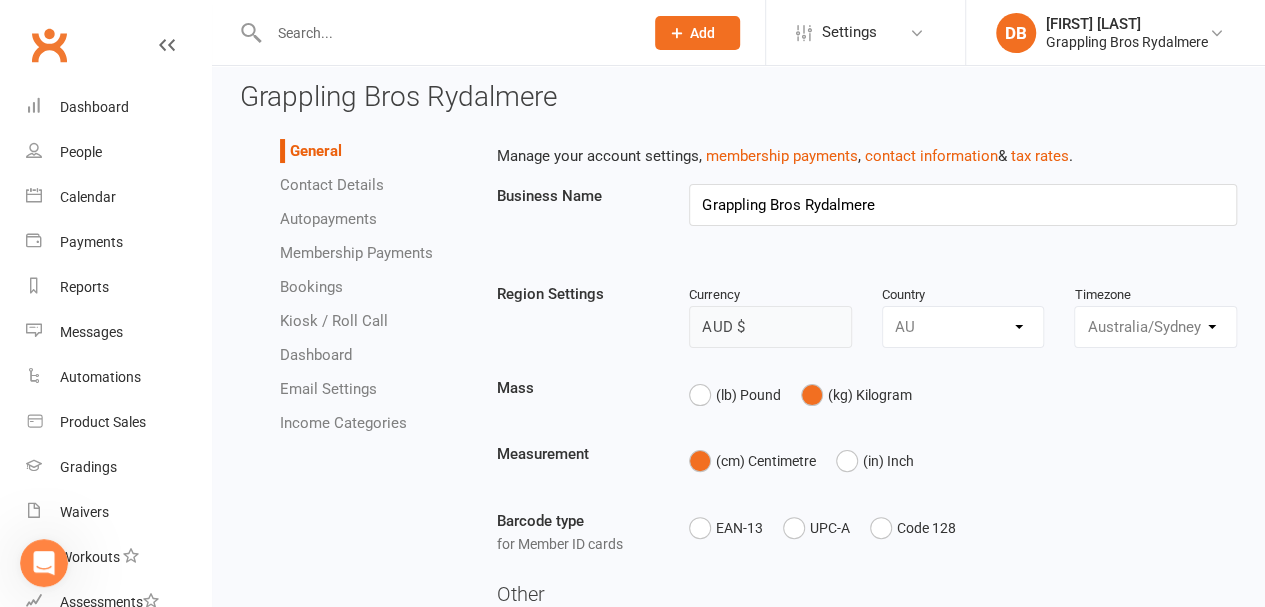 click on "Contact Details" at bounding box center (332, 185) 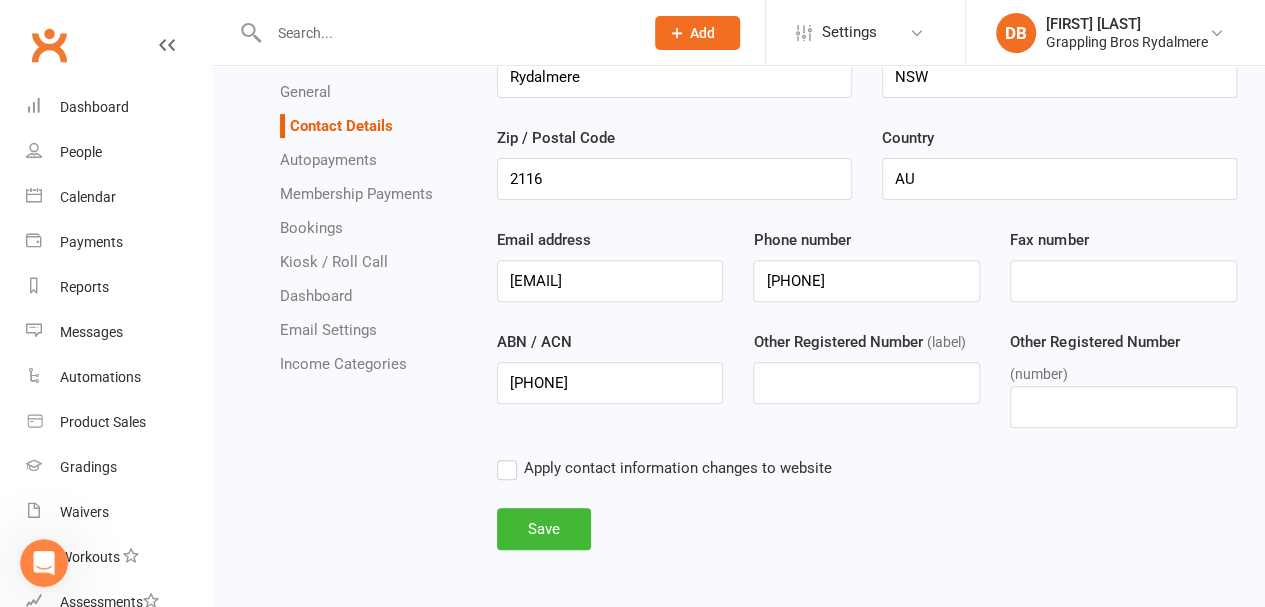scroll, scrollTop: 34, scrollLeft: 0, axis: vertical 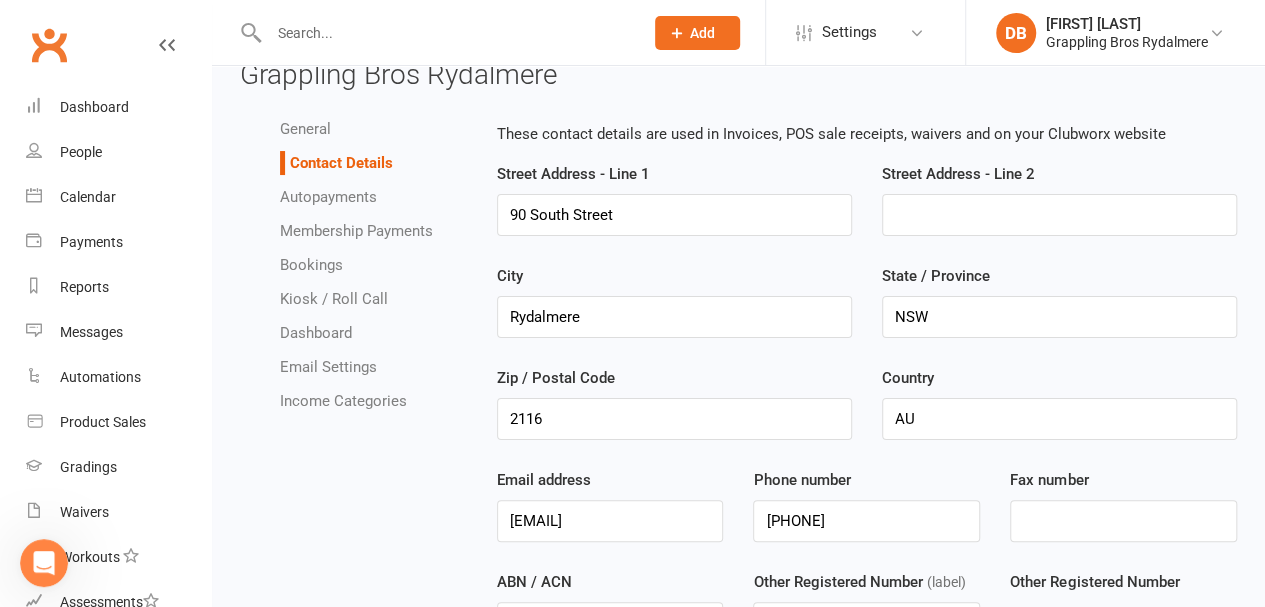 click on "Autopayments" at bounding box center (328, 197) 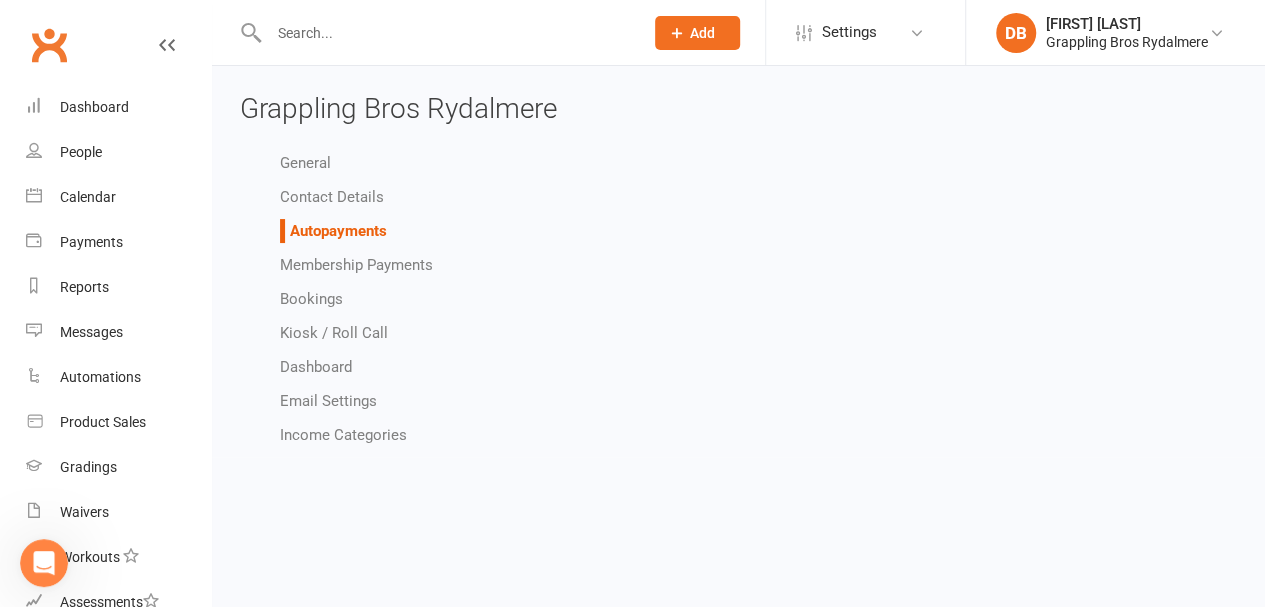 scroll, scrollTop: 0, scrollLeft: 0, axis: both 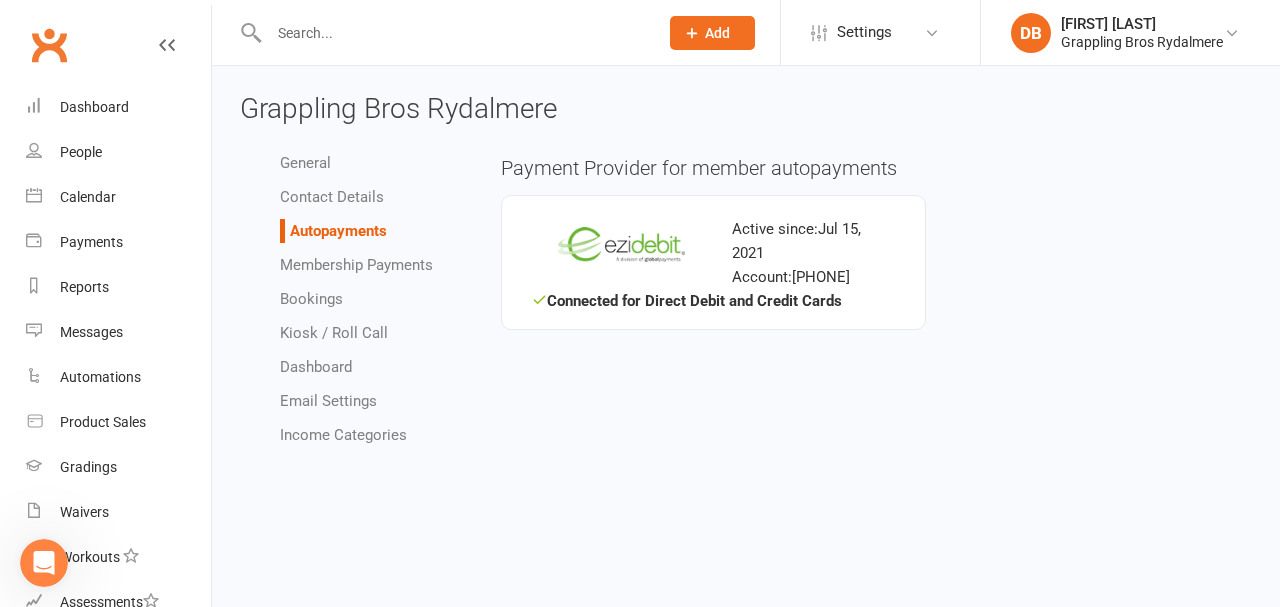 click on "Membership Payments" at bounding box center [356, 265] 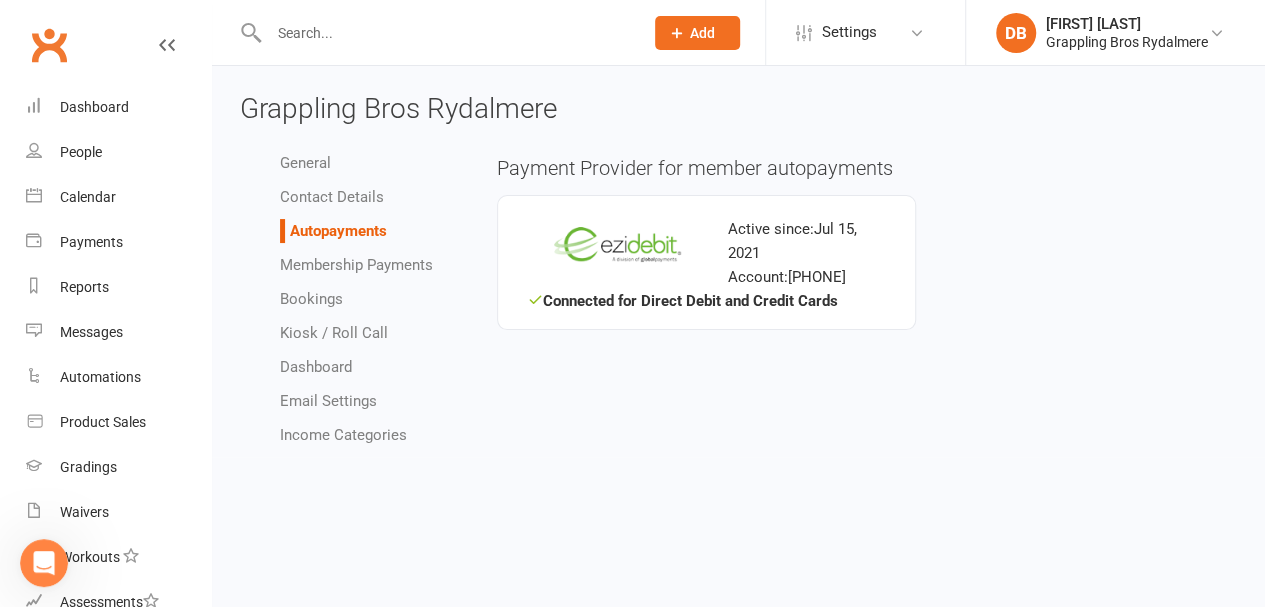 select on "1143" 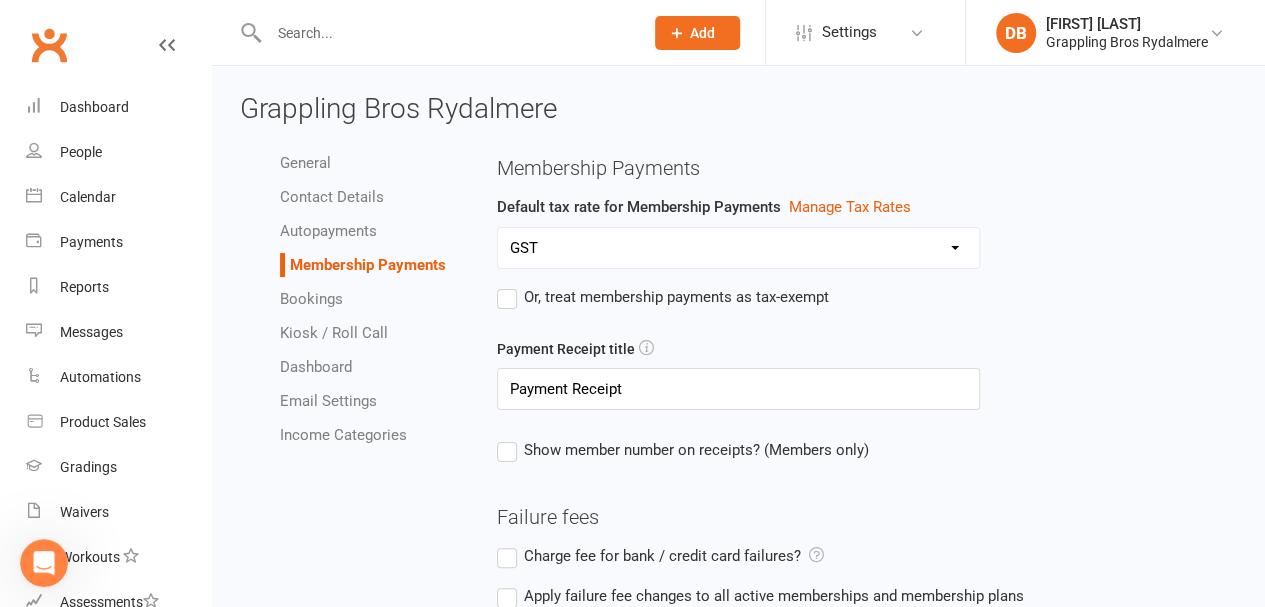 click on "Bookings" at bounding box center (311, 299) 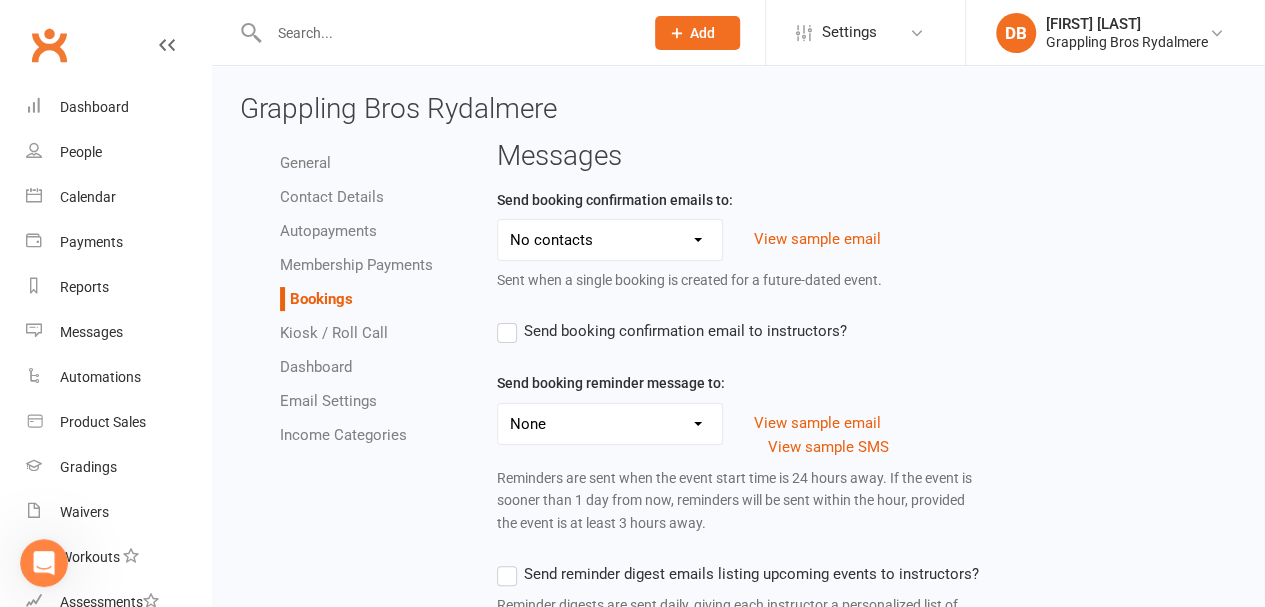 click on "Kiosk / Roll Call" at bounding box center [334, 333] 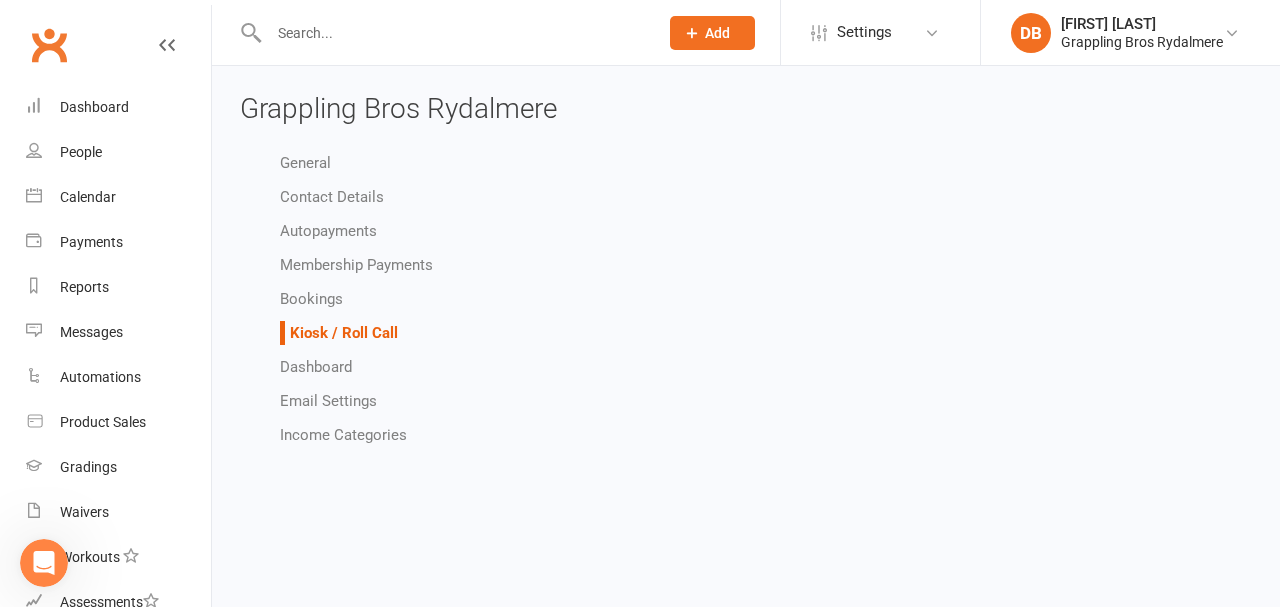 select on "all_attendees_sort_order_checked_in_desc" 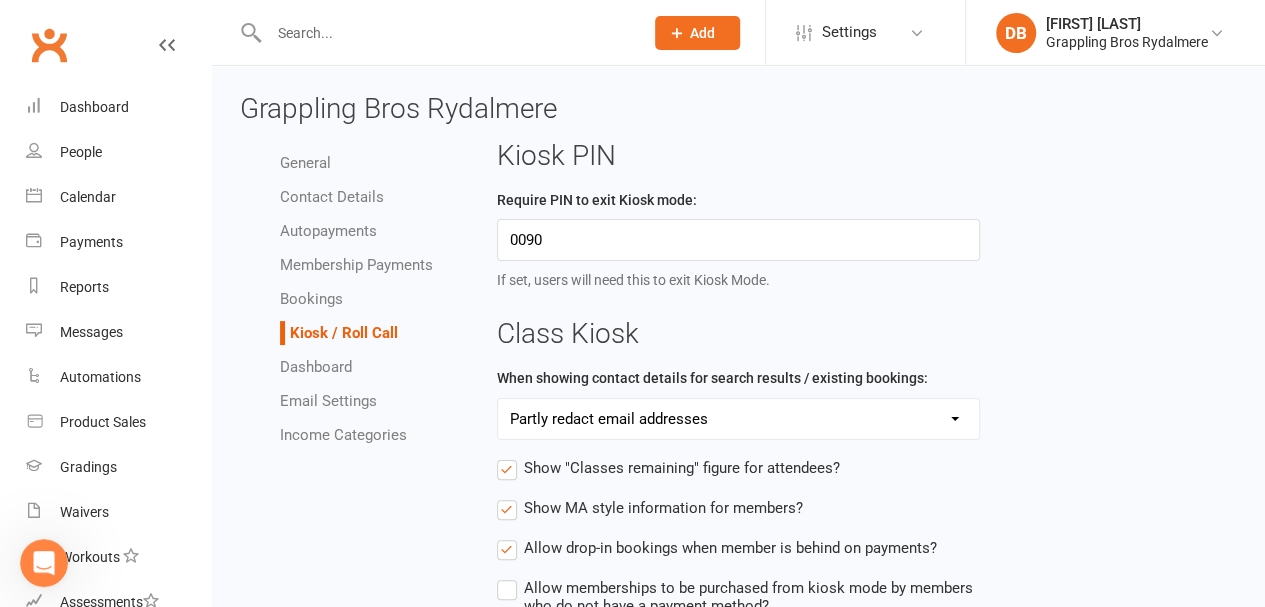 click on "Dashboard" at bounding box center (316, 367) 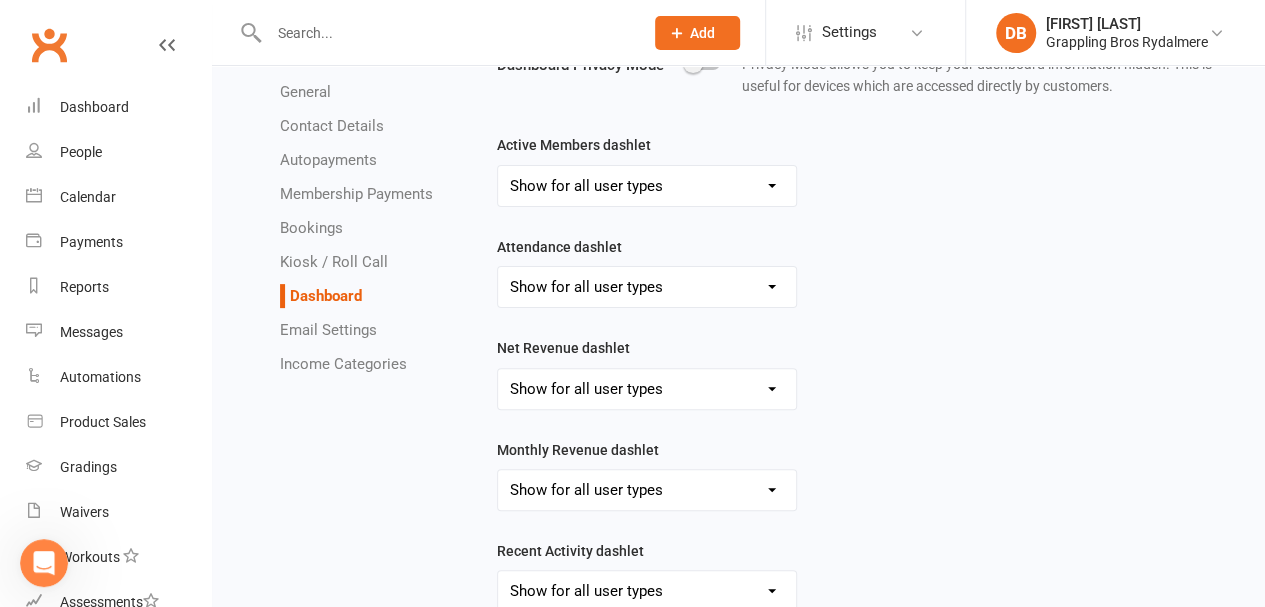 scroll, scrollTop: 360, scrollLeft: 0, axis: vertical 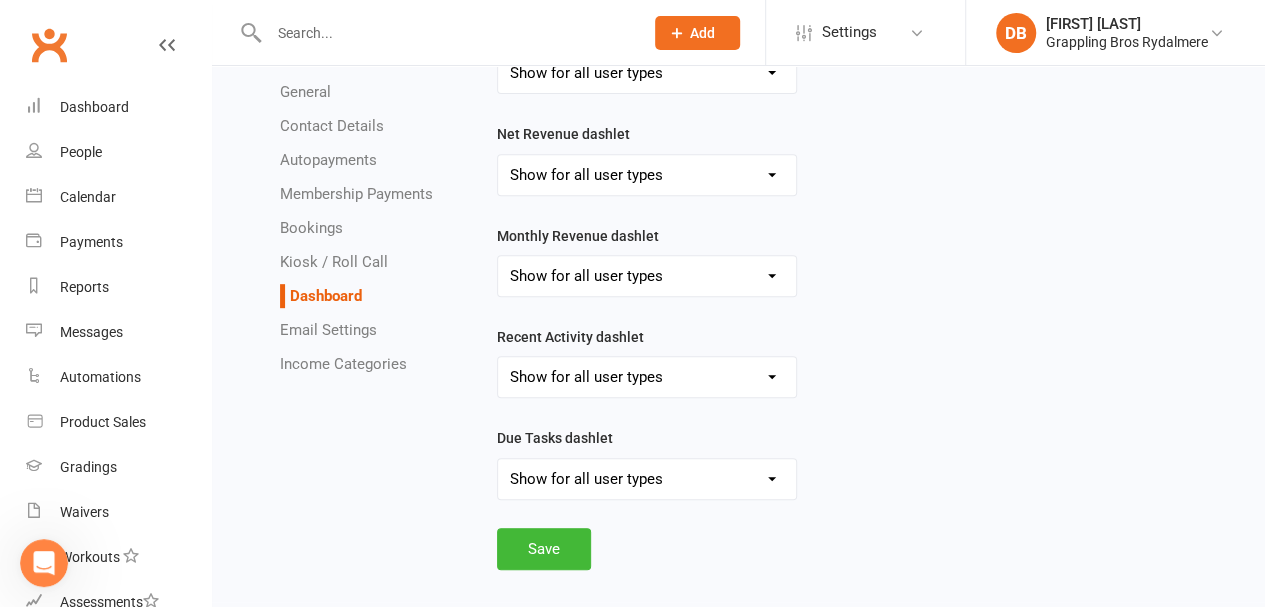 click on "Email Settings" at bounding box center [328, 330] 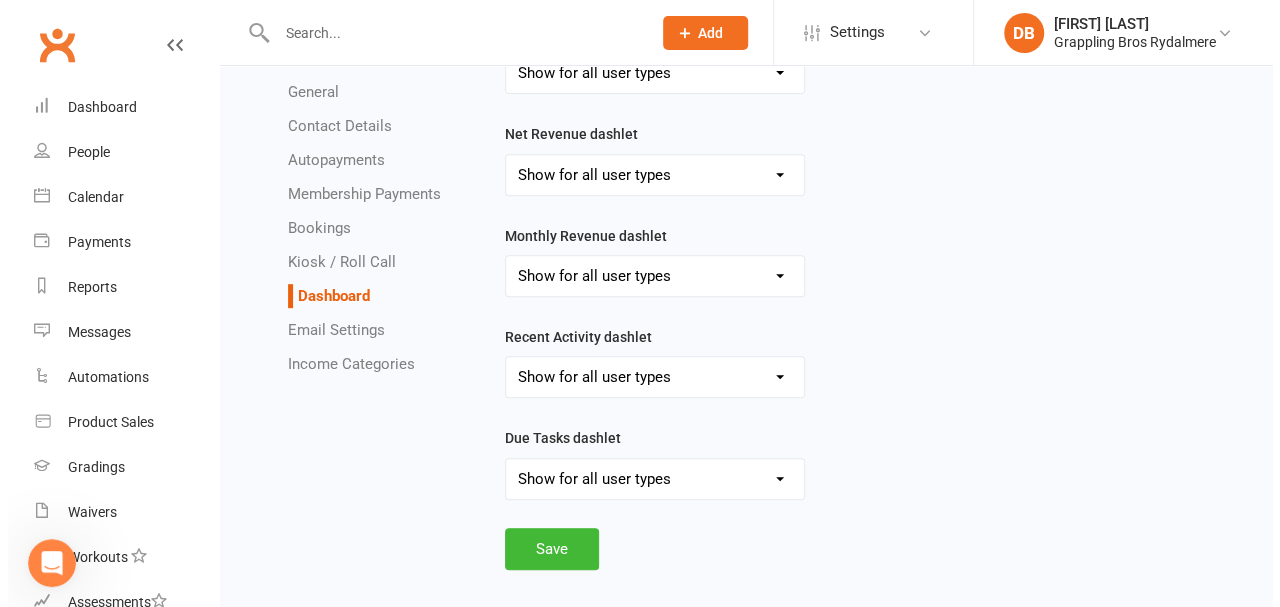 scroll, scrollTop: 0, scrollLeft: 0, axis: both 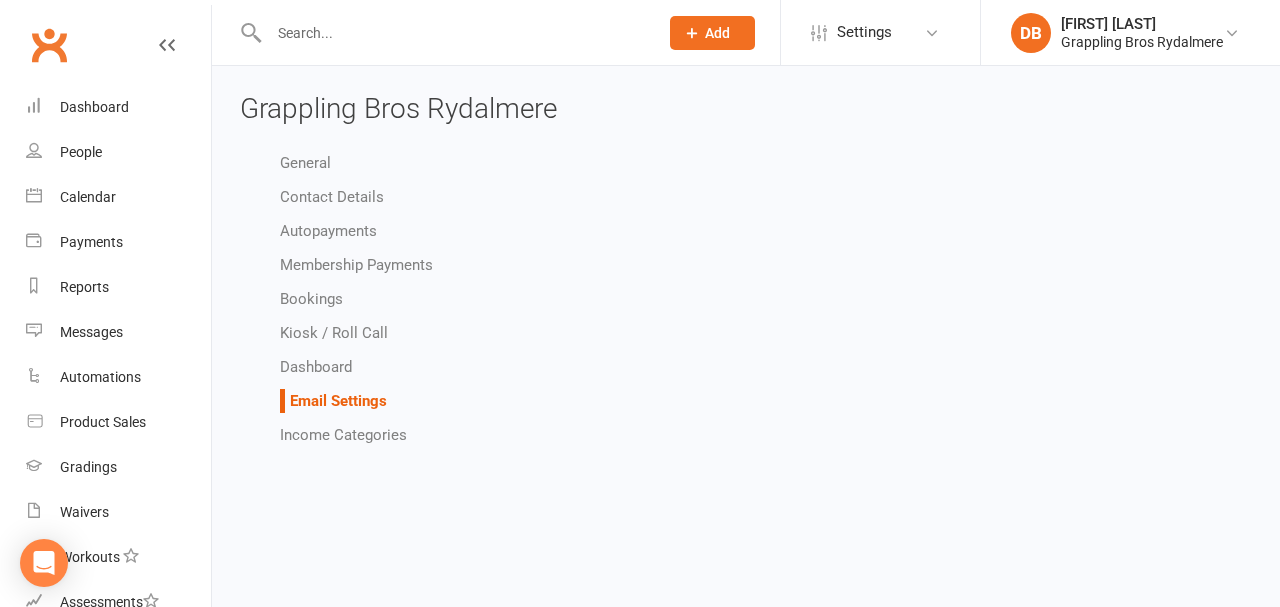 click on "Income Categories" at bounding box center (343, 435) 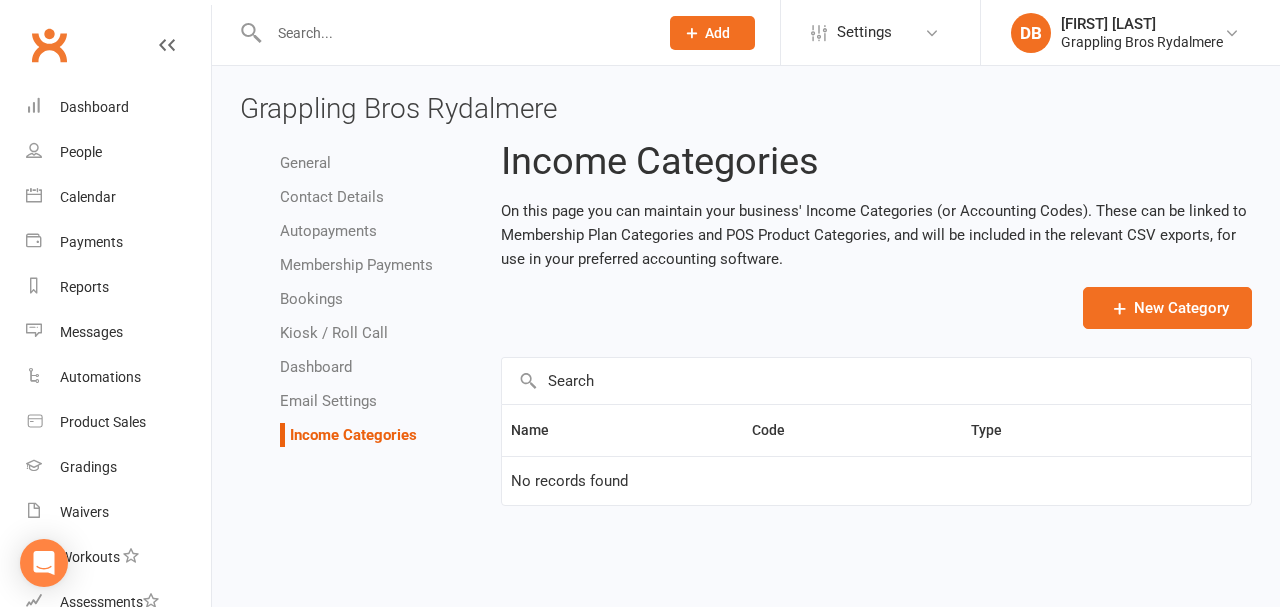 click on "Email Settings" at bounding box center (328, 401) 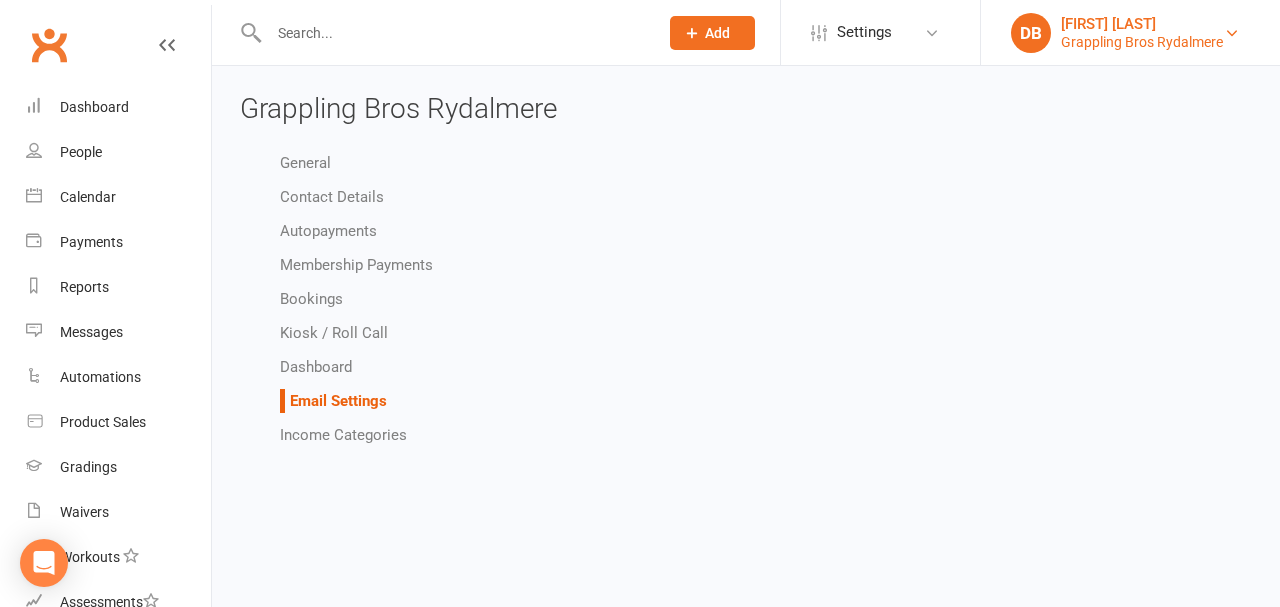 click on "[FIRST] [LAST]" at bounding box center (1142, 24) 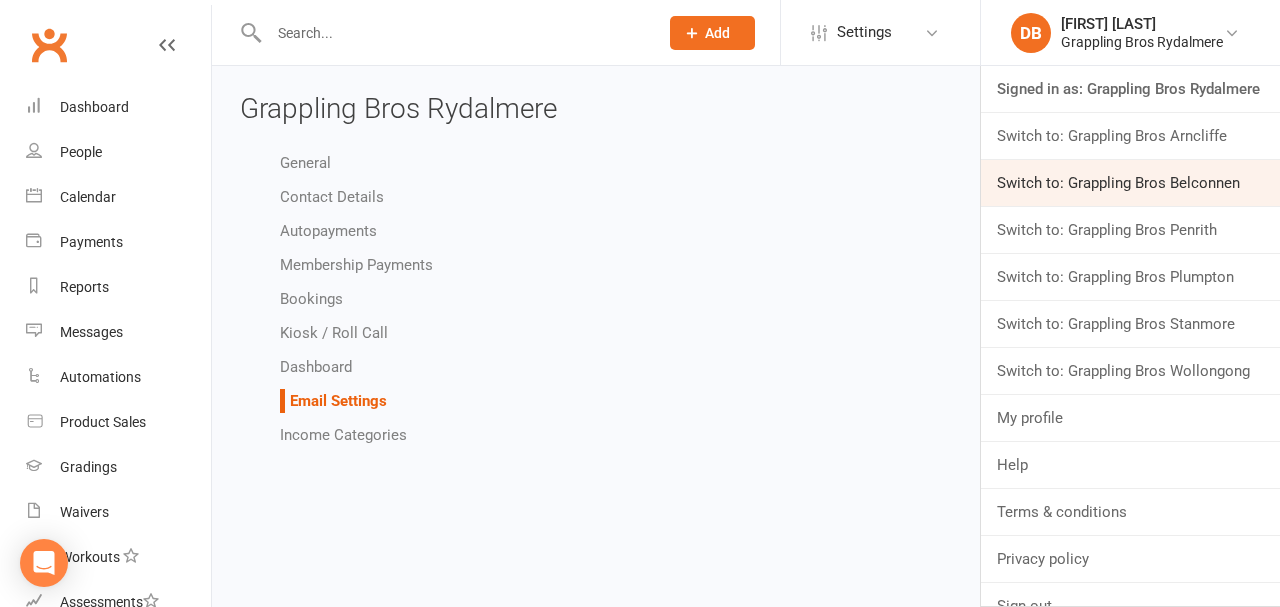 click on "Switch to: Grappling Bros Belconnen" at bounding box center [1130, 183] 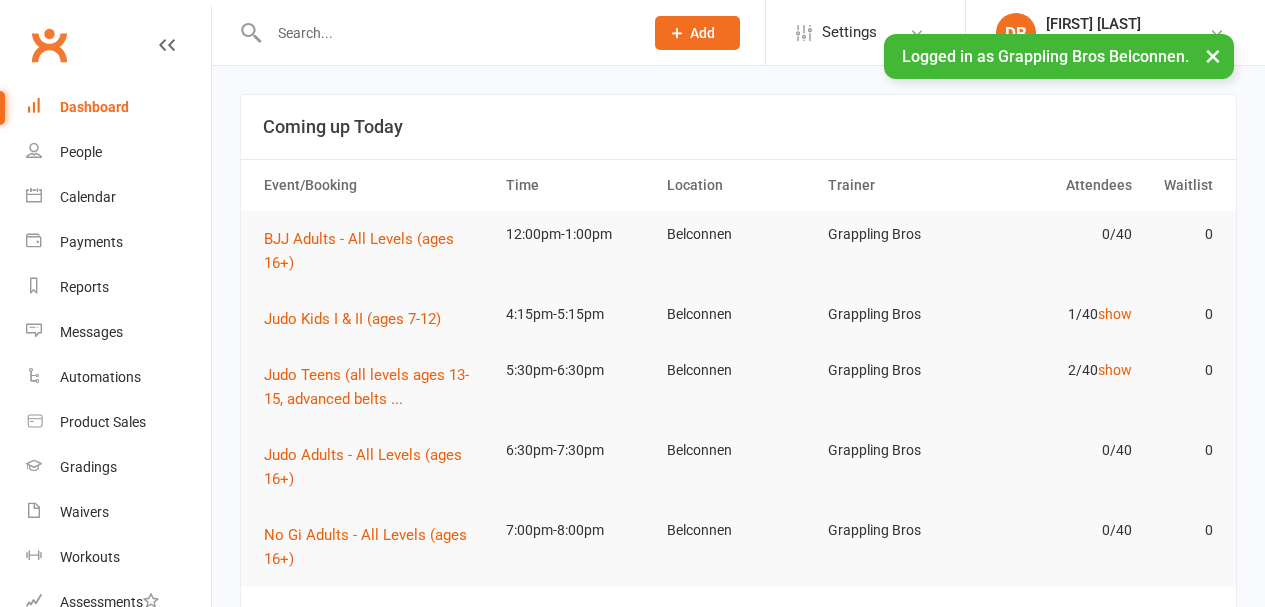 scroll, scrollTop: 0, scrollLeft: 0, axis: both 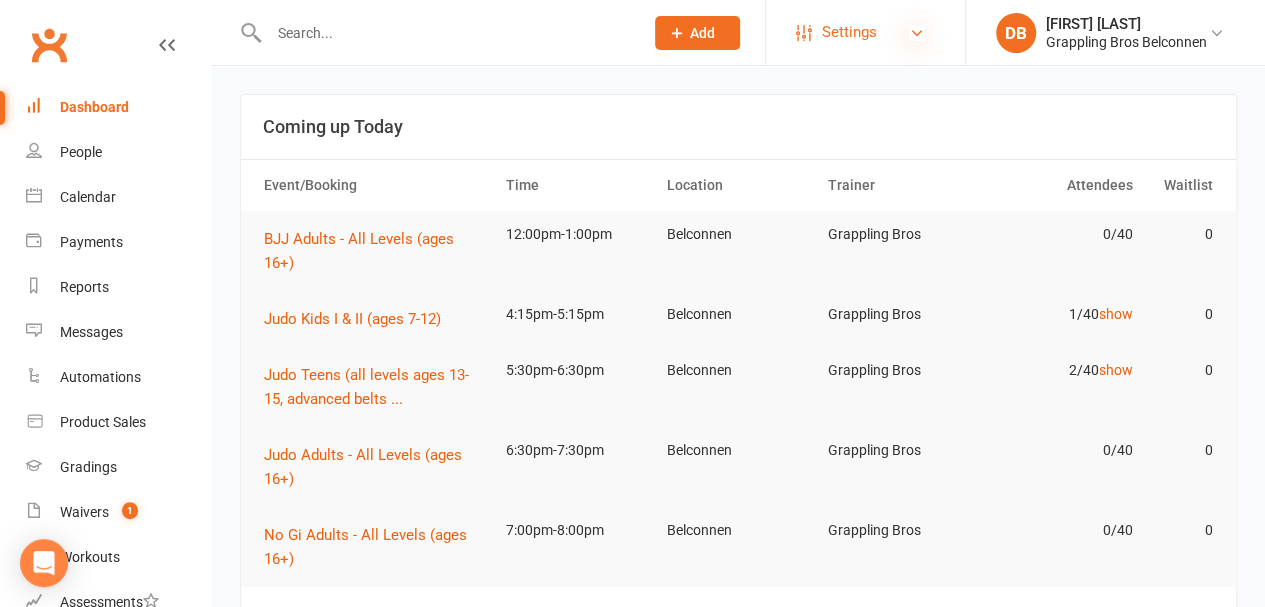 click at bounding box center (917, 33) 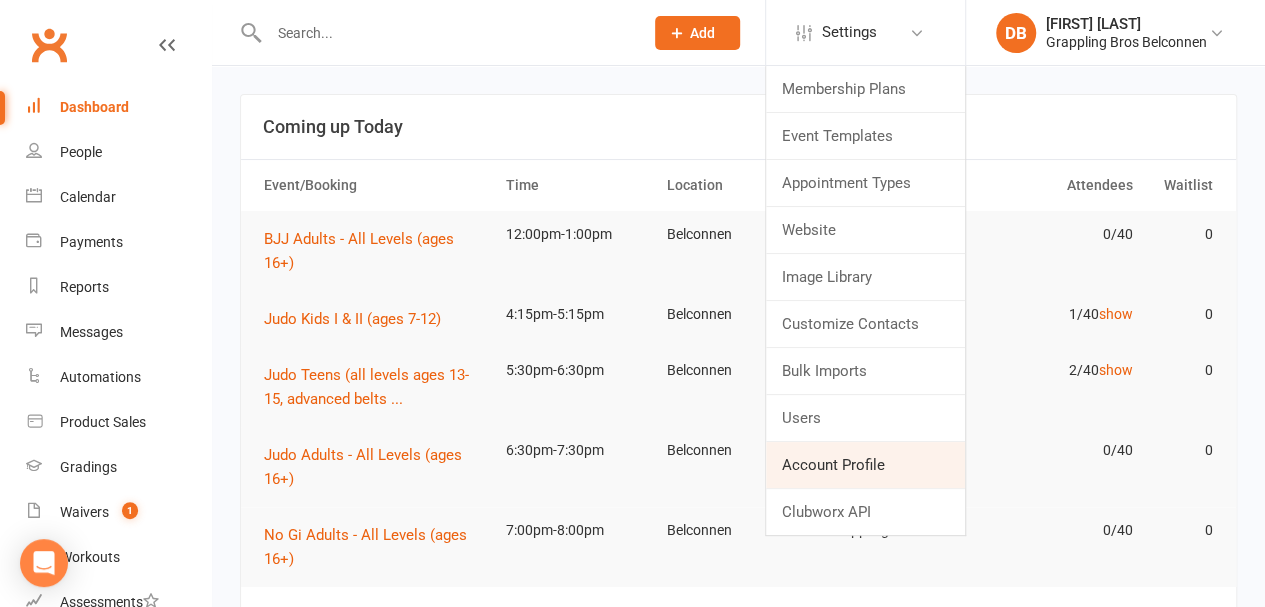 click on "Account Profile" at bounding box center (865, 465) 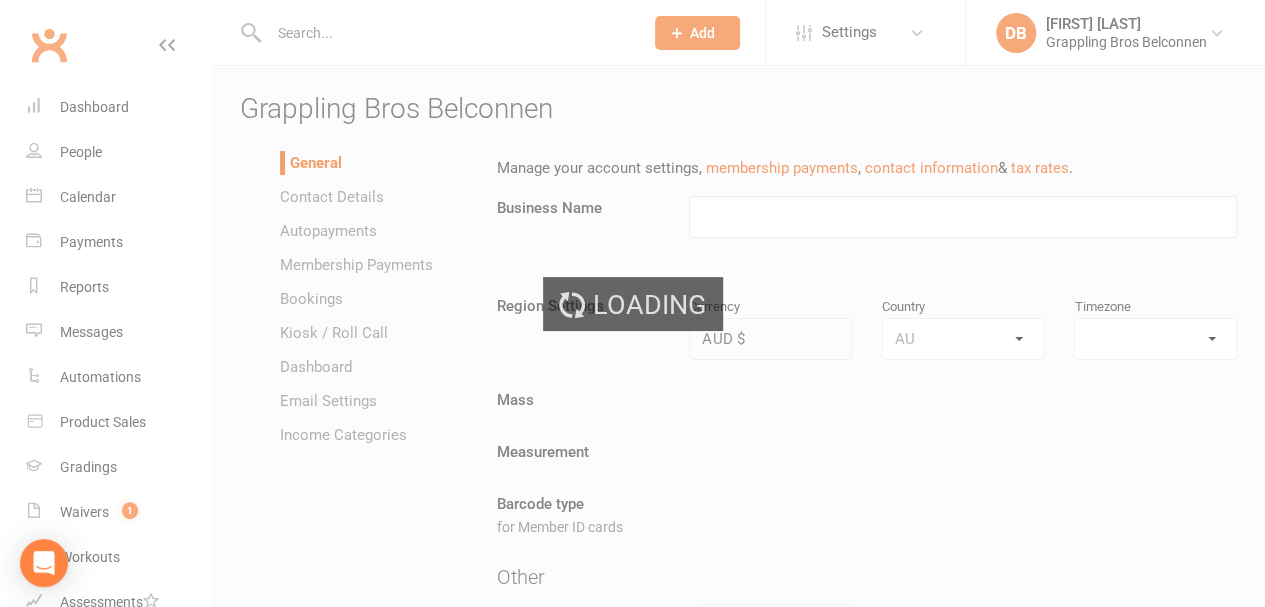 type on "Grappling Bros Belconnen" 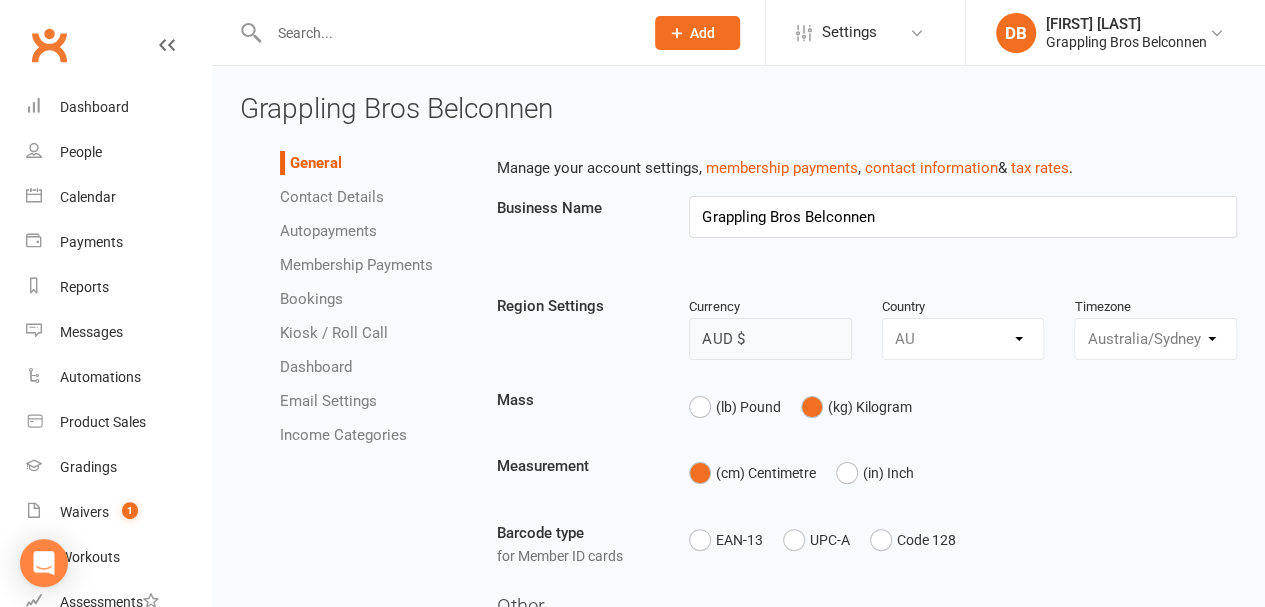 click on "Email Settings" at bounding box center (328, 401) 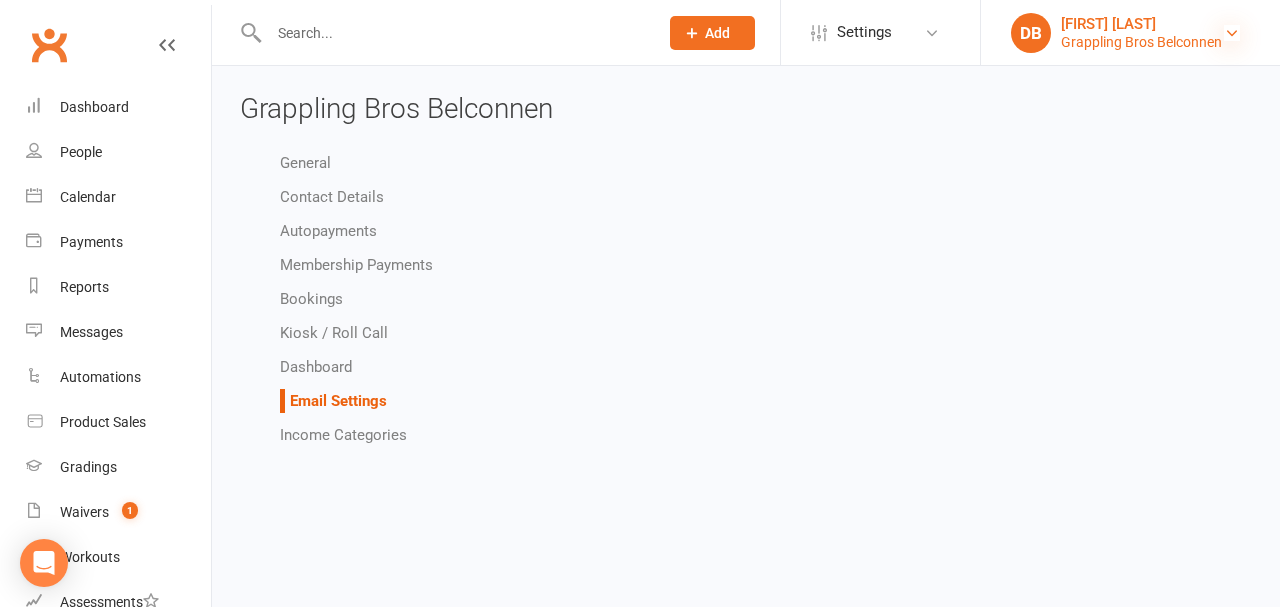 click at bounding box center (1232, 33) 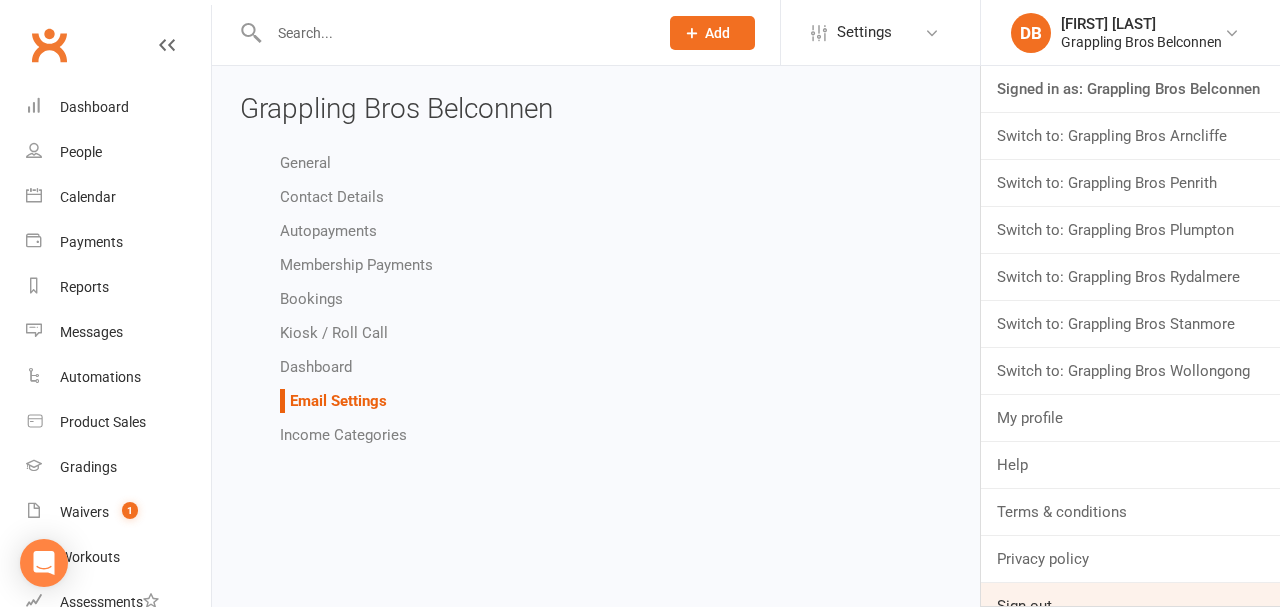 click on "Sign out" at bounding box center [1130, 606] 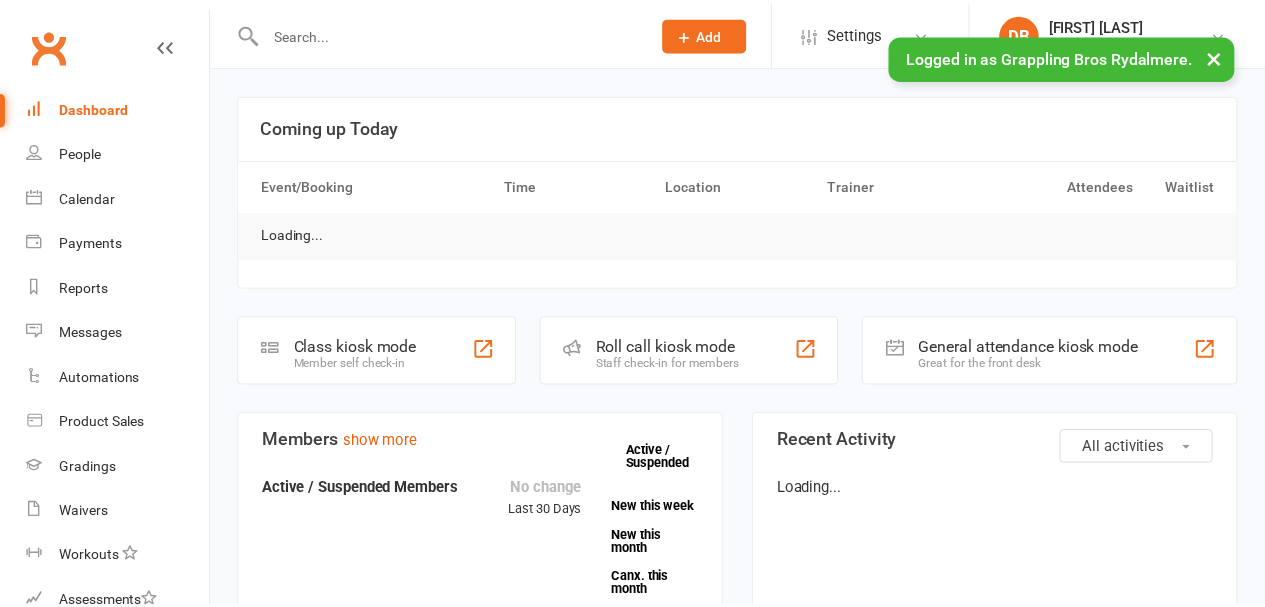 scroll, scrollTop: 0, scrollLeft: 0, axis: both 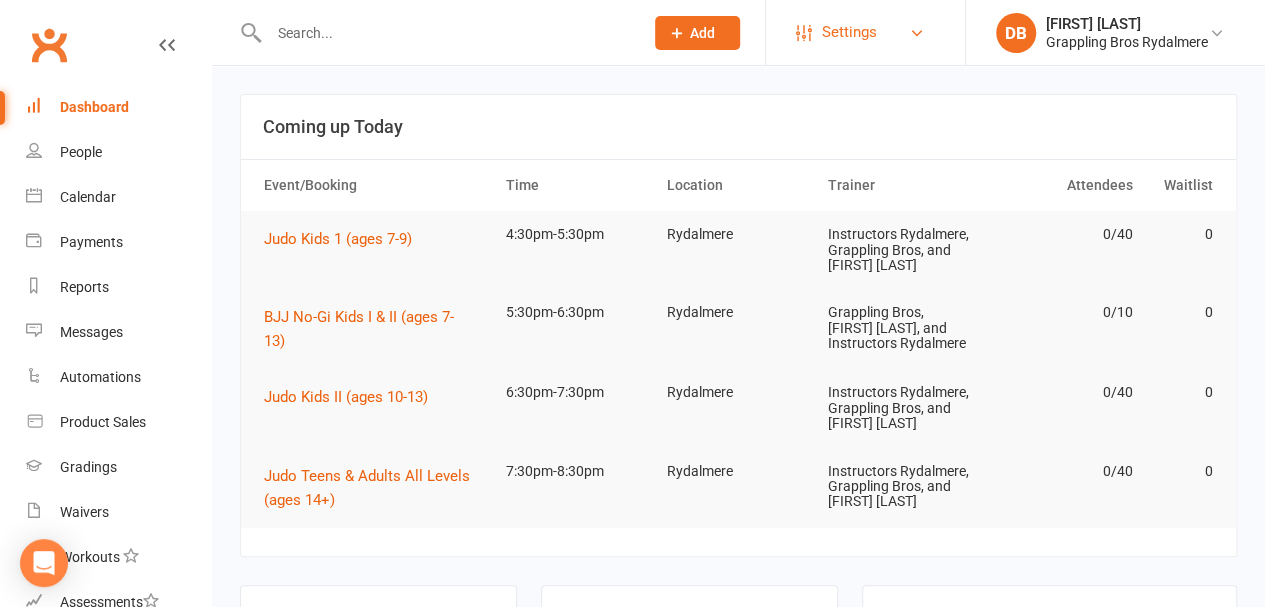 click on "Settings" at bounding box center [849, 32] 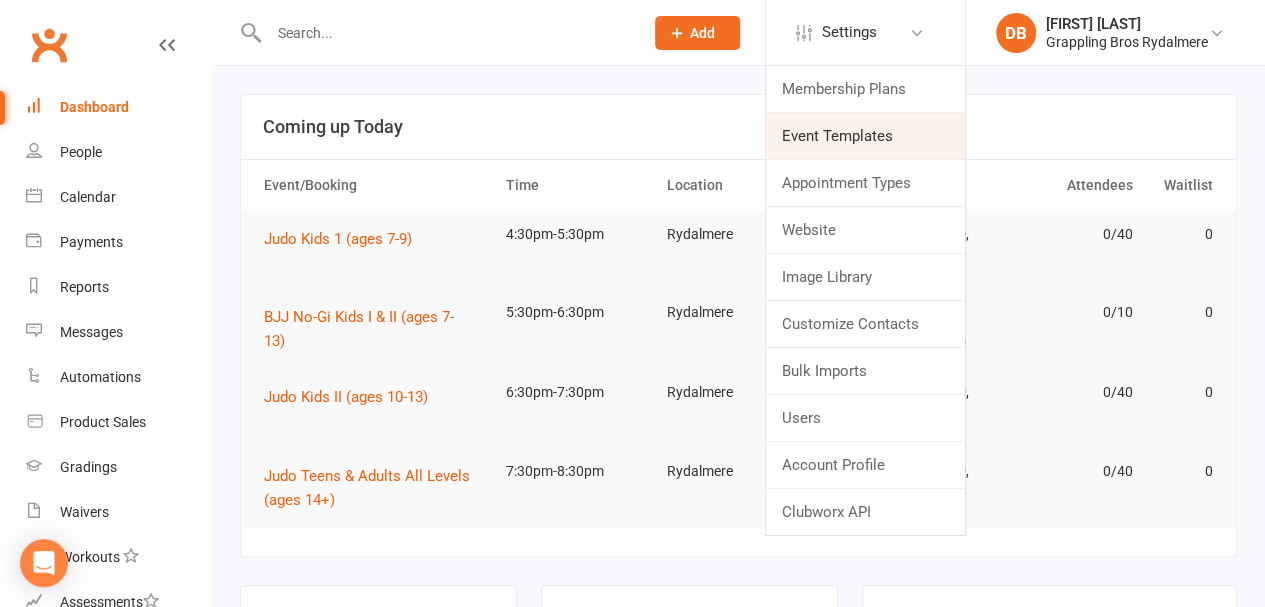 click on "Event Templates" at bounding box center [865, 136] 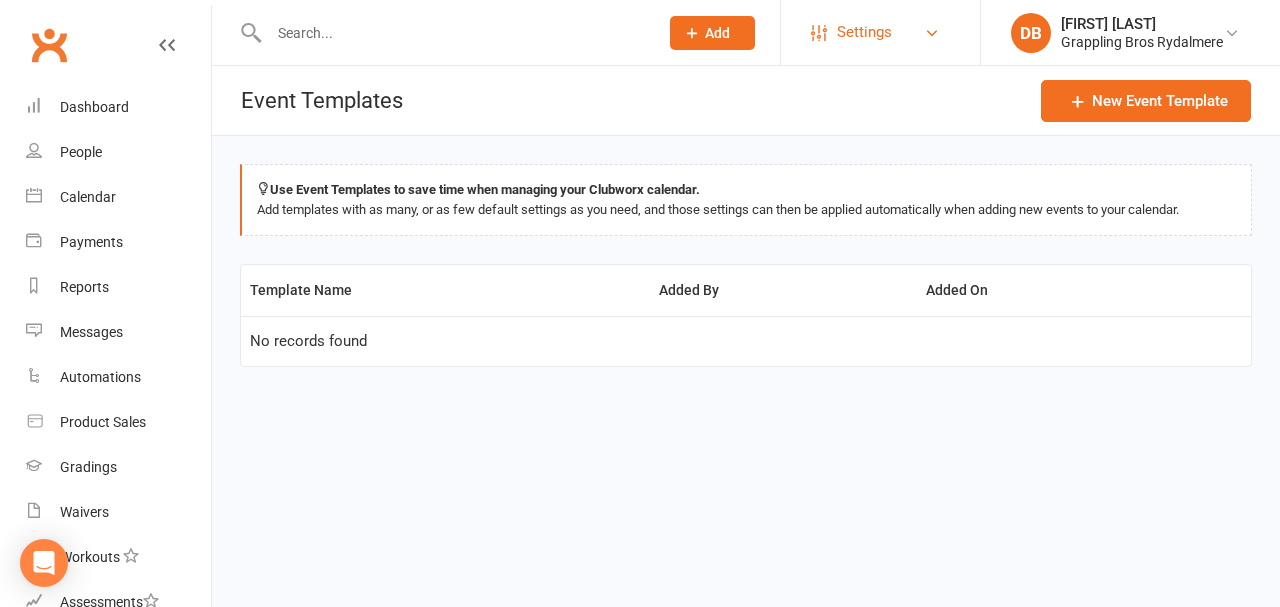 click on "Settings" at bounding box center [880, 32] 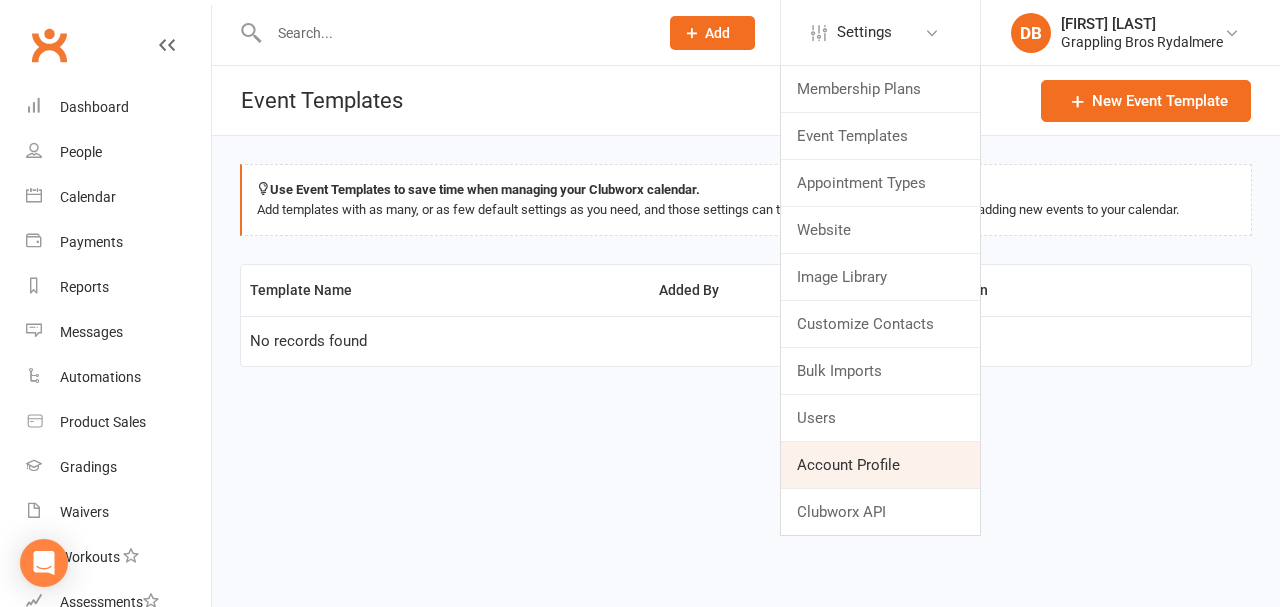click on "Account Profile" at bounding box center [880, 465] 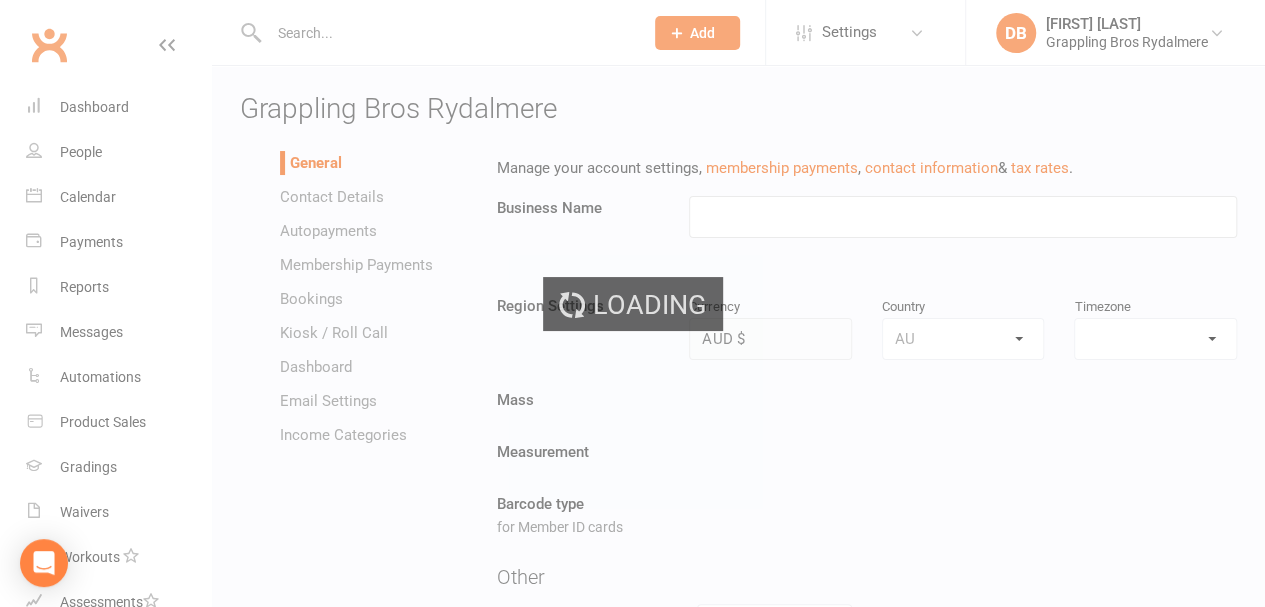 type on "Grappling Bros Rydalmere" 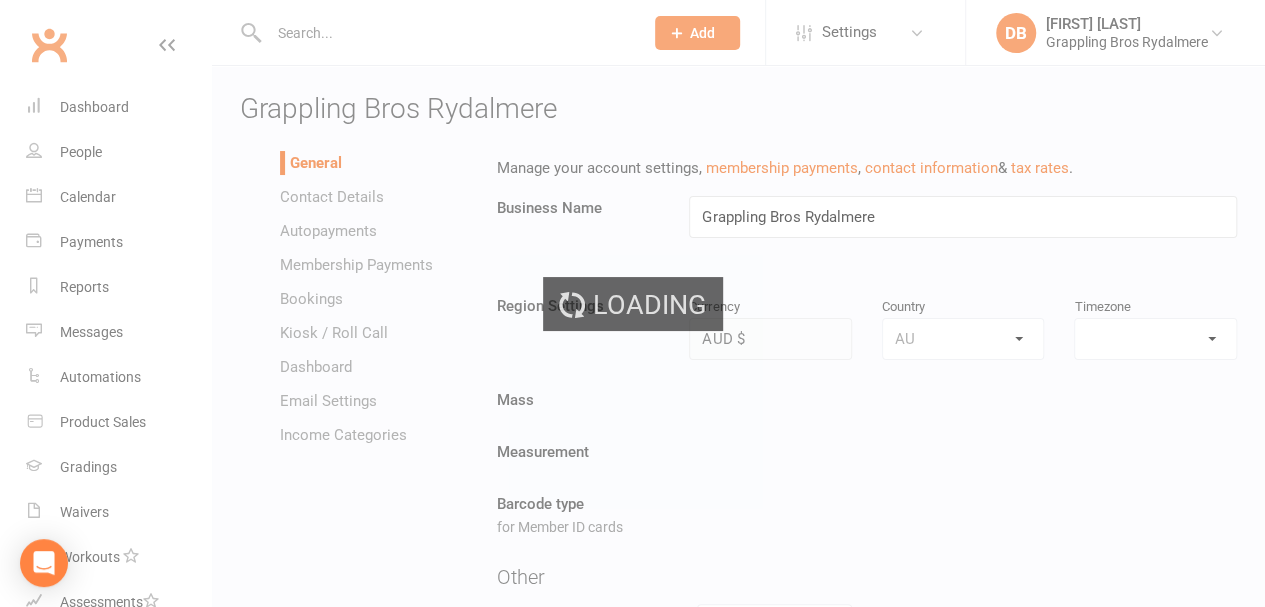 select on "rydalmere@grapplingbros.com.au" 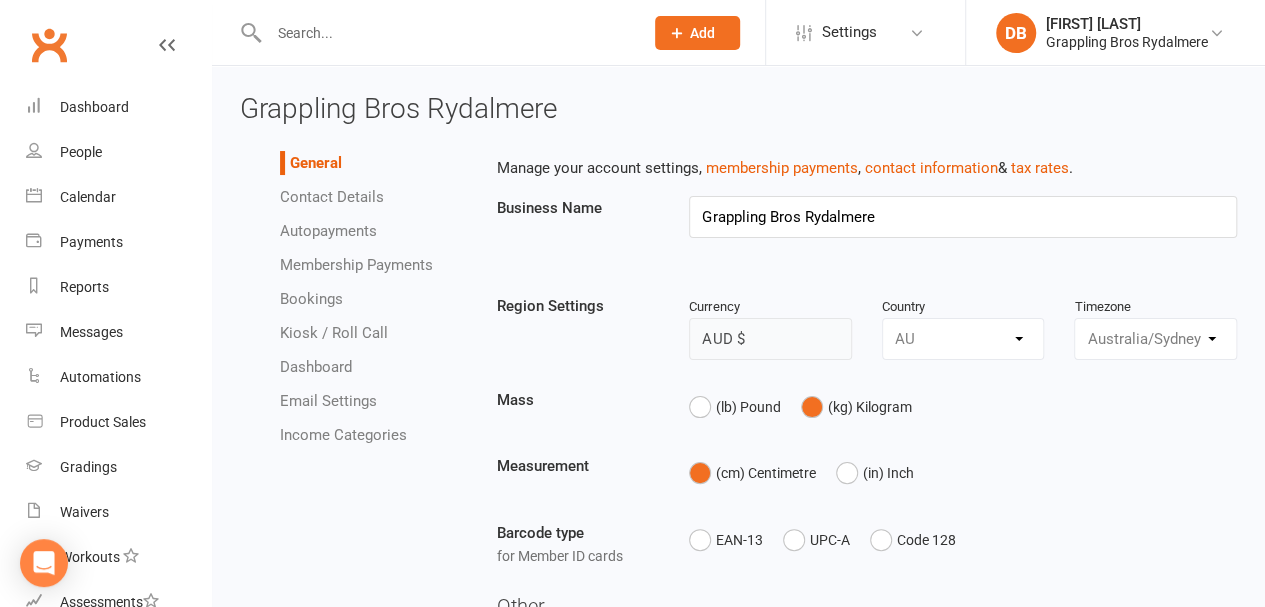 click on "Email Settings" at bounding box center (328, 401) 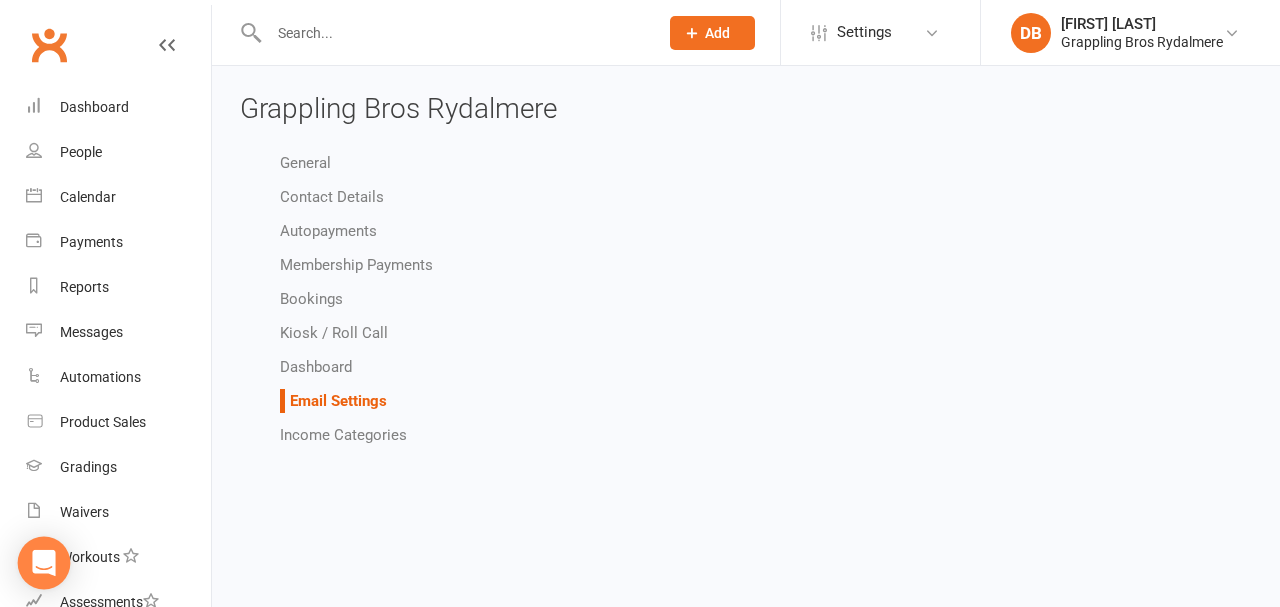 click 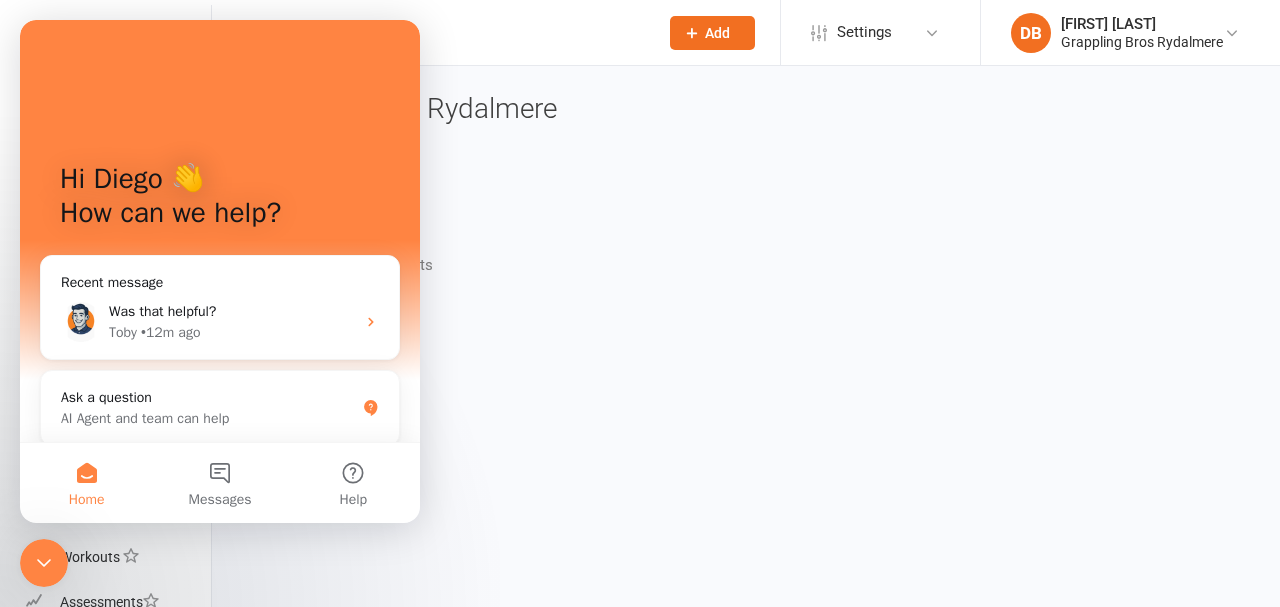 scroll, scrollTop: 0, scrollLeft: 0, axis: both 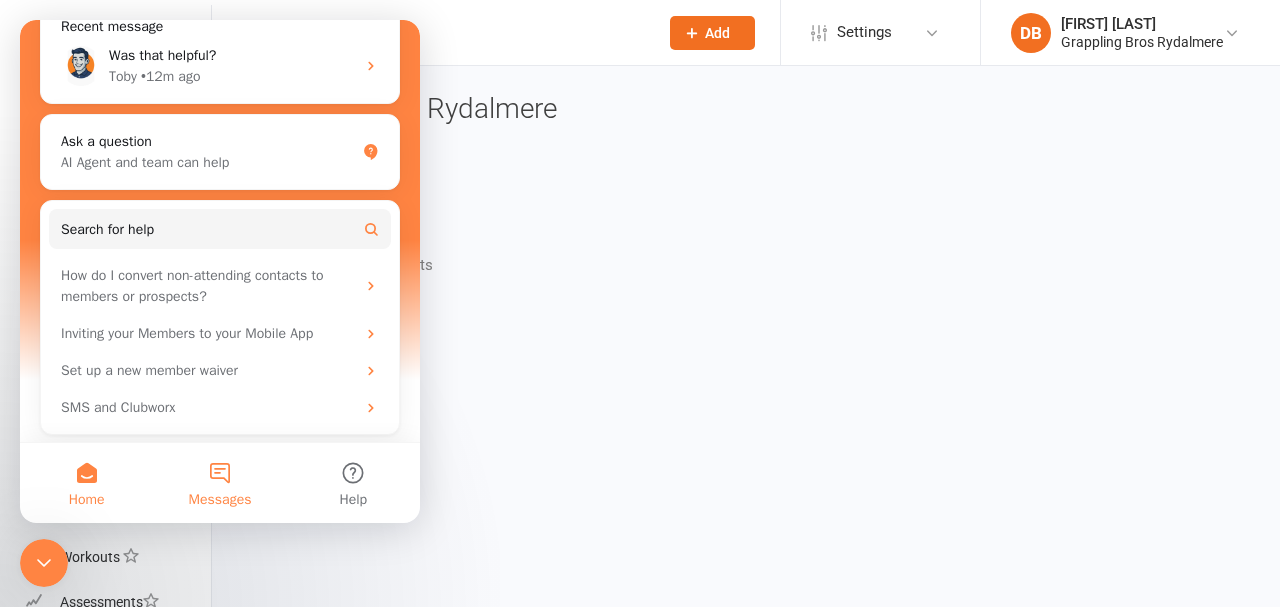 click on "Messages" at bounding box center (219, 483) 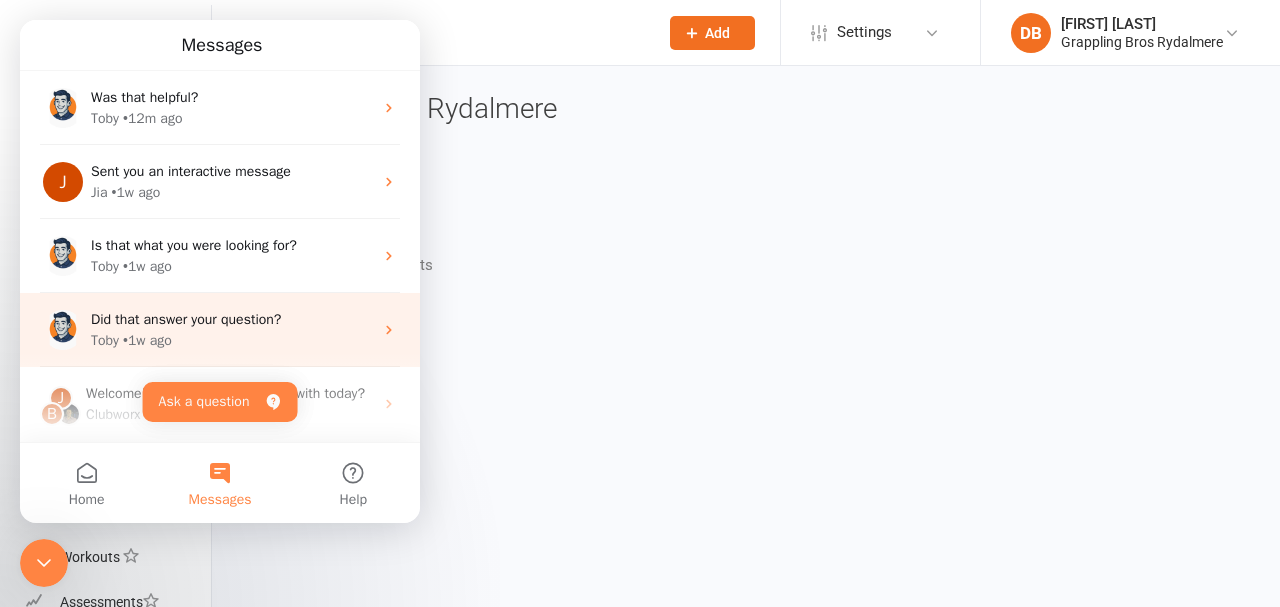 scroll, scrollTop: 152, scrollLeft: 0, axis: vertical 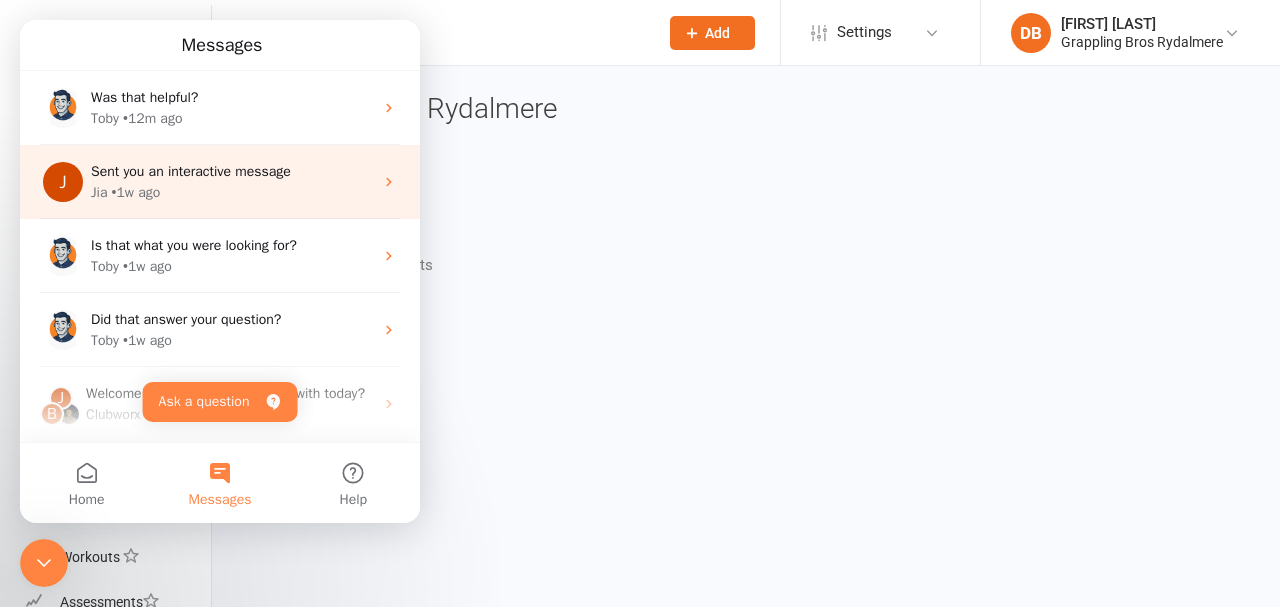 click on "Sent you an interactive message" at bounding box center (191, 171) 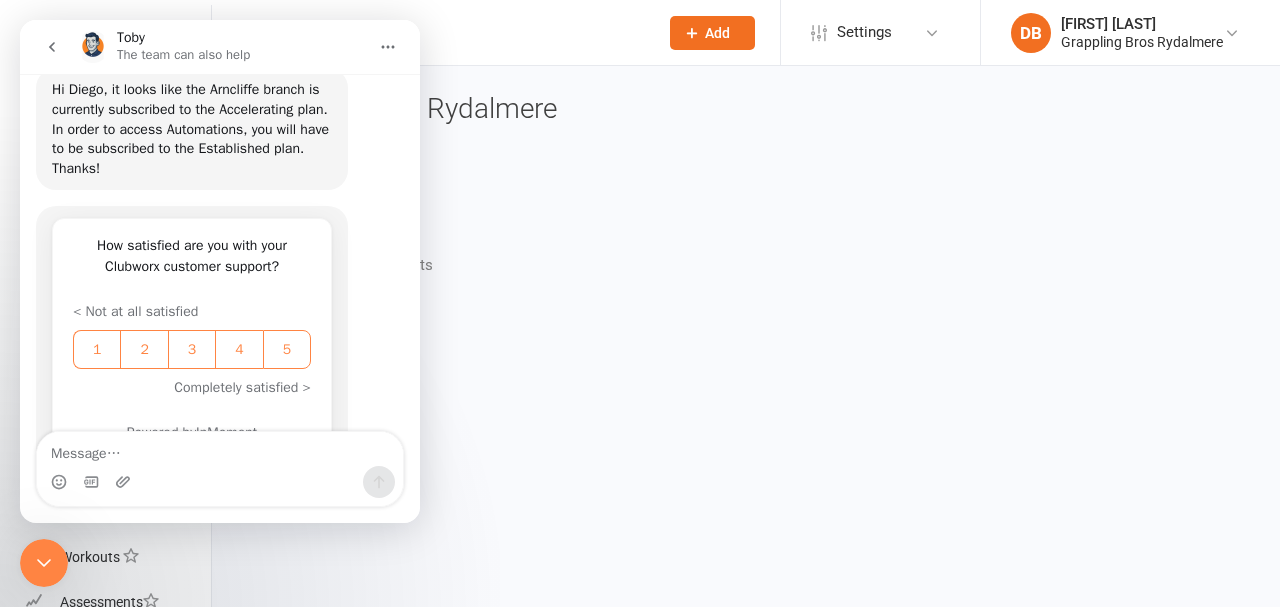 scroll, scrollTop: 1667, scrollLeft: 0, axis: vertical 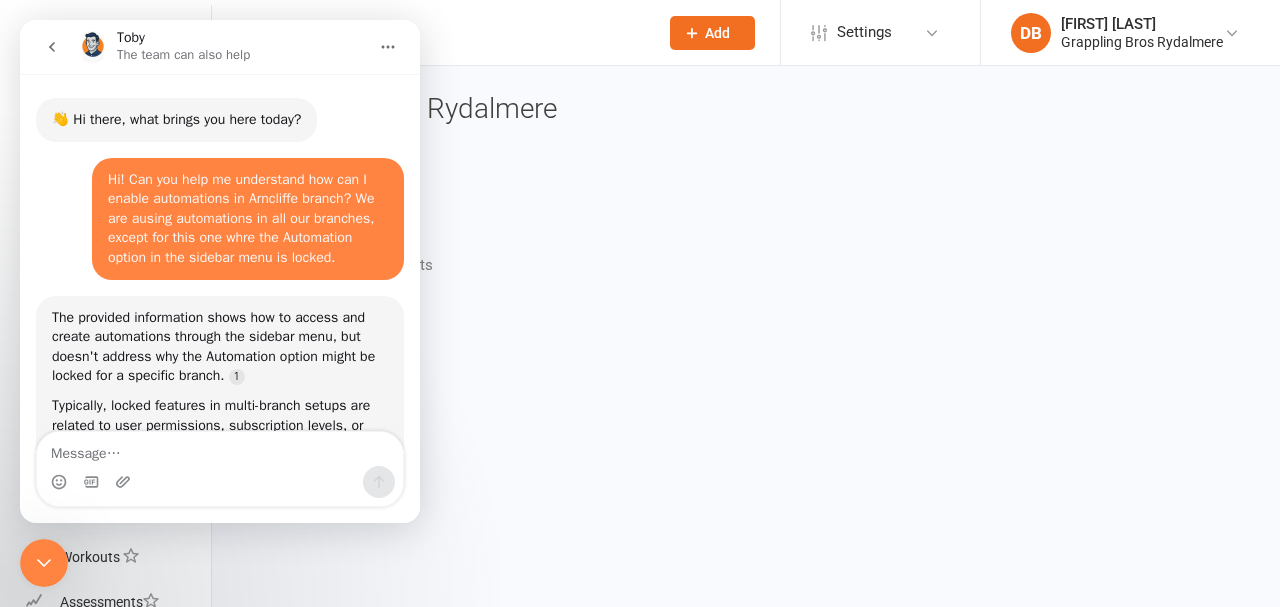 click 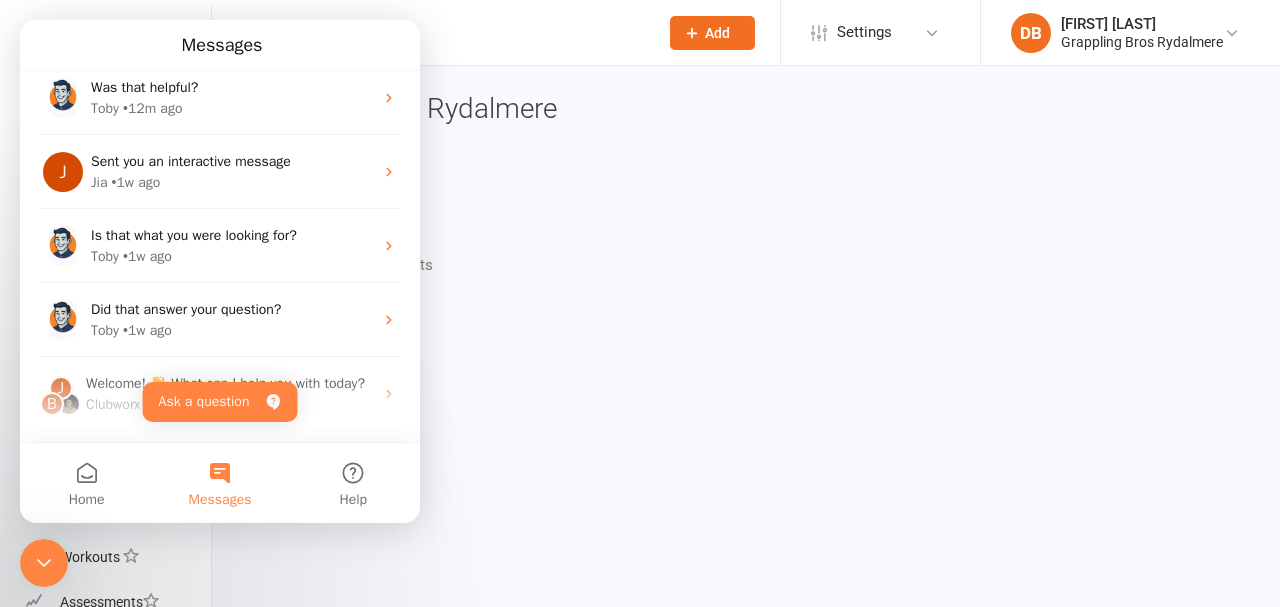 scroll, scrollTop: 0, scrollLeft: 0, axis: both 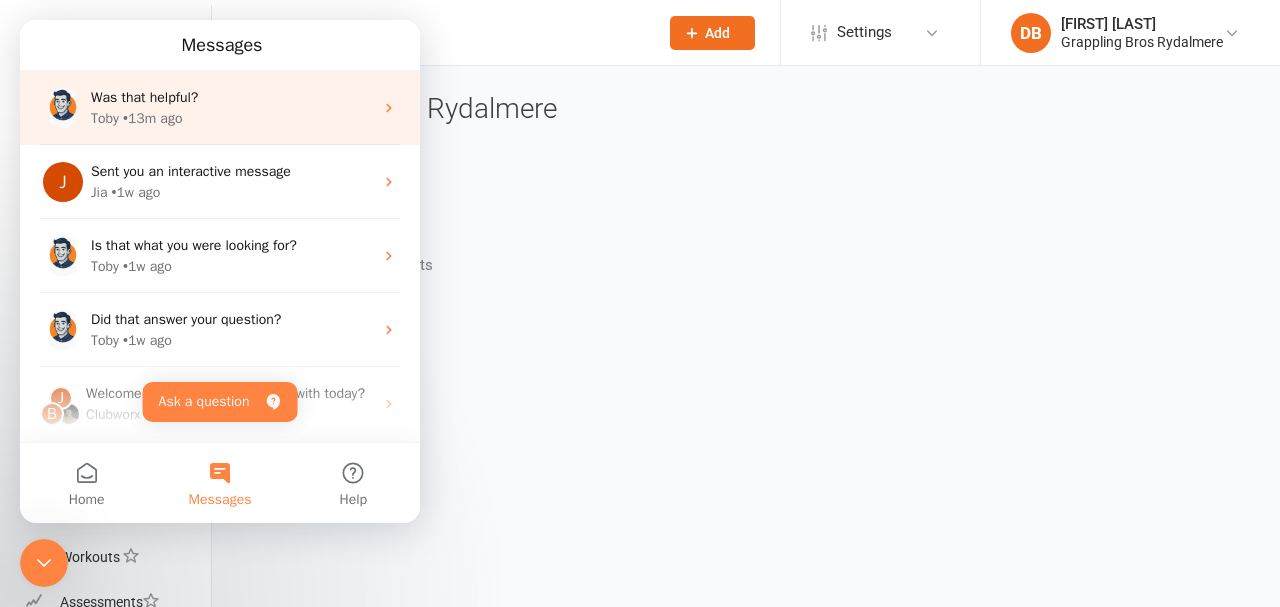 click on "•  13m ago" at bounding box center [152, 118] 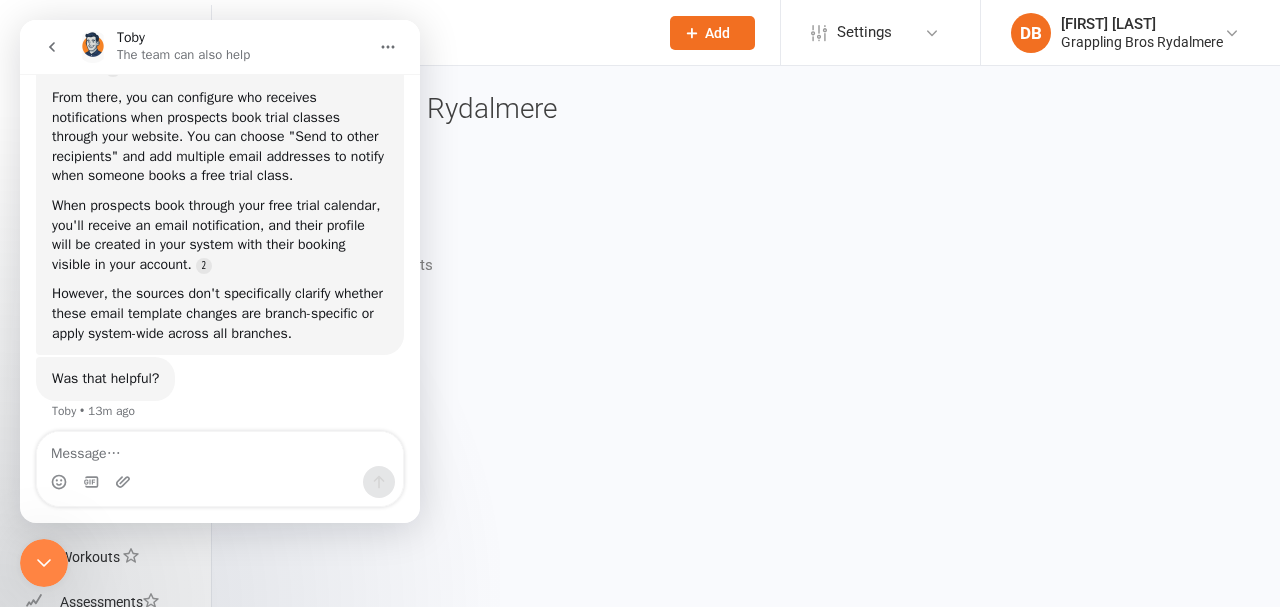 scroll, scrollTop: 770, scrollLeft: 0, axis: vertical 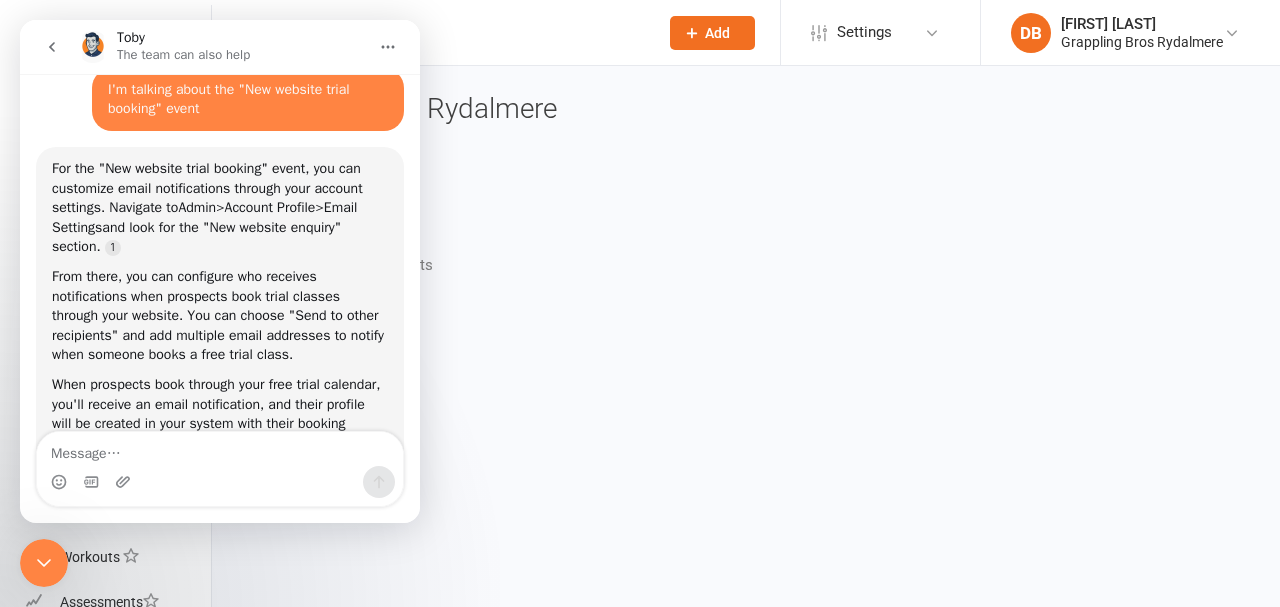click on "For the "New website trial booking" event, you can customize email notifications through your account settings. Navigate to  Admin  >  Account Profile  >  Email Settings  and look for the "New website enquiry" section." at bounding box center (220, 208) 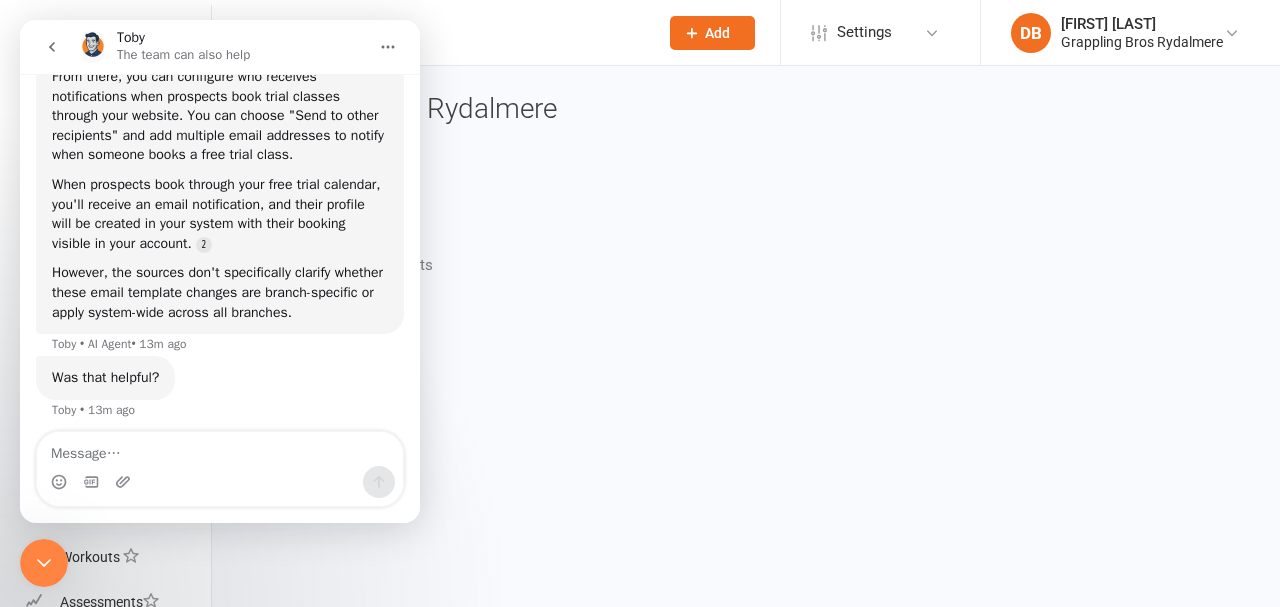 scroll, scrollTop: 790, scrollLeft: 0, axis: vertical 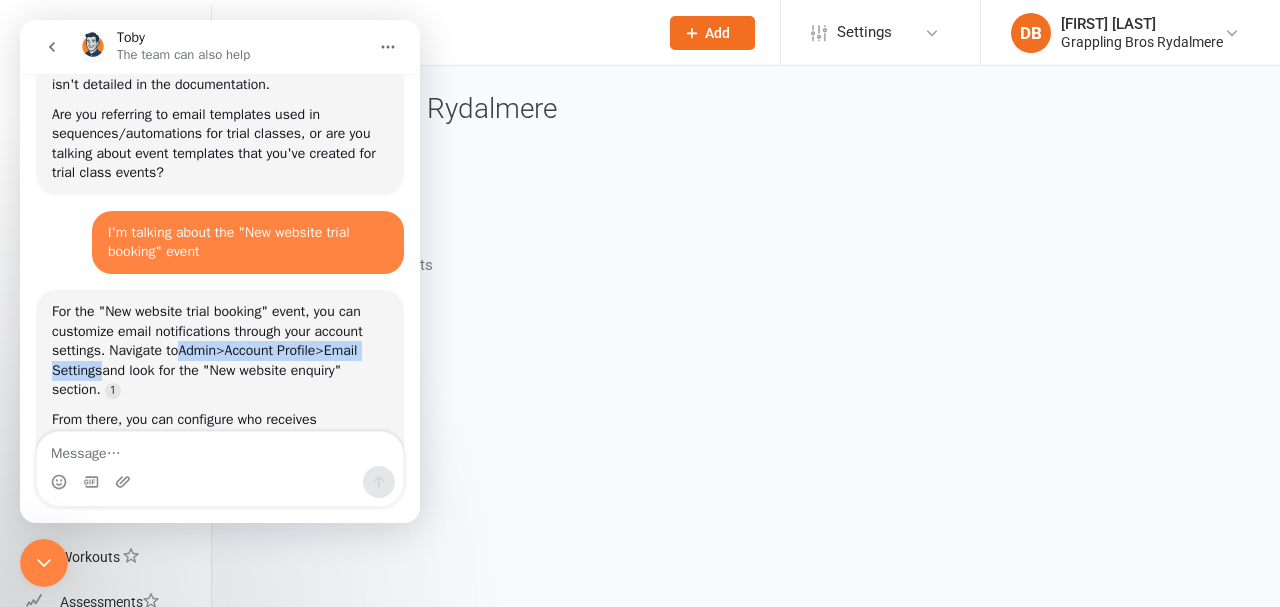drag, startPoint x: 188, startPoint y: 368, endPoint x: 147, endPoint y: 383, distance: 43.65776 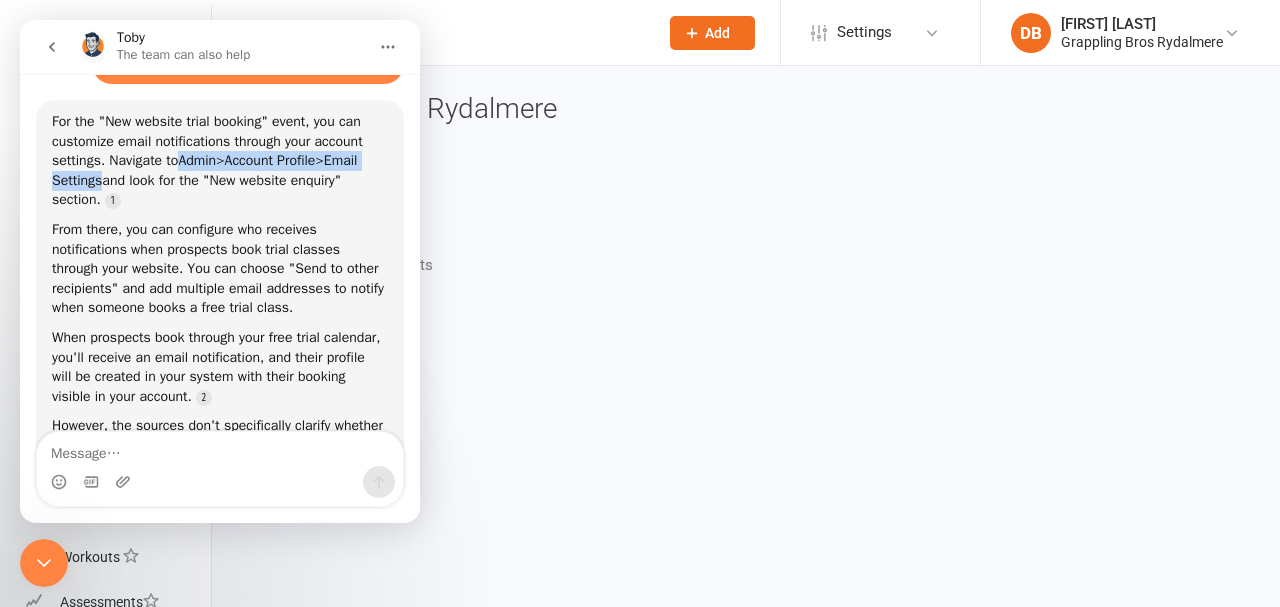 scroll, scrollTop: 770, scrollLeft: 0, axis: vertical 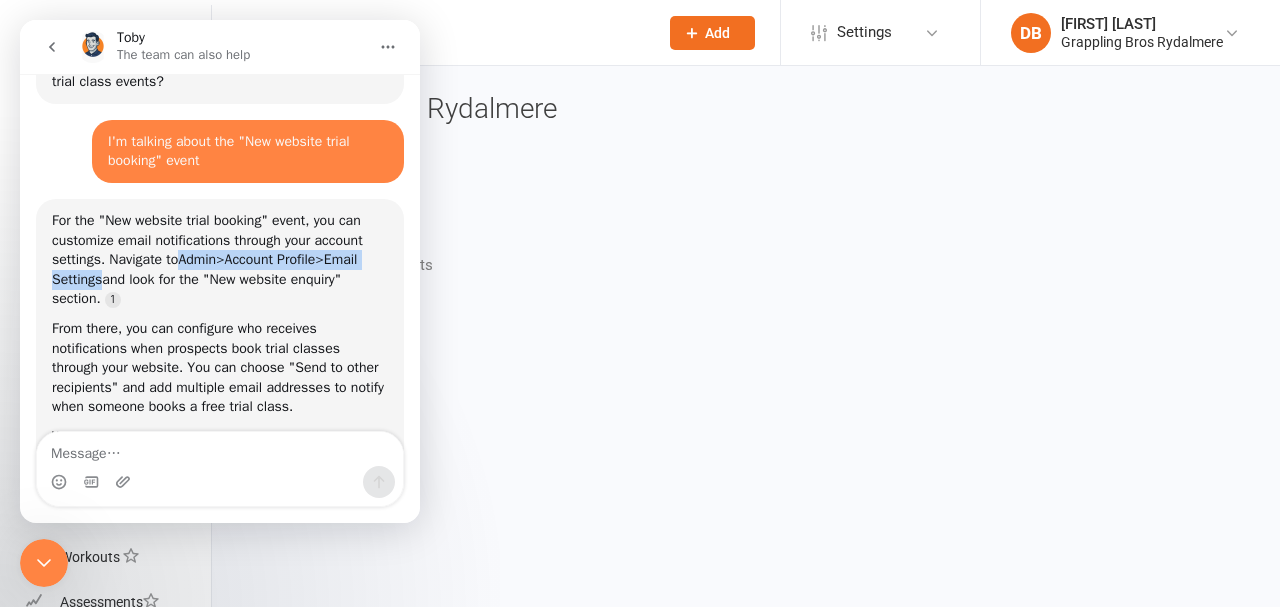 copy on "Admin  >  Account Profile  >  Email Settings" 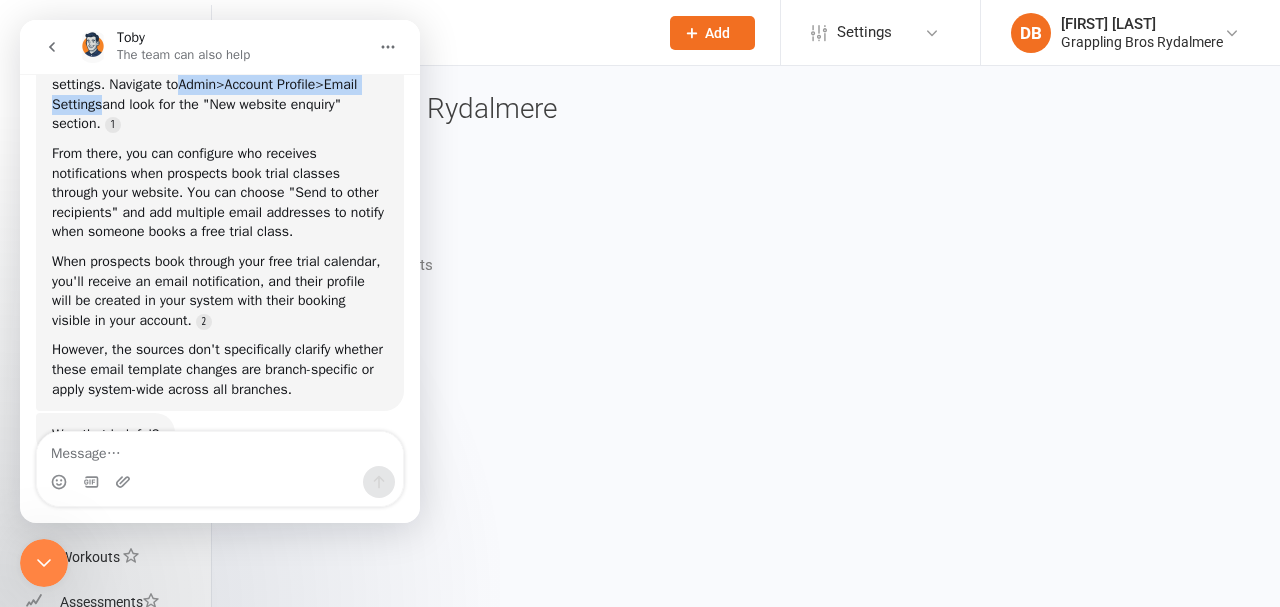 scroll, scrollTop: 770, scrollLeft: 0, axis: vertical 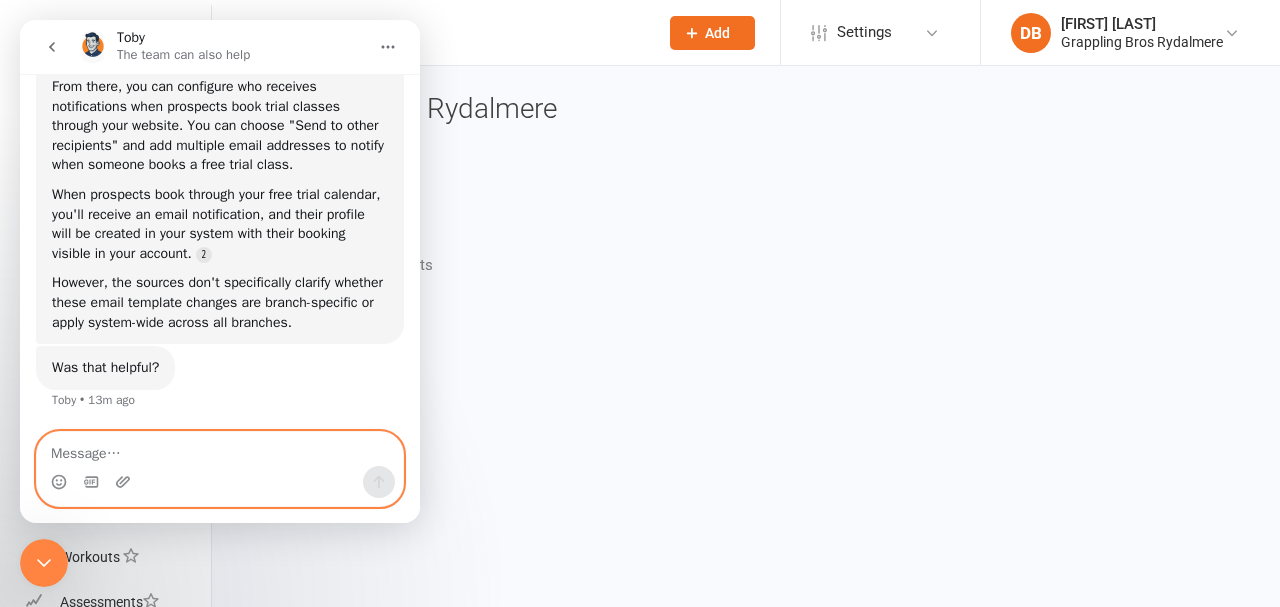 click at bounding box center [220, 449] 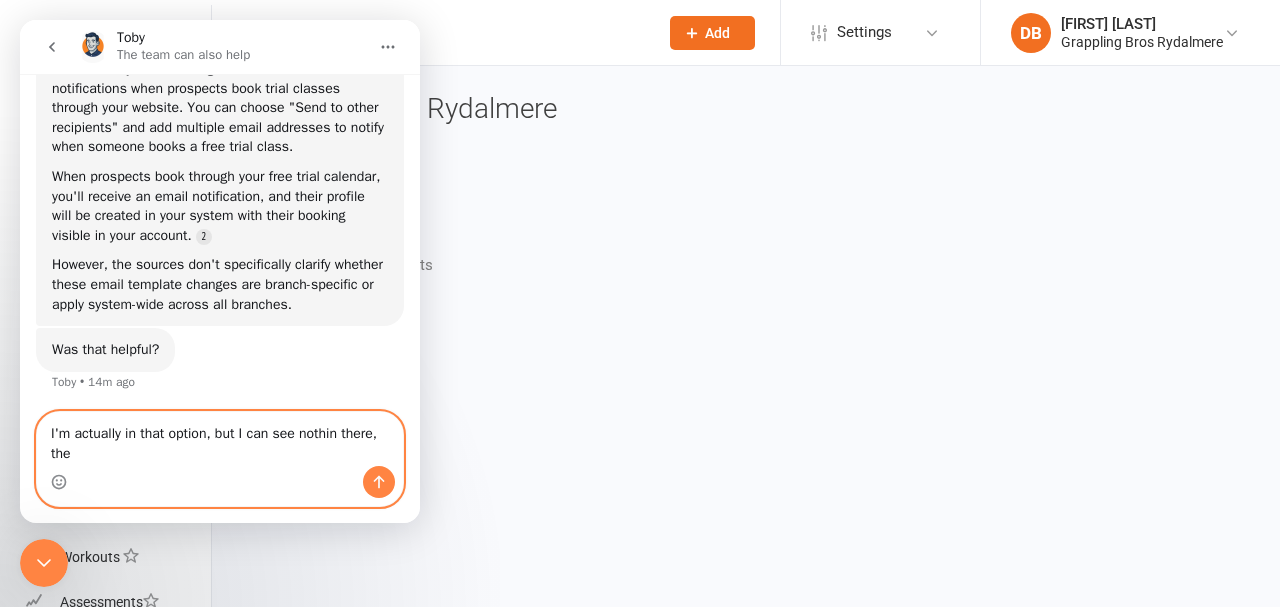scroll, scrollTop: 790, scrollLeft: 0, axis: vertical 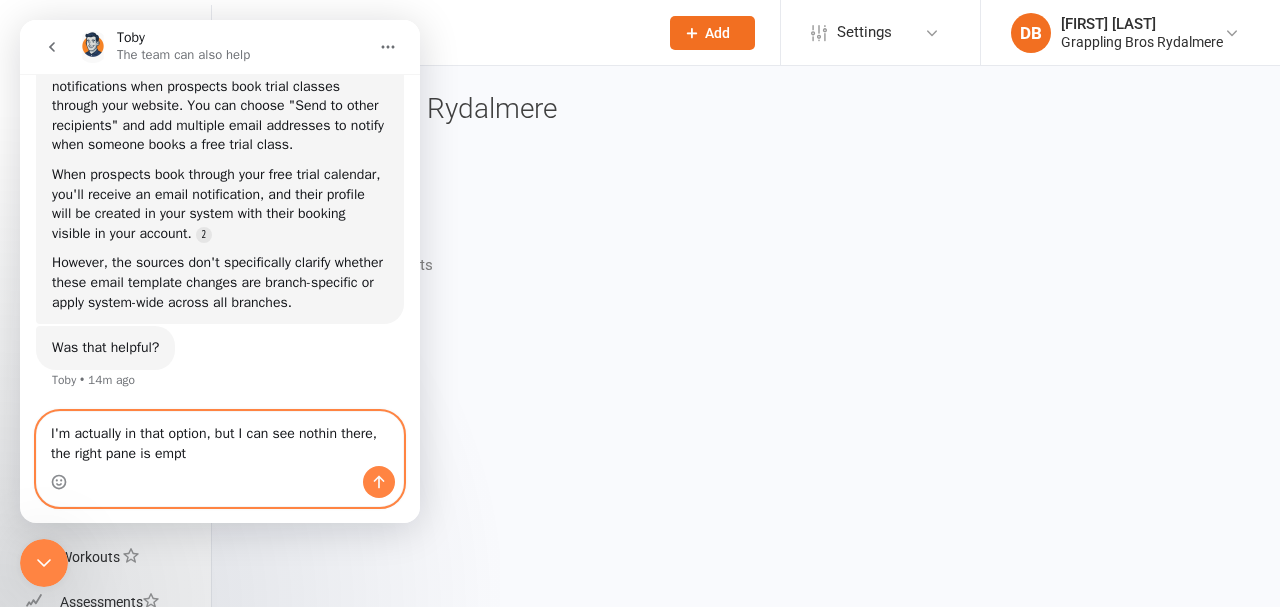type on "I'm actually in that option, but I can see nothin there, the right pane is empty" 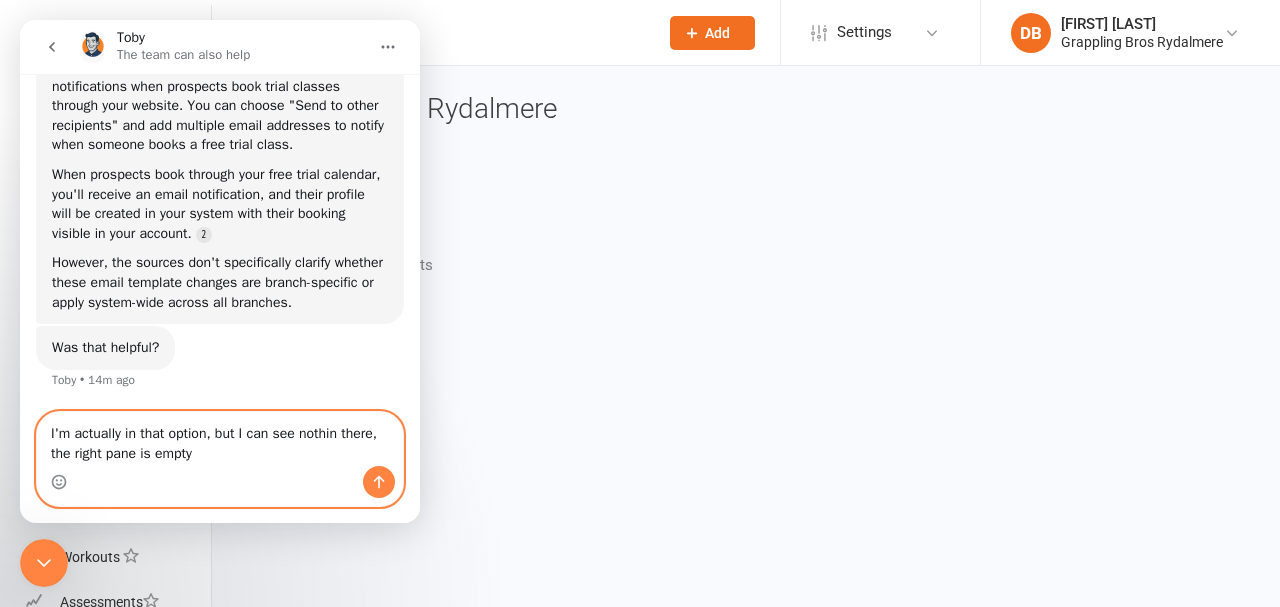 type 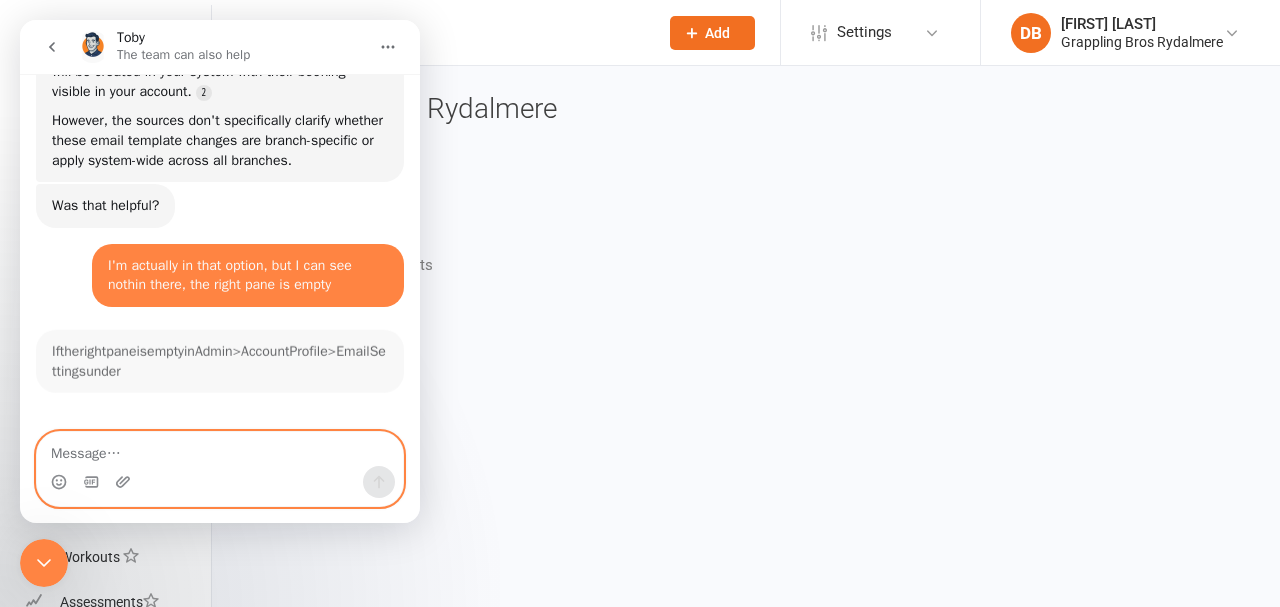 scroll, scrollTop: 914, scrollLeft: 0, axis: vertical 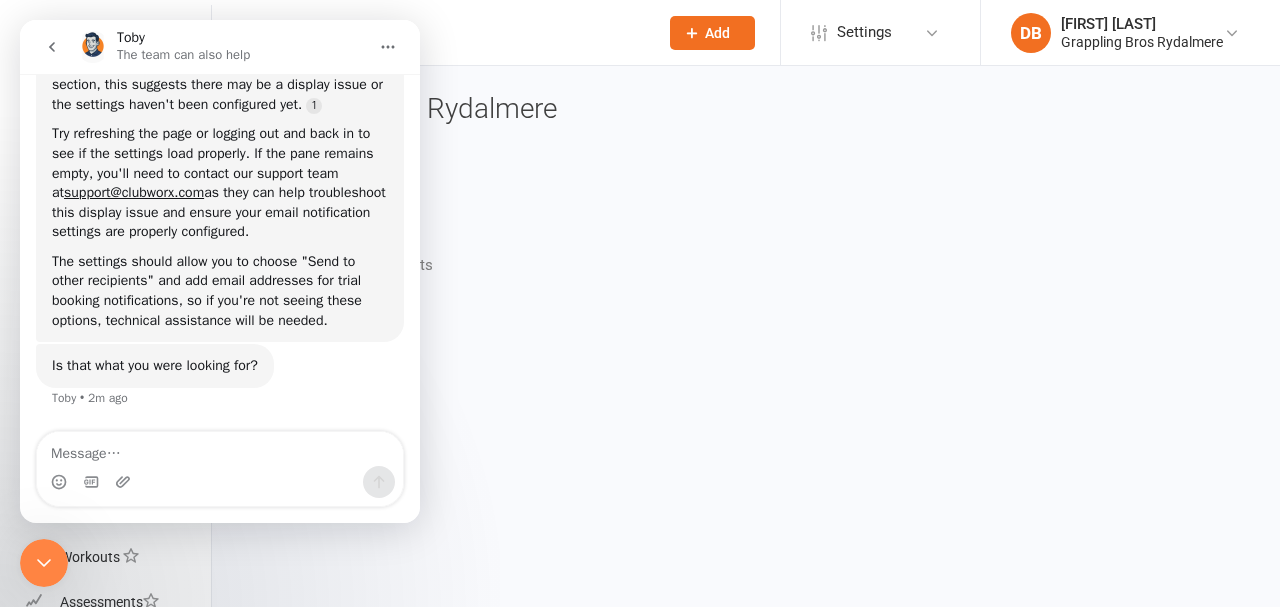 click on "General Contact Details Autopayments Membership Payments Bookings Kiosk / Roll Call Dashboard Email Settings Income Categories" at bounding box center (746, 299) 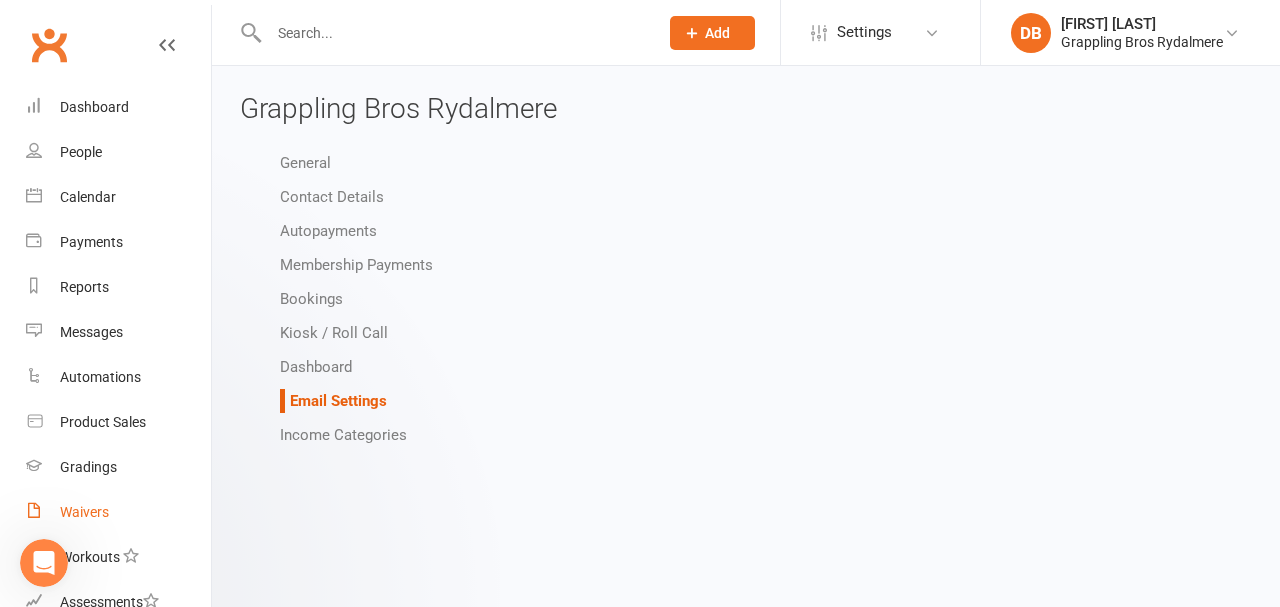 scroll, scrollTop: 0, scrollLeft: 0, axis: both 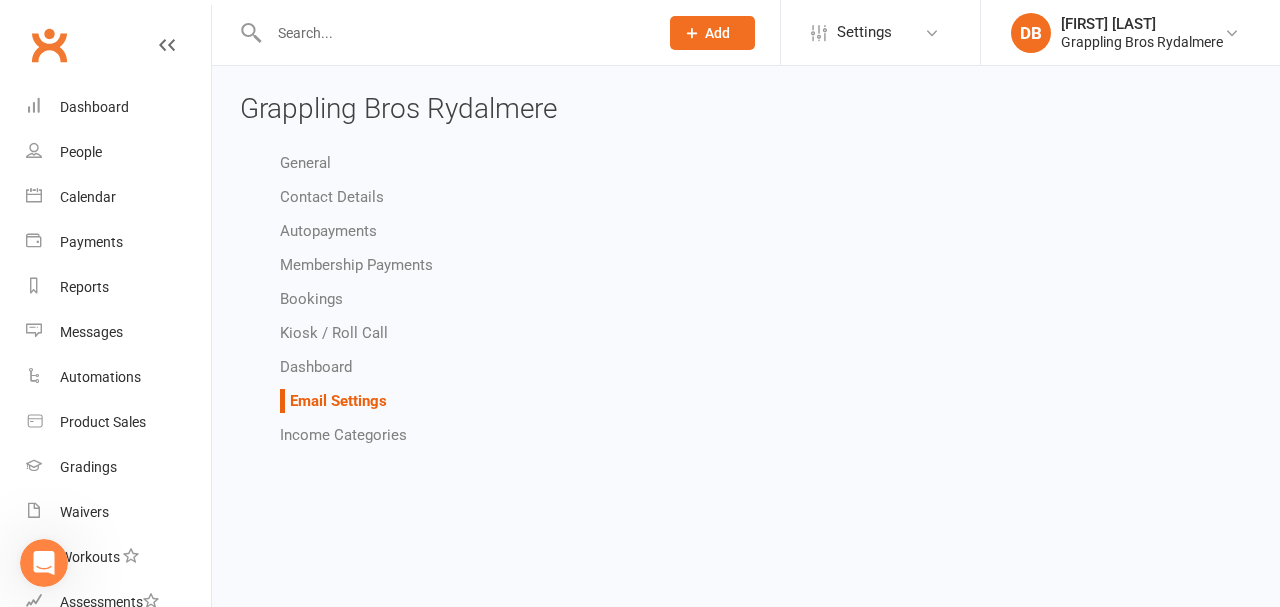 click on "Dashboard" at bounding box center (316, 367) 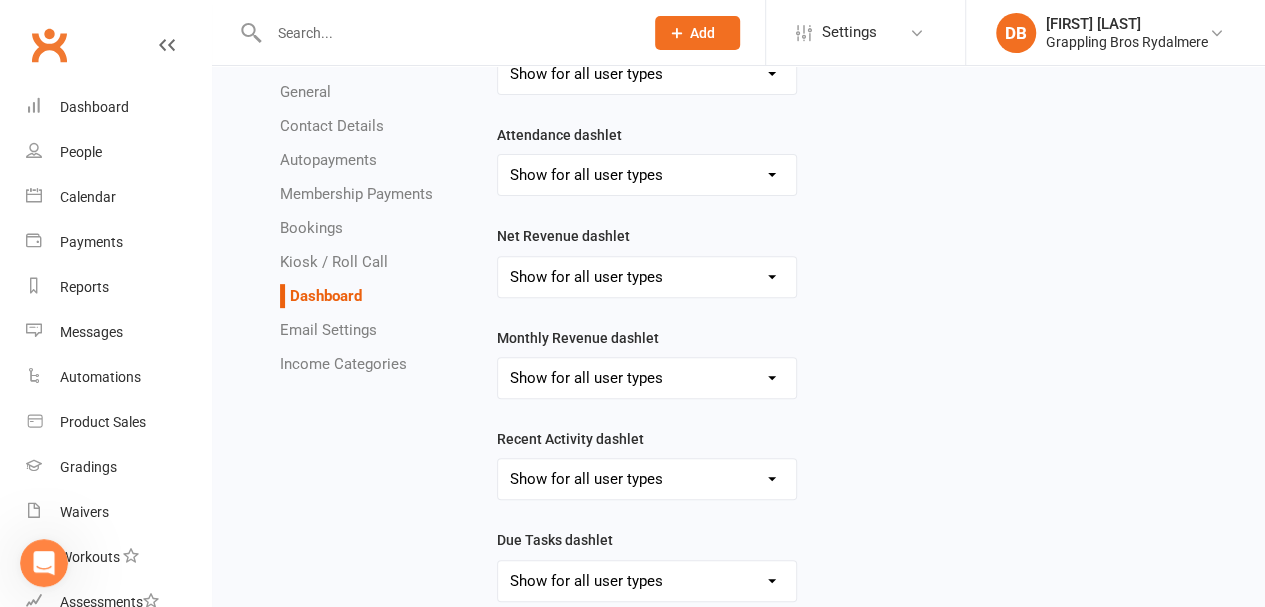 scroll, scrollTop: 384, scrollLeft: 0, axis: vertical 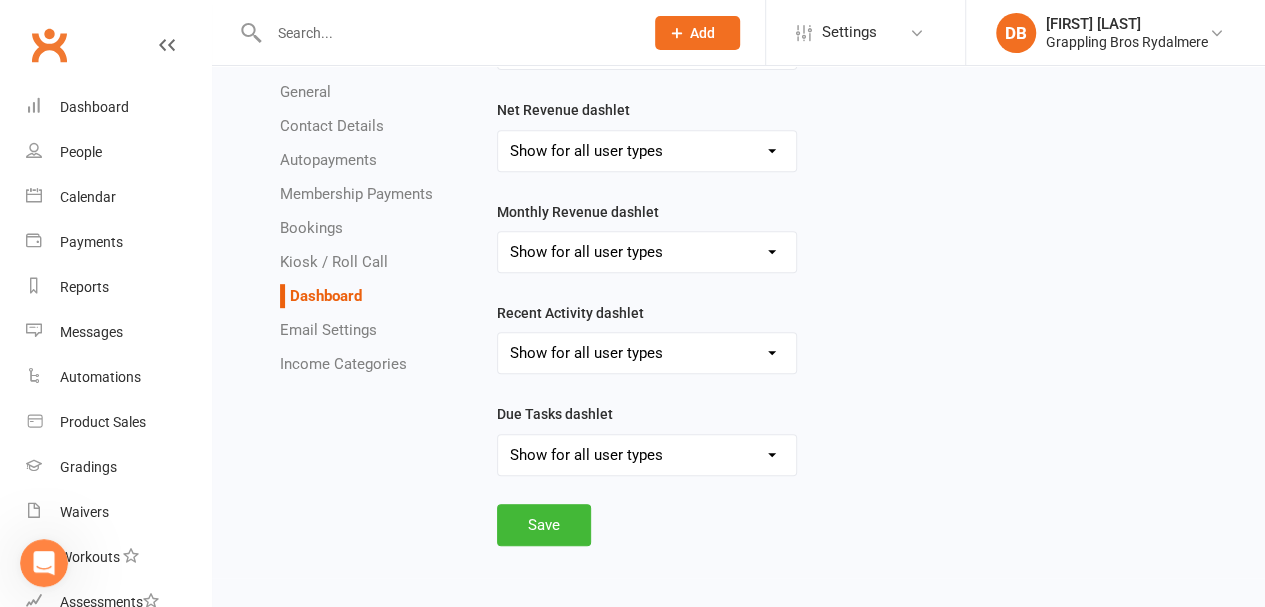 click on "Email Settings" at bounding box center [328, 330] 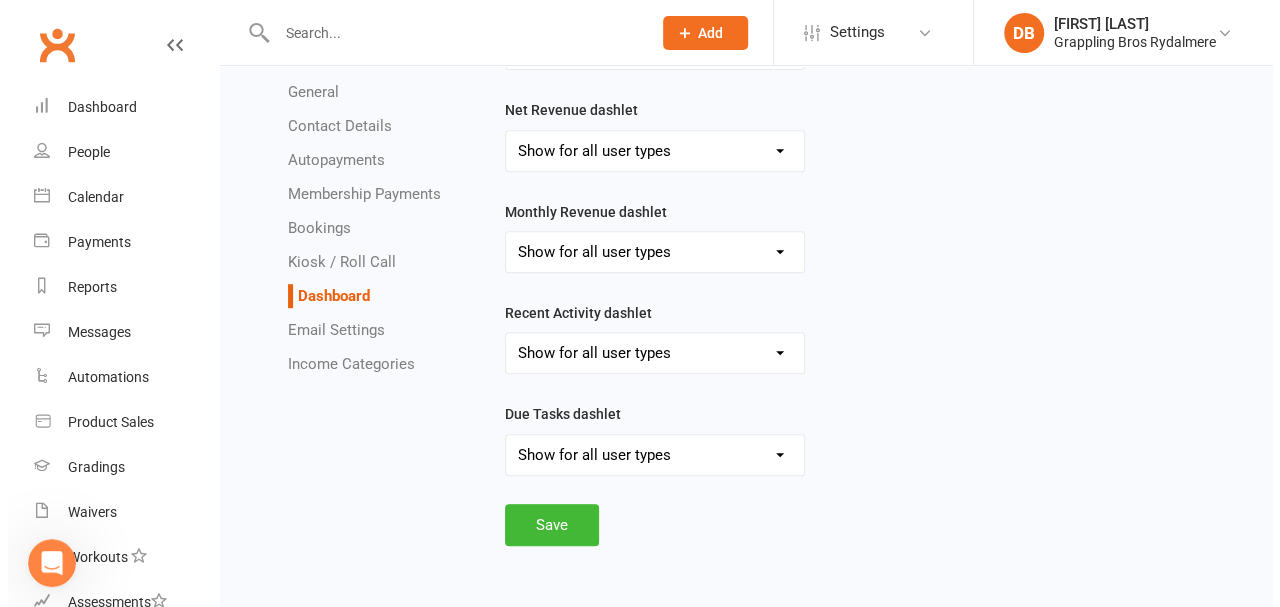 scroll, scrollTop: 0, scrollLeft: 0, axis: both 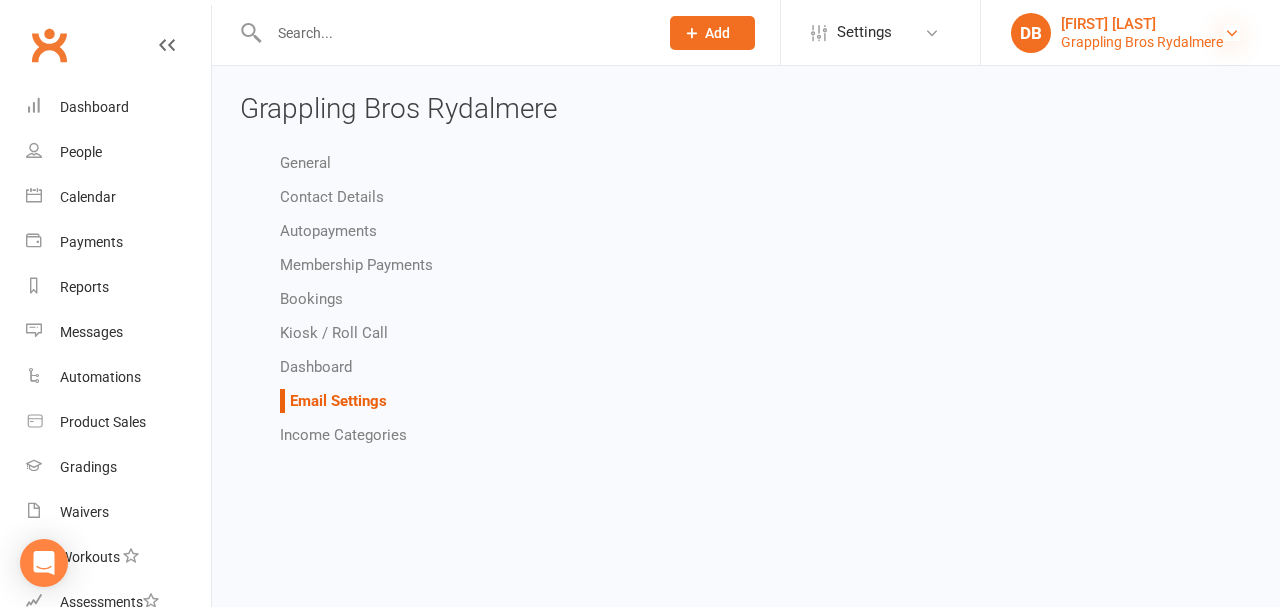 click at bounding box center (1232, 33) 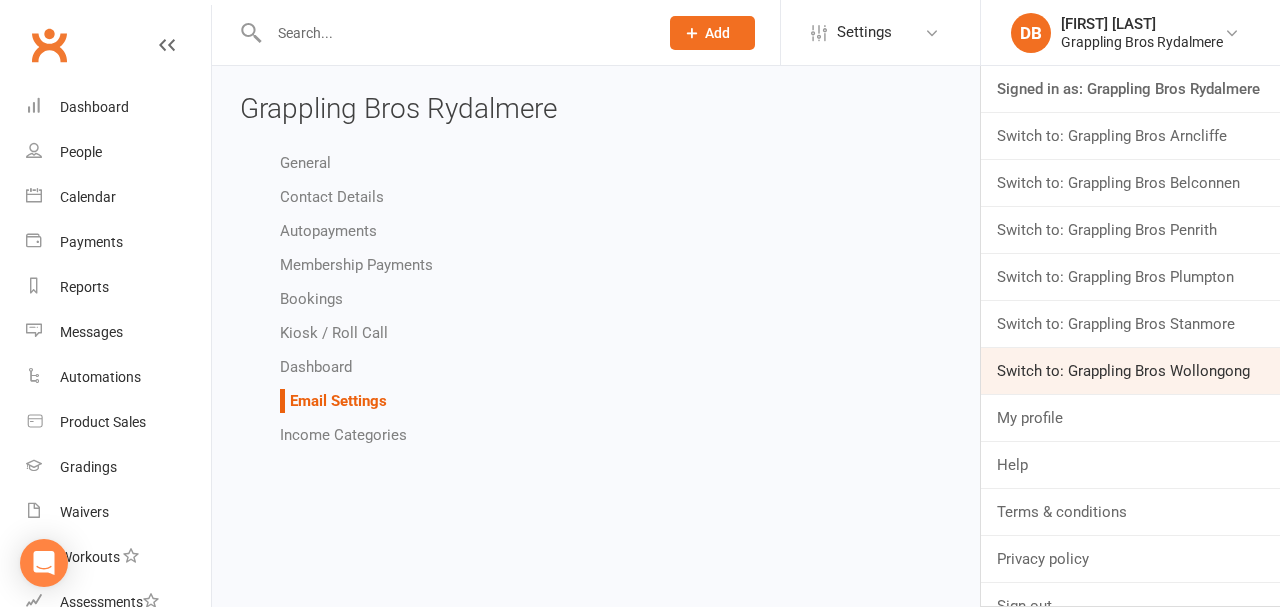 click on "Switch to: Grappling Bros Wollongong" at bounding box center [1130, 371] 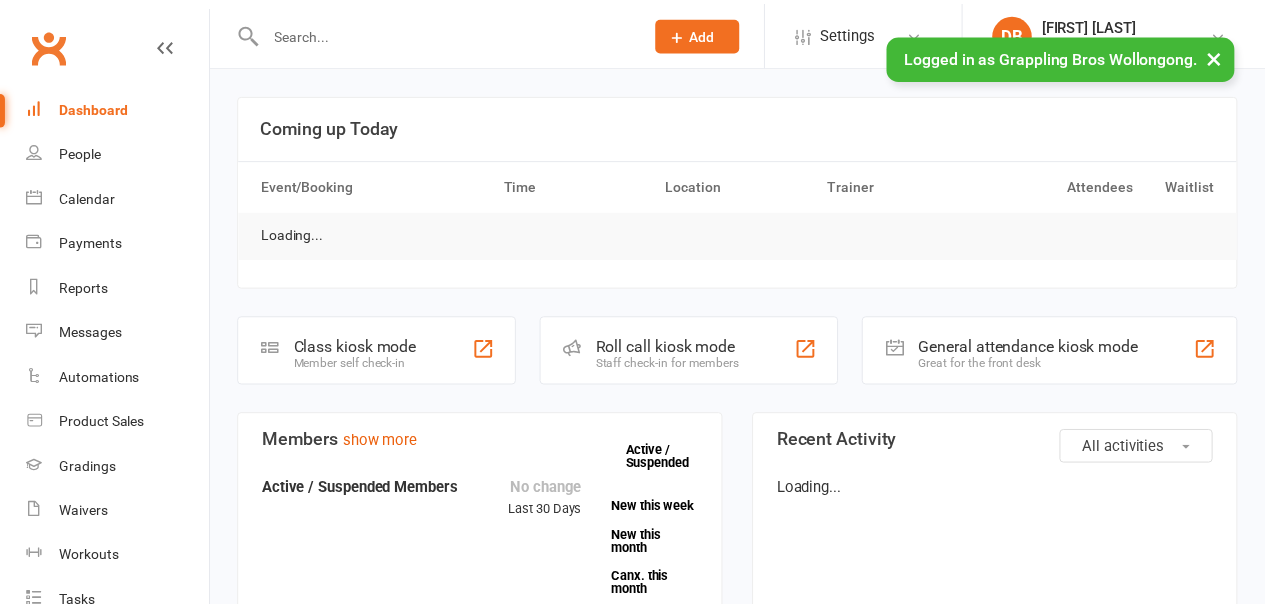 scroll, scrollTop: 0, scrollLeft: 0, axis: both 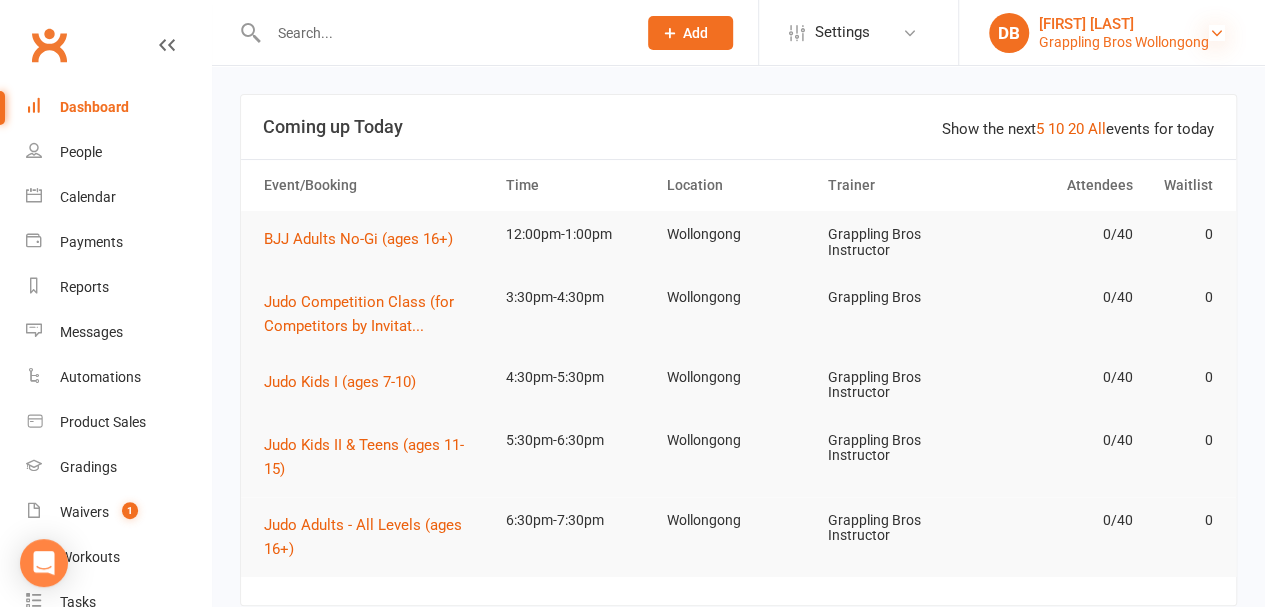 click at bounding box center [1217, 33] 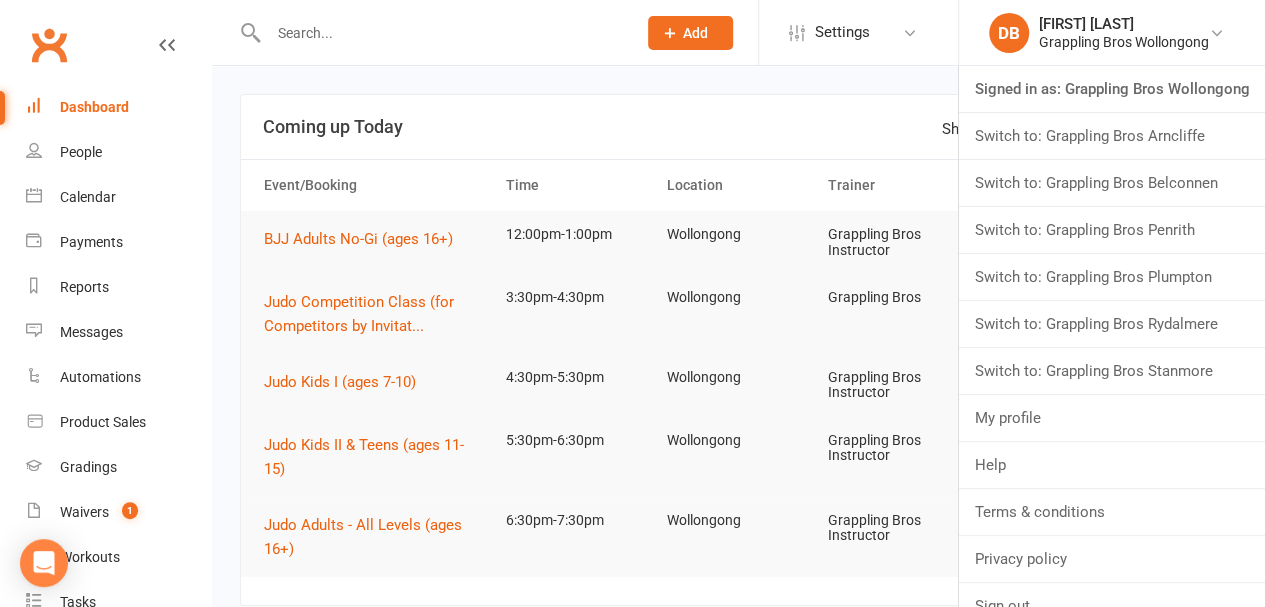 scroll, scrollTop: 18, scrollLeft: 0, axis: vertical 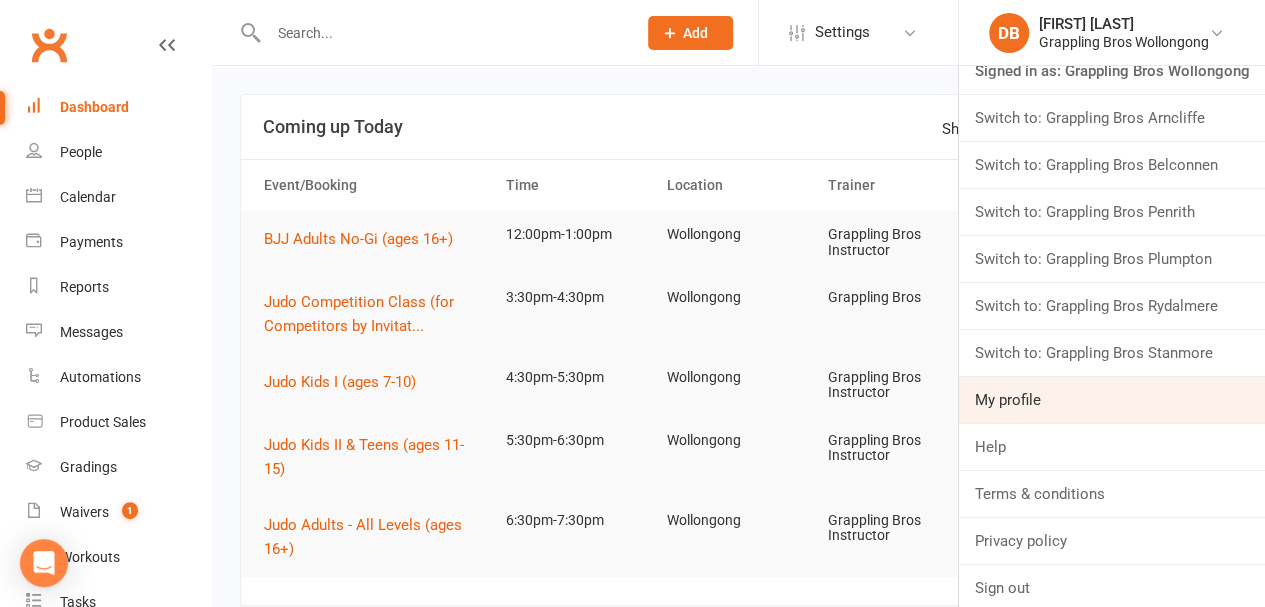 click on "My profile" at bounding box center [1112, 400] 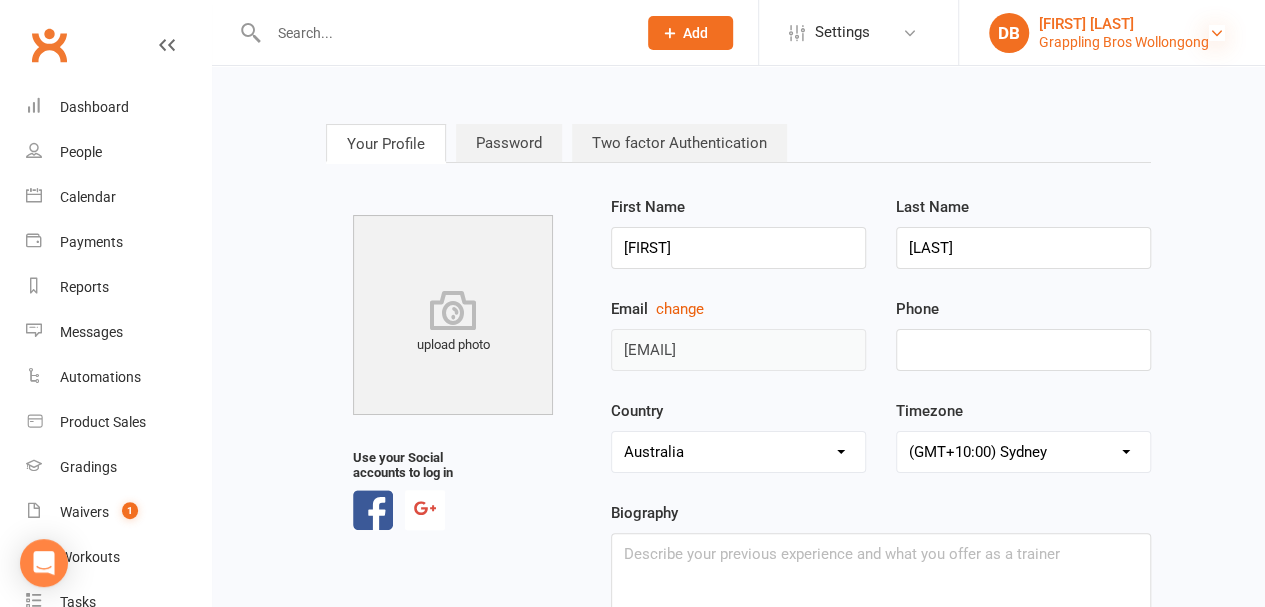 click at bounding box center [1217, 33] 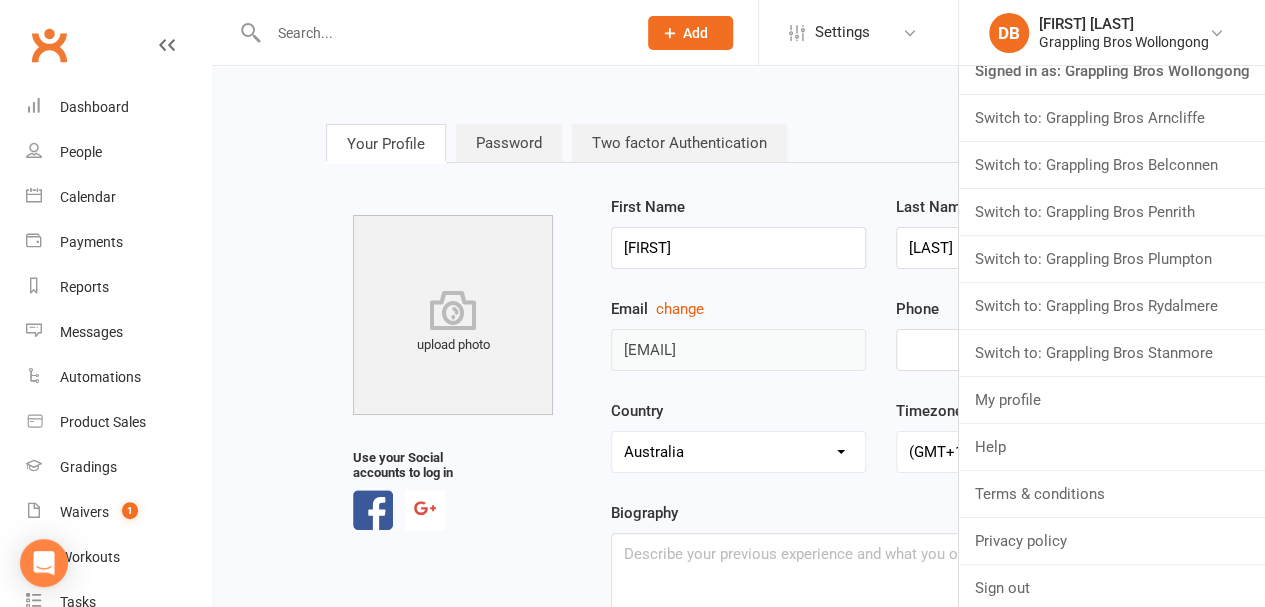 scroll, scrollTop: 0, scrollLeft: 0, axis: both 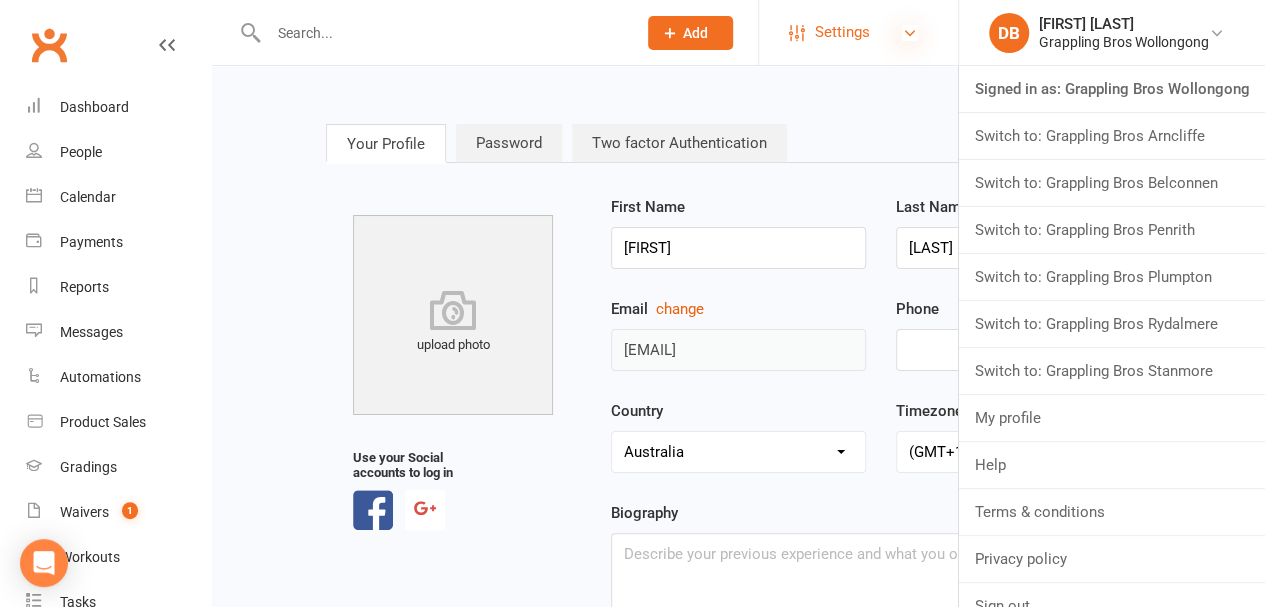 click at bounding box center (910, 33) 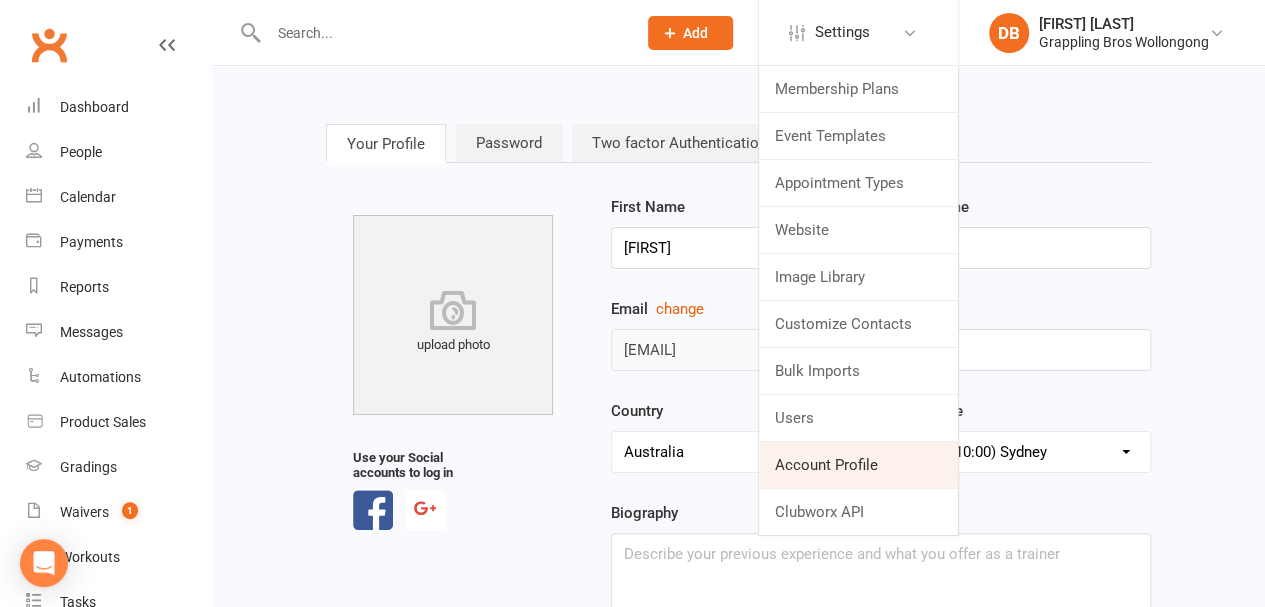 click on "Account Profile" at bounding box center [858, 465] 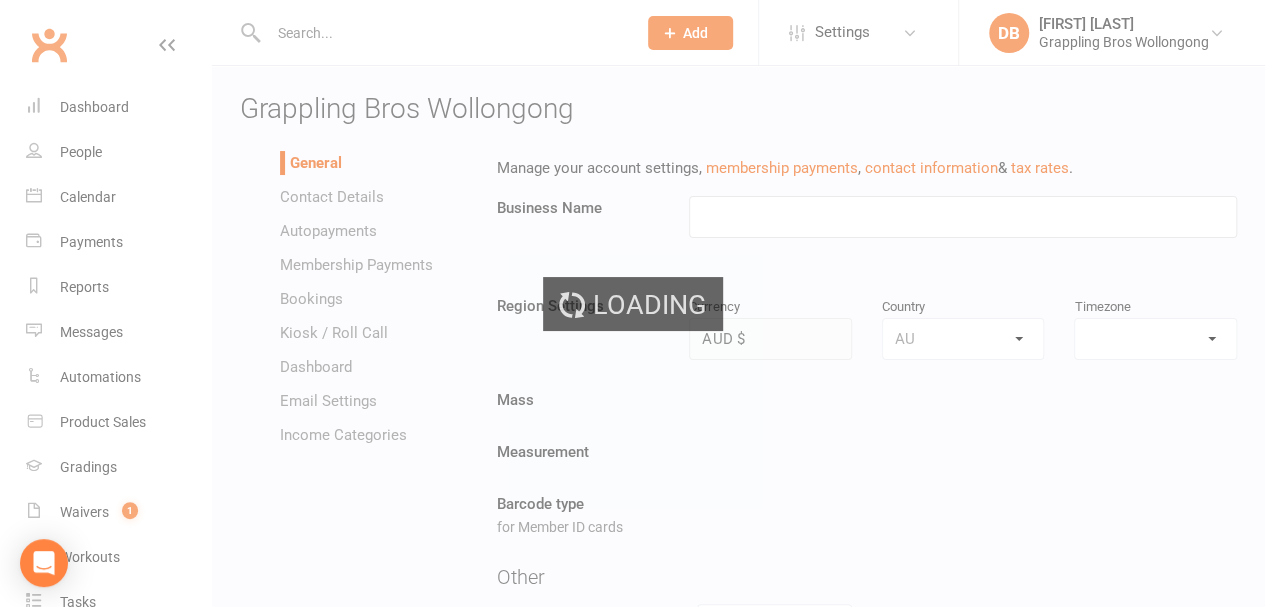 type on "Grappling Bros Wollongong" 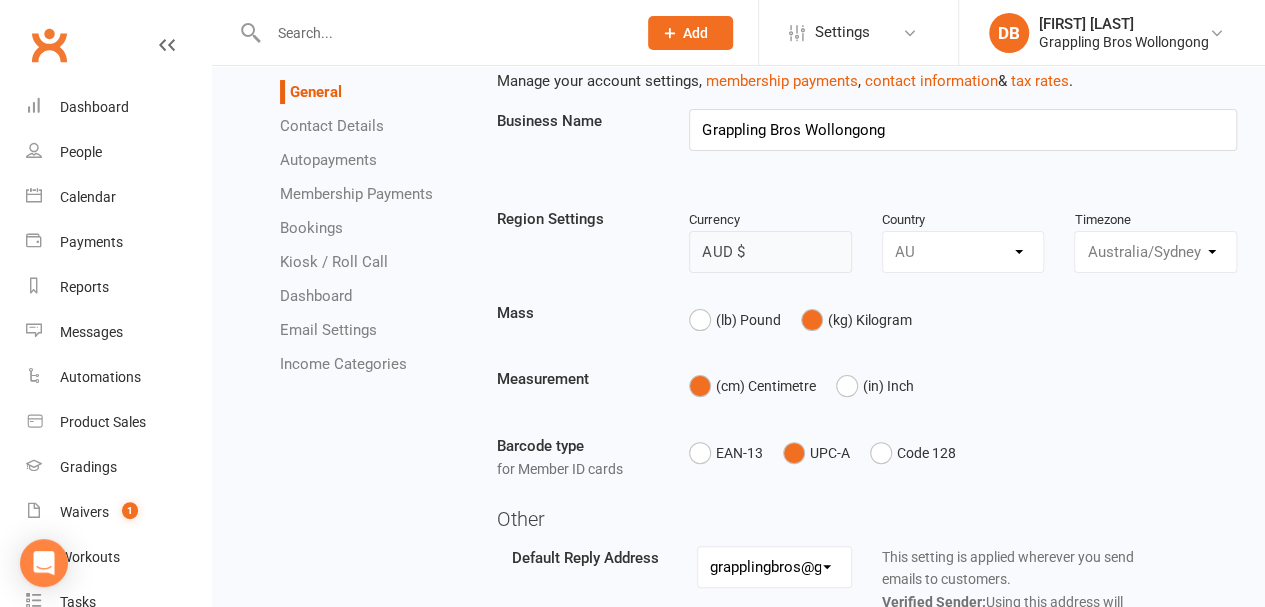 scroll, scrollTop: 120, scrollLeft: 0, axis: vertical 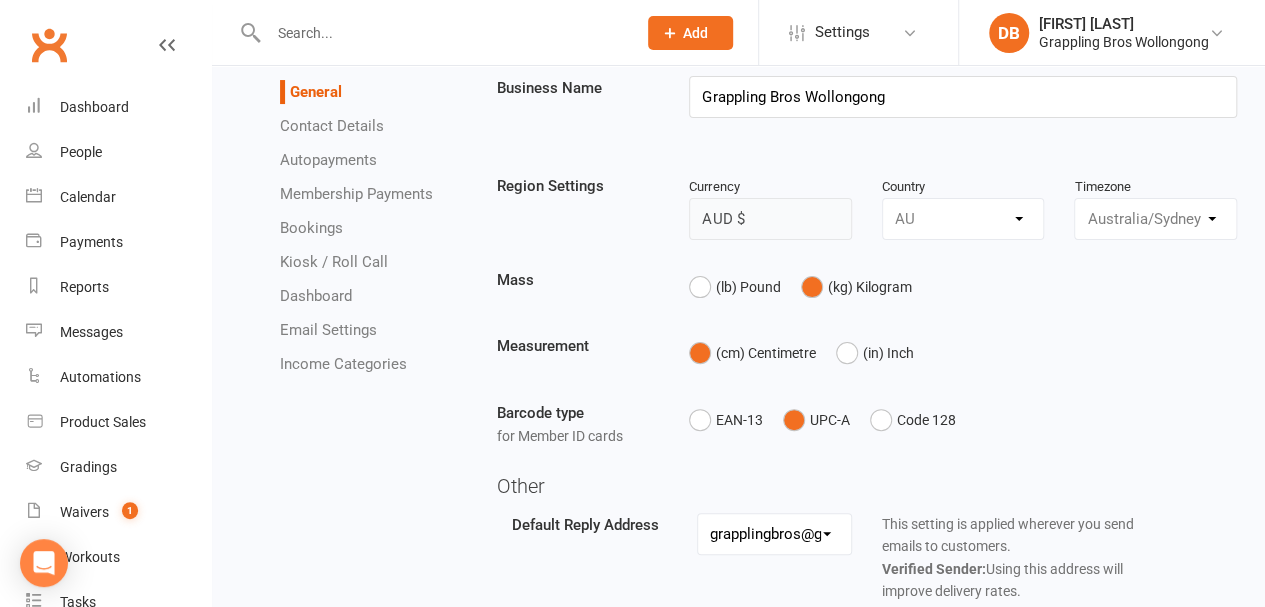 click on "Email Settings" at bounding box center (328, 330) 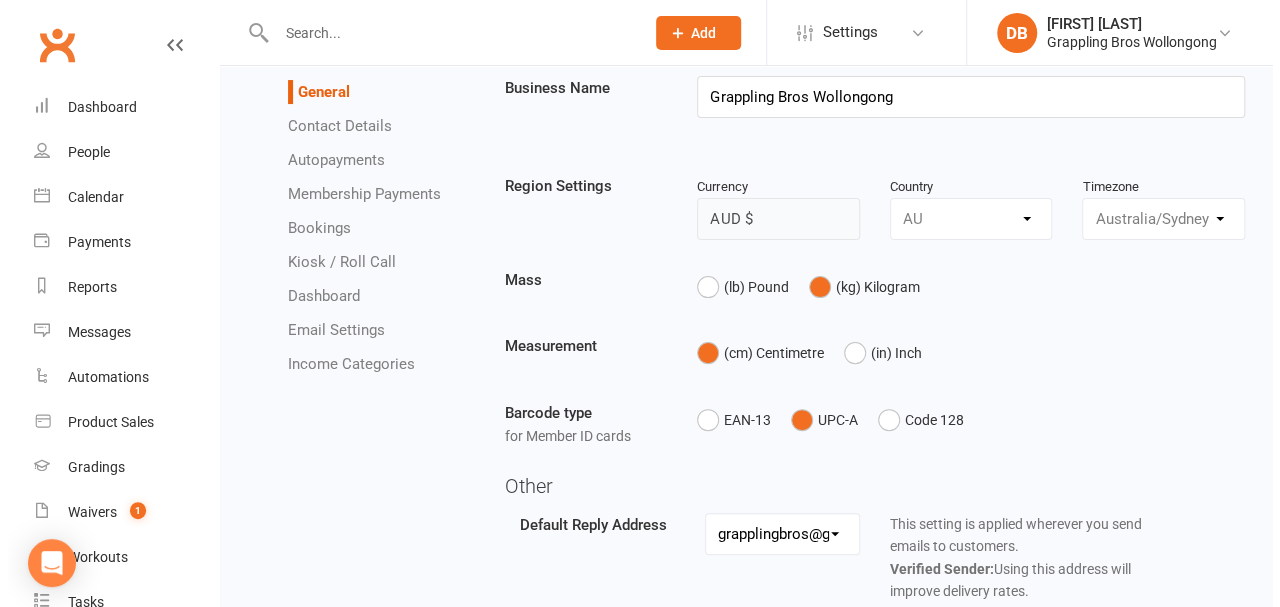 scroll, scrollTop: 0, scrollLeft: 0, axis: both 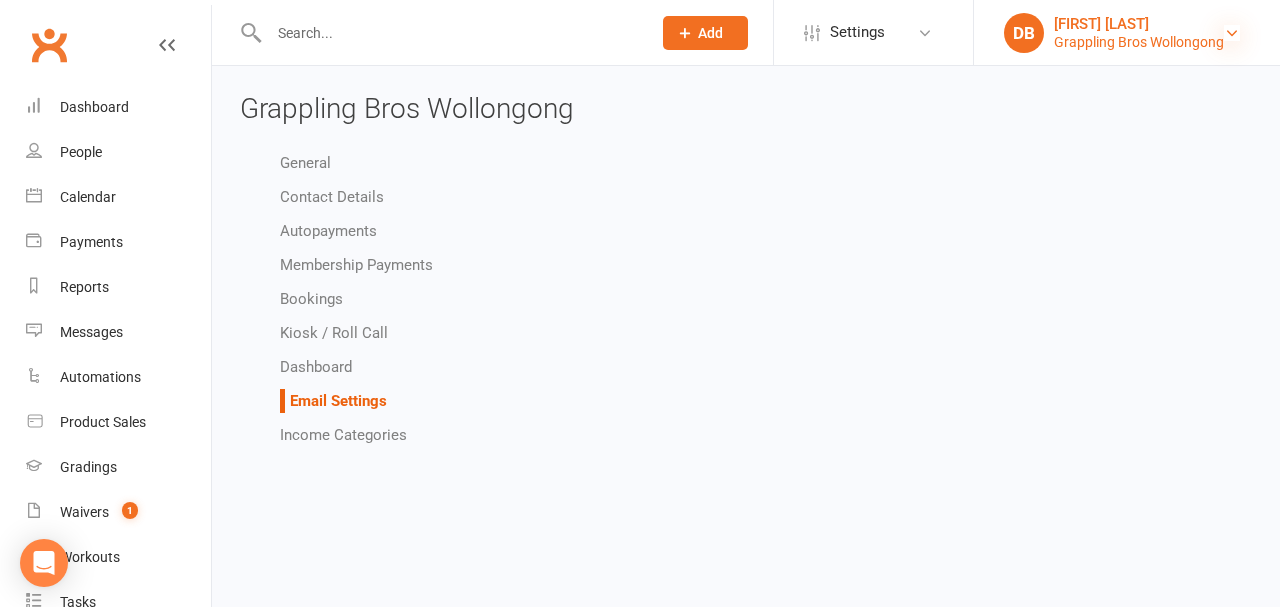 click at bounding box center [1232, 33] 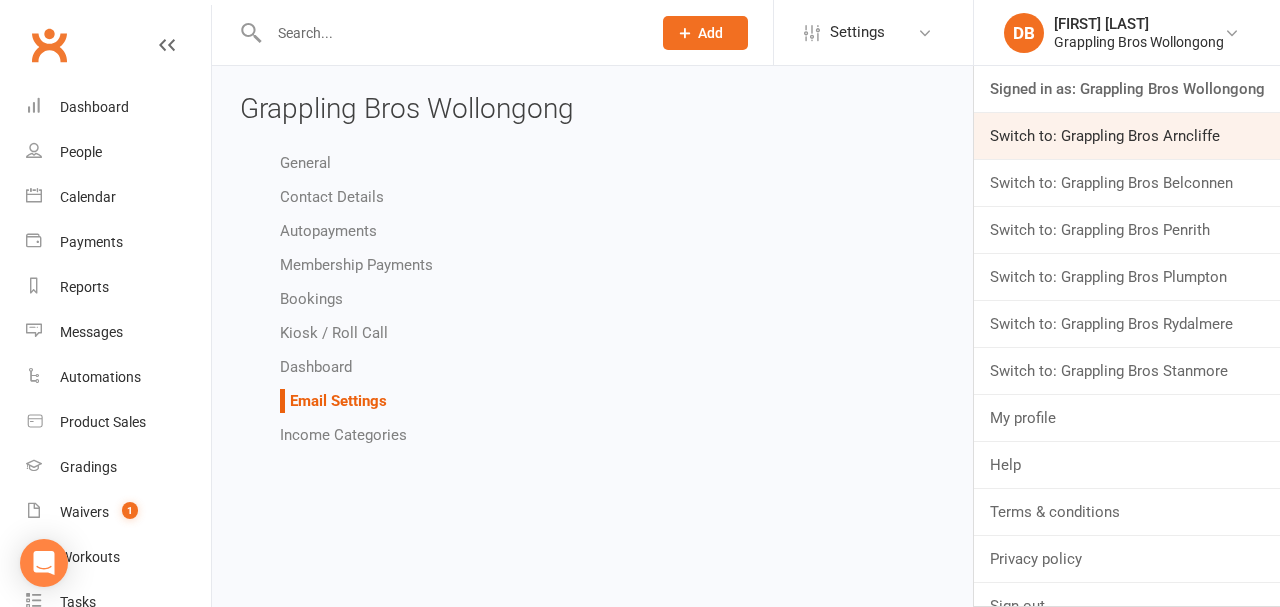 click on "Switch to: Grappling Bros Arncliffe" at bounding box center [1127, 136] 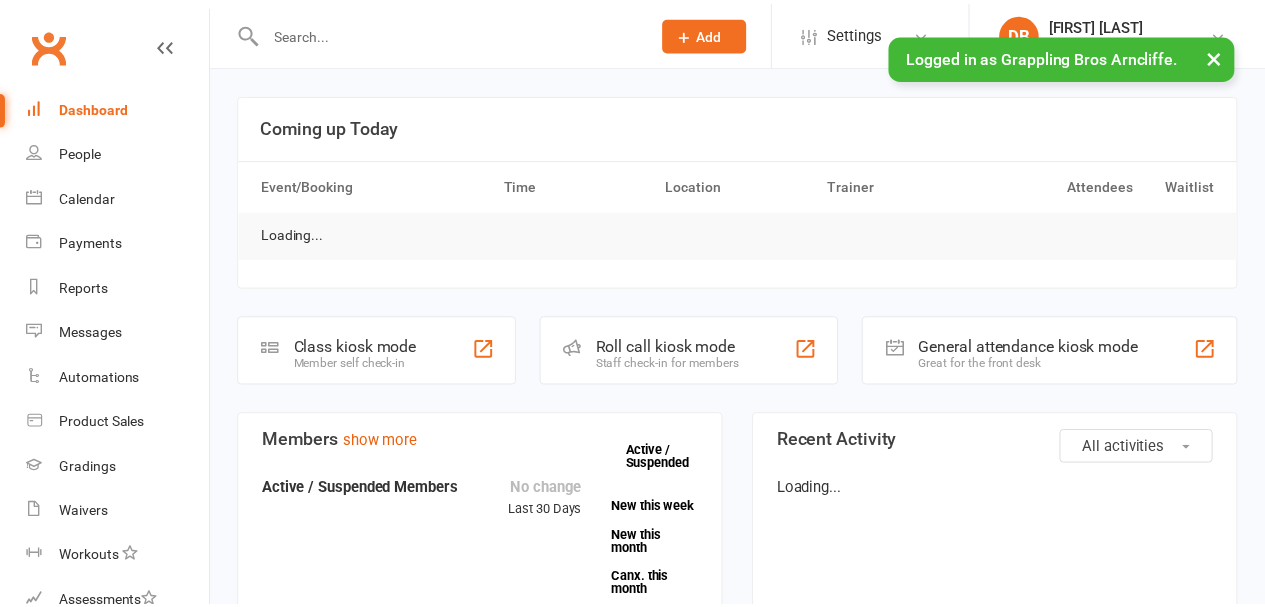 scroll, scrollTop: 0, scrollLeft: 0, axis: both 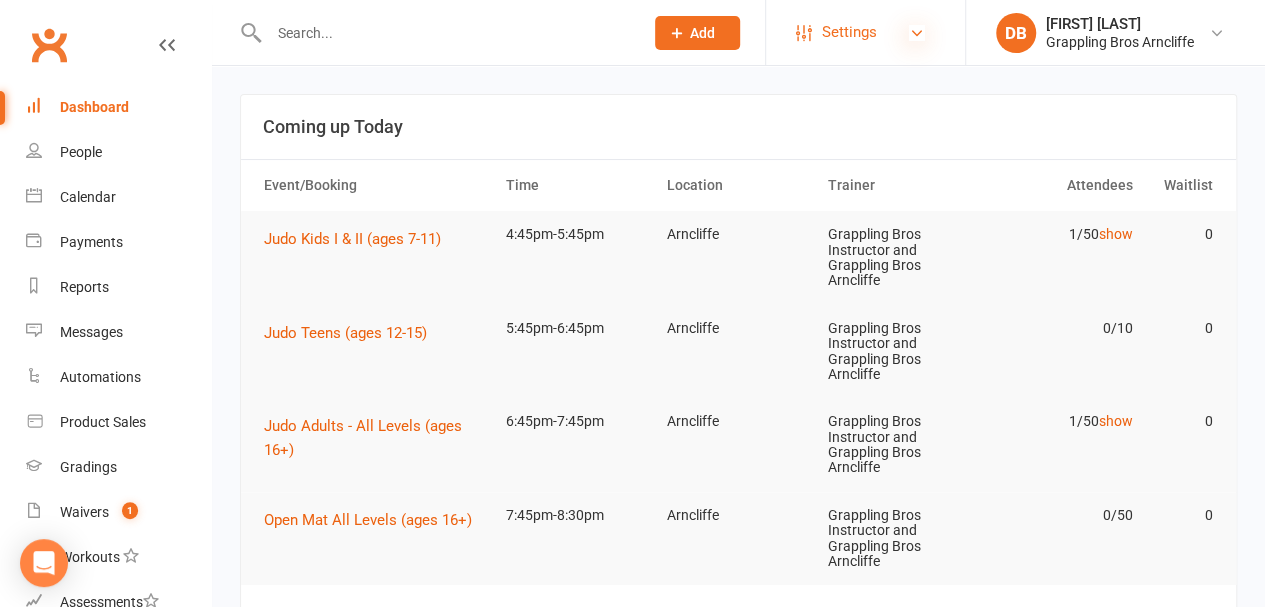 click at bounding box center [917, 33] 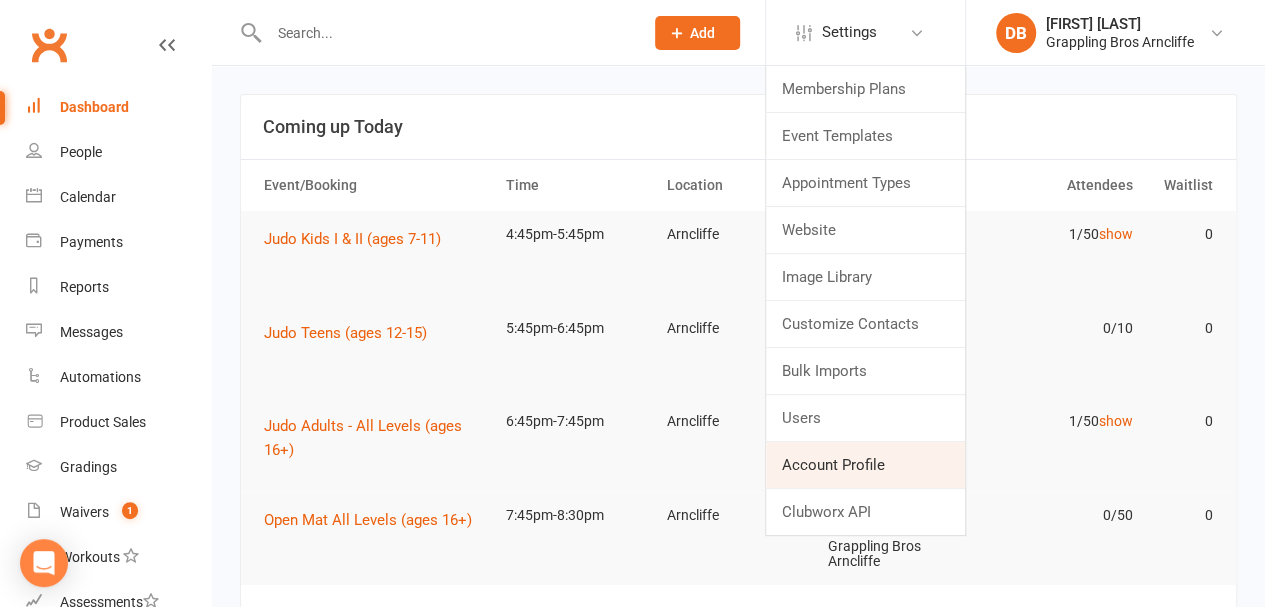 click on "Account Profile" at bounding box center [865, 465] 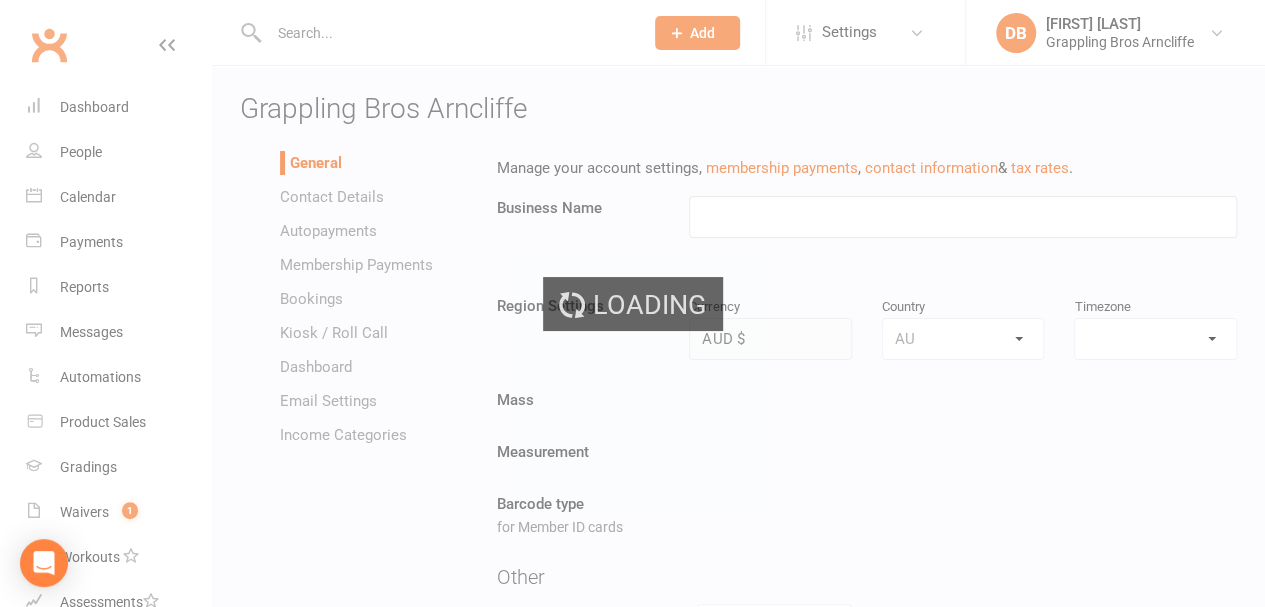 type on "Grappling Bros Arncliffe" 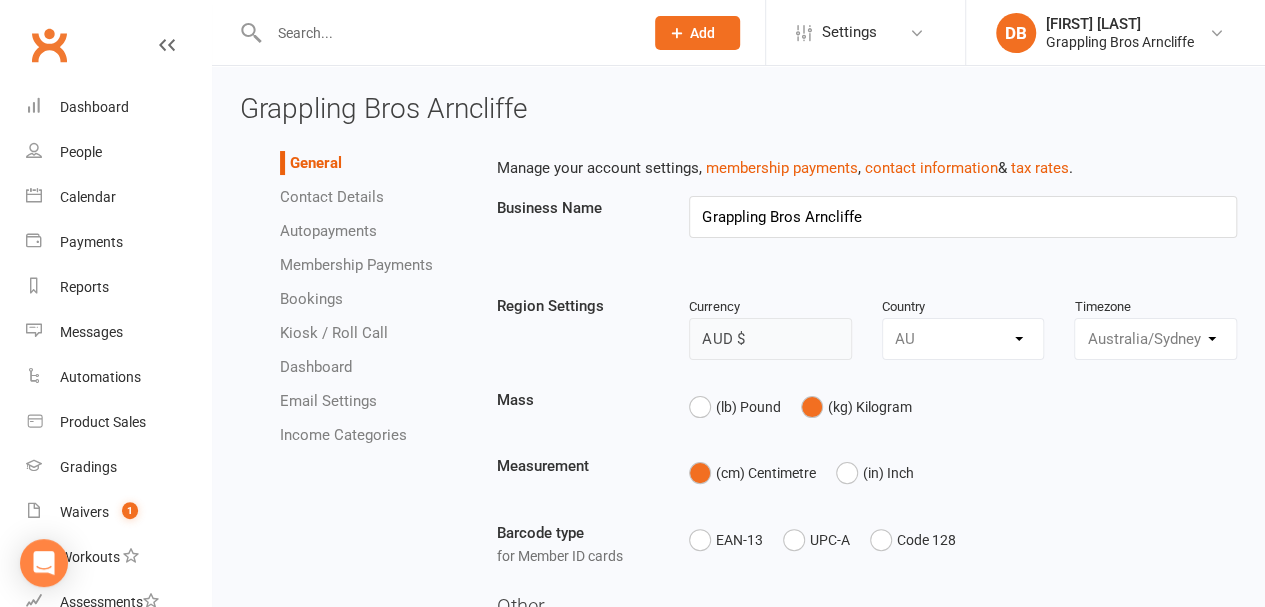 click on "Email Settings" at bounding box center [328, 401] 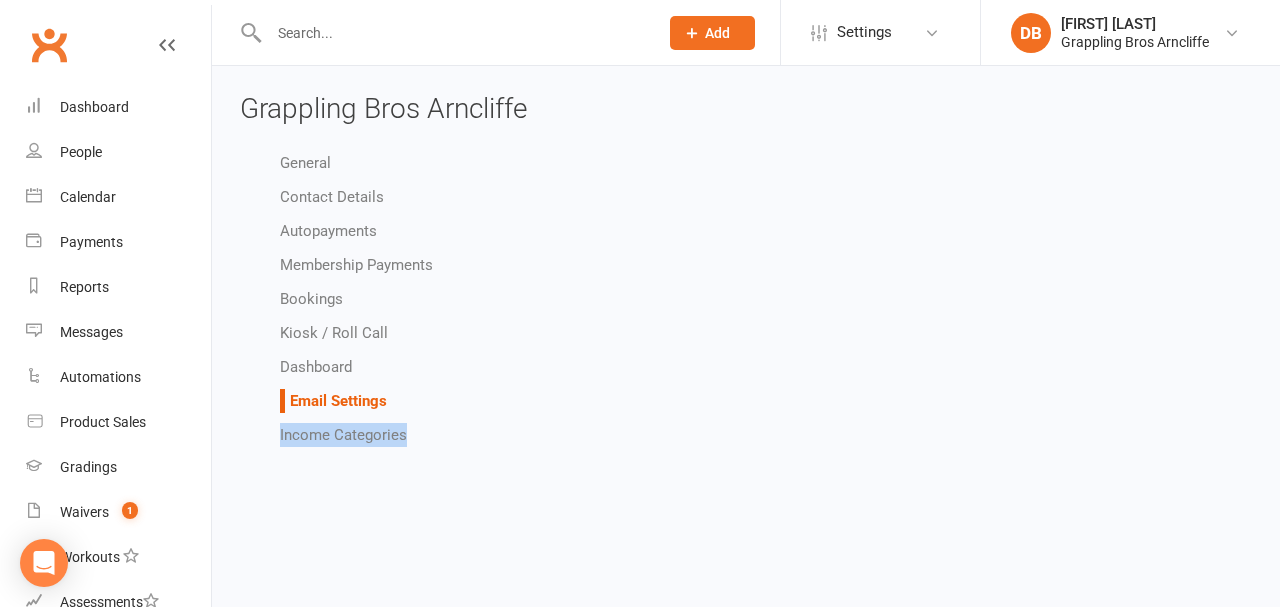 drag, startPoint x: 684, startPoint y: 323, endPoint x: 711, endPoint y: 384, distance: 66.70832 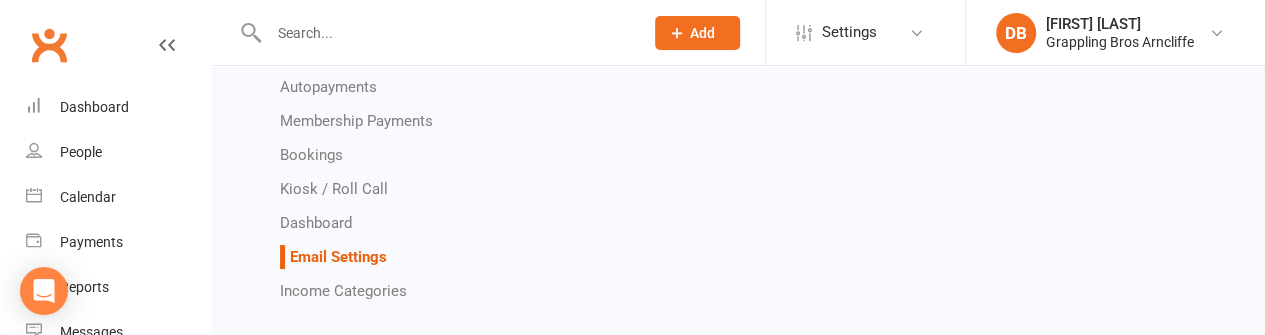 scroll, scrollTop: 150, scrollLeft: 0, axis: vertical 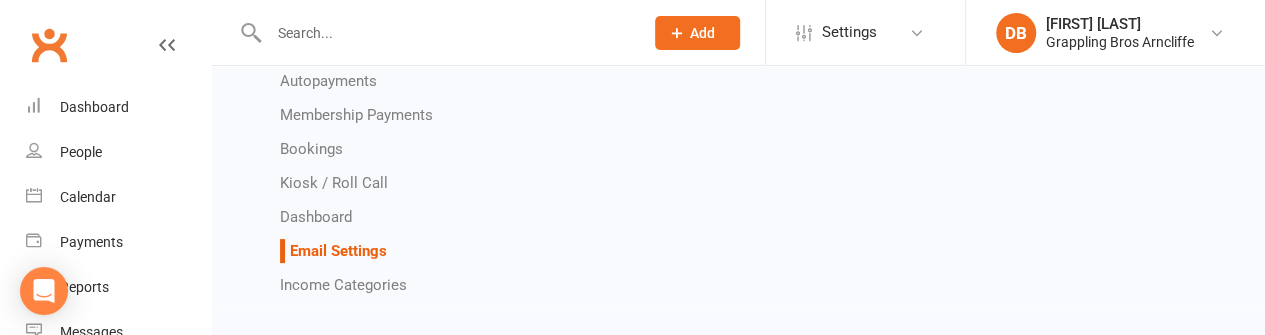 click on "Dashboard" at bounding box center [316, 217] 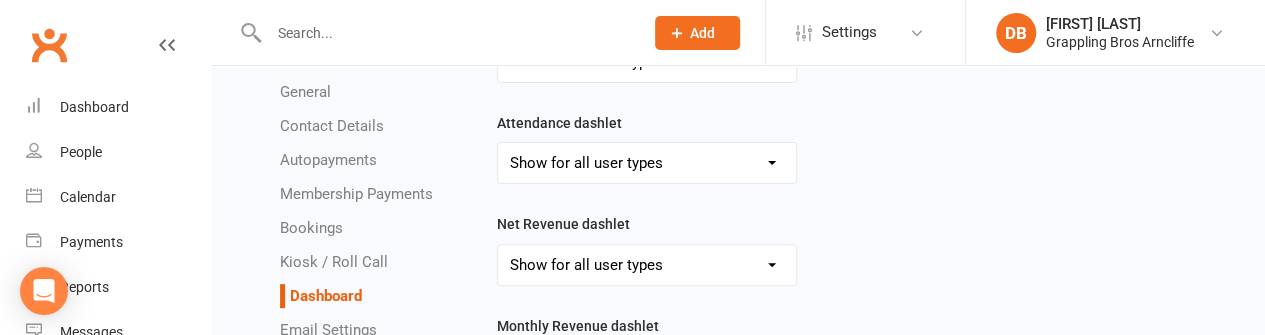 scroll, scrollTop: 390, scrollLeft: 0, axis: vertical 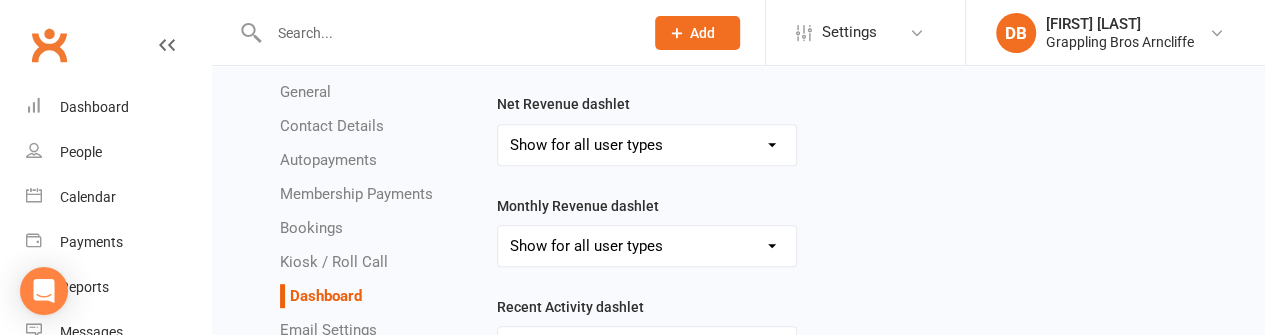 click on "Email Settings" at bounding box center (328, 330) 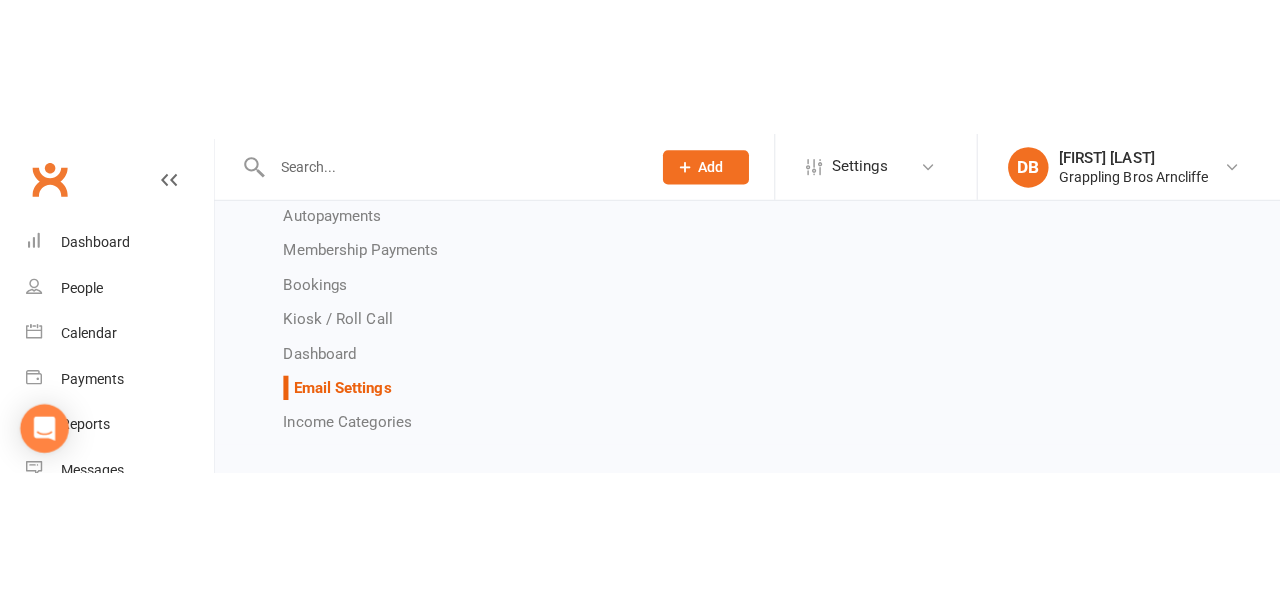scroll, scrollTop: 0, scrollLeft: 0, axis: both 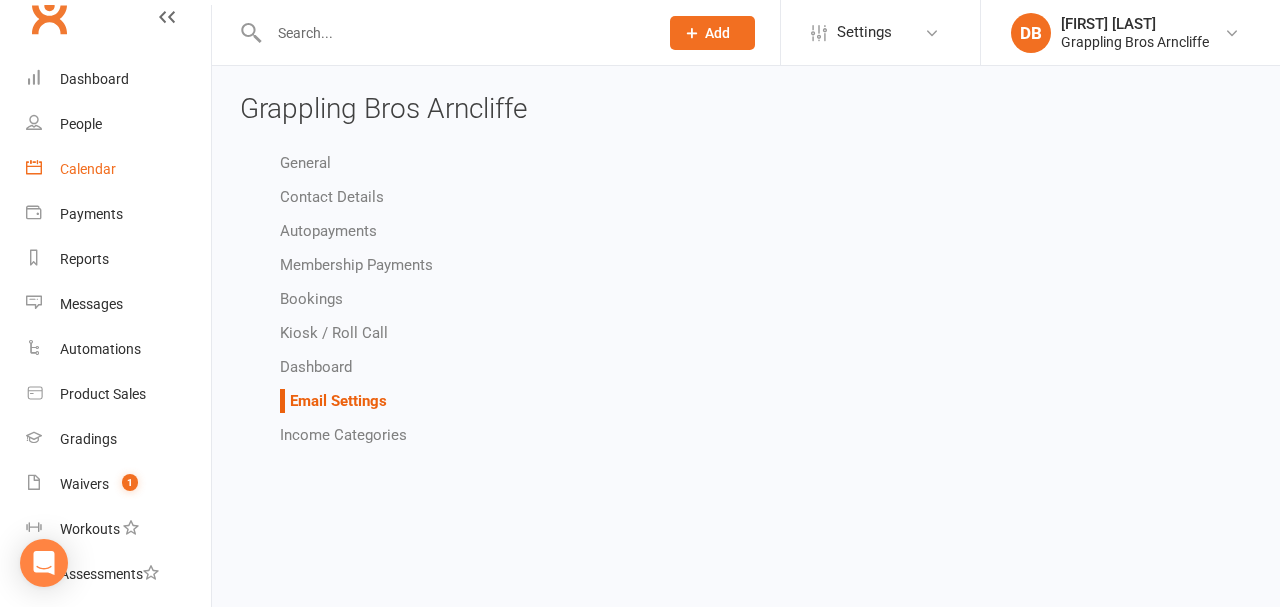 click on "Calendar" at bounding box center (88, 169) 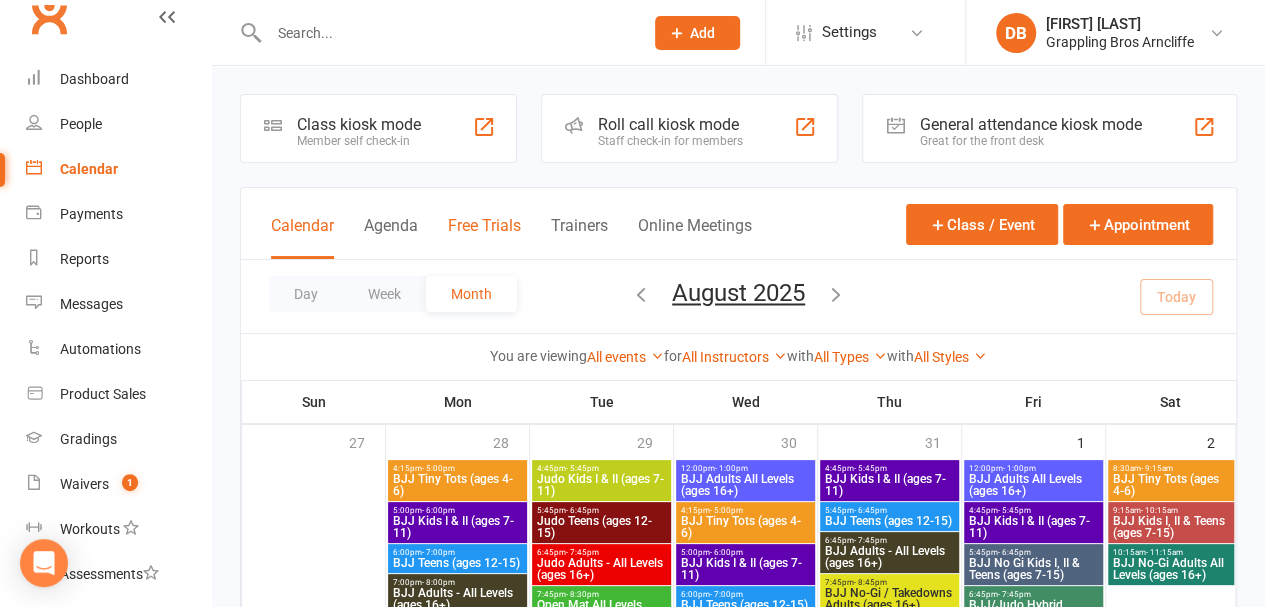 click on "Free Trials" at bounding box center [484, 237] 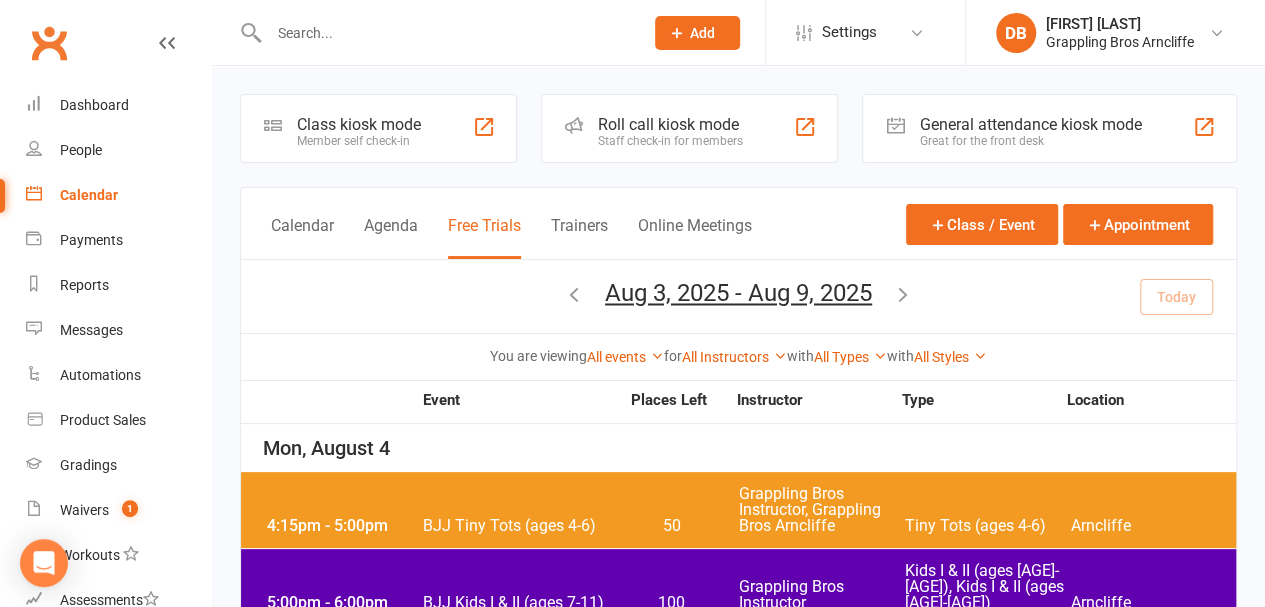 scroll, scrollTop: 0, scrollLeft: 0, axis: both 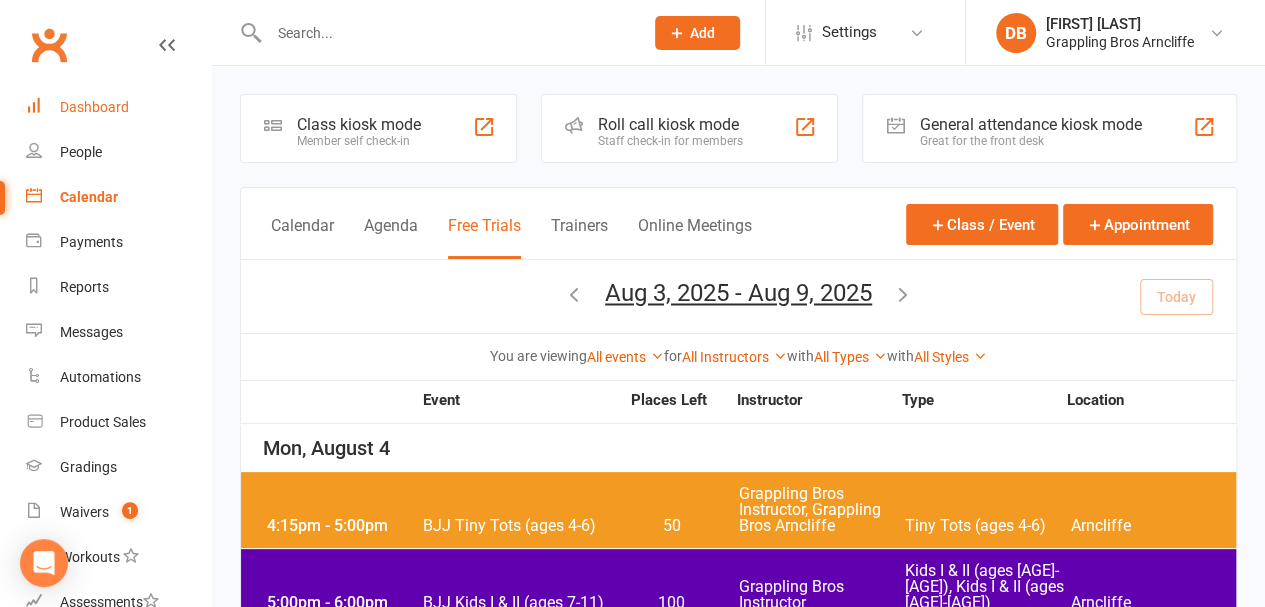 click on "Dashboard" at bounding box center [94, 107] 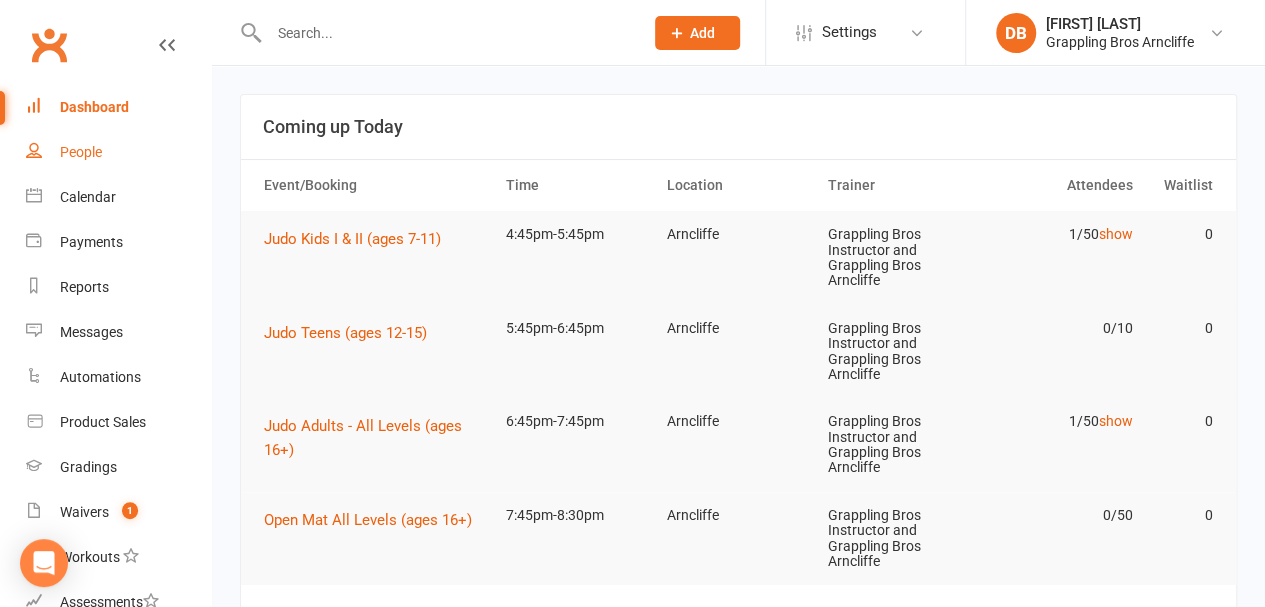 click on "People" at bounding box center [81, 152] 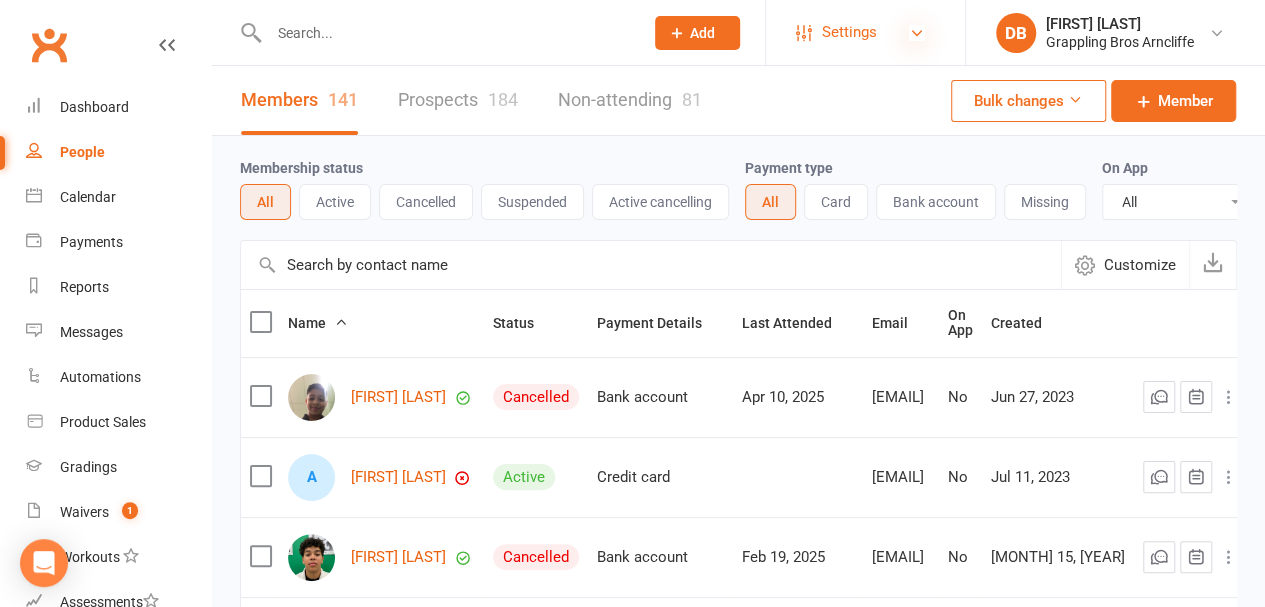 click at bounding box center [917, 33] 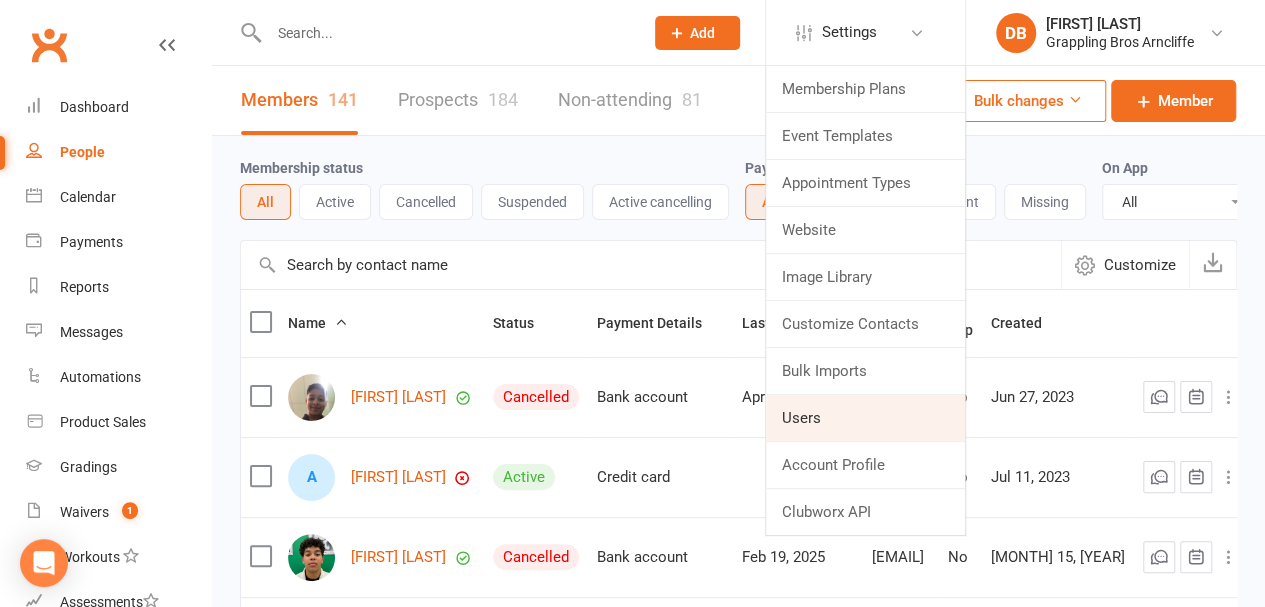 click on "Users" at bounding box center (865, 418) 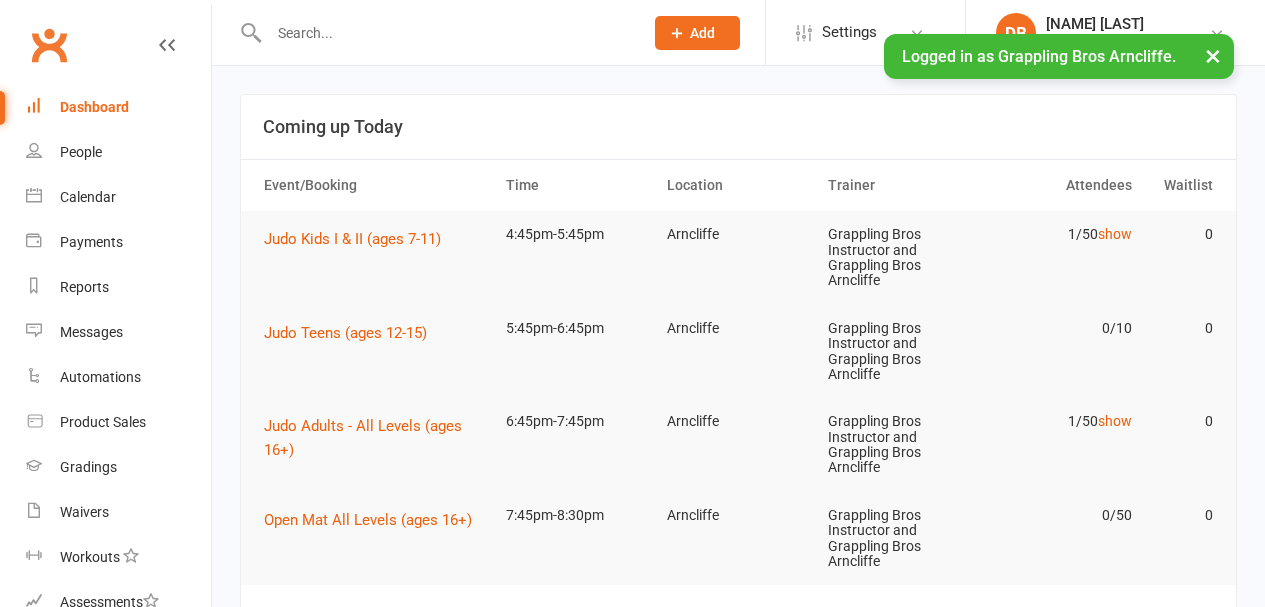 scroll, scrollTop: 0, scrollLeft: 0, axis: both 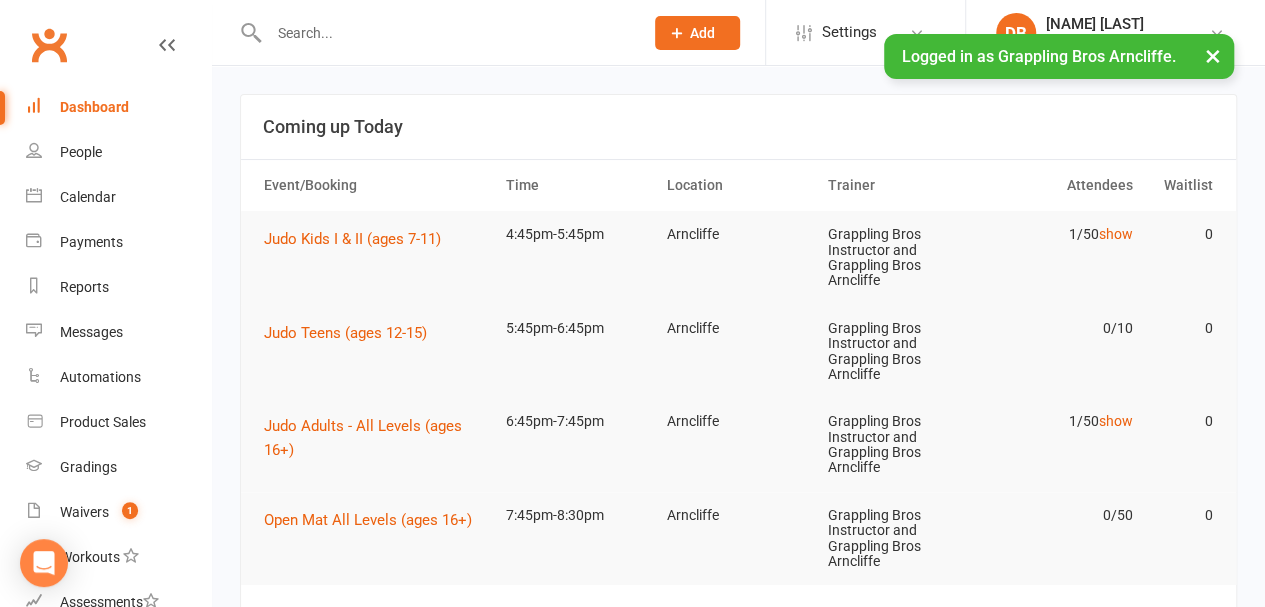 click on "×" at bounding box center [1213, 55] 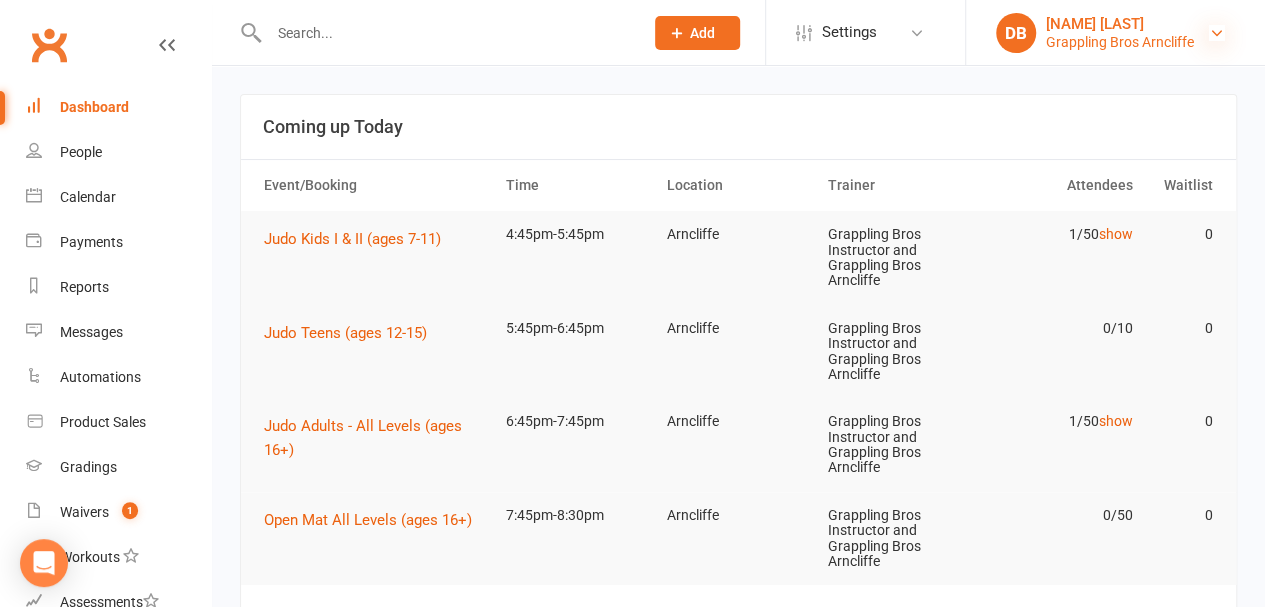 click at bounding box center (1217, 33) 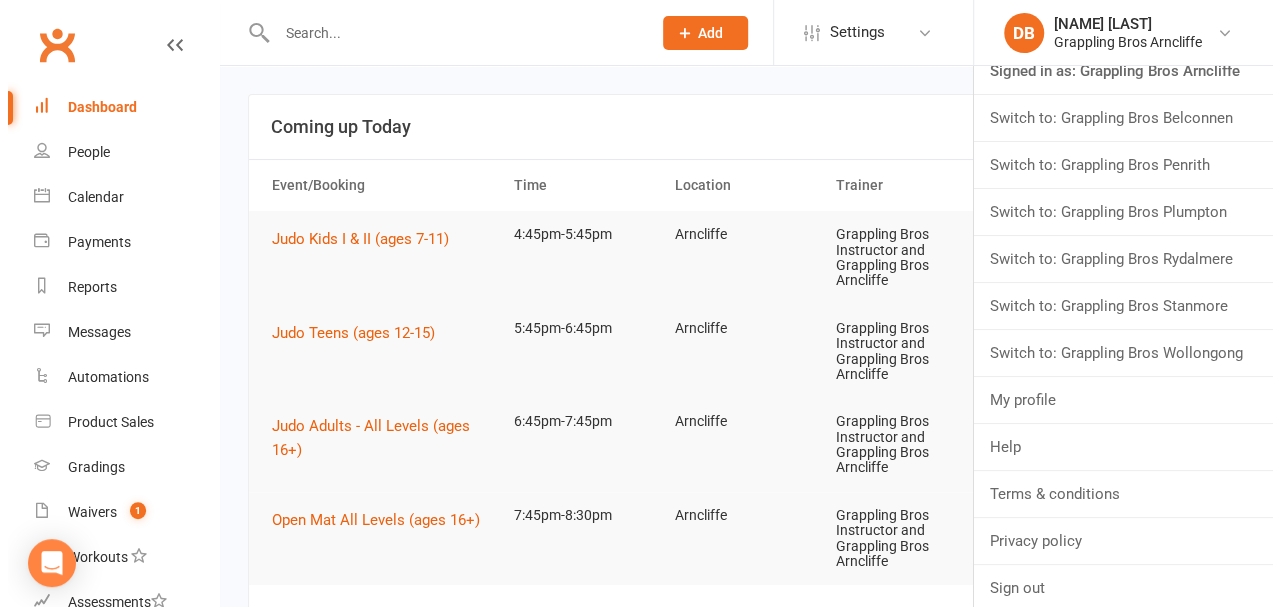 scroll, scrollTop: 0, scrollLeft: 0, axis: both 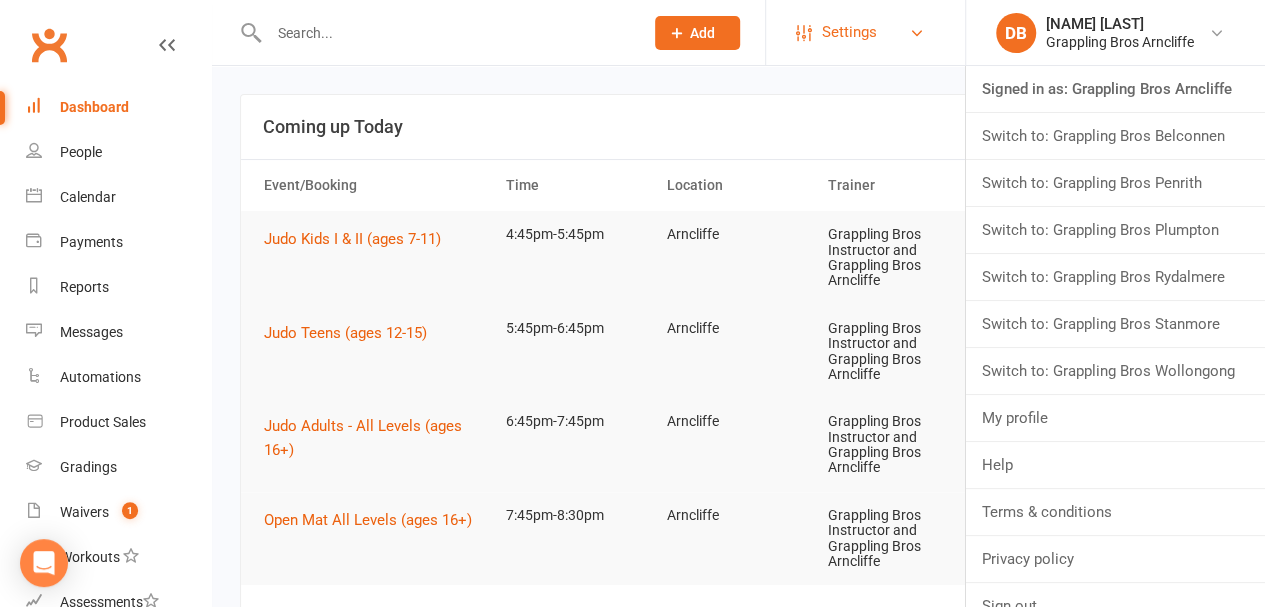click on "Settings" at bounding box center (849, 32) 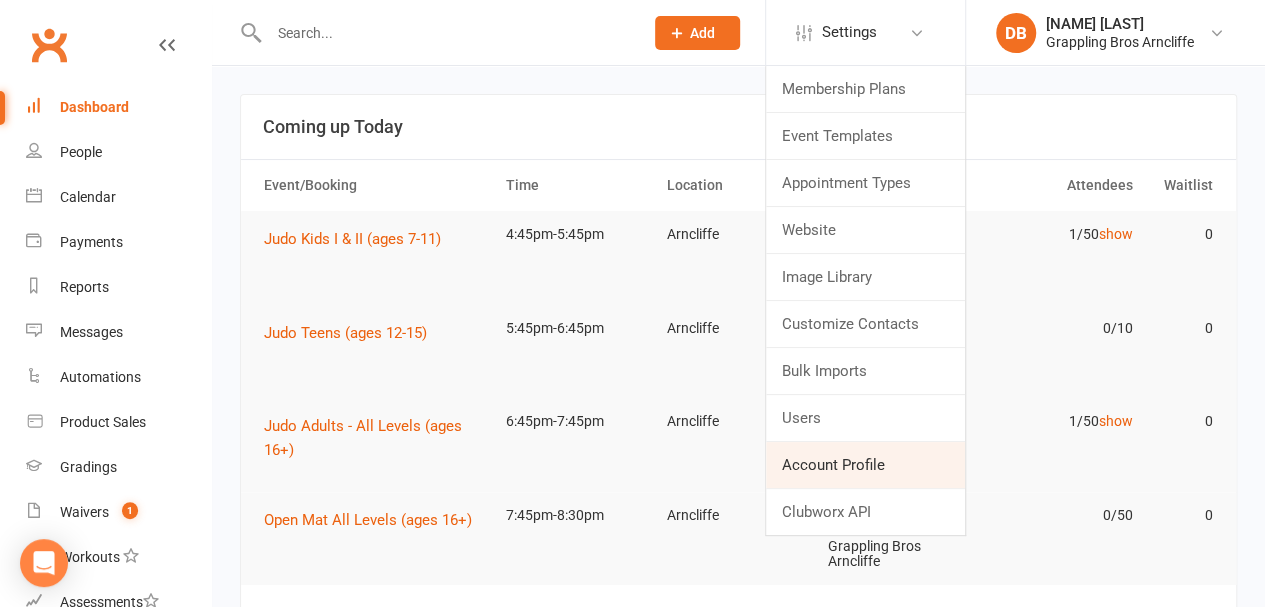 click on "Account Profile" at bounding box center (865, 465) 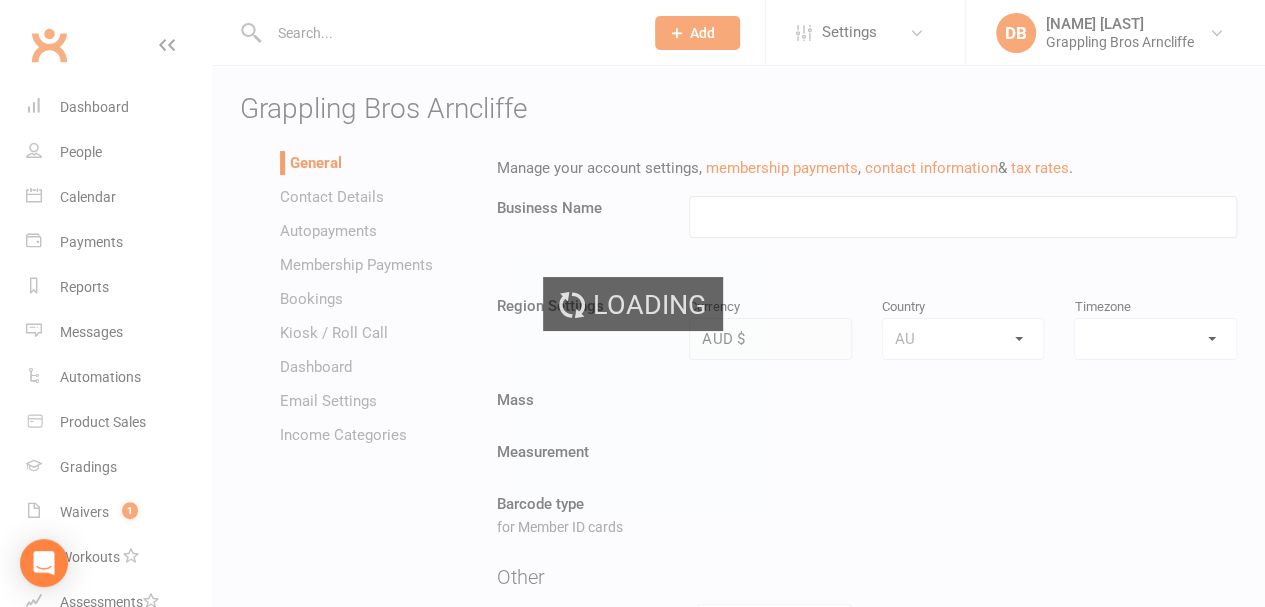 type on "Grappling Bros Arncliffe" 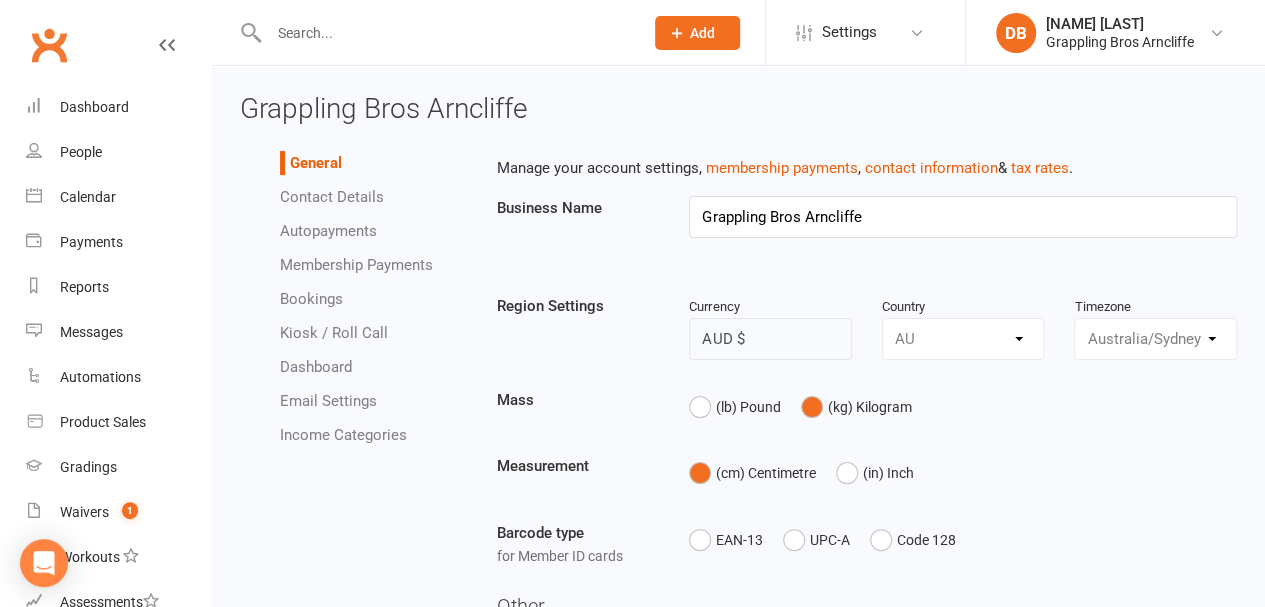 click on "Email Settings" at bounding box center [328, 401] 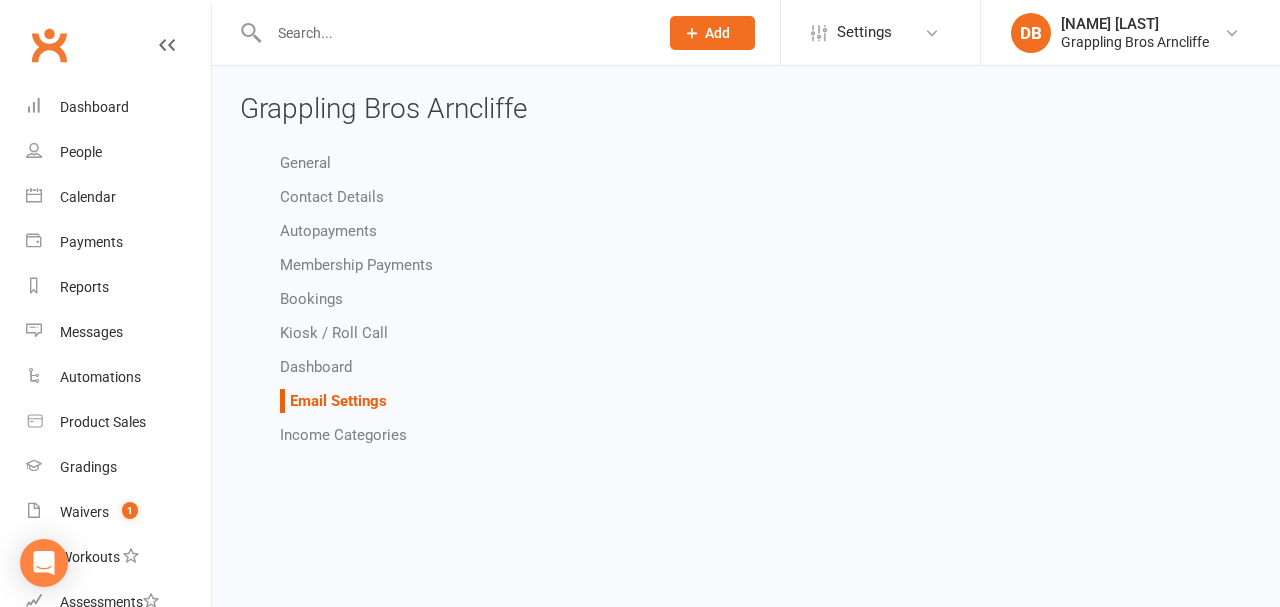 click on "Dashboard" at bounding box center [316, 367] 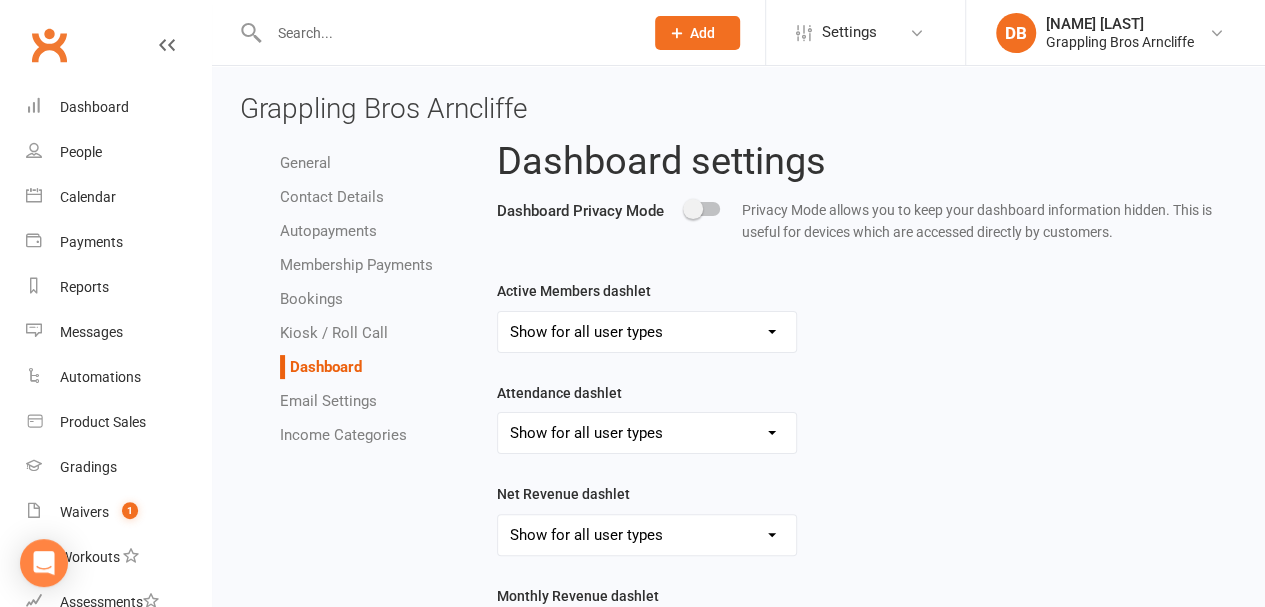 click on "Email Settings" at bounding box center (328, 401) 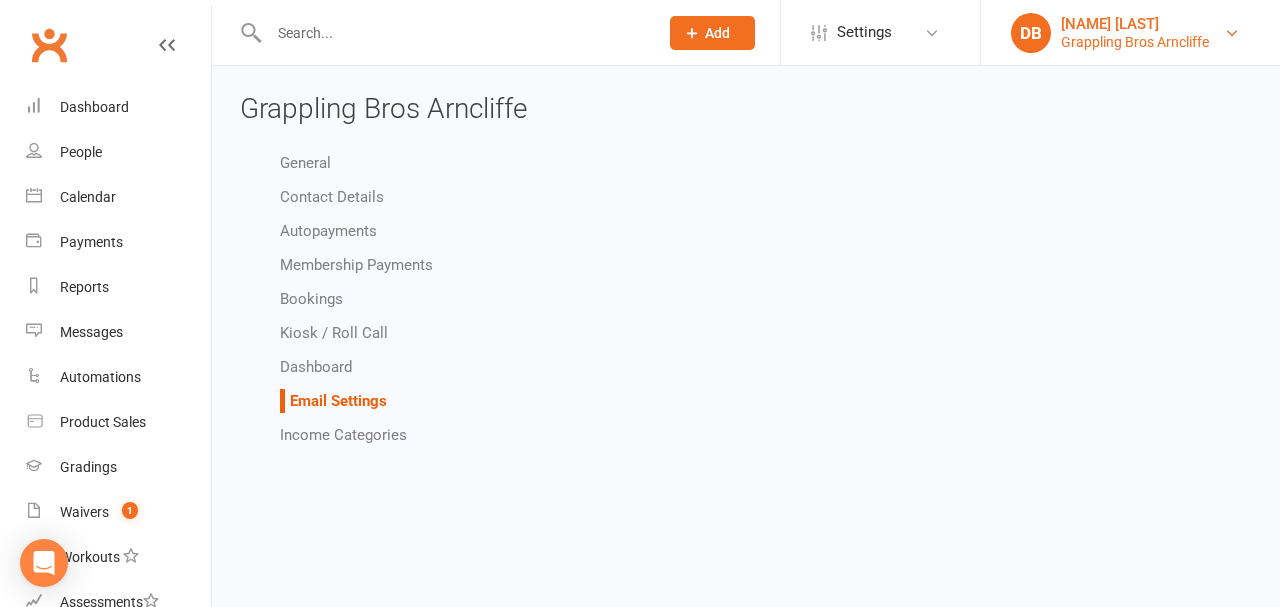 click on "Grappling Bros Arncliffe" at bounding box center [1135, 42] 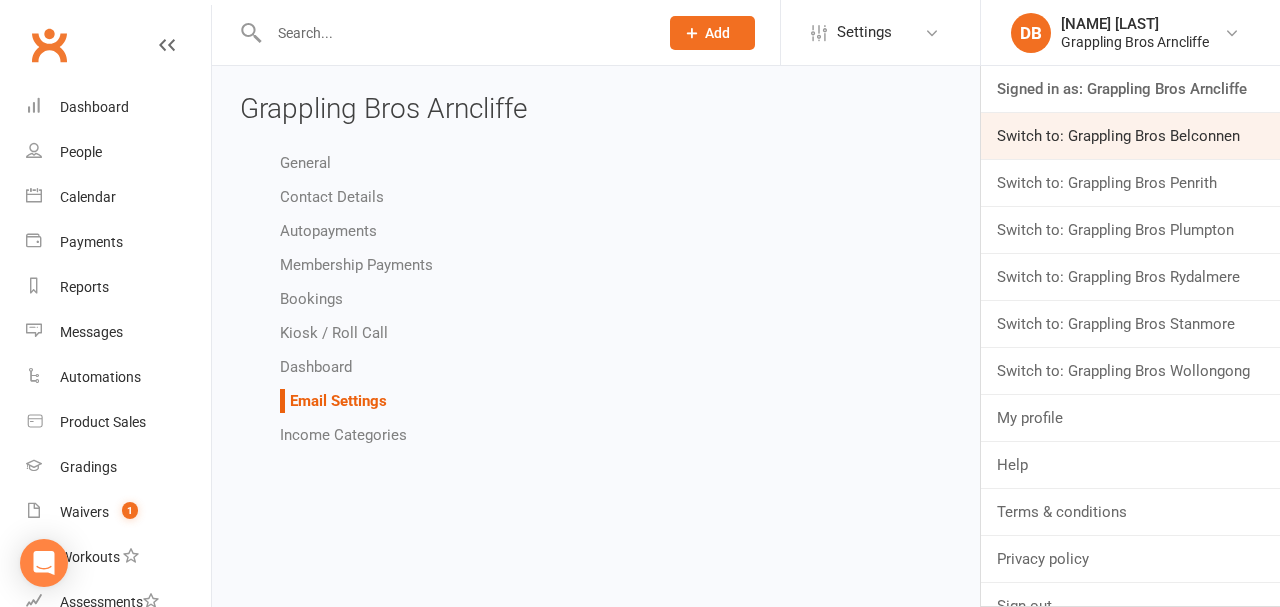 click on "Switch to: Grappling Bros Belconnen" at bounding box center (1130, 136) 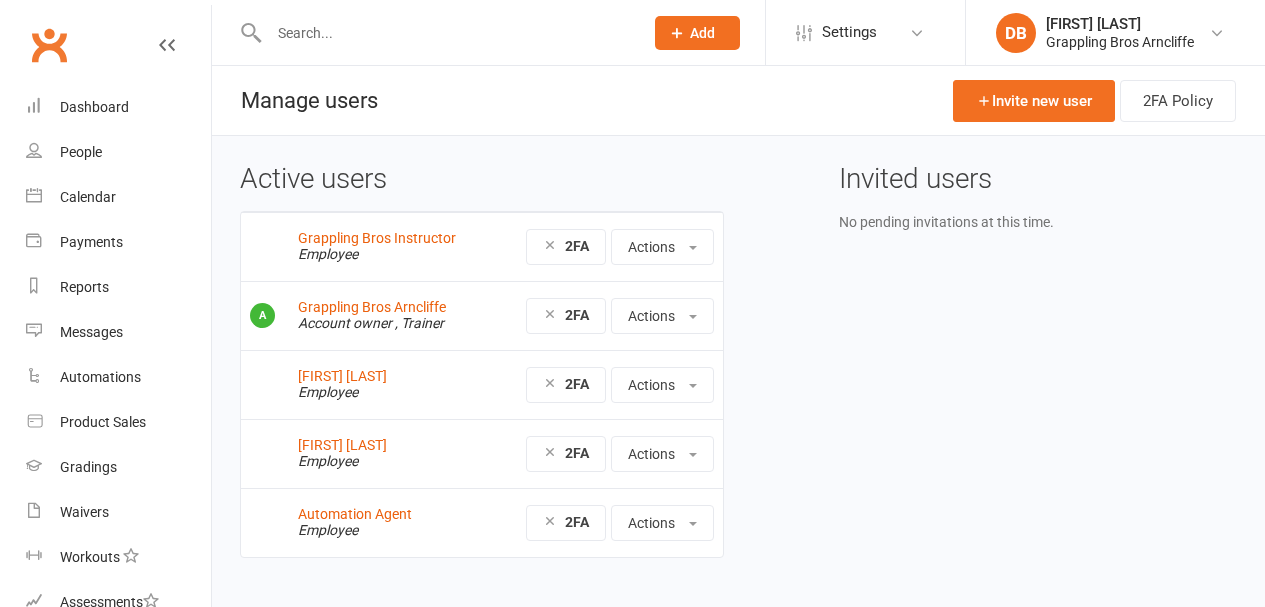 scroll, scrollTop: 0, scrollLeft: 0, axis: both 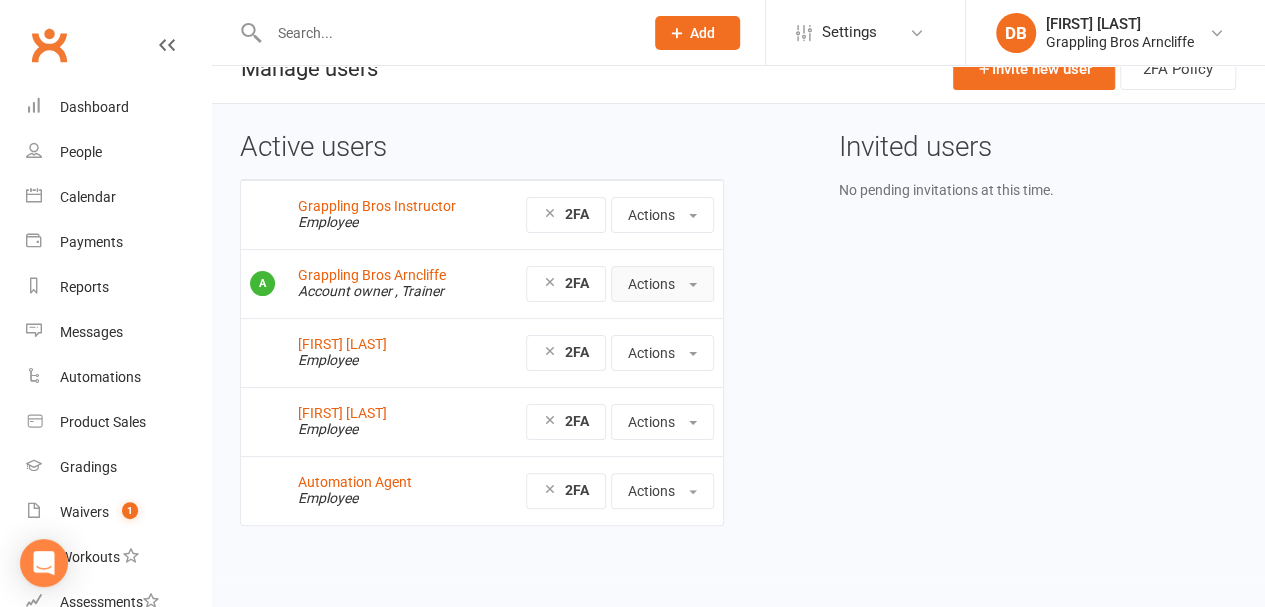 click at bounding box center [693, 285] 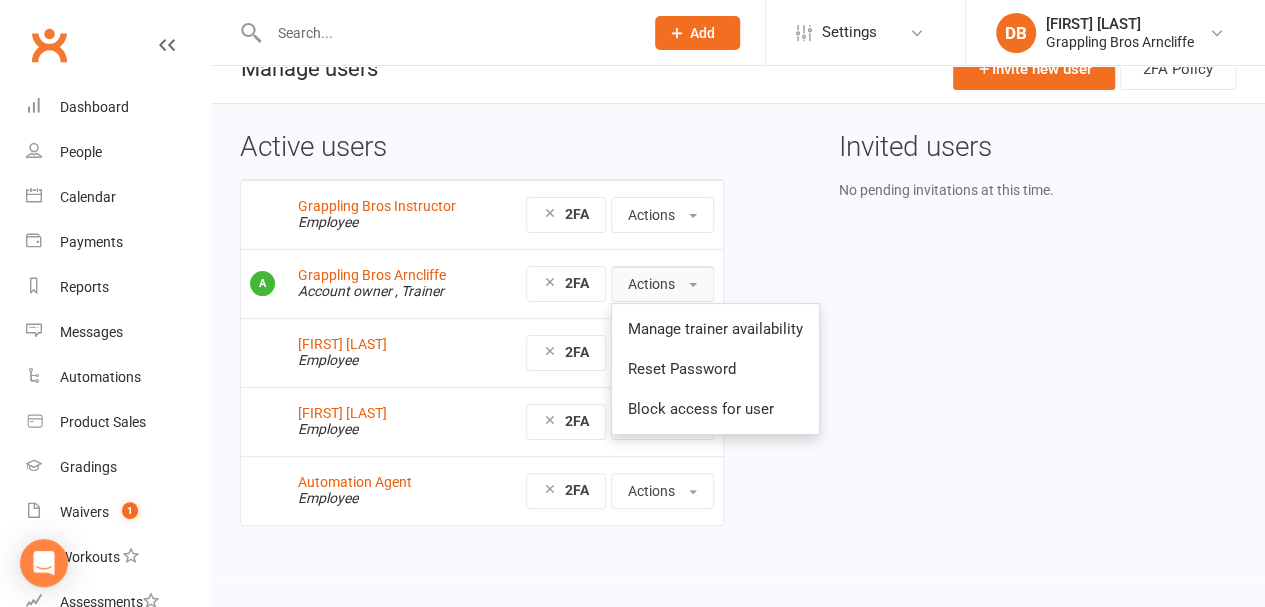 click at bounding box center (693, 285) 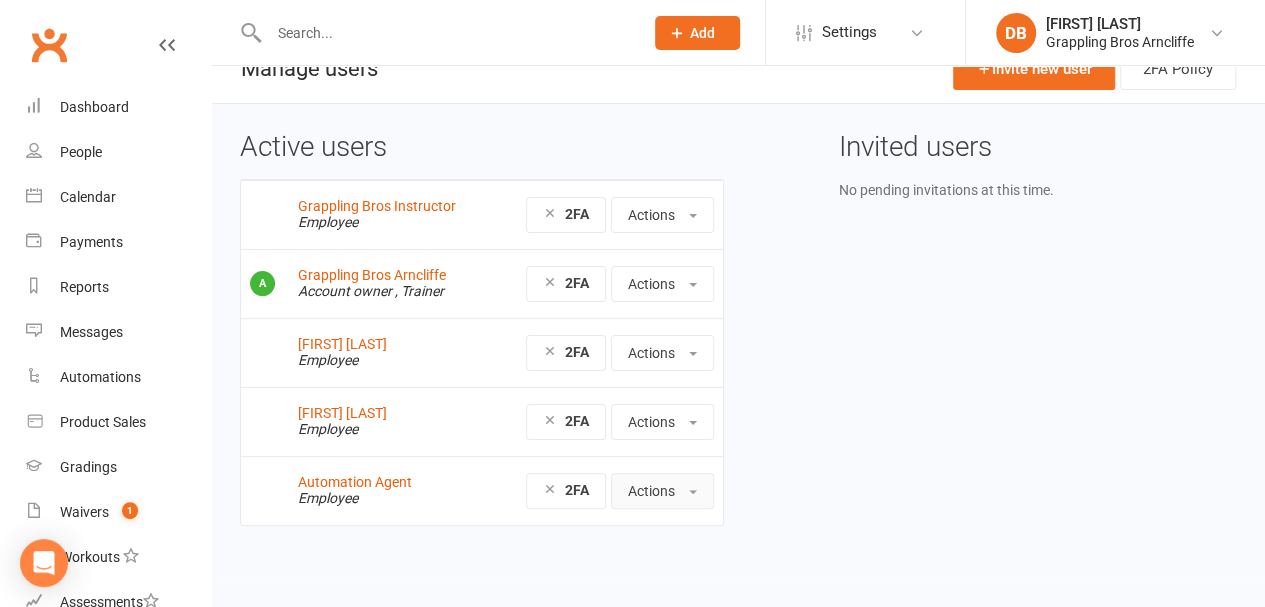 click at bounding box center (693, 492) 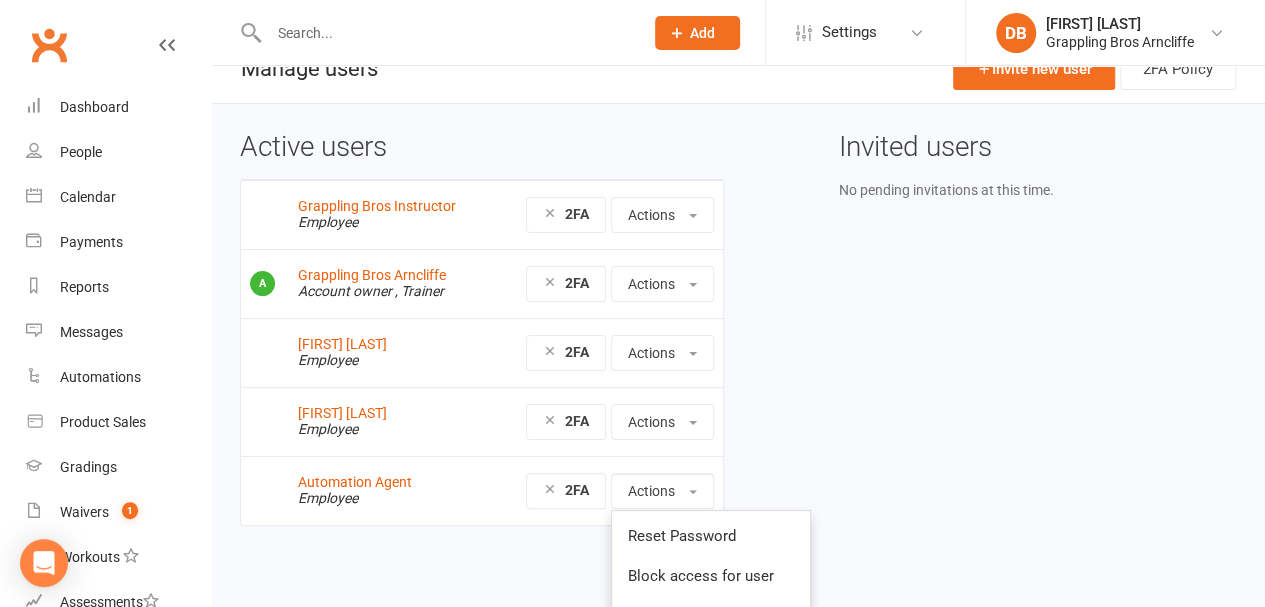 click on "Active users   Grappling Bros Instructor Employee     2FA Actions  Reset Password Block access for user Delete user Grappling Bros Arncliffe Account owner   , Trainer   2FA Actions  Manage trainer availability Reset Password Block access for user   Debra Hay Employee     2FA Actions  Reset Password Block access for user Delete user   Diego Barreto Employee     2FA Actions    Automation Agent Employee     2FA Actions  Reset Password Block access for user Delete user Invited users No pending invitations at this time." at bounding box center [738, 343] 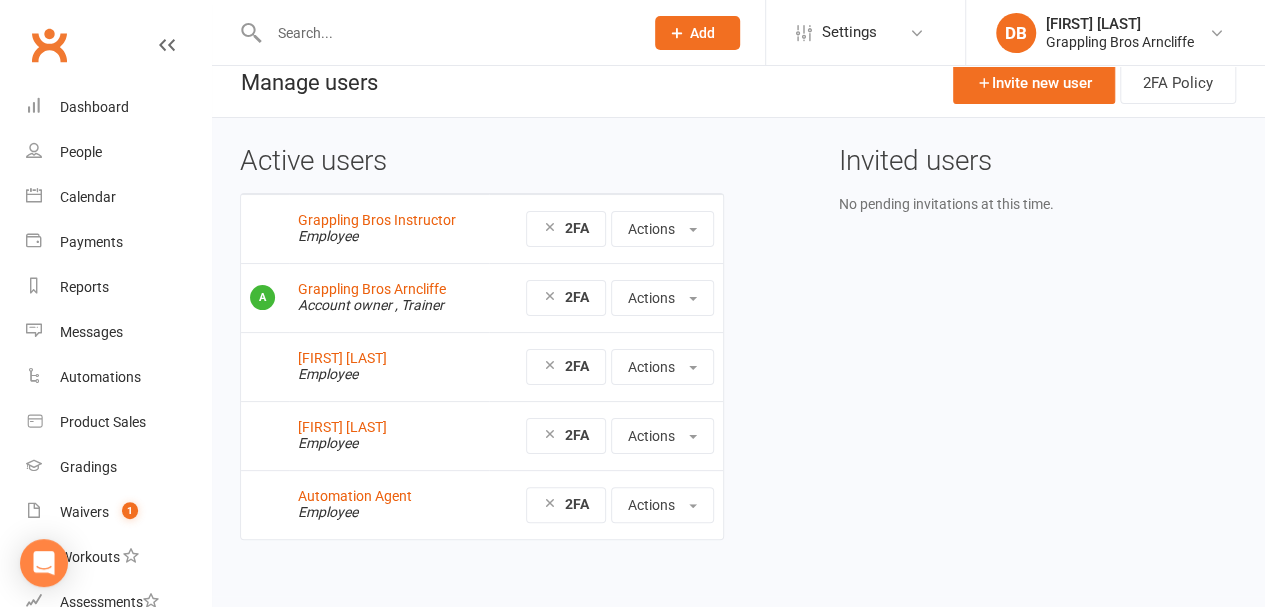 scroll, scrollTop: 0, scrollLeft: 0, axis: both 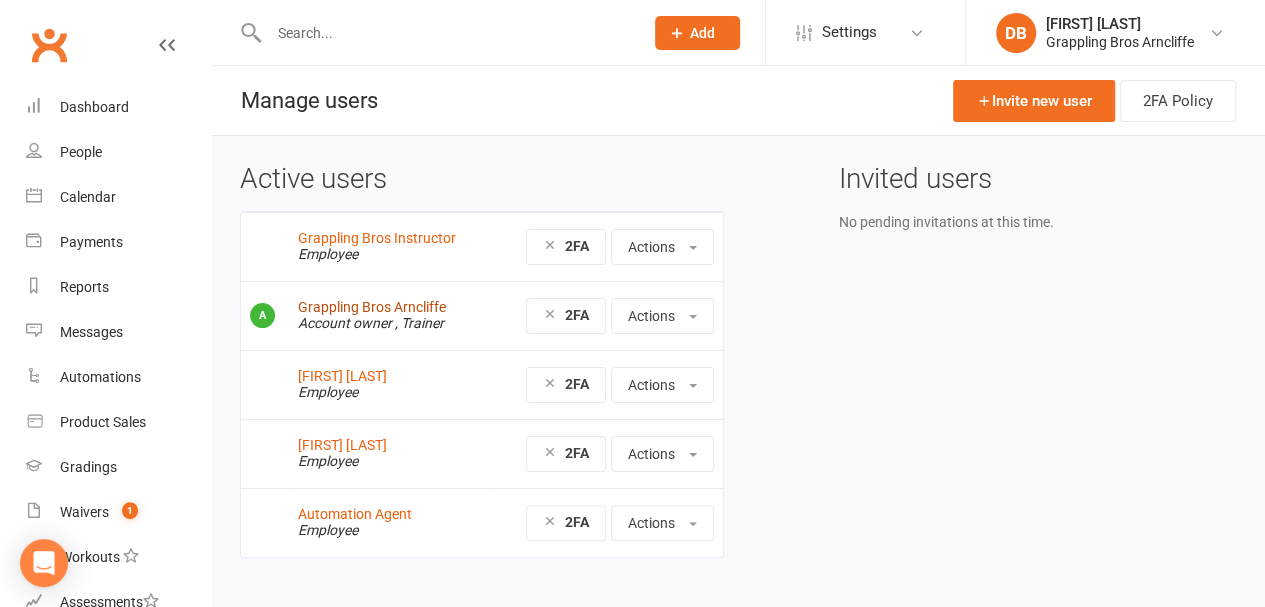 click on "Grappling Bros Arncliffe" at bounding box center [372, 307] 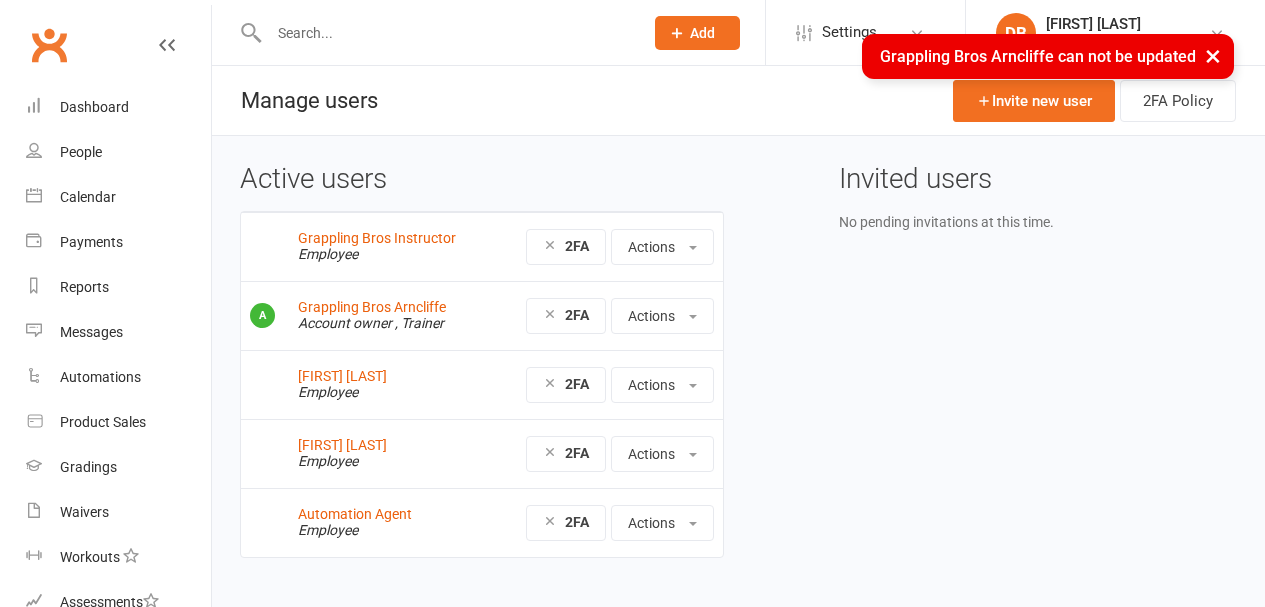 scroll, scrollTop: 0, scrollLeft: 0, axis: both 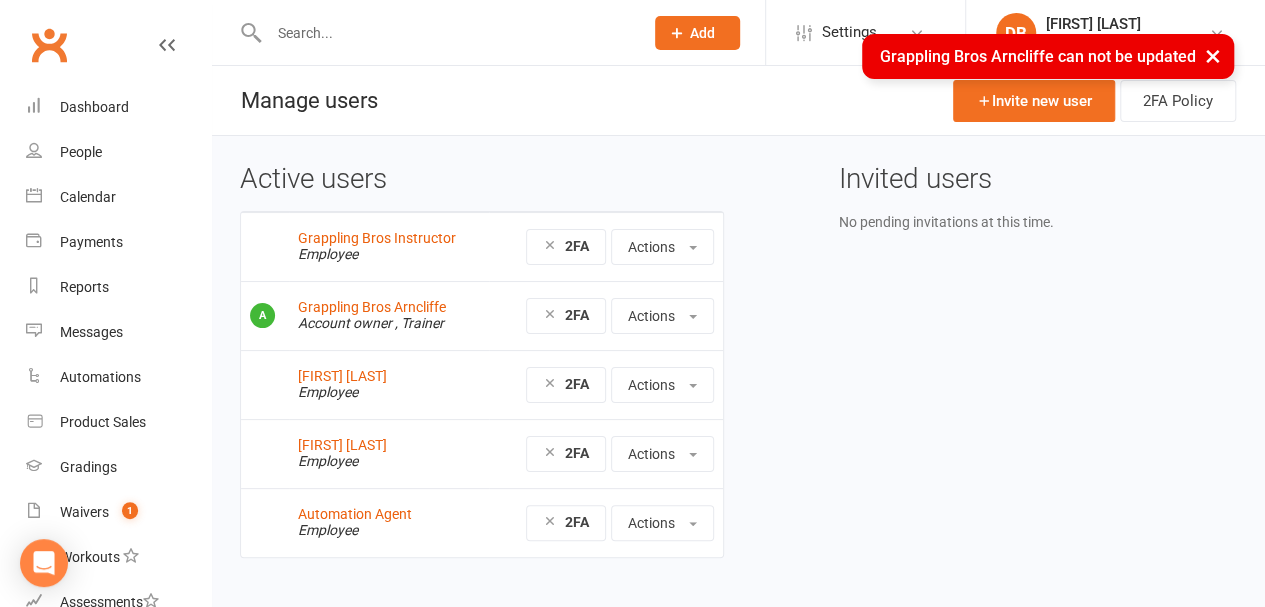 click on "×" at bounding box center [1213, 55] 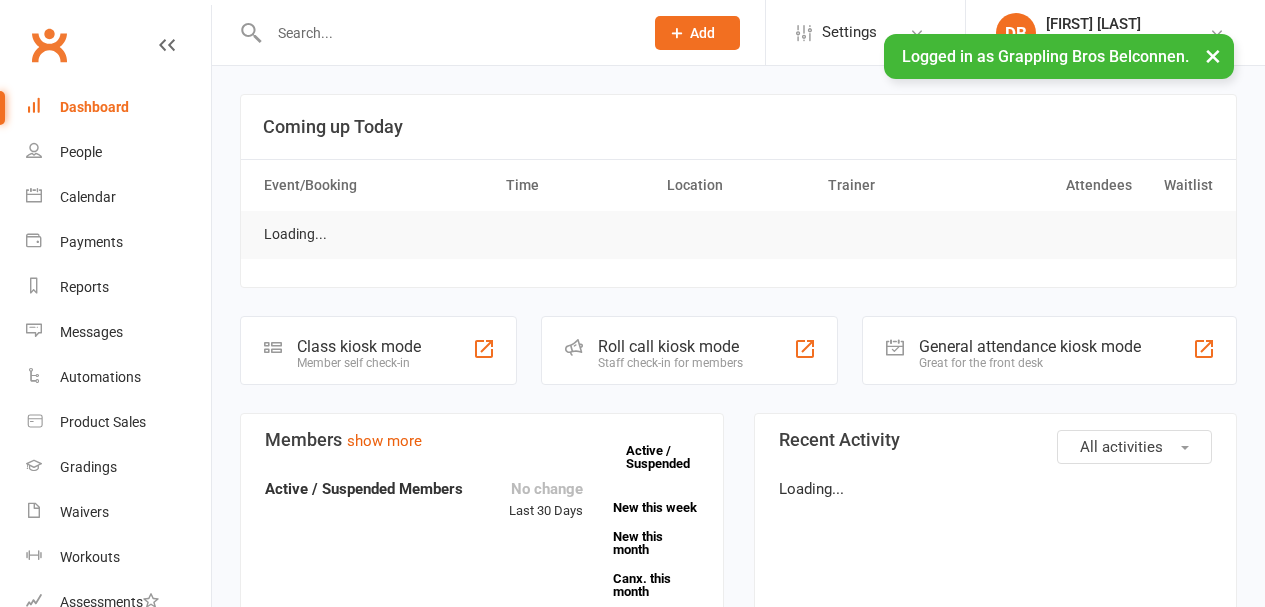scroll, scrollTop: 0, scrollLeft: 0, axis: both 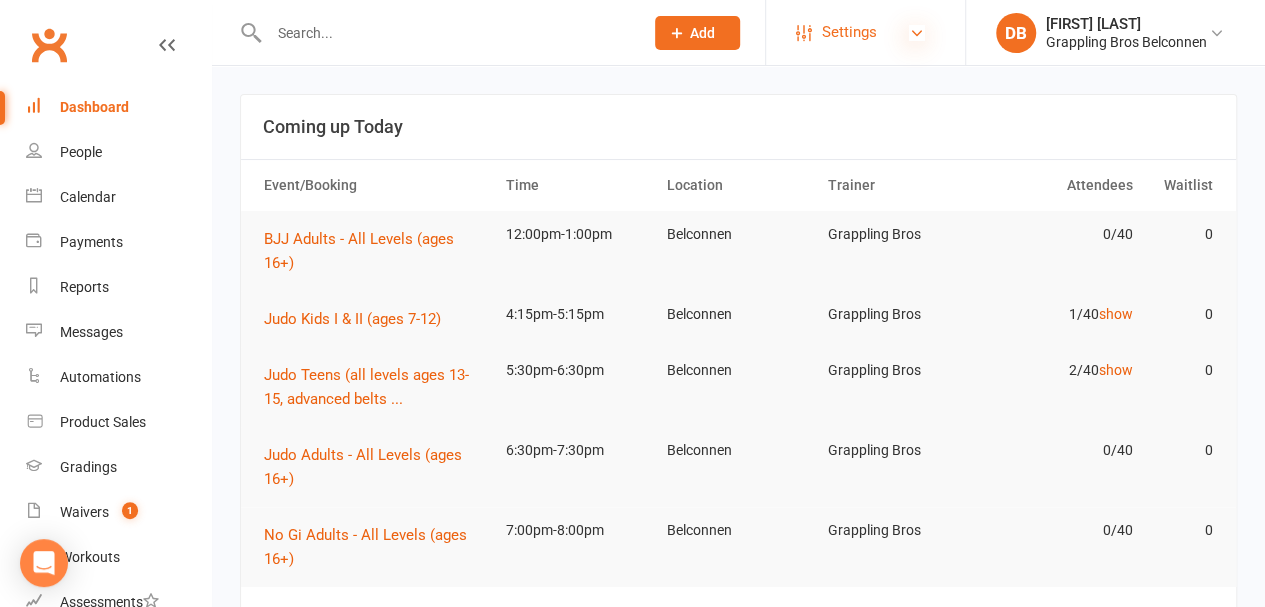 click at bounding box center (917, 33) 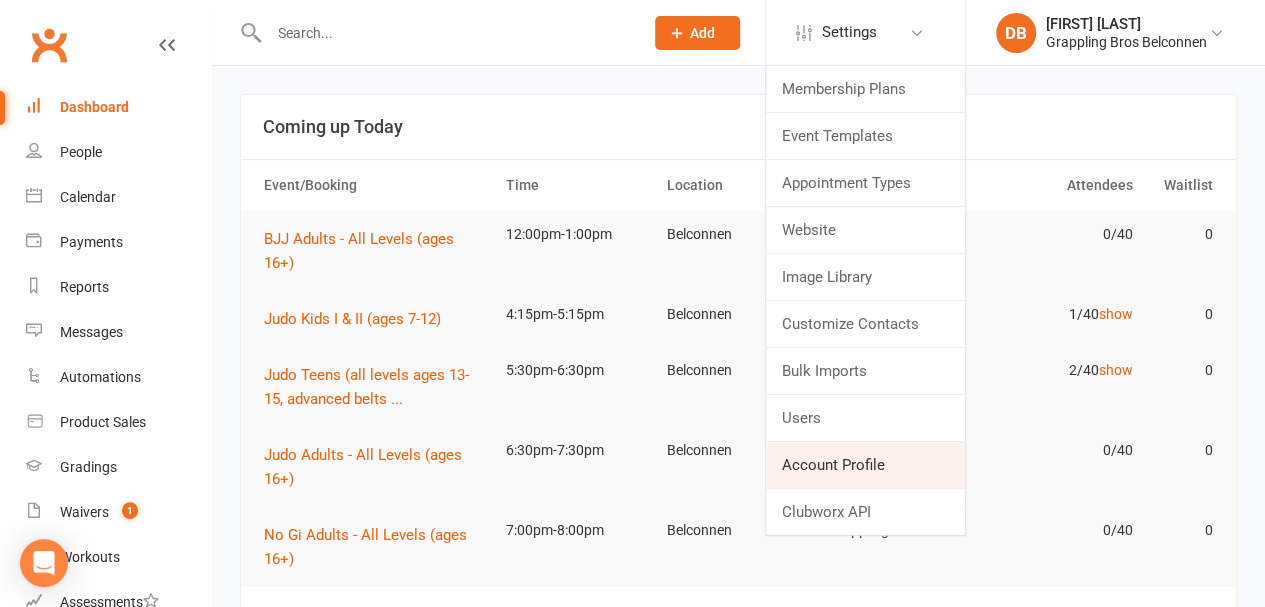 click on "Account Profile" at bounding box center (865, 465) 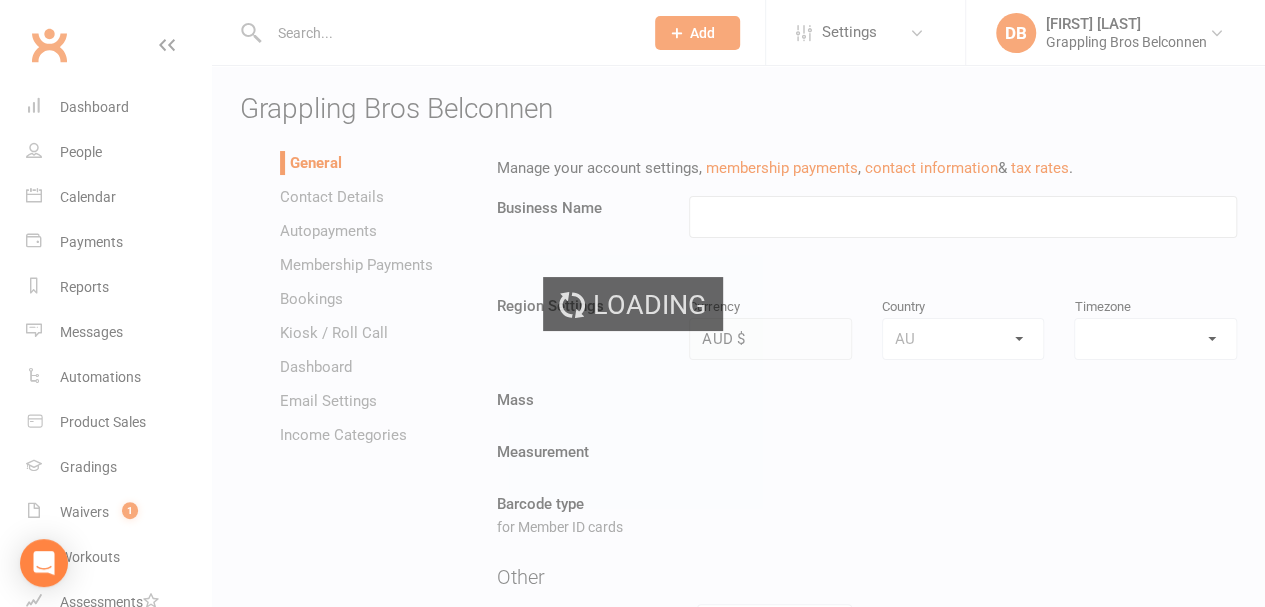 type on "Grappling Bros Belconnen" 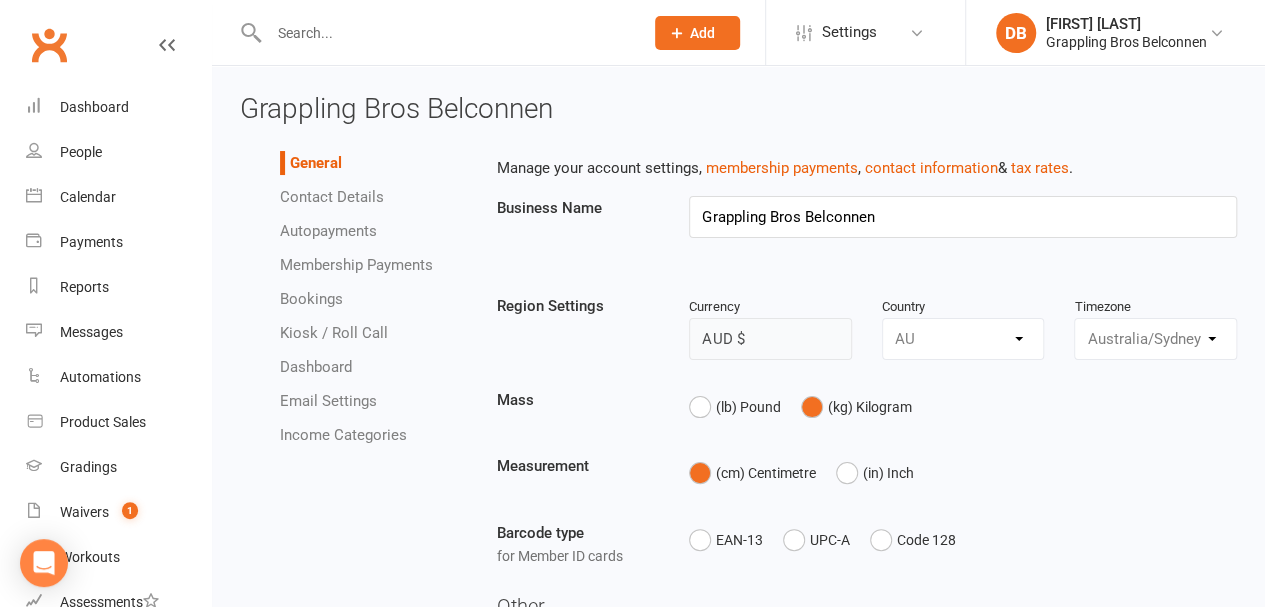 click on "Email Settings" at bounding box center (328, 401) 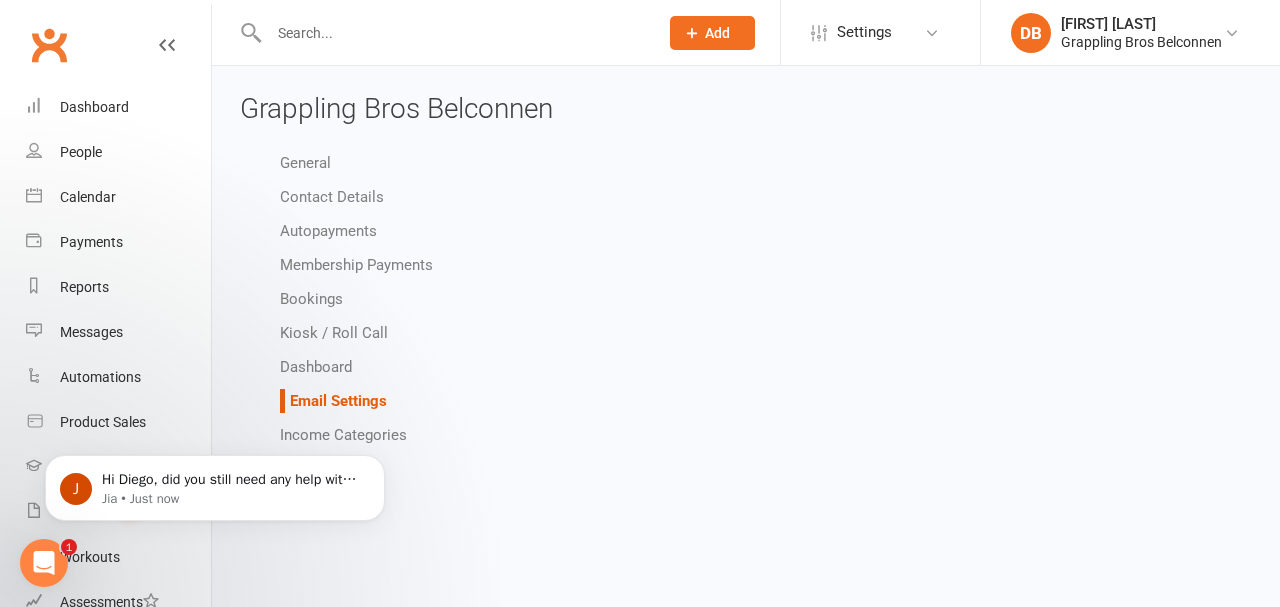 scroll, scrollTop: 0, scrollLeft: 0, axis: both 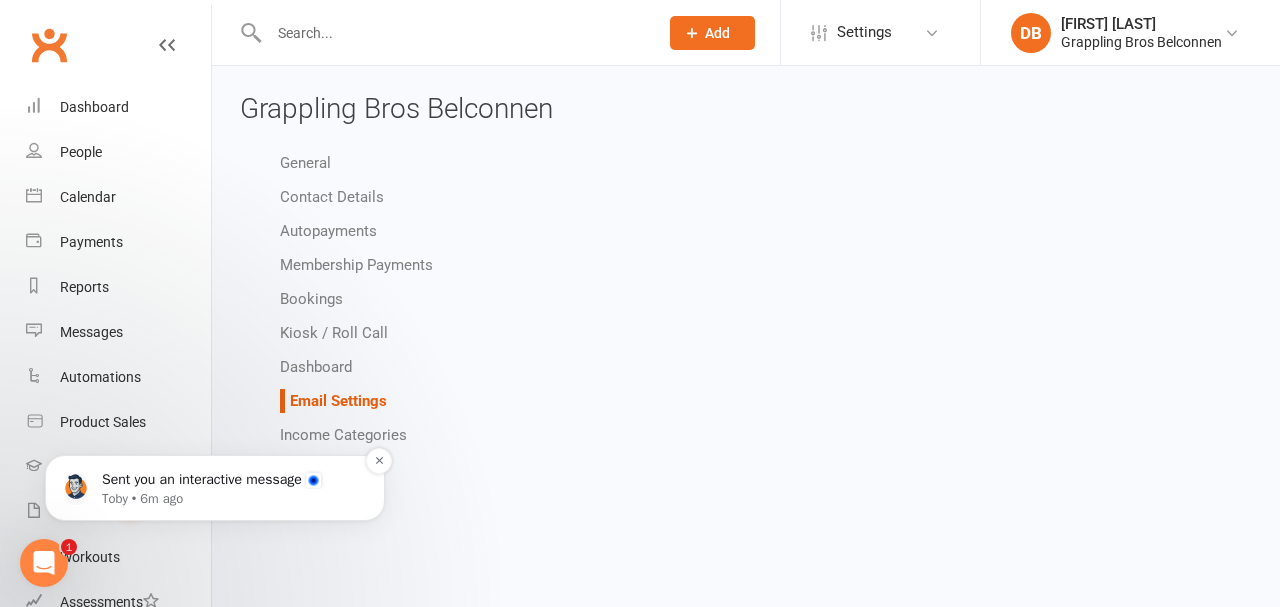 click on "Toby • 6m ago" at bounding box center [231, 499] 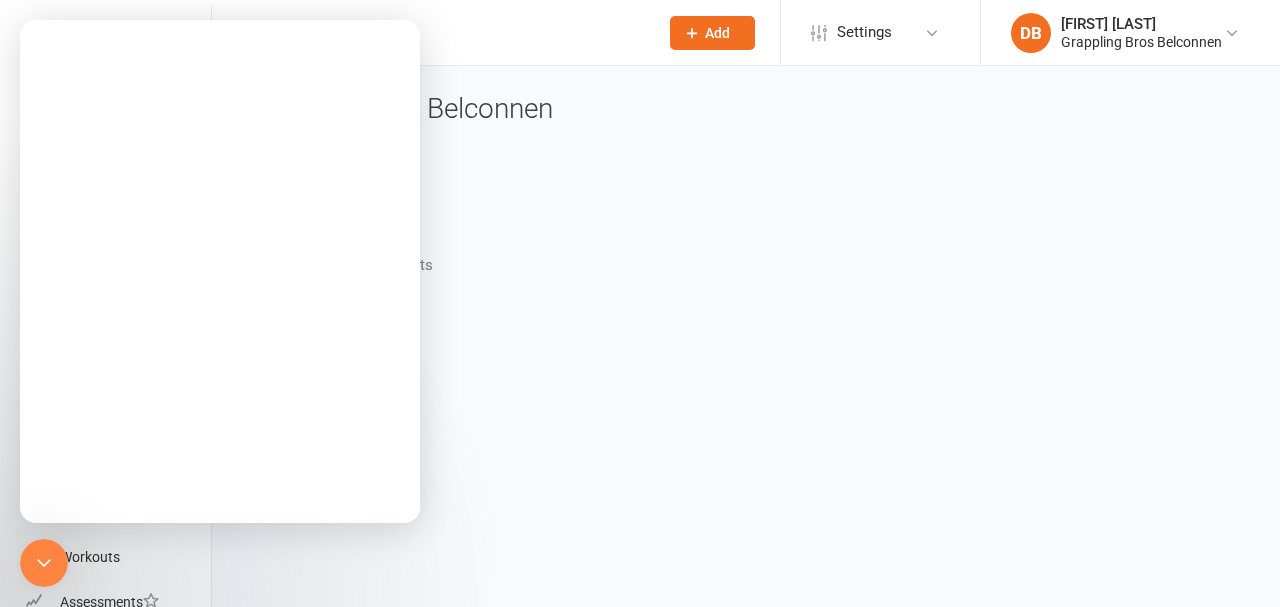 scroll, scrollTop: 0, scrollLeft: 0, axis: both 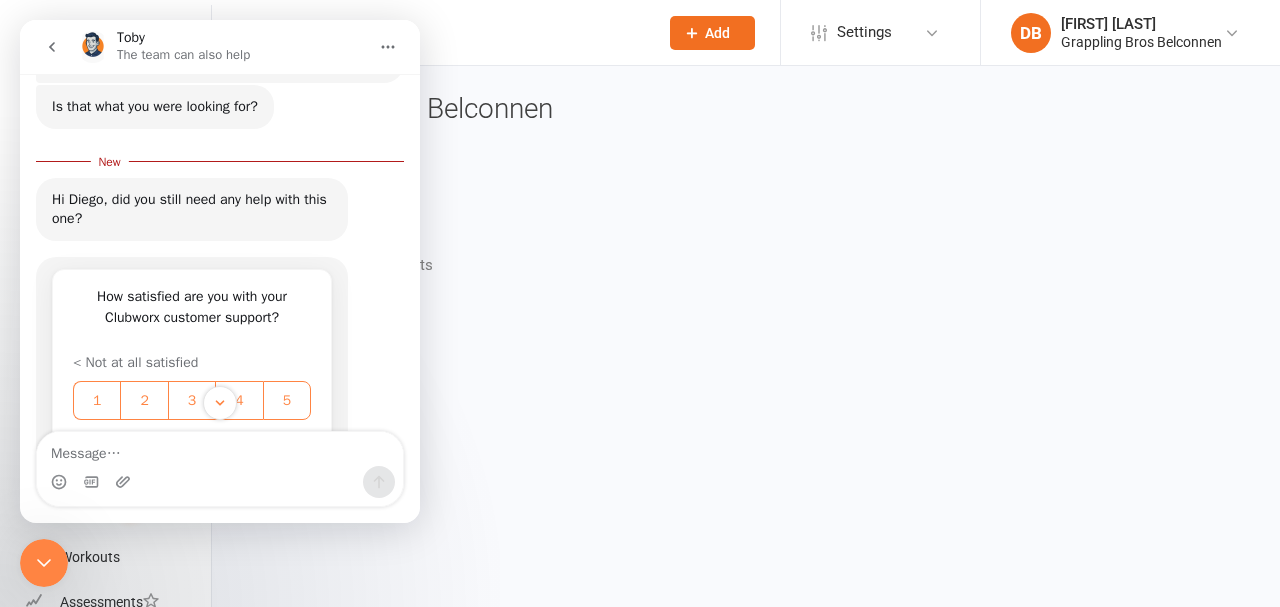 click at bounding box center (220, 449) 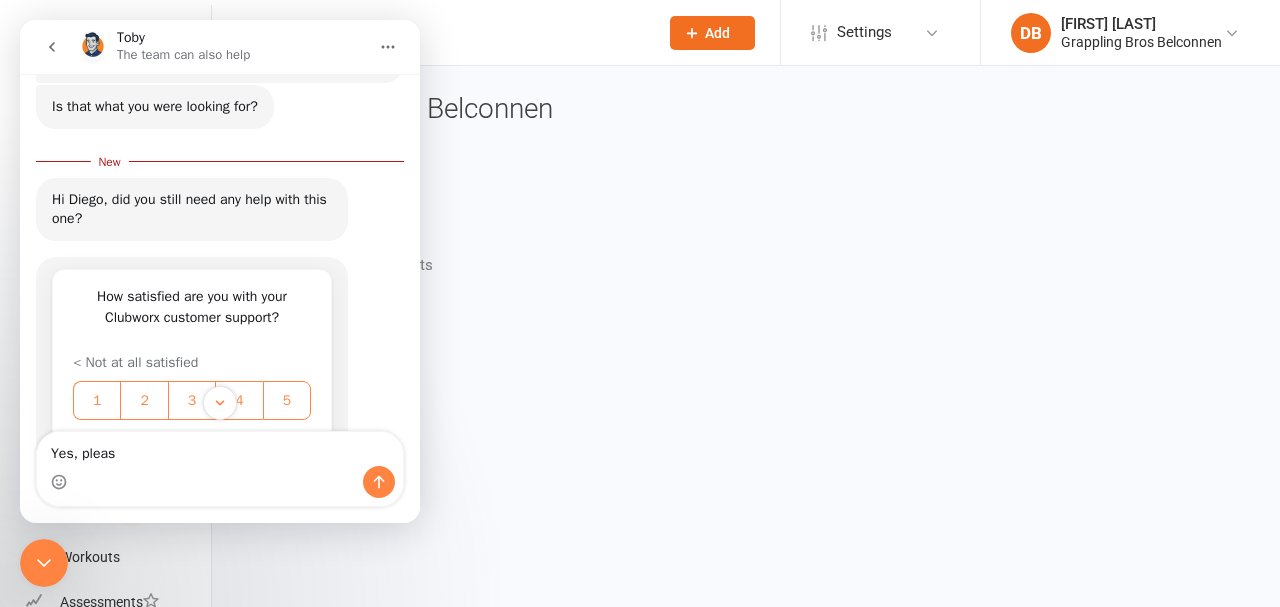 type on "Yes, please" 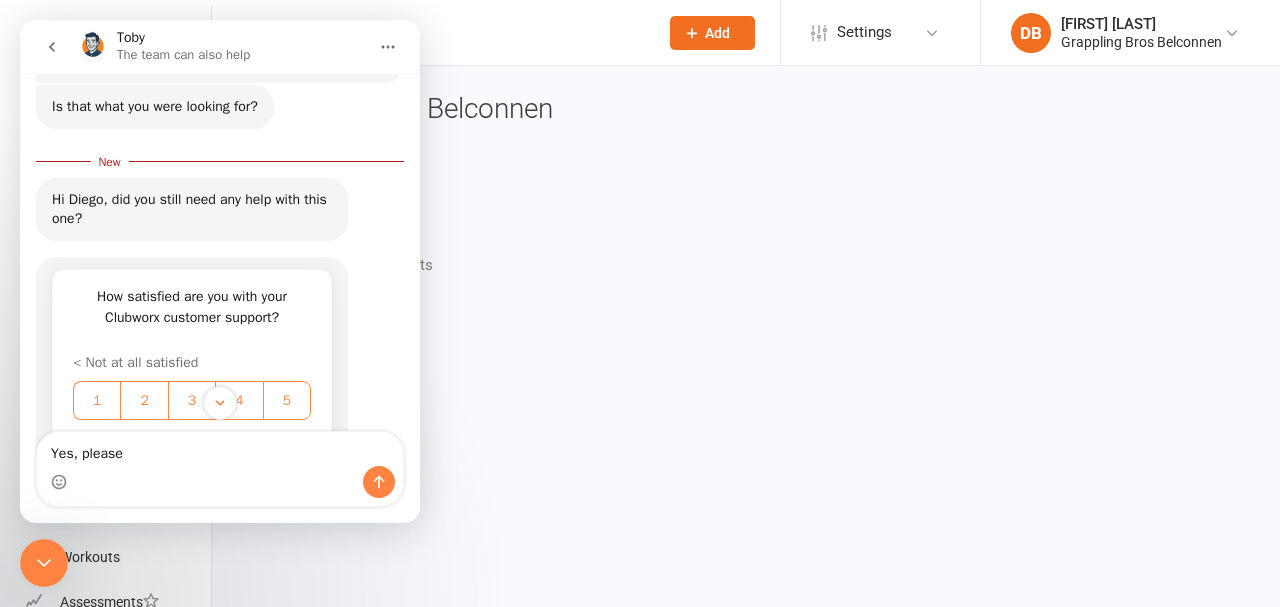 type 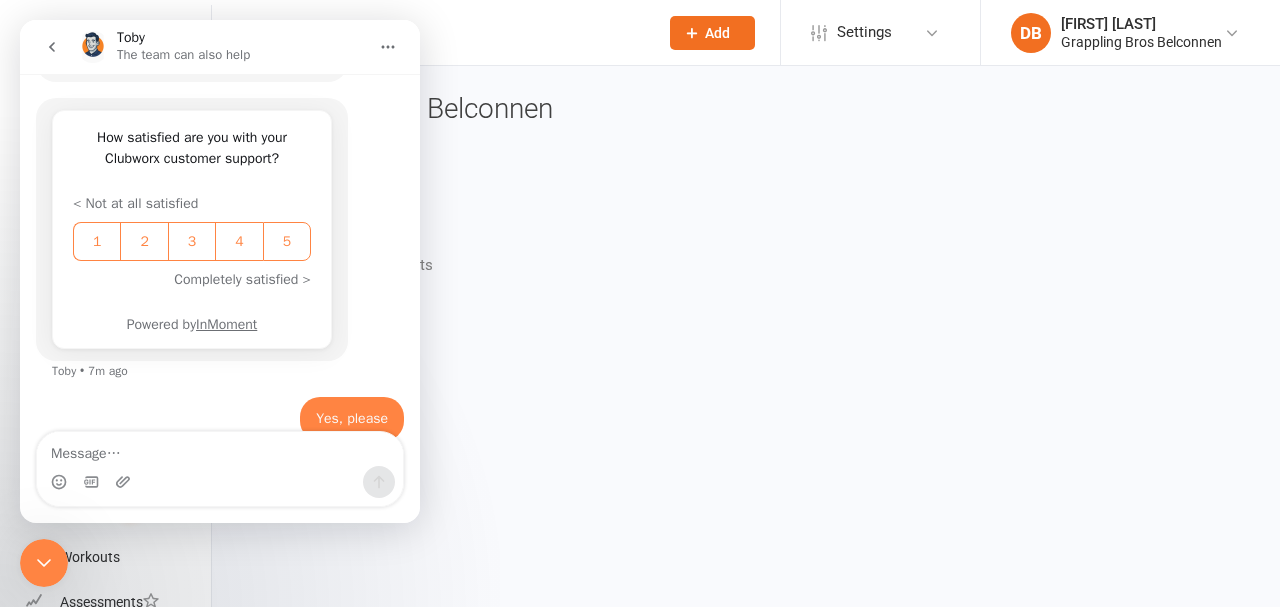scroll, scrollTop: 1667, scrollLeft: 0, axis: vertical 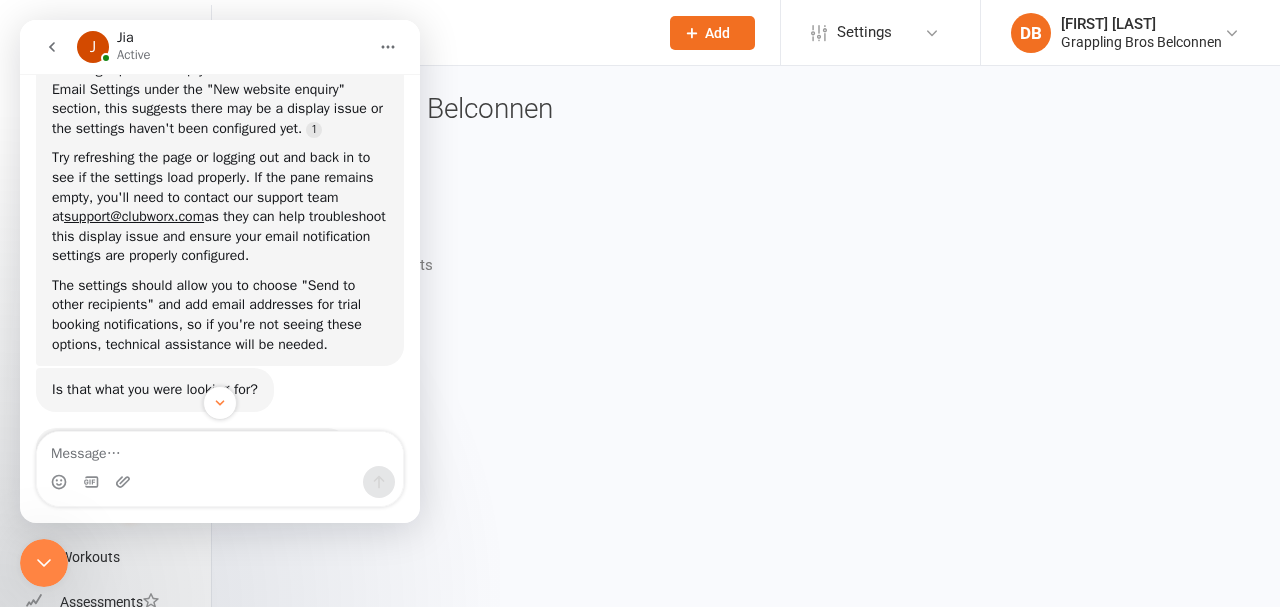 click 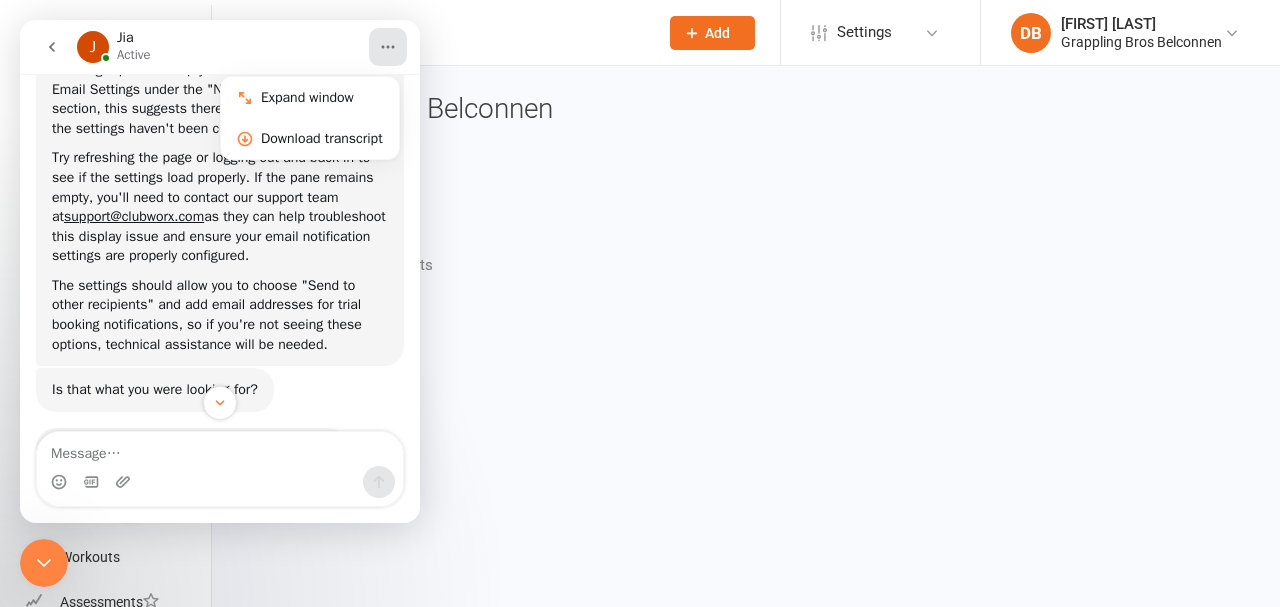 click 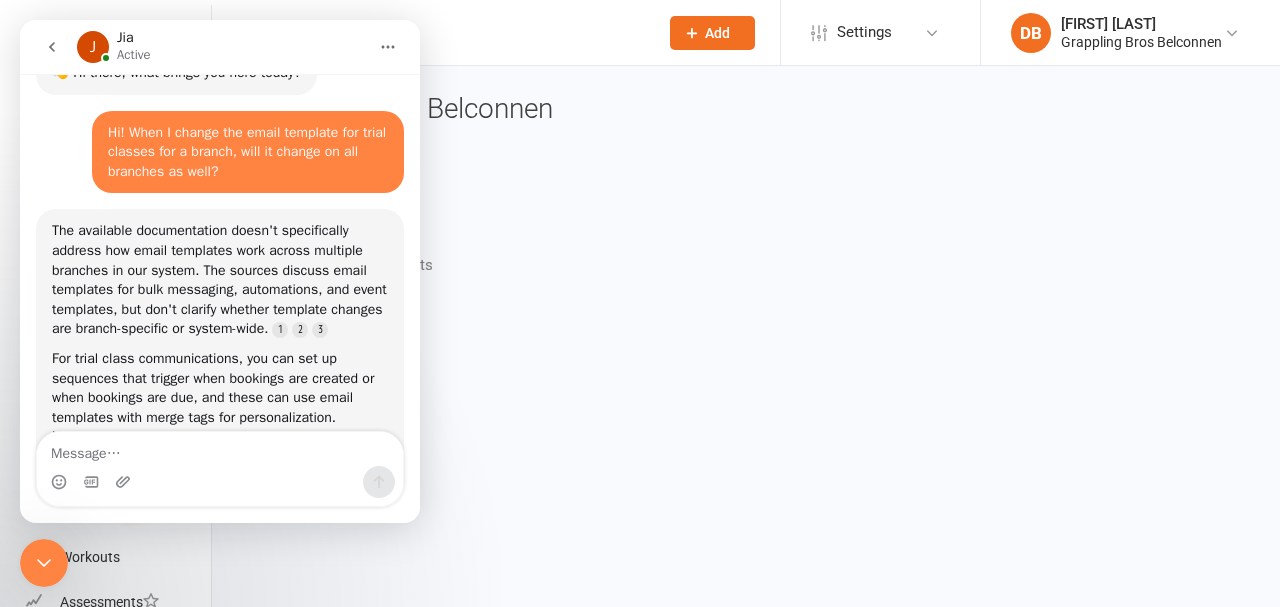 scroll, scrollTop: 0, scrollLeft: 0, axis: both 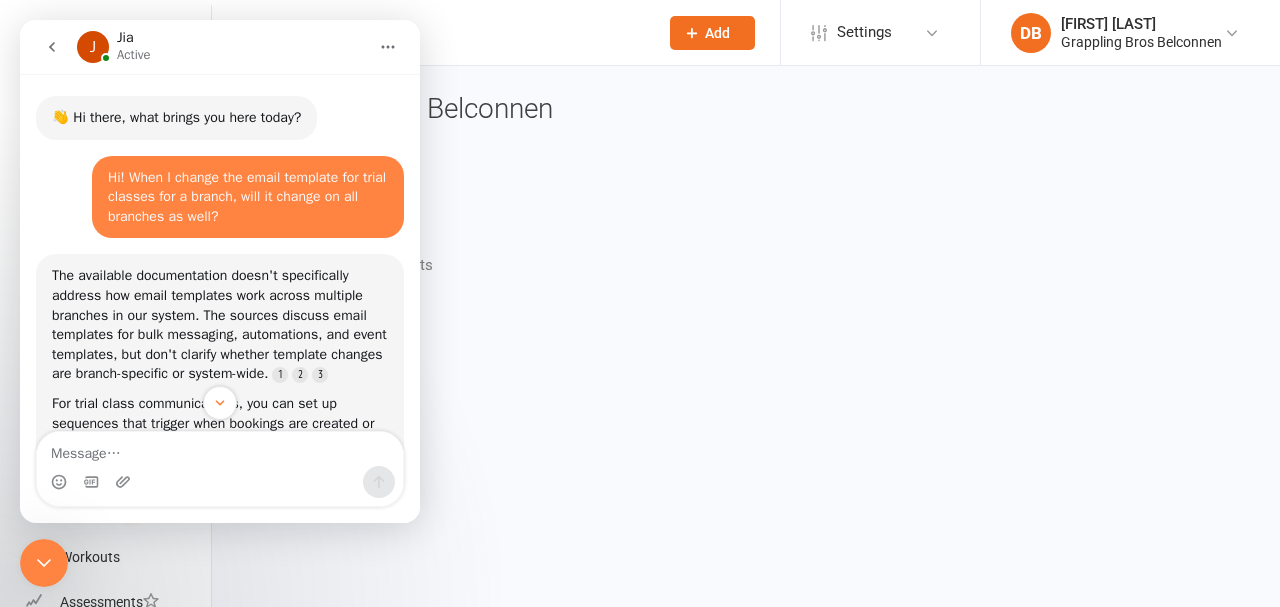 click 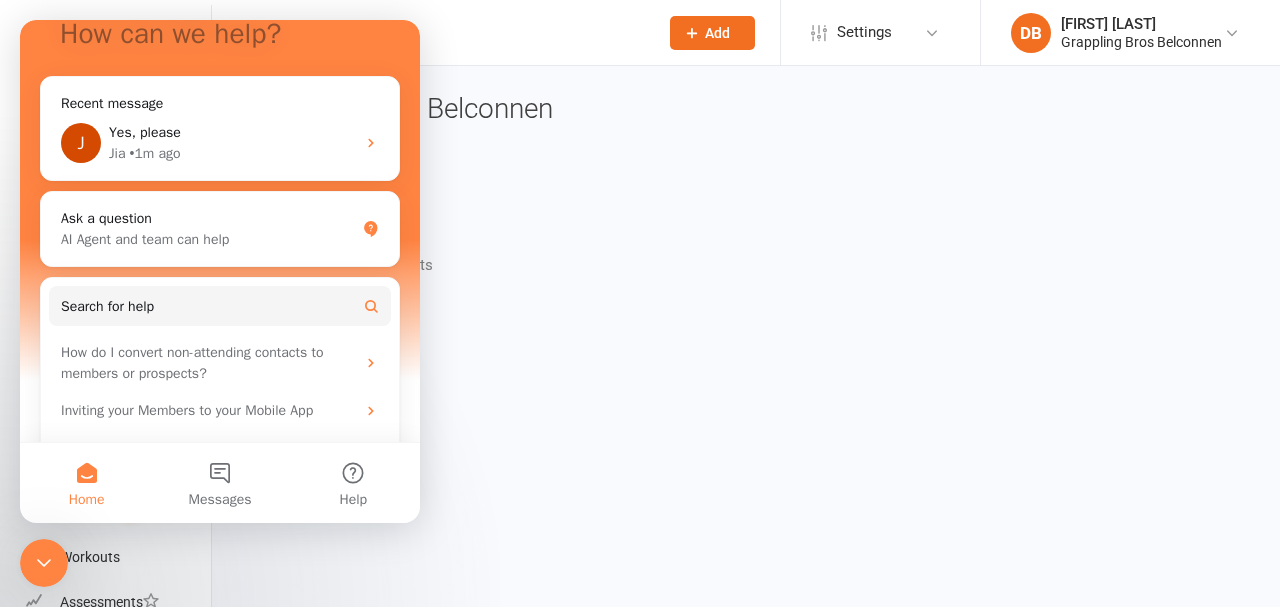 scroll, scrollTop: 136, scrollLeft: 0, axis: vertical 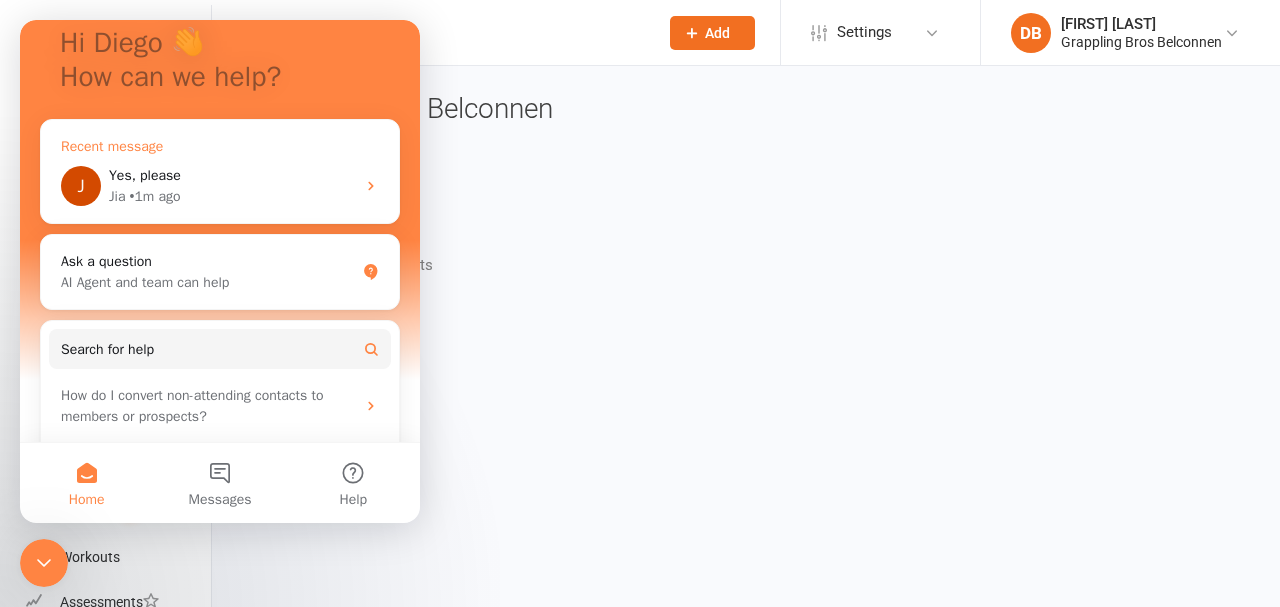 click on "•  1m ago" at bounding box center [155, 196] 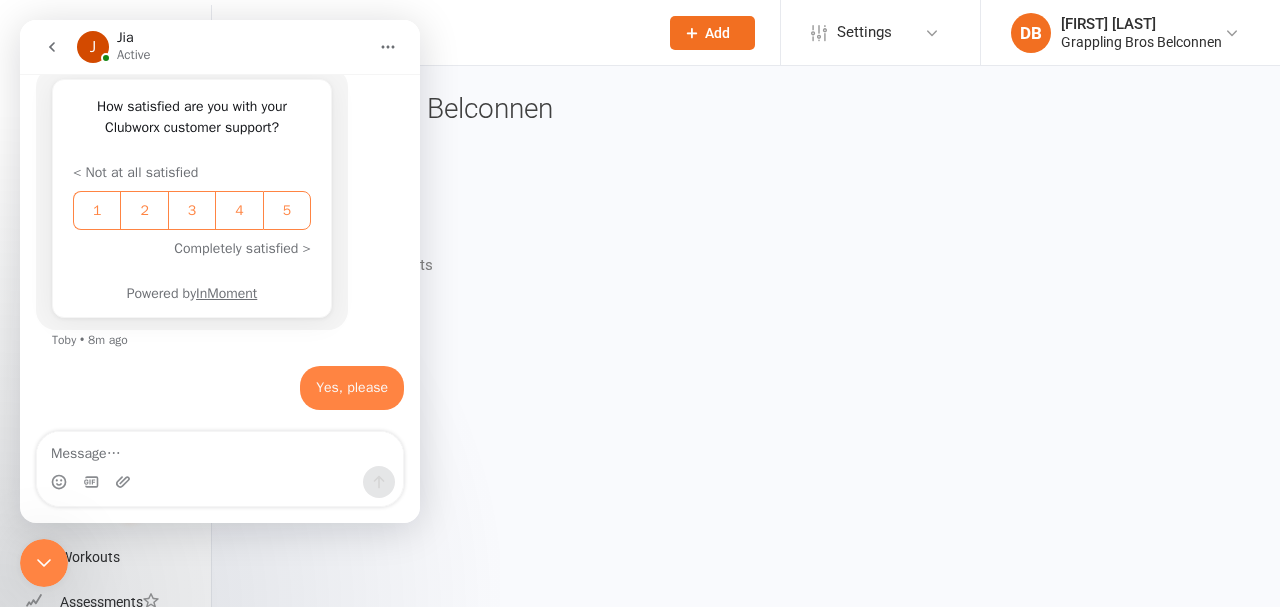 scroll, scrollTop: 1667, scrollLeft: 0, axis: vertical 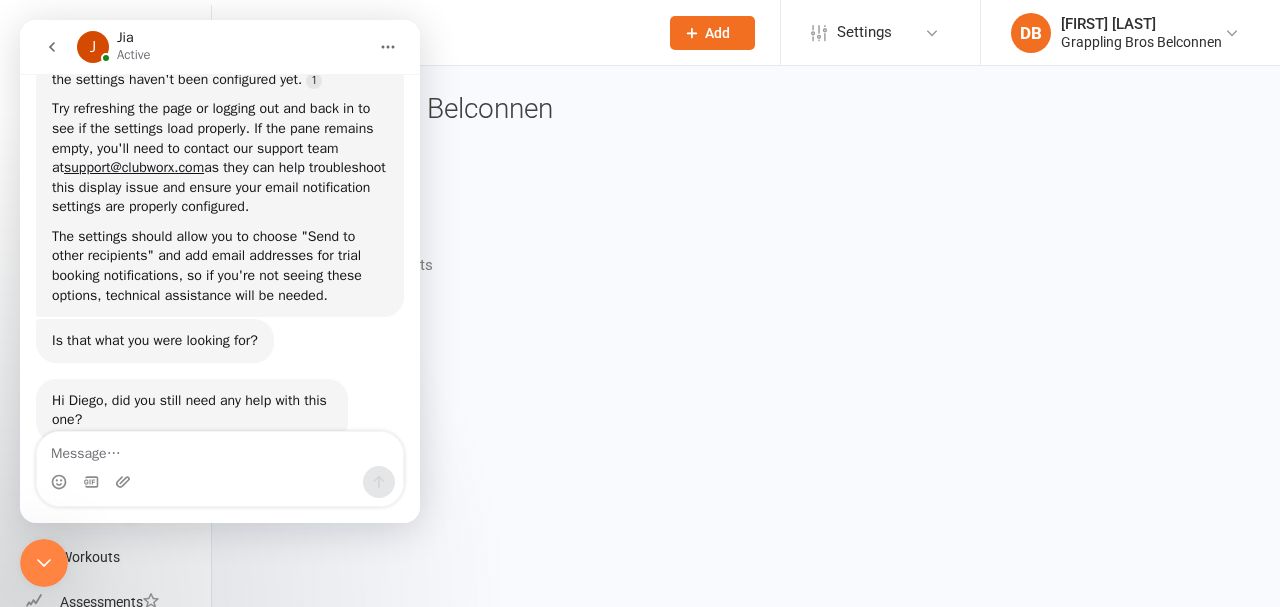drag, startPoint x: 412, startPoint y: 417, endPoint x: 598, endPoint y: 367, distance: 192.60323 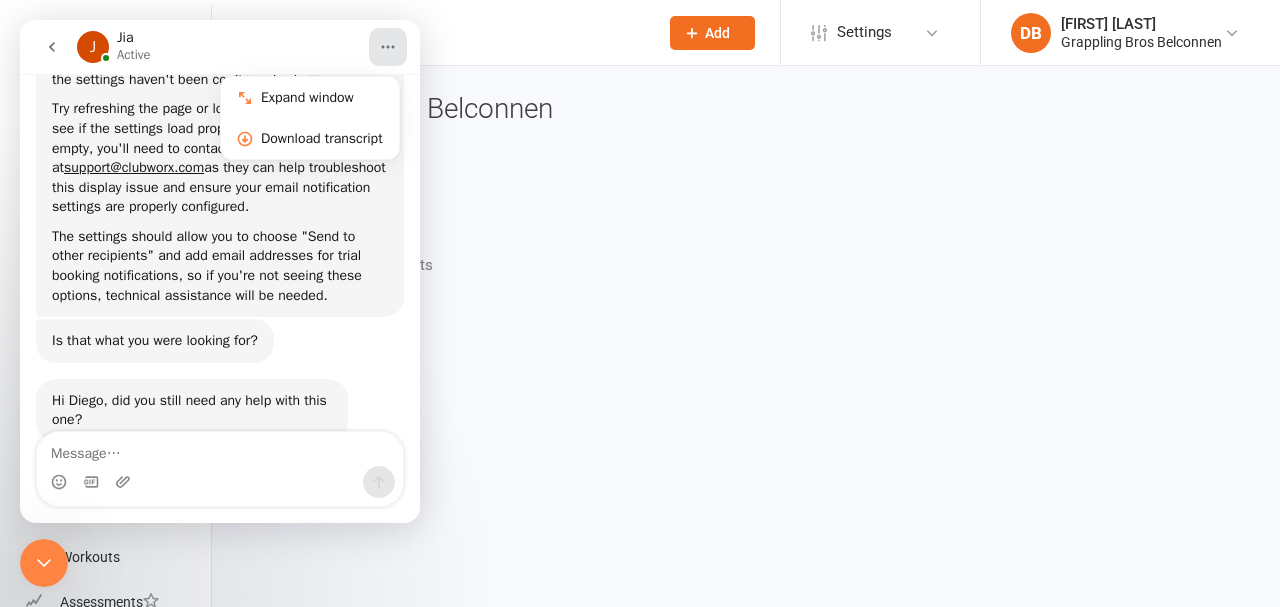 click 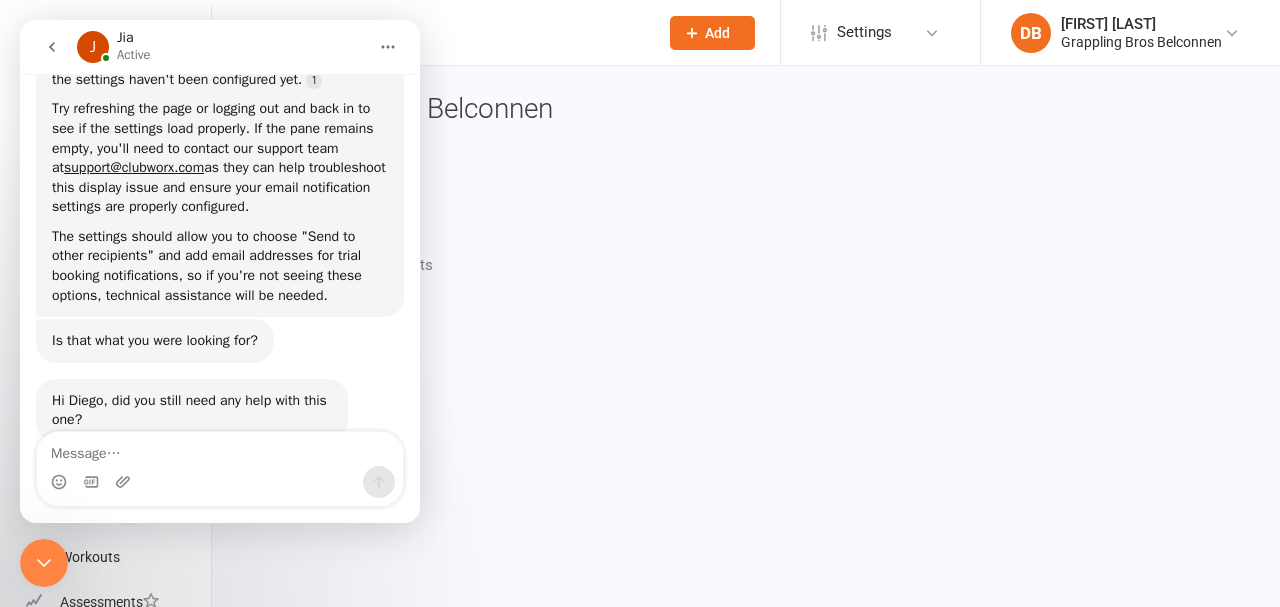 click 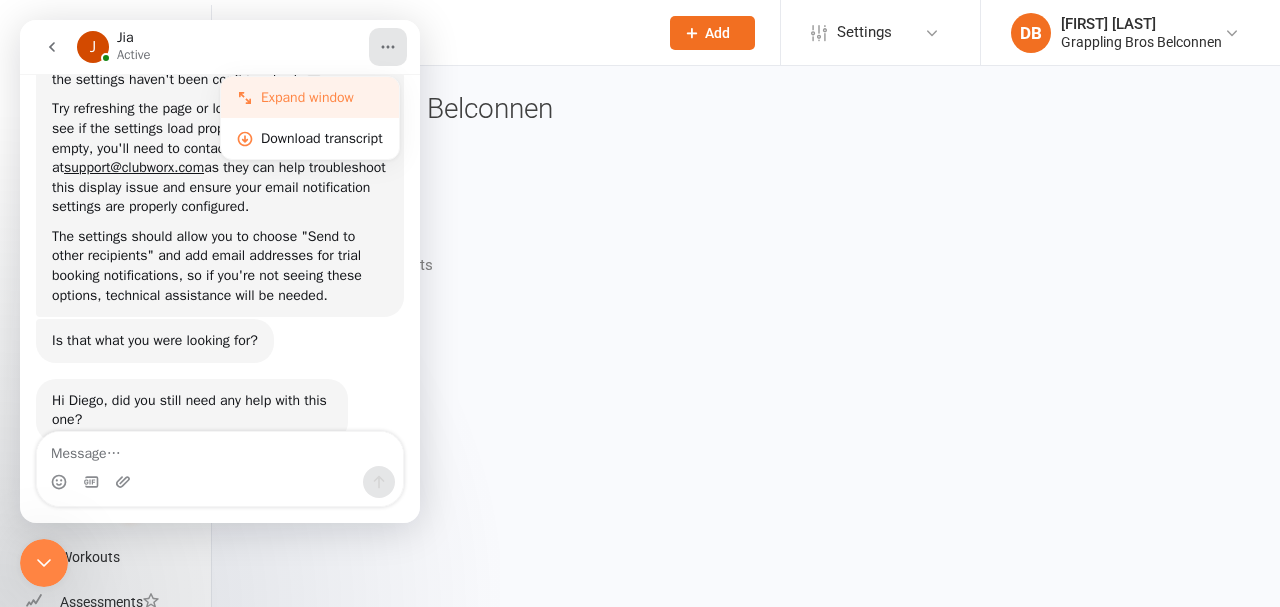 click on "Expand window" at bounding box center [322, 97] 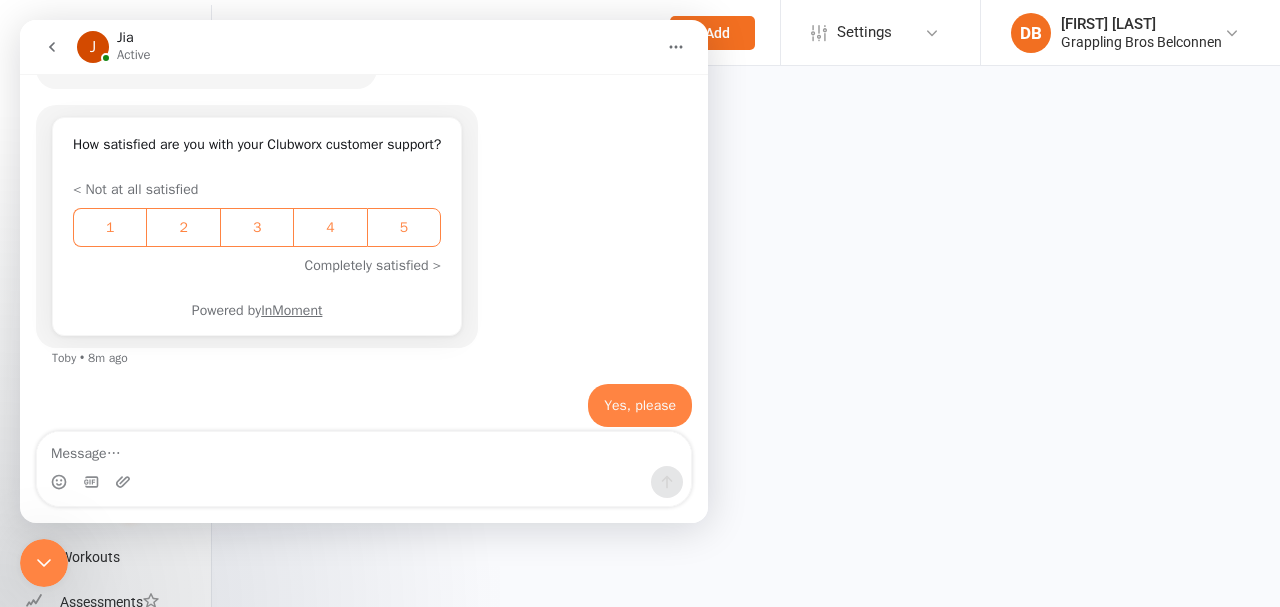 scroll, scrollTop: 1266, scrollLeft: 0, axis: vertical 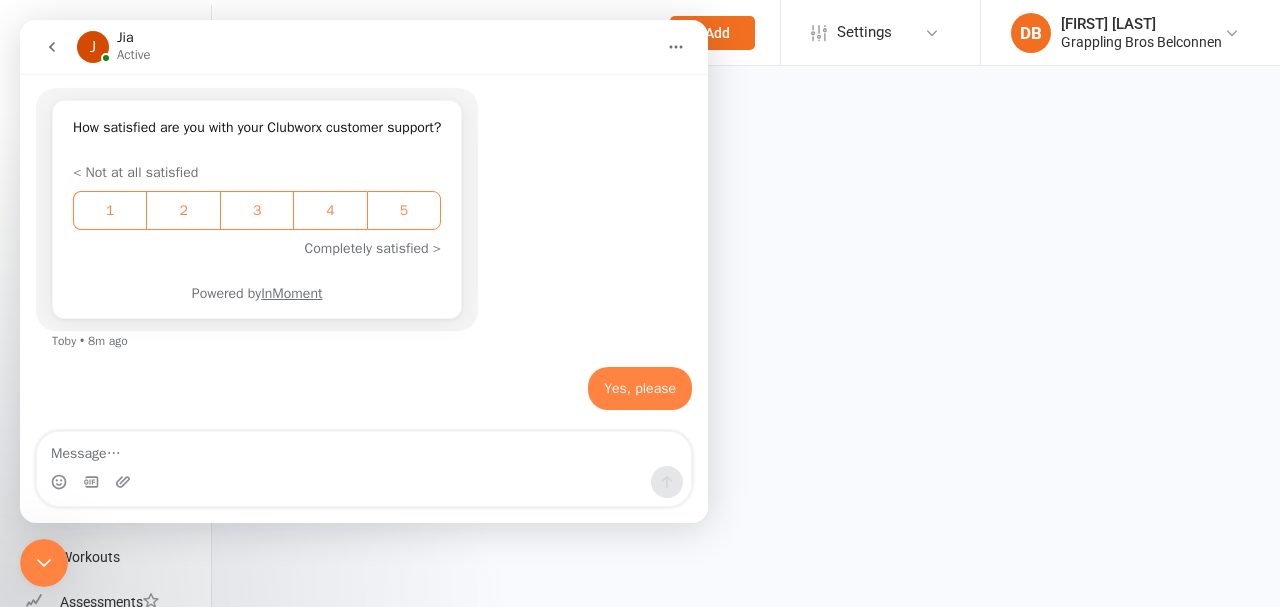 click 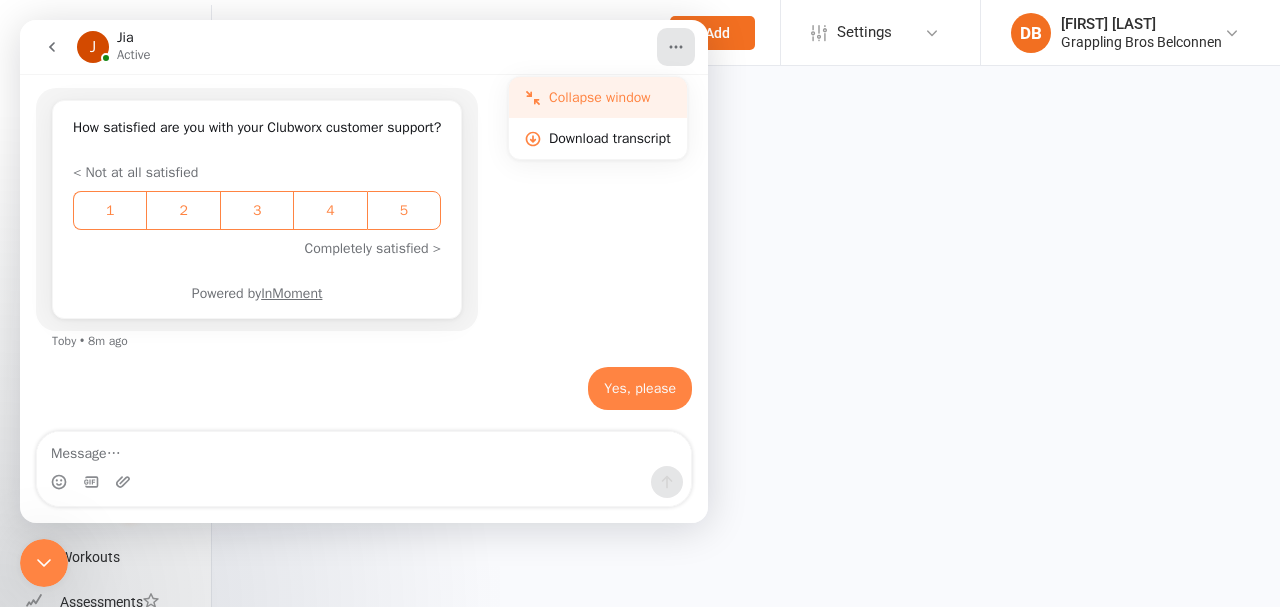click on "Collapse window" at bounding box center [610, 97] 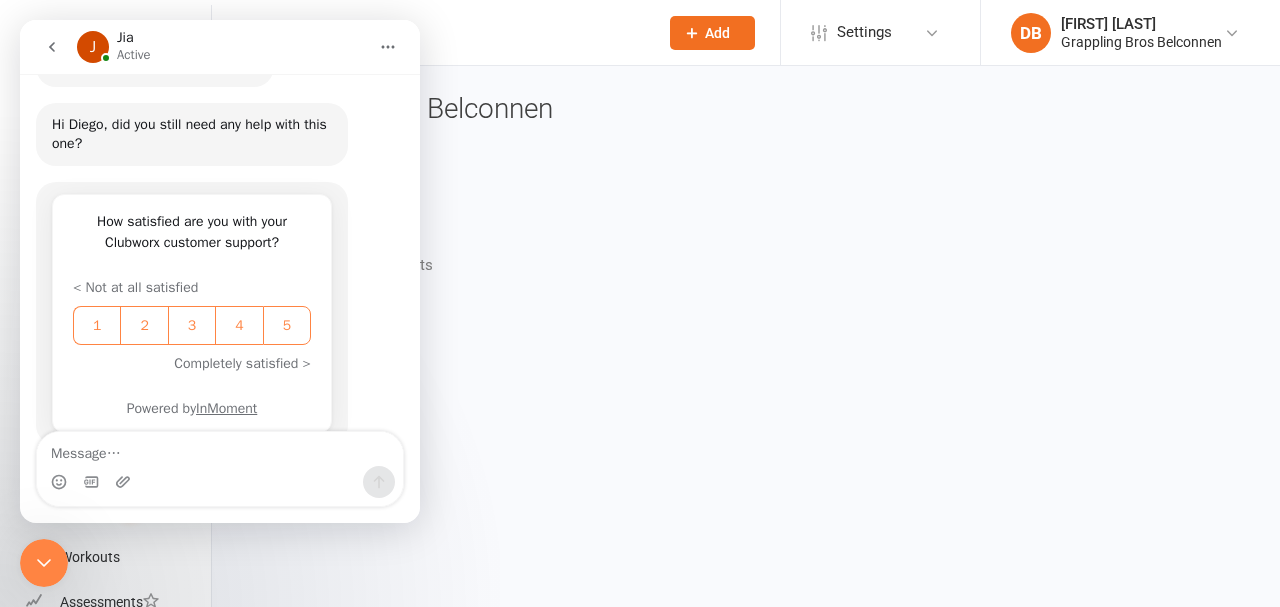 scroll, scrollTop: 1667, scrollLeft: 0, axis: vertical 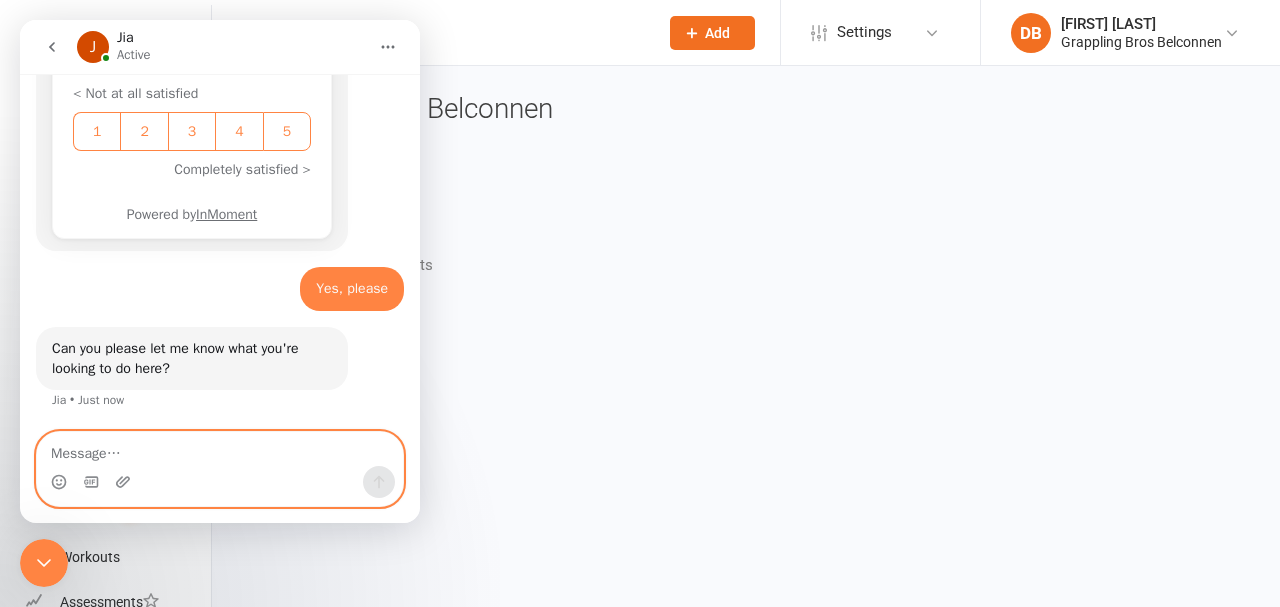 click at bounding box center (220, 449) 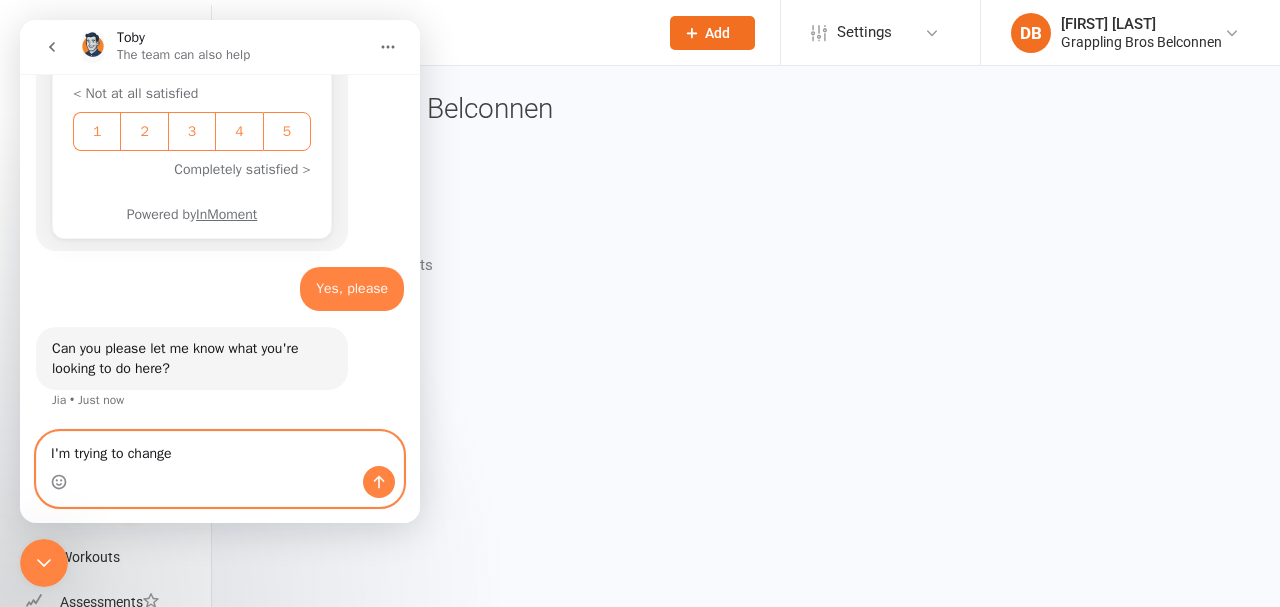 type on "I'm trying to change" 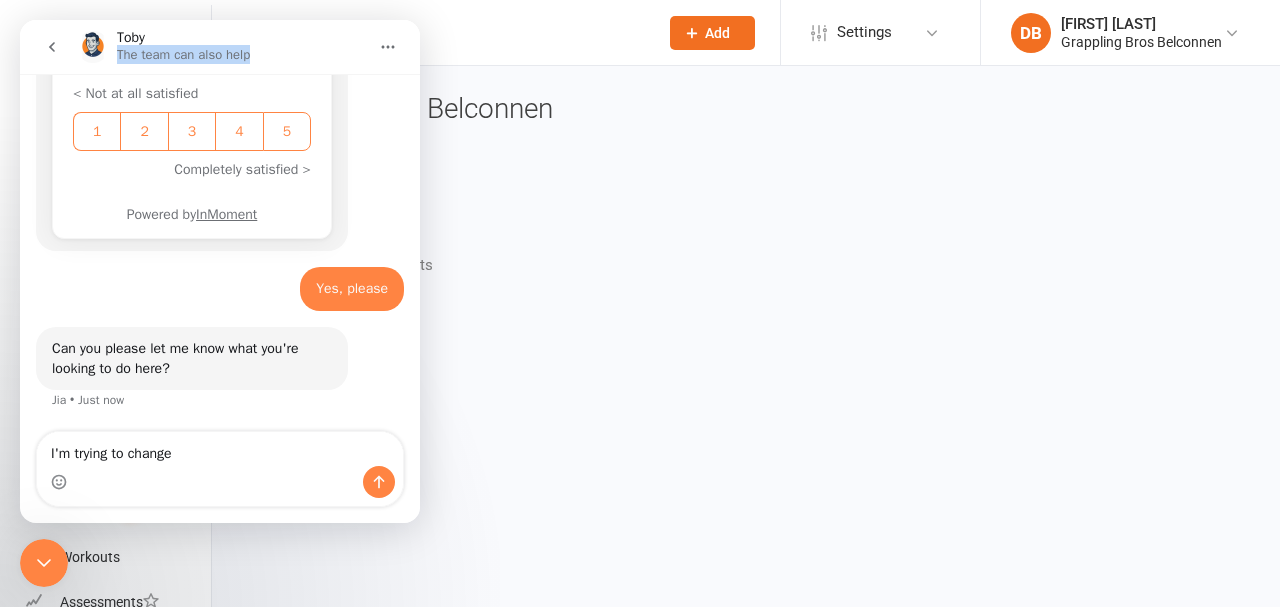 drag, startPoint x: 236, startPoint y: 32, endPoint x: 322, endPoint y: 63, distance: 91.416626 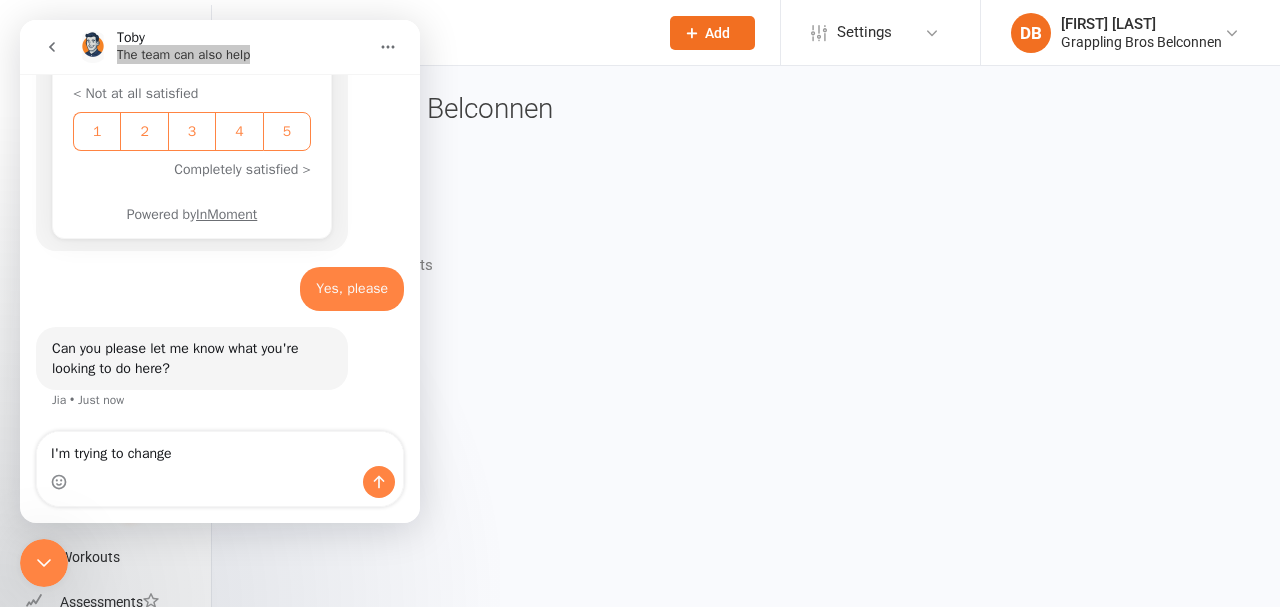 click on "General Contact Details Autopayments Membership Payments Bookings Kiosk / Roll Call Dashboard Email Settings Income Categories" at bounding box center [746, 299] 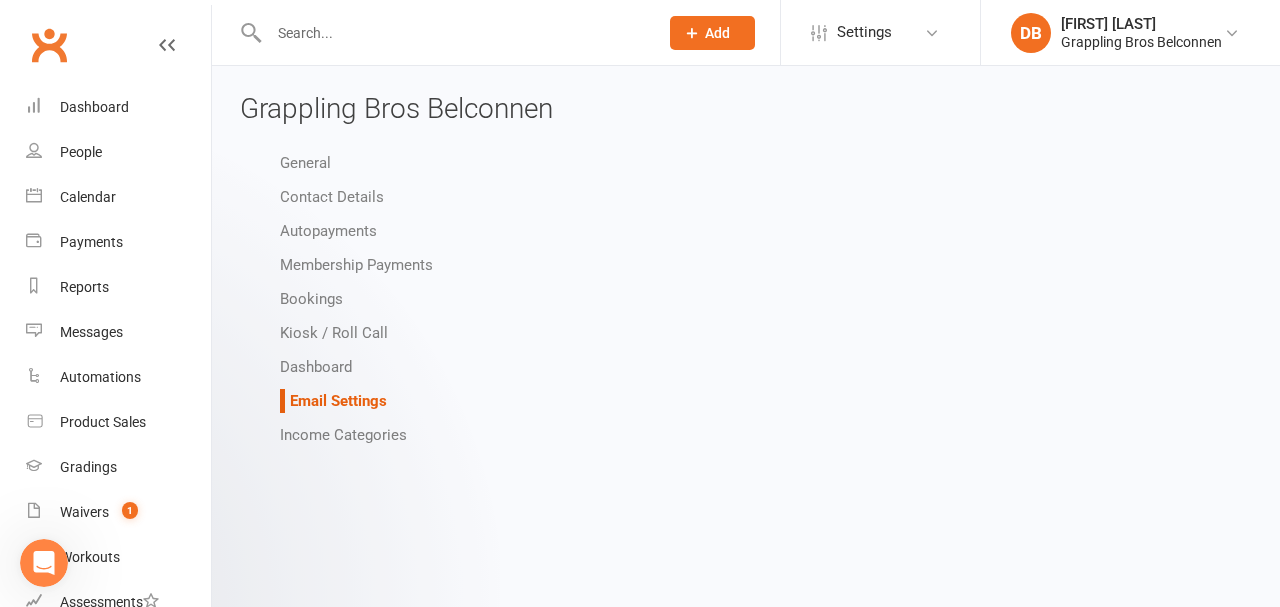 scroll, scrollTop: 0, scrollLeft: 0, axis: both 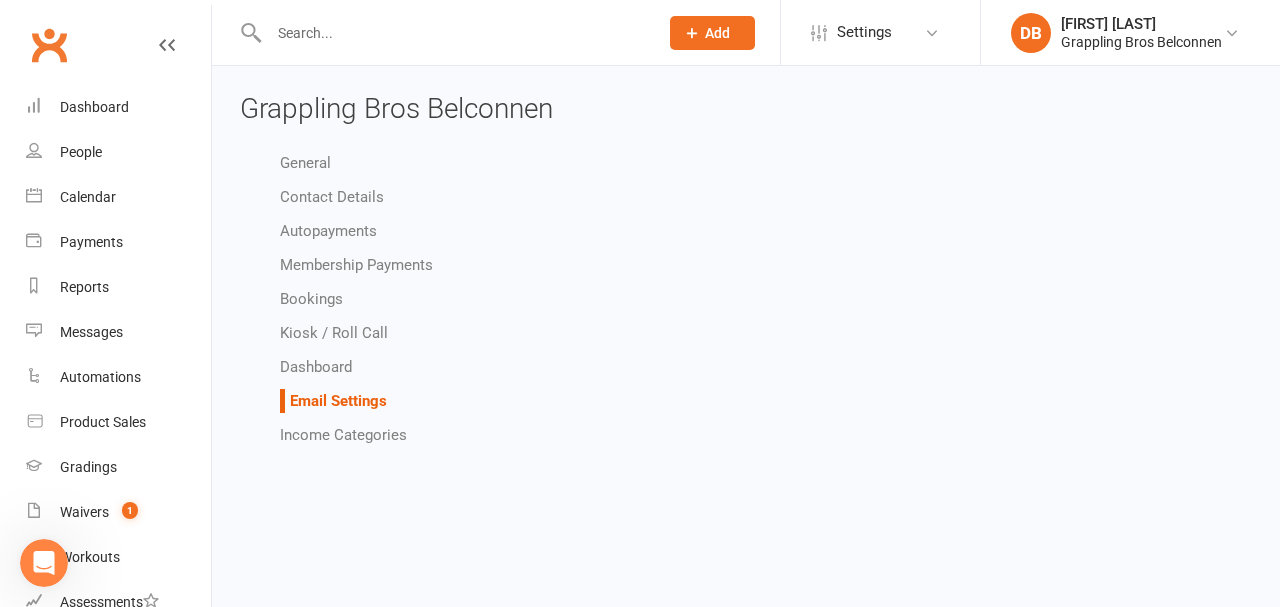 click 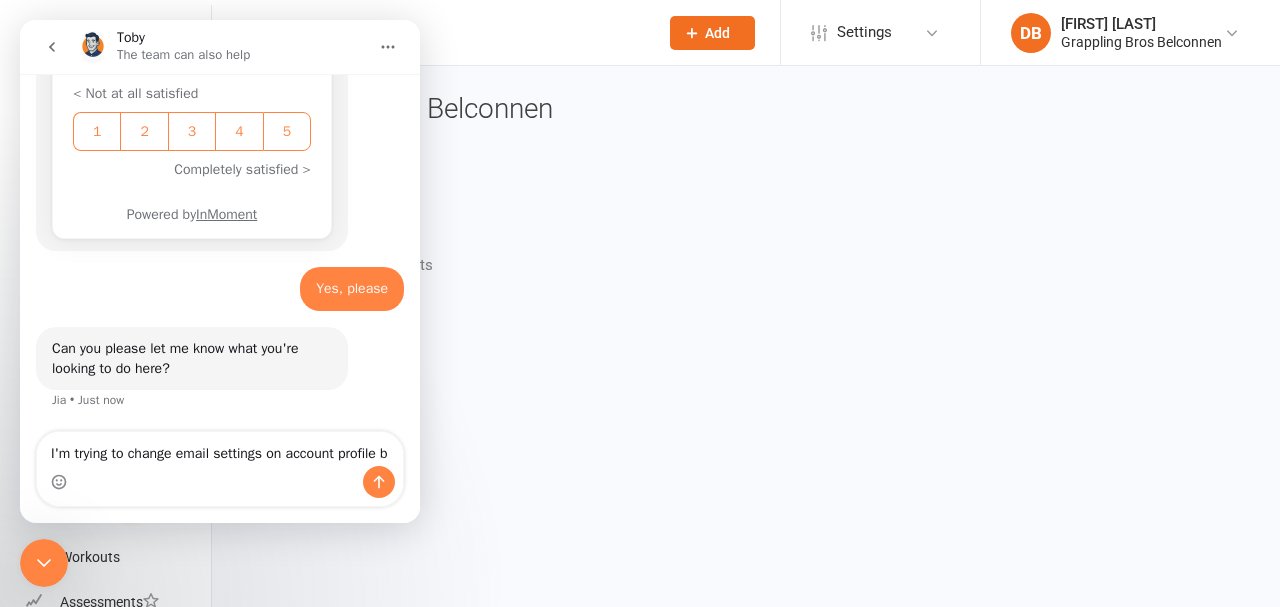 scroll, scrollTop: 1766, scrollLeft: 0, axis: vertical 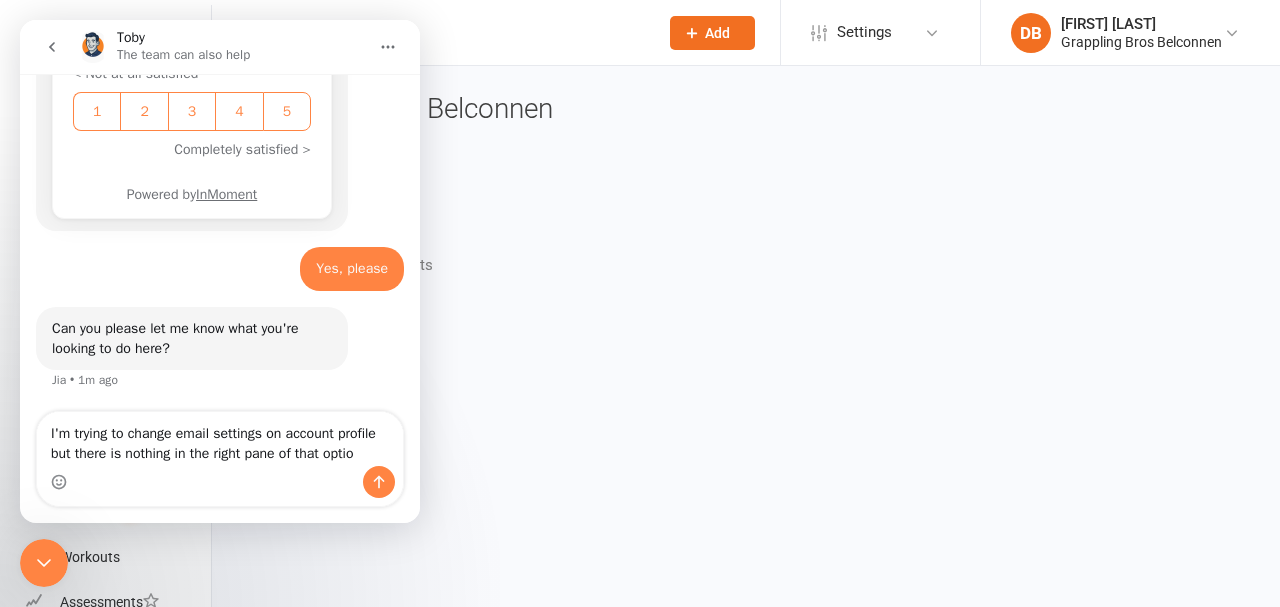 type on "I'm trying to change email settings on account profile but there is nothing in the right pane of that option" 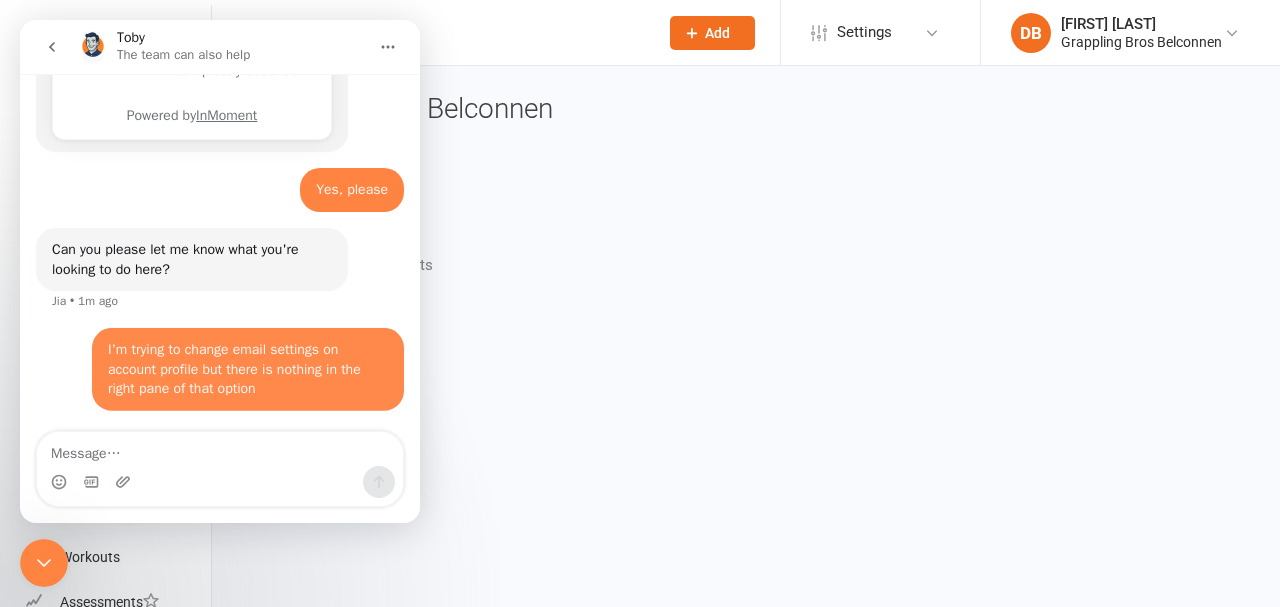 scroll, scrollTop: 1845, scrollLeft: 0, axis: vertical 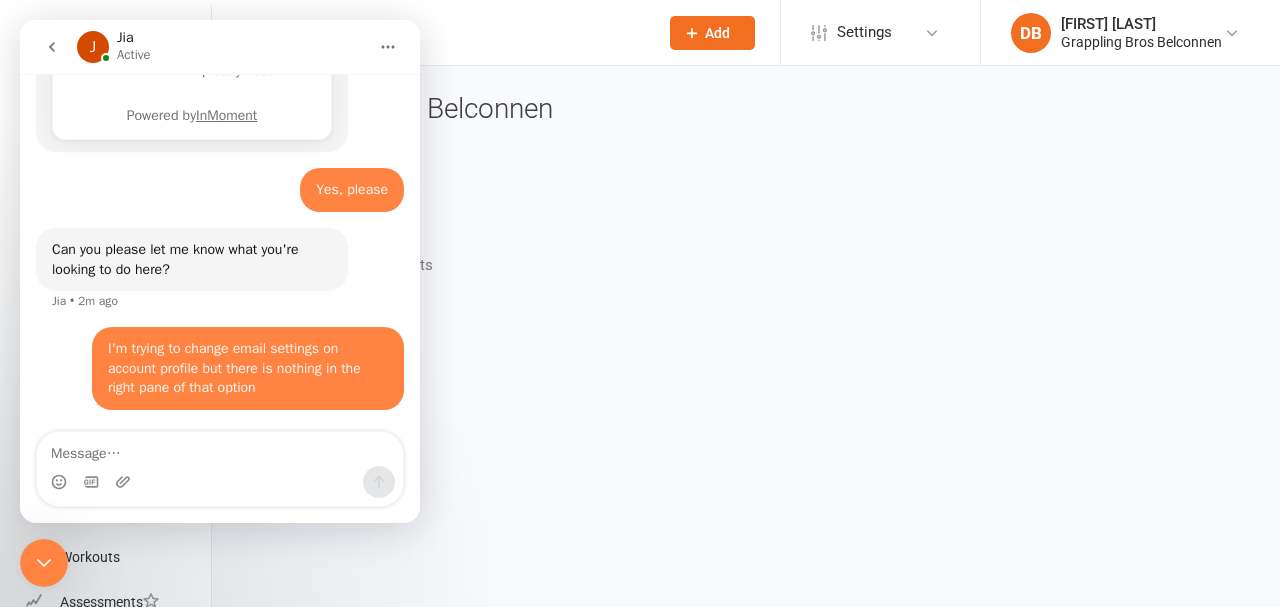 click on "General Contact Details Autopayments Membership Payments Bookings Kiosk / Roll Call Dashboard Email Settings Income Categories" at bounding box center (746, 299) 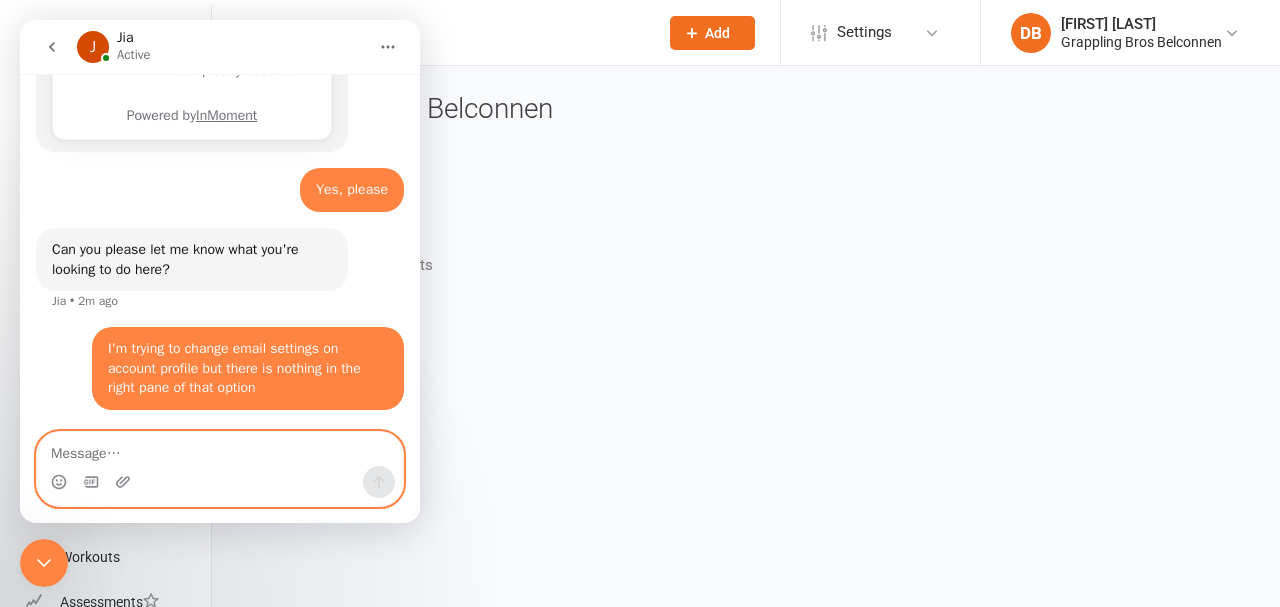 click at bounding box center (220, 449) 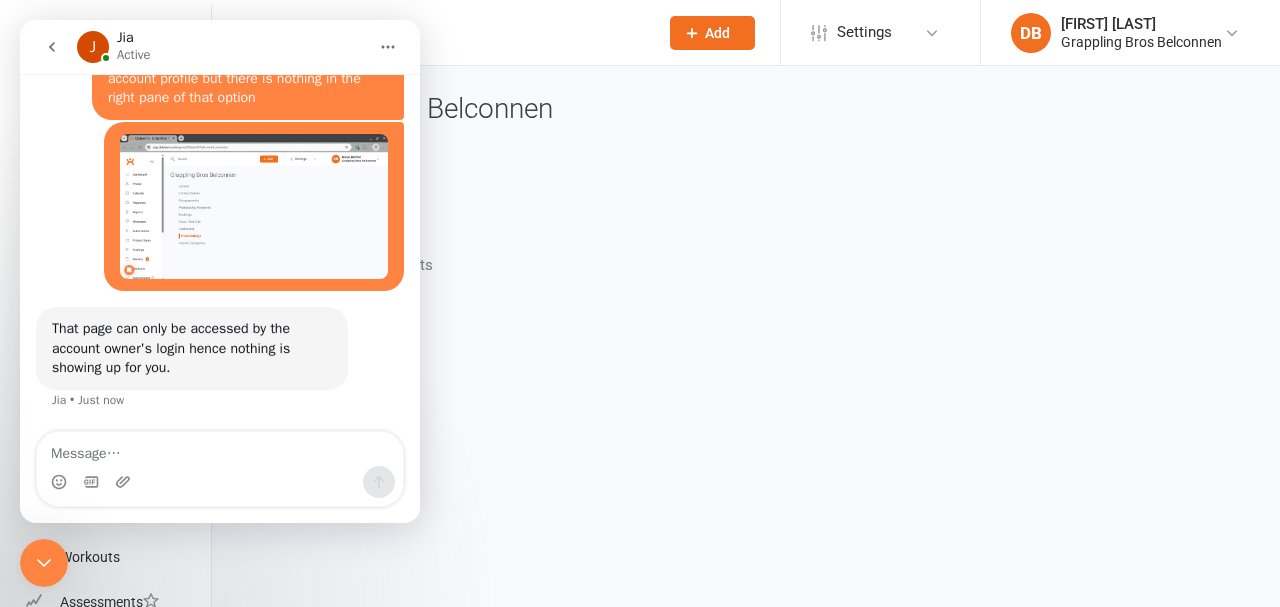 scroll, scrollTop: 2115, scrollLeft: 0, axis: vertical 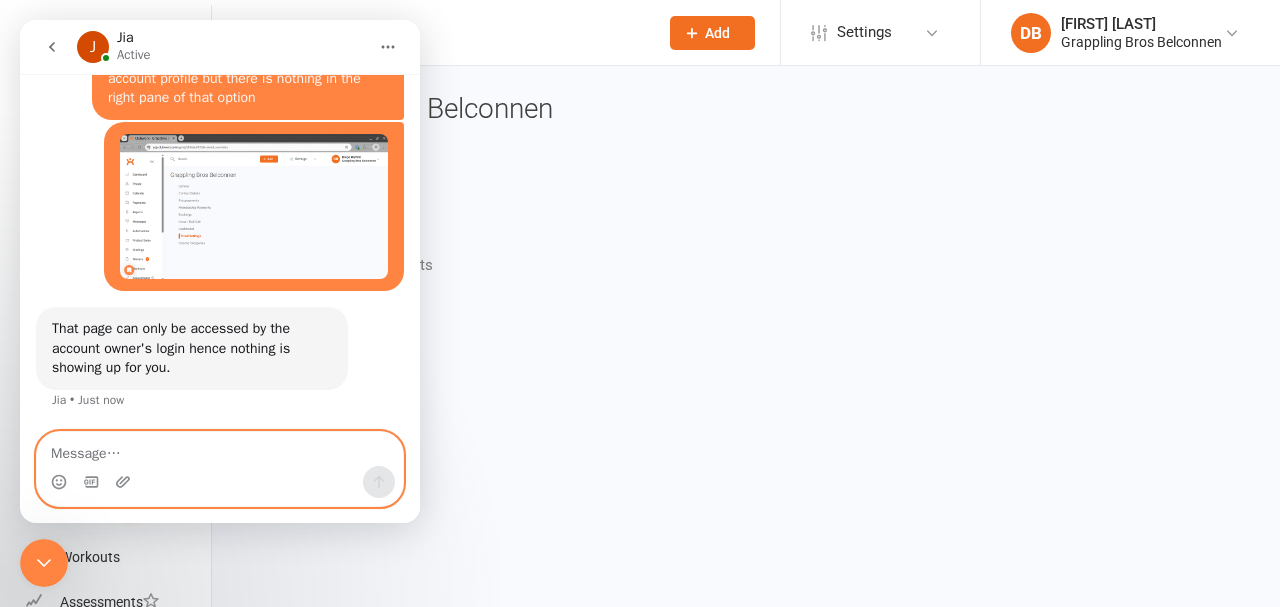 click at bounding box center [220, 449] 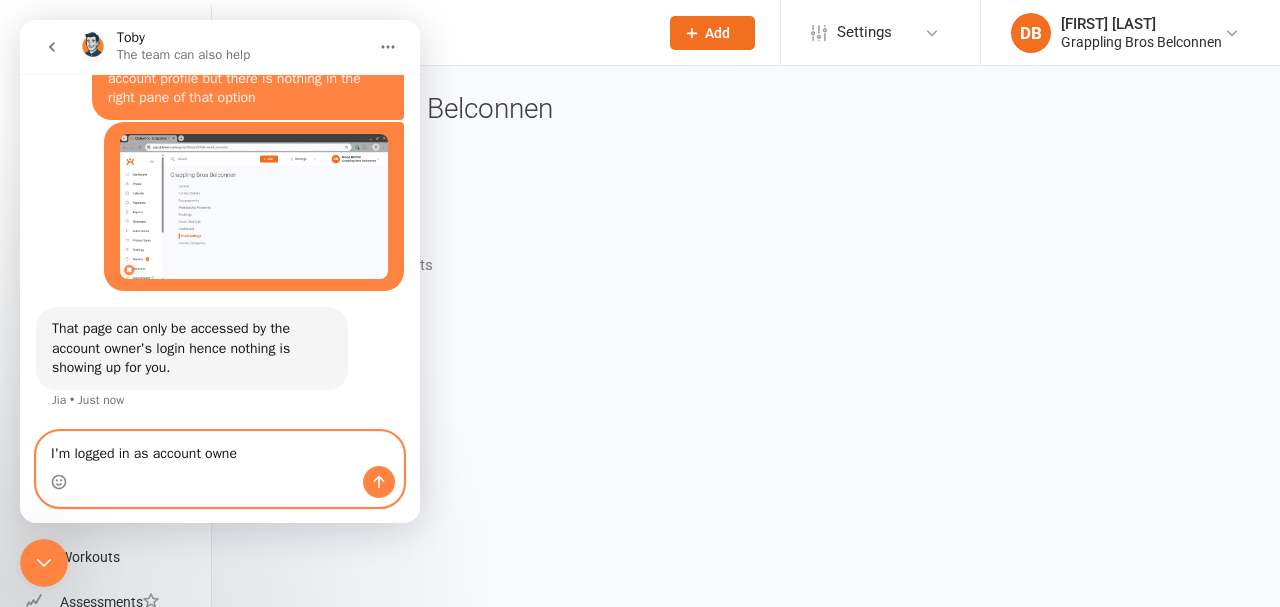 type on "I'm logged in as account owner" 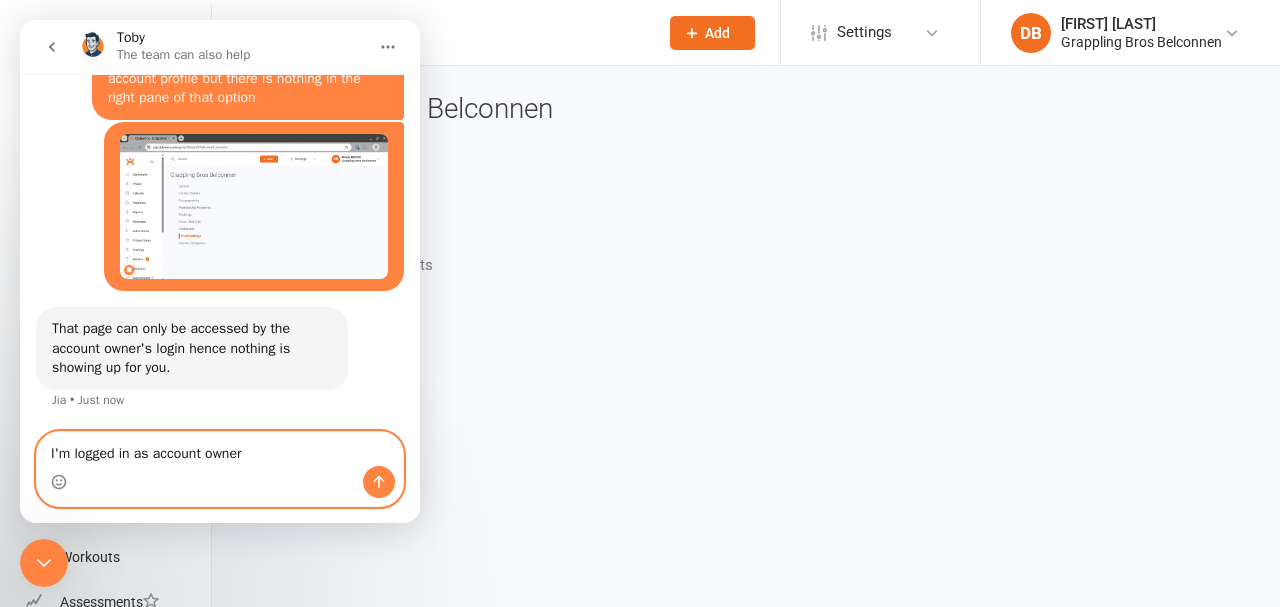 type 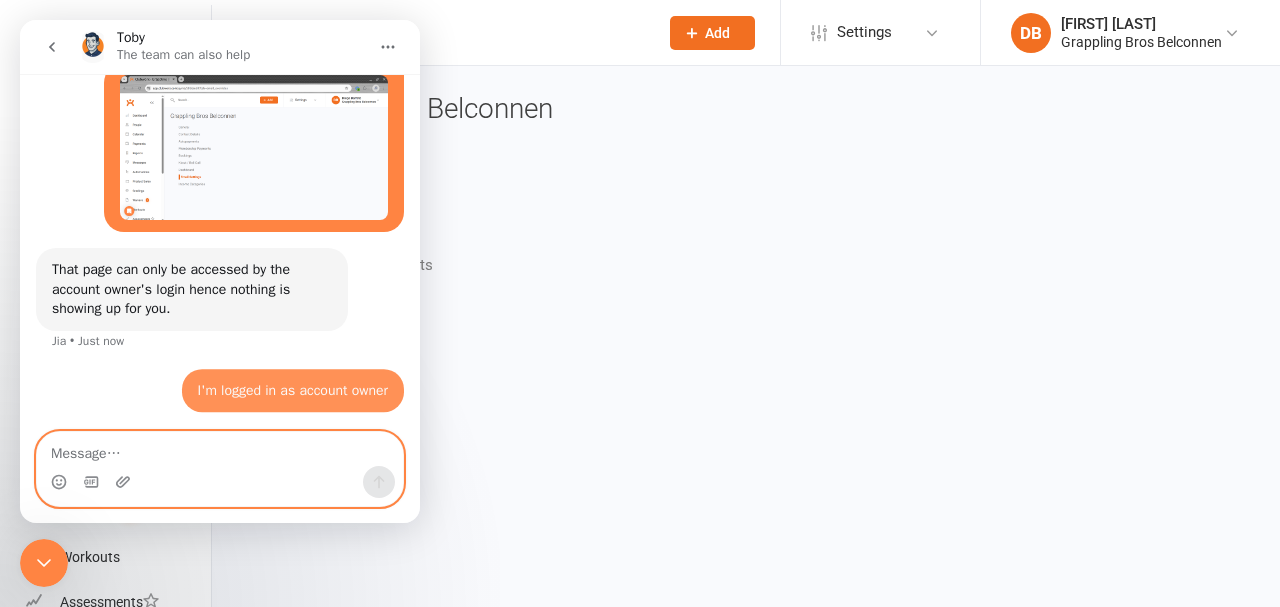 scroll, scrollTop: 2174, scrollLeft: 0, axis: vertical 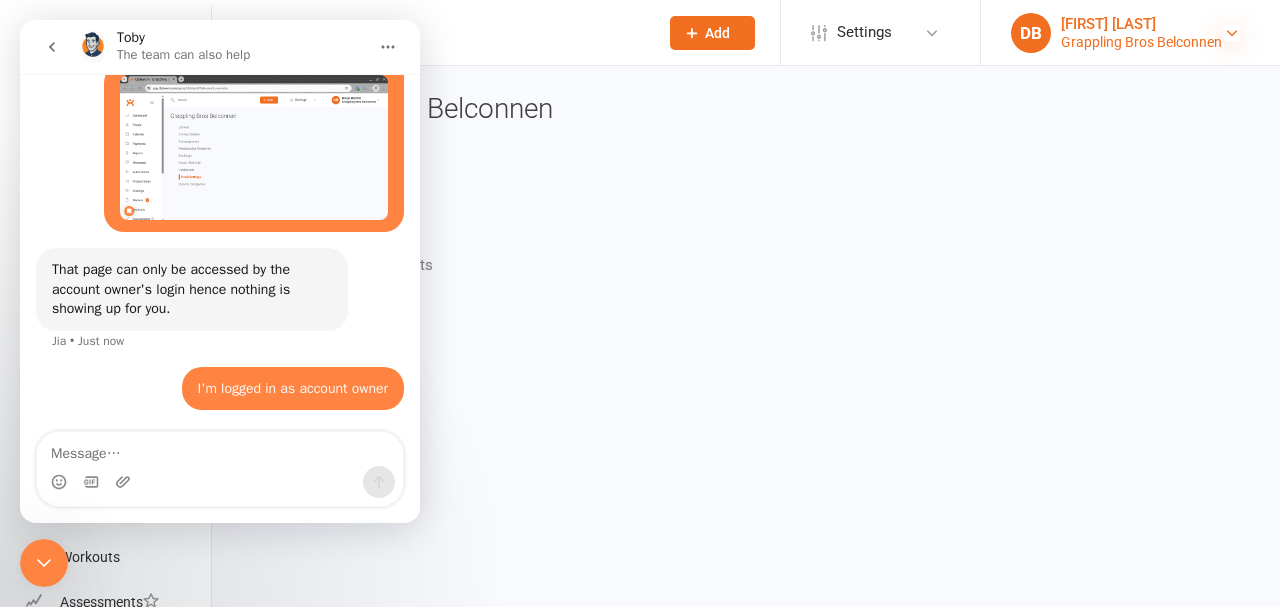 click at bounding box center [1232, 33] 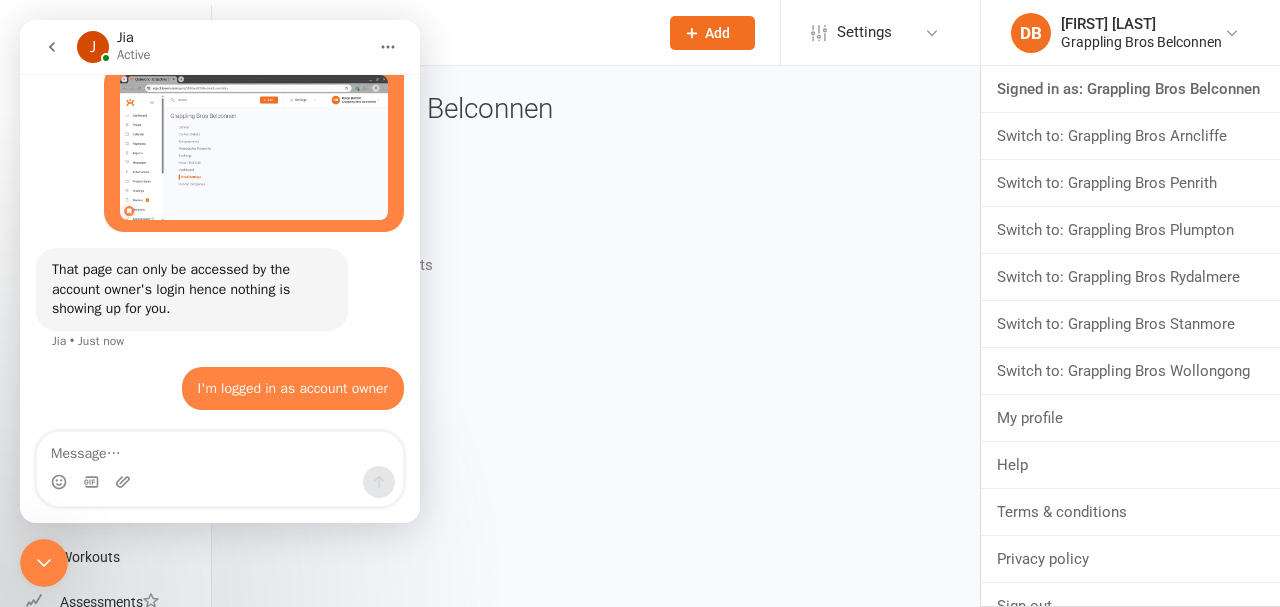 click on "General Contact Details Autopayments Membership Payments Bookings Kiosk / Roll Call Dashboard Email Settings Income Categories" at bounding box center (746, 299) 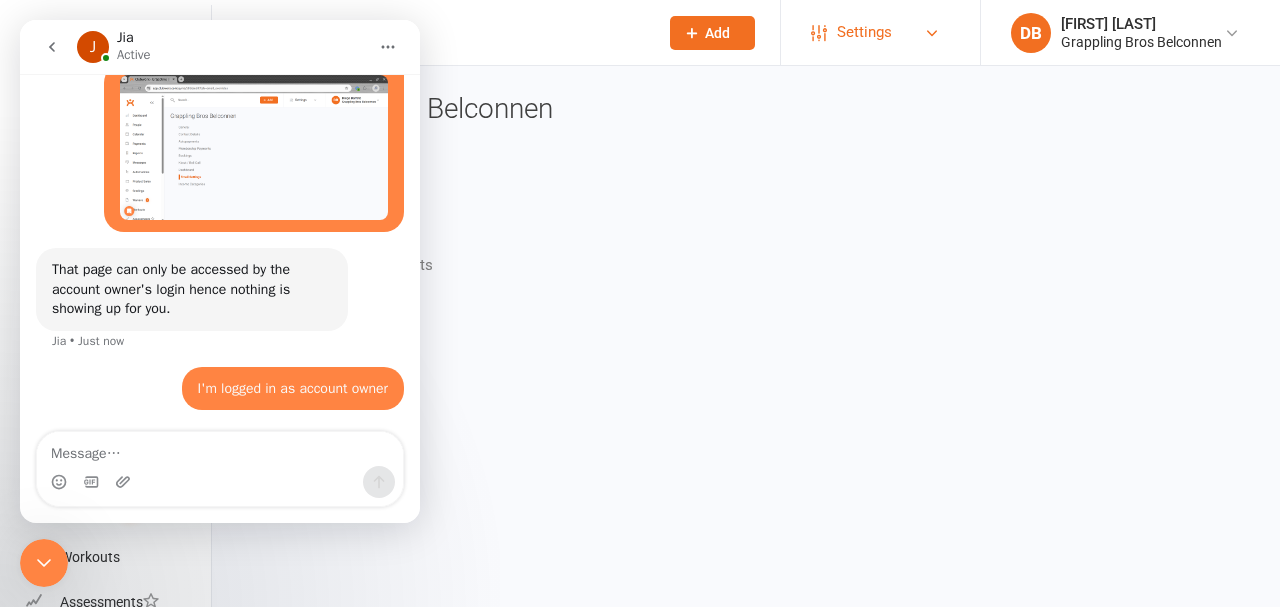 click on "Settings" at bounding box center (864, 32) 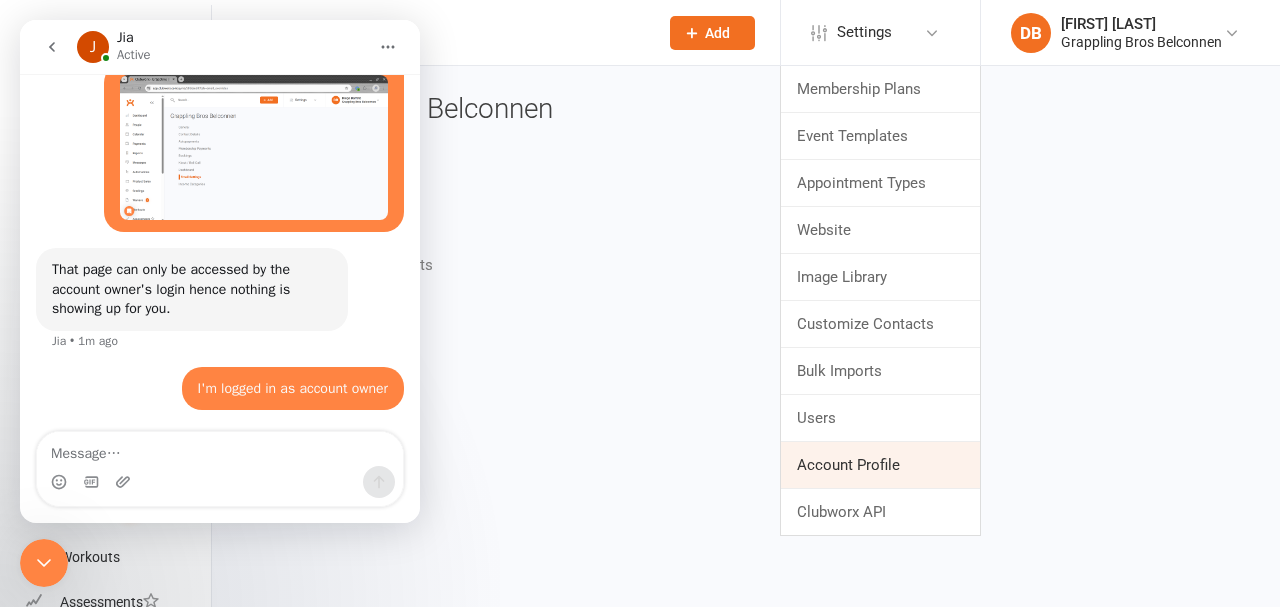 click on "Account Profile" at bounding box center [880, 465] 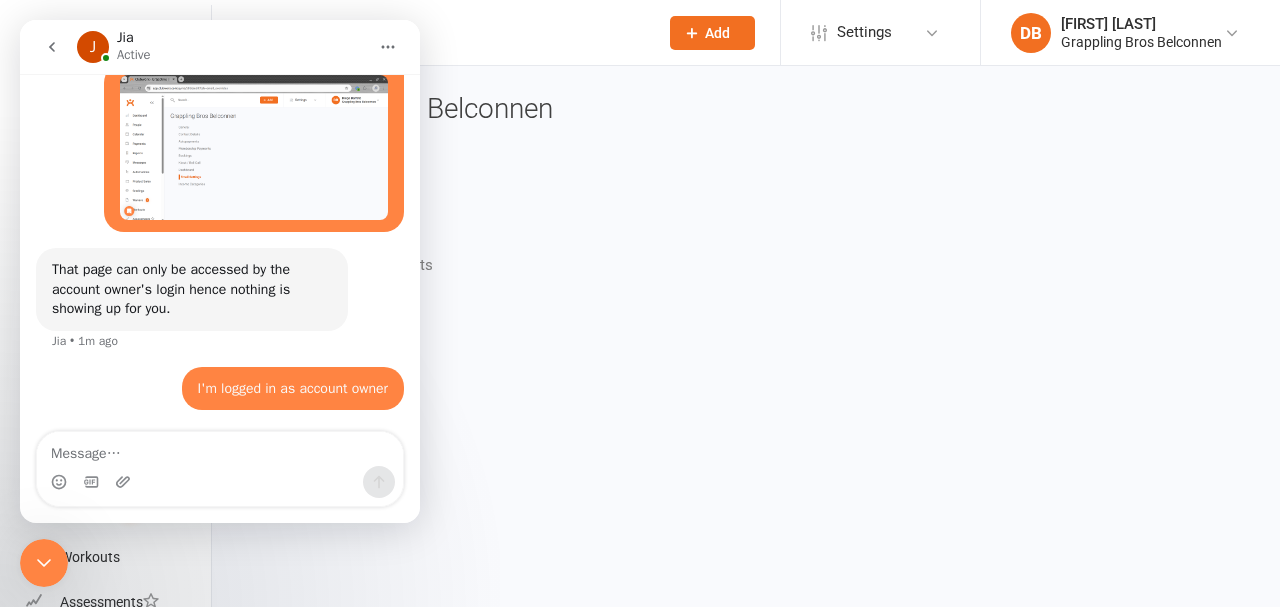 click on "General Contact Details Autopayments Membership Payments Bookings Kiosk / Roll Call Dashboard Email Settings Income Categories" at bounding box center (746, 299) 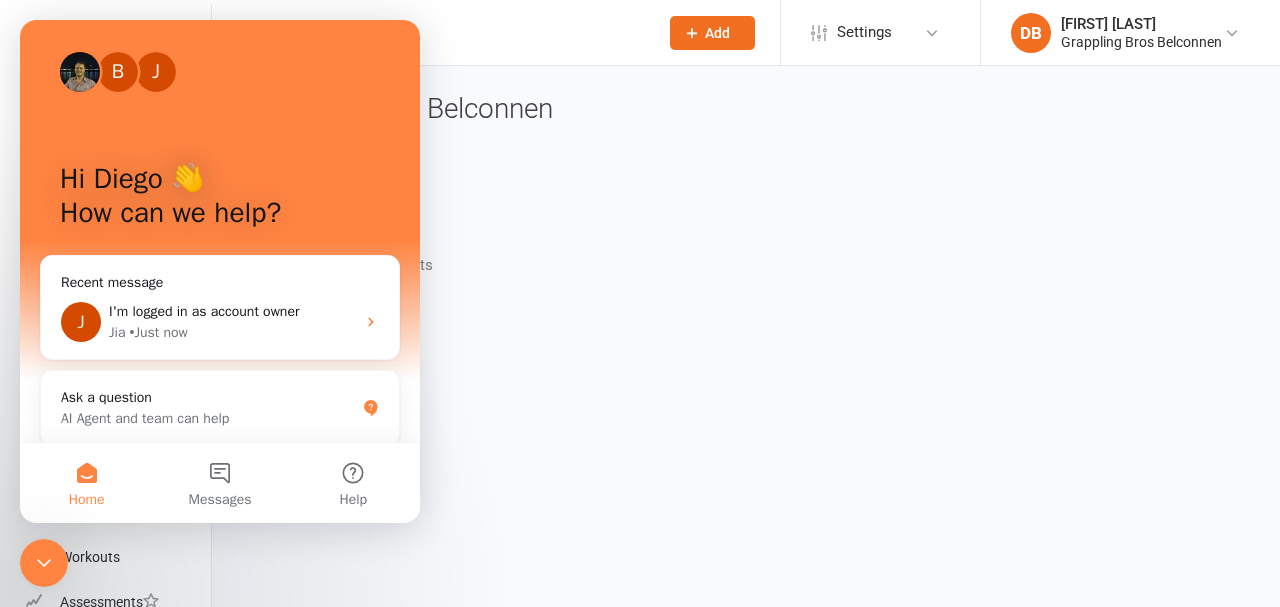 scroll, scrollTop: 0, scrollLeft: 0, axis: both 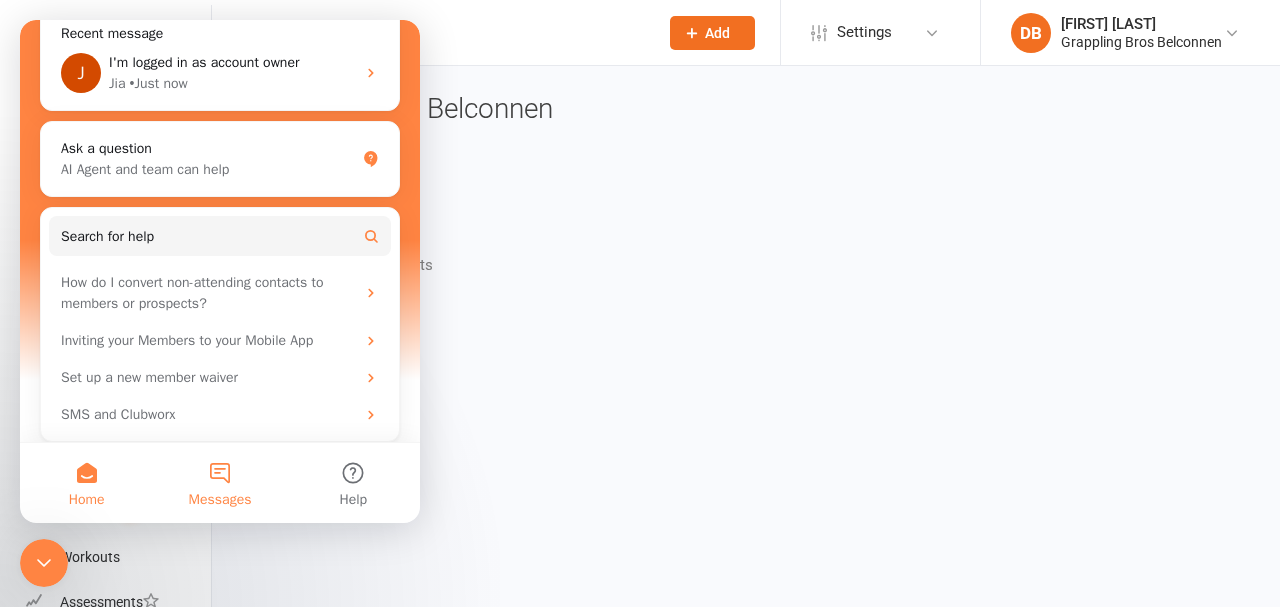 click on "Messages" at bounding box center (219, 483) 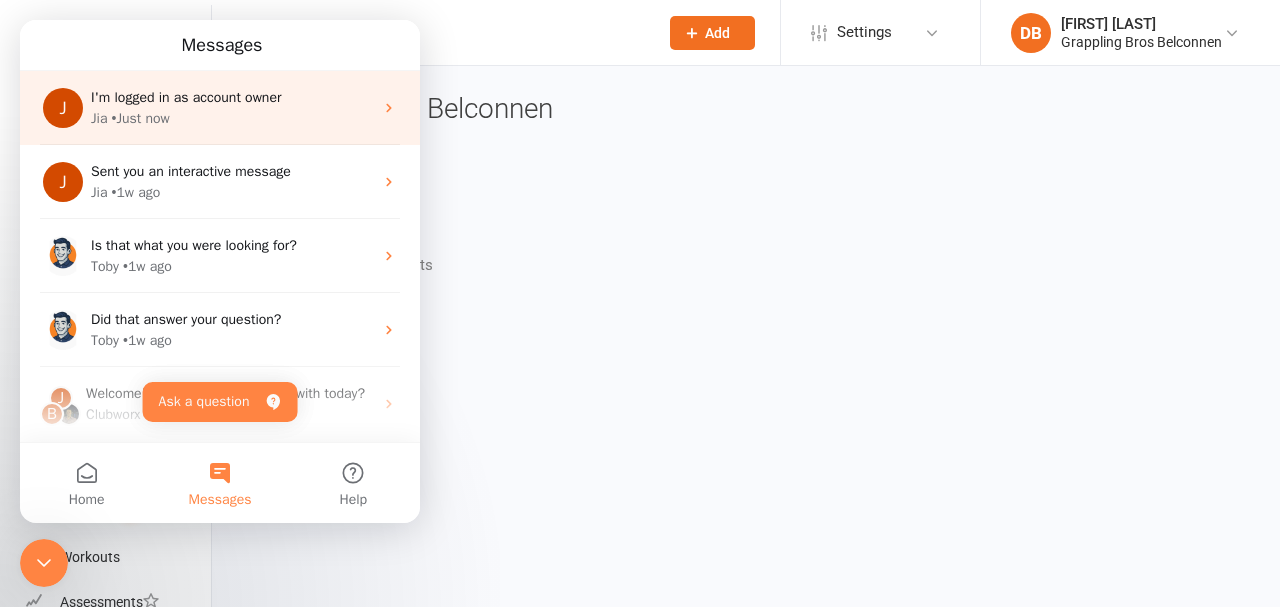 click on "I'm logged in as account owner" at bounding box center [186, 97] 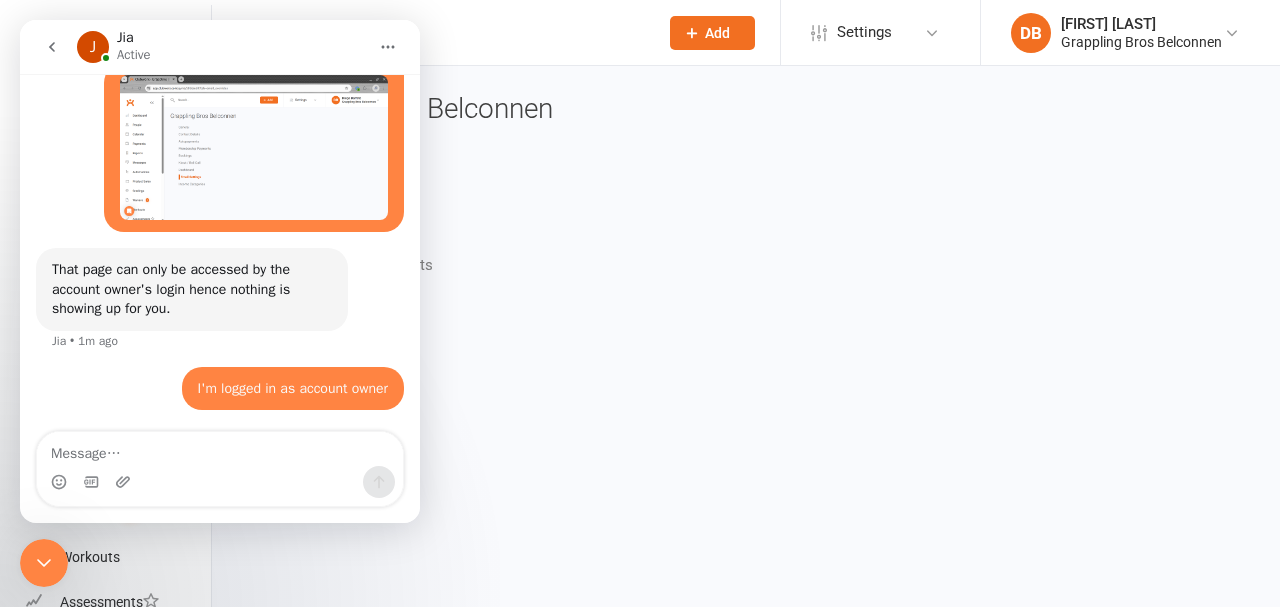 scroll, scrollTop: 2174, scrollLeft: 0, axis: vertical 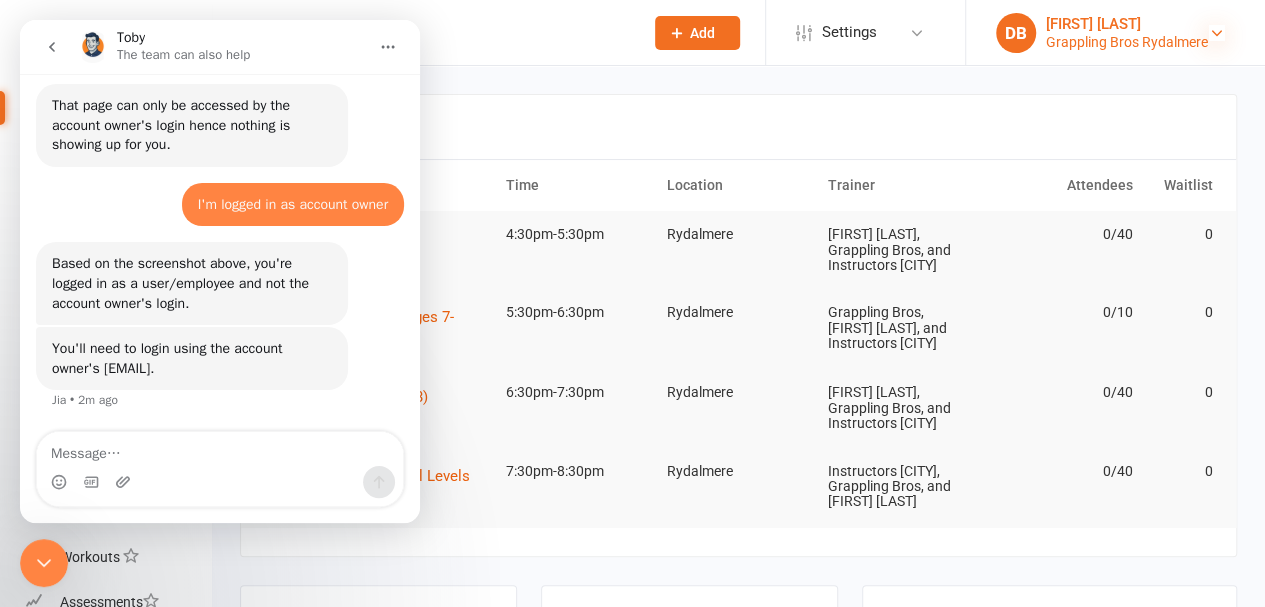 click at bounding box center [1217, 33] 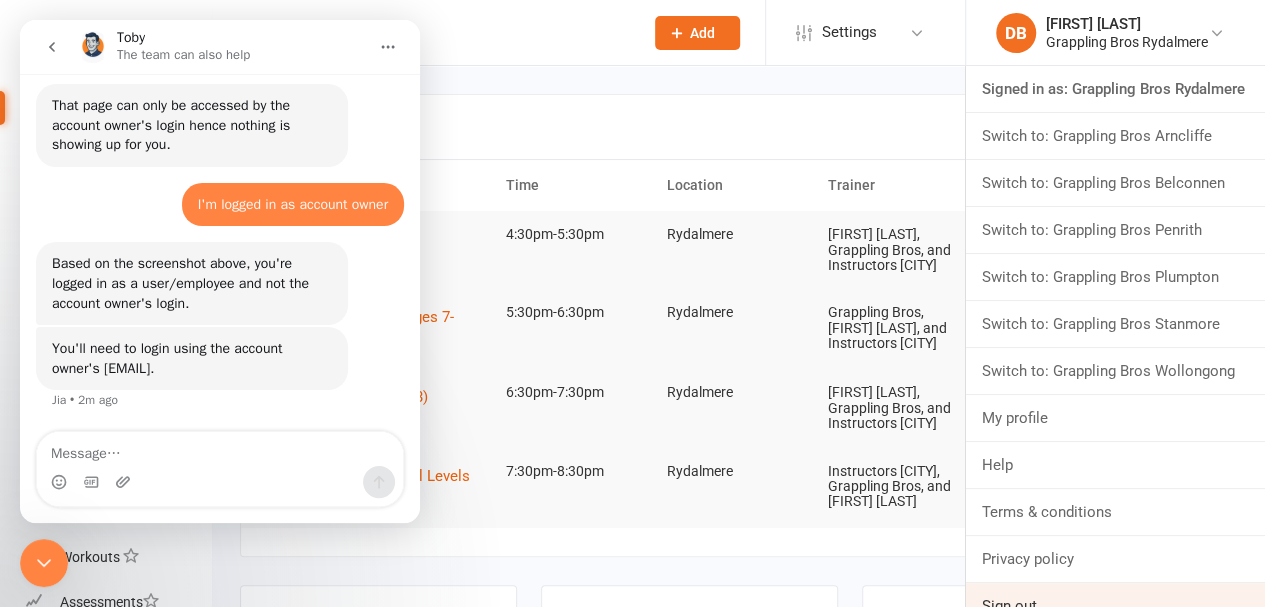 click on "Sign out" at bounding box center (1115, 606) 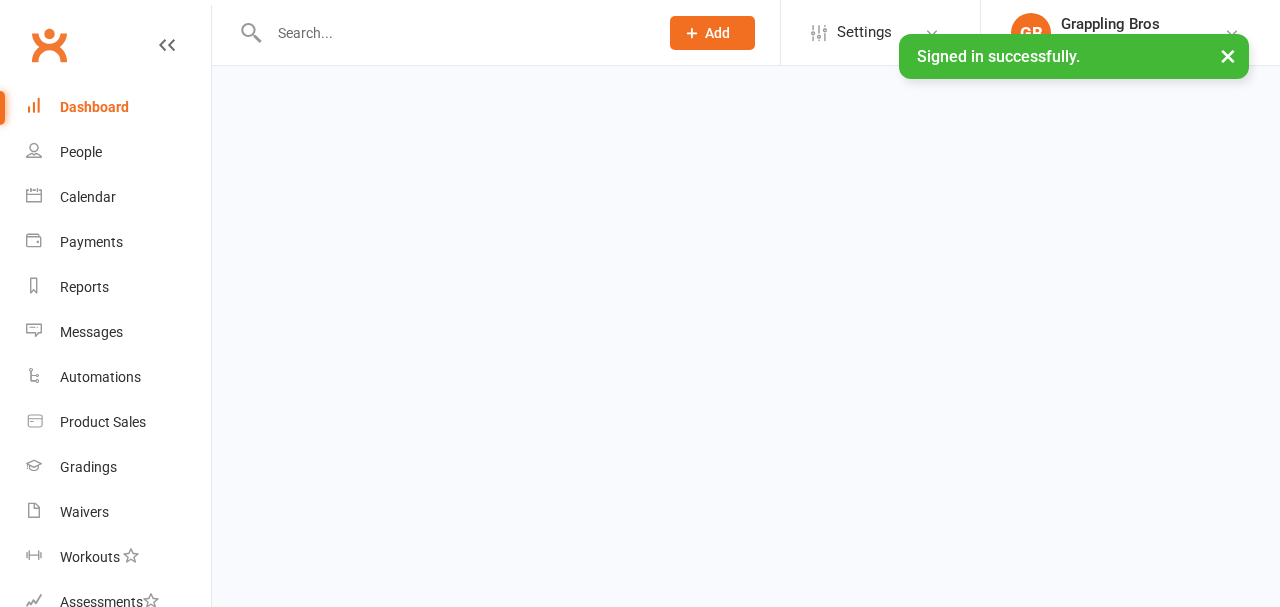 scroll, scrollTop: 0, scrollLeft: 0, axis: both 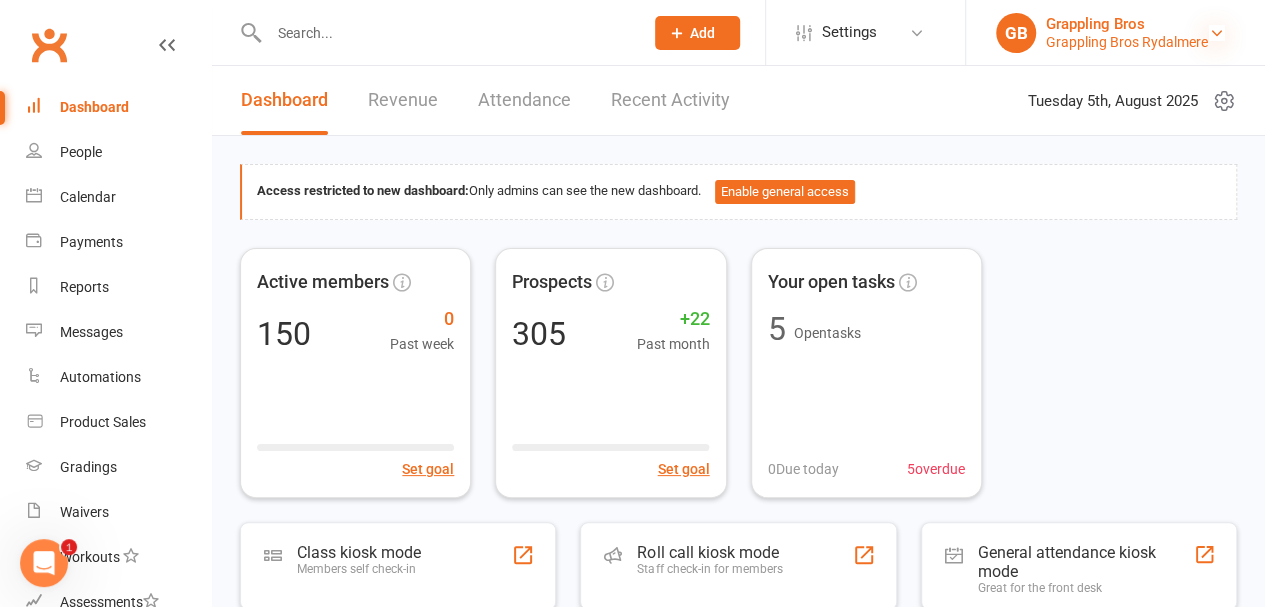 click at bounding box center [1217, 33] 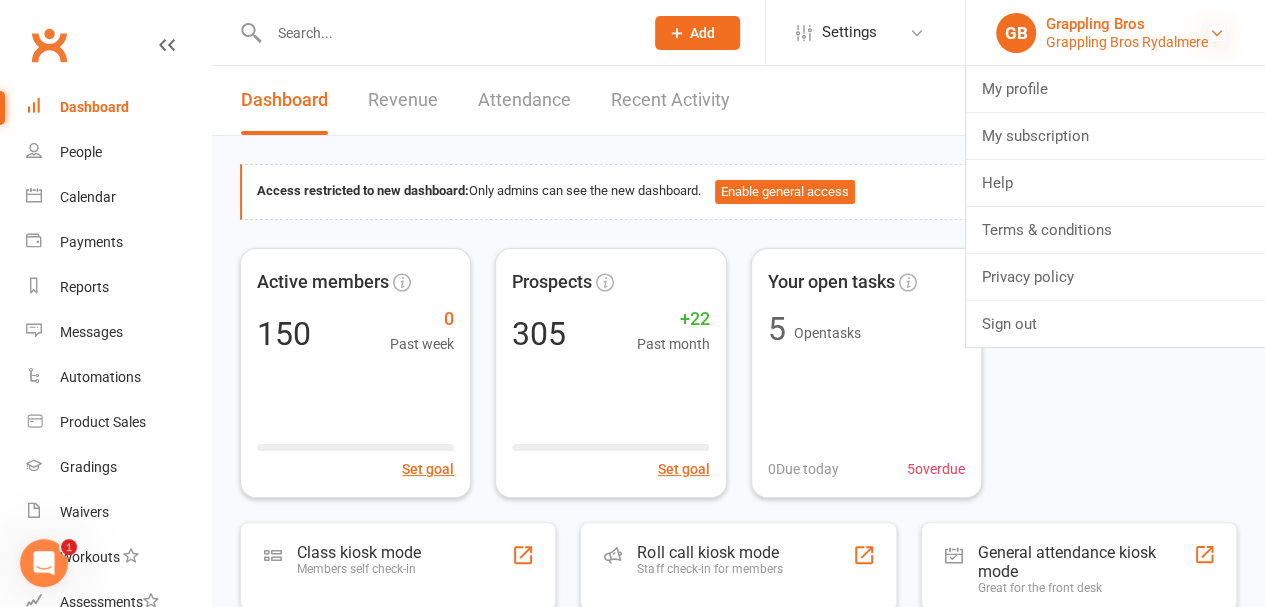 click at bounding box center (1217, 33) 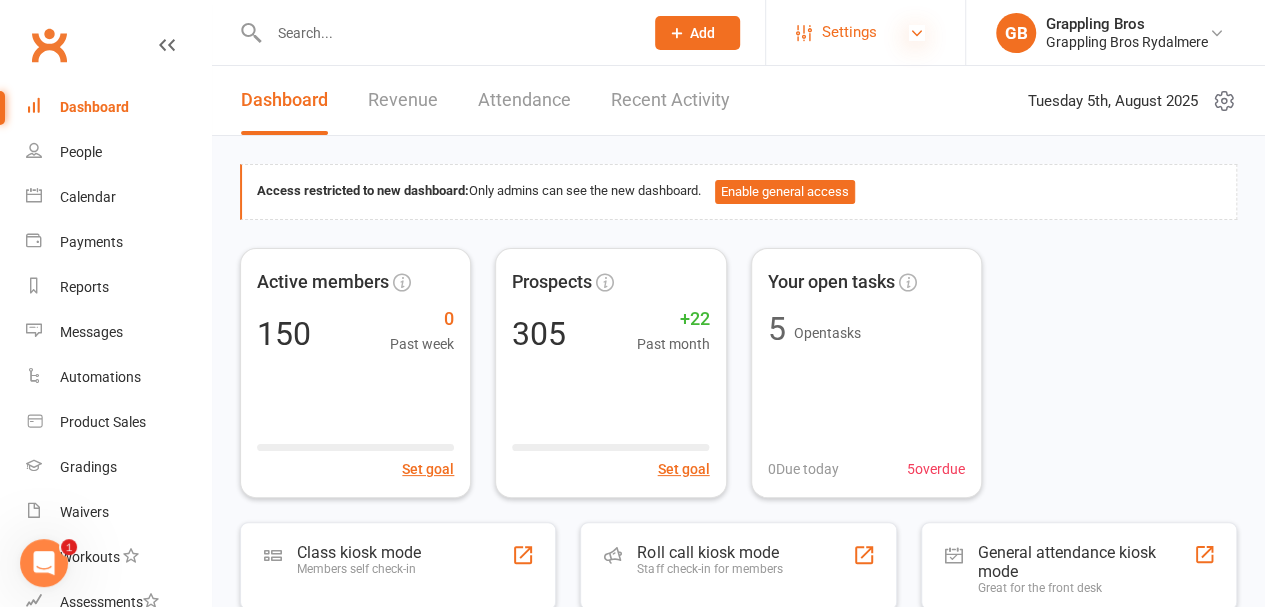 click at bounding box center (917, 33) 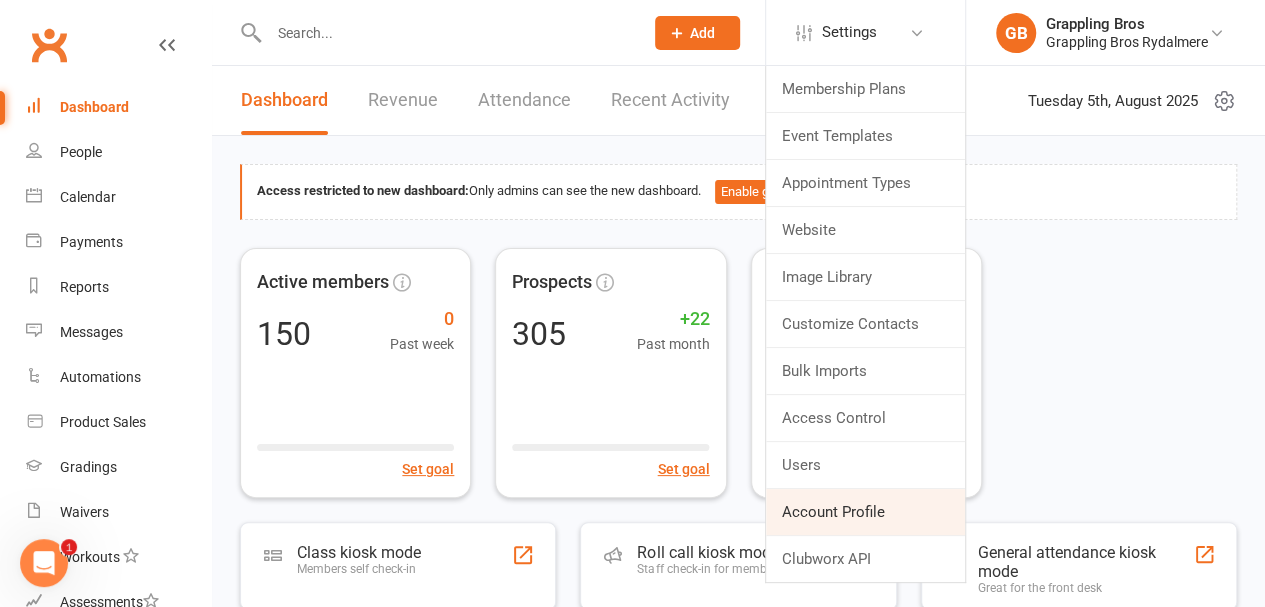 click on "Account Profile" at bounding box center (865, 512) 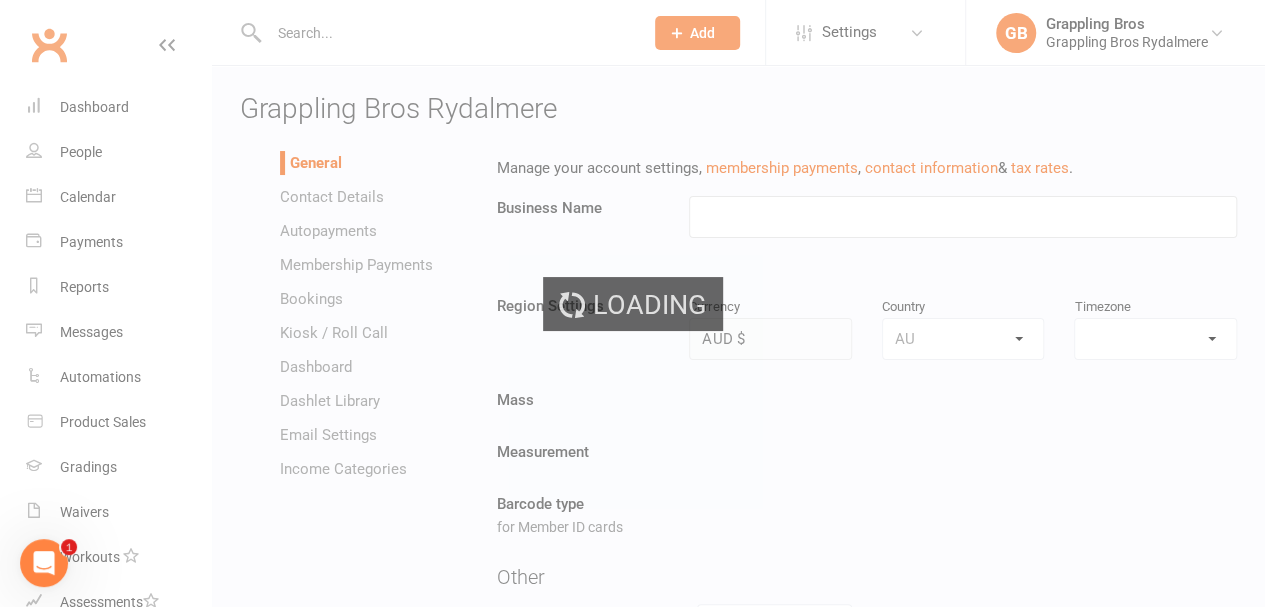 type on "Grappling Bros Rydalmere" 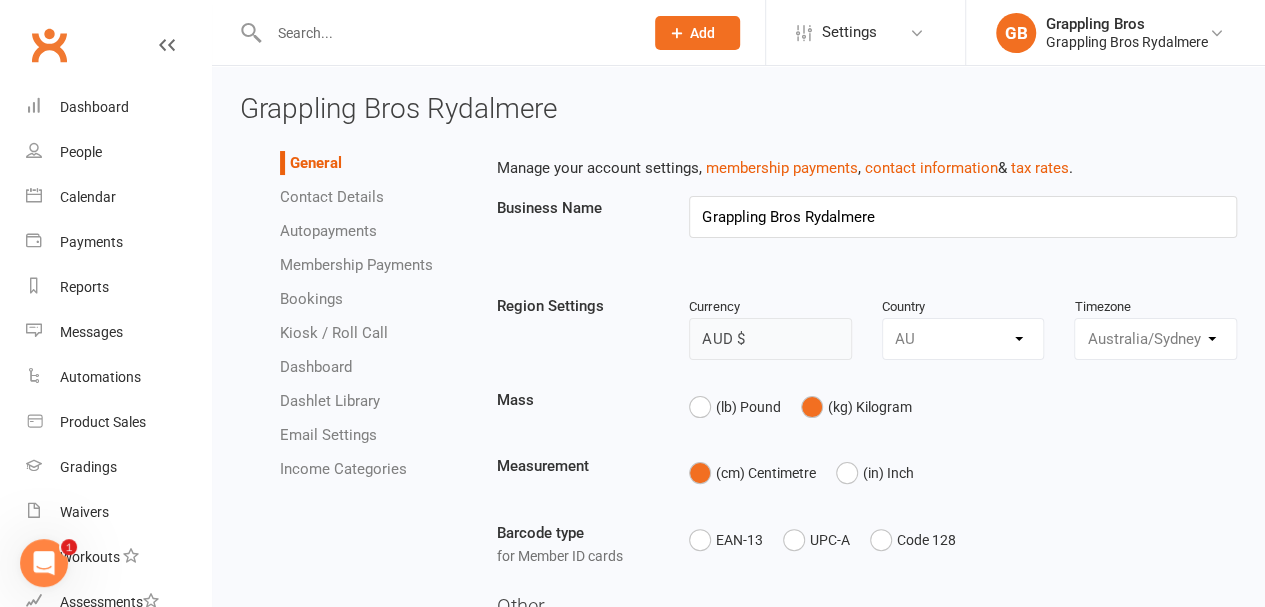 click on "Email Settings" at bounding box center (328, 435) 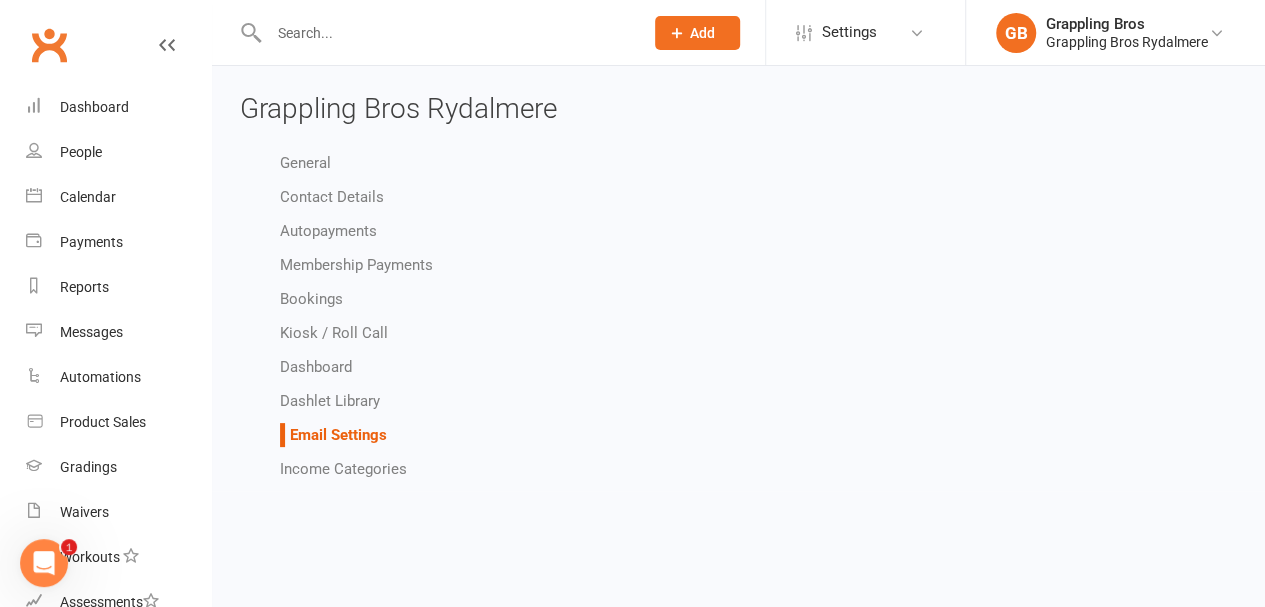 select on "other" 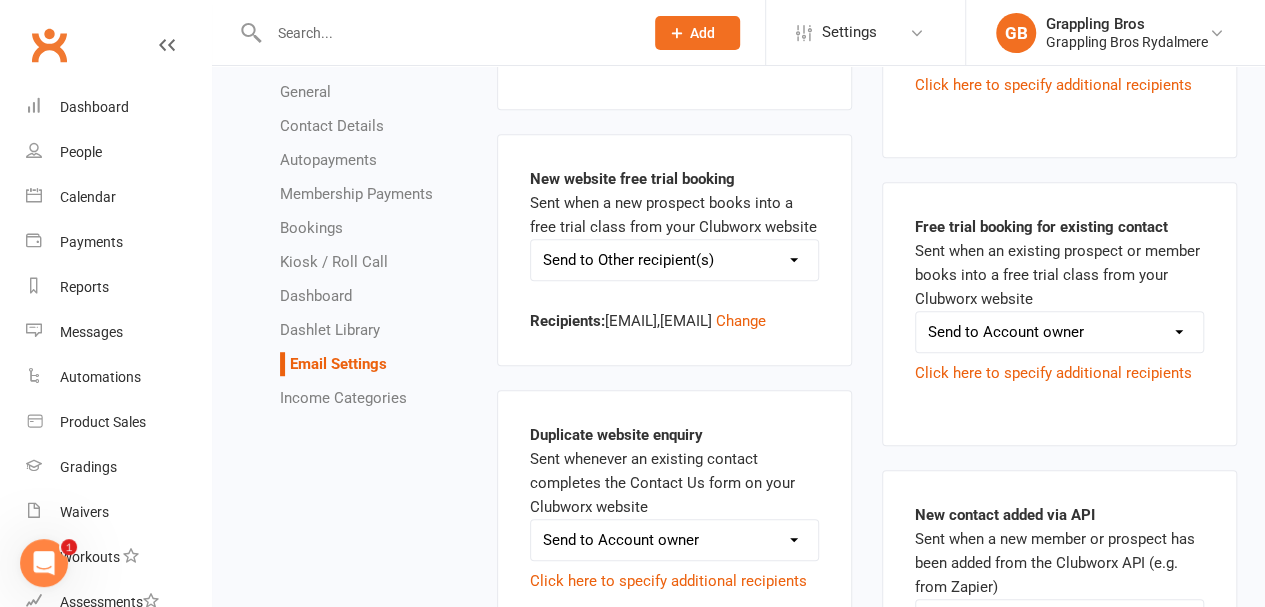 scroll, scrollTop: 532, scrollLeft: 0, axis: vertical 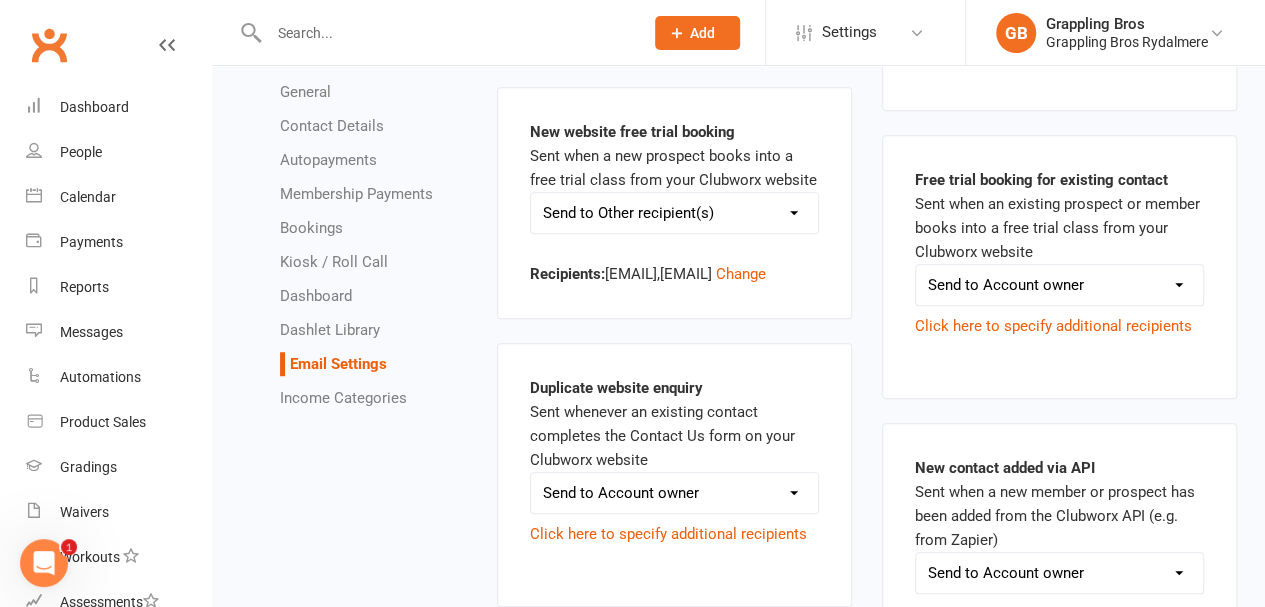 select on "default" 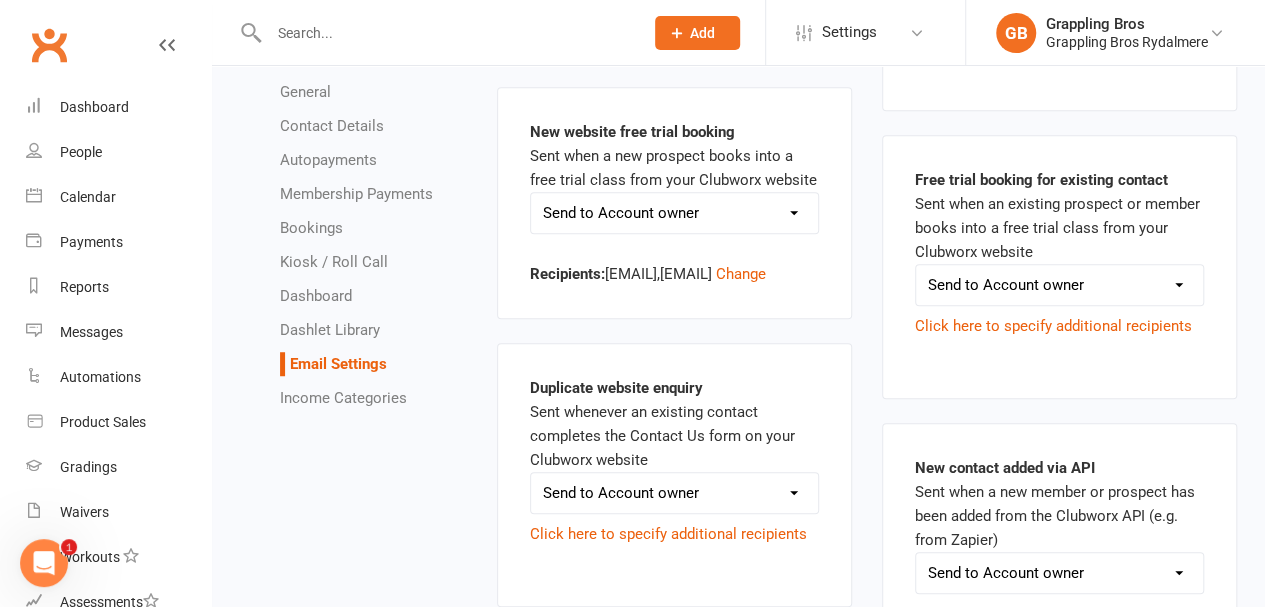 click on "Send to Account owner Send to Other recipient(s) Do not send this email" at bounding box center [674, 213] 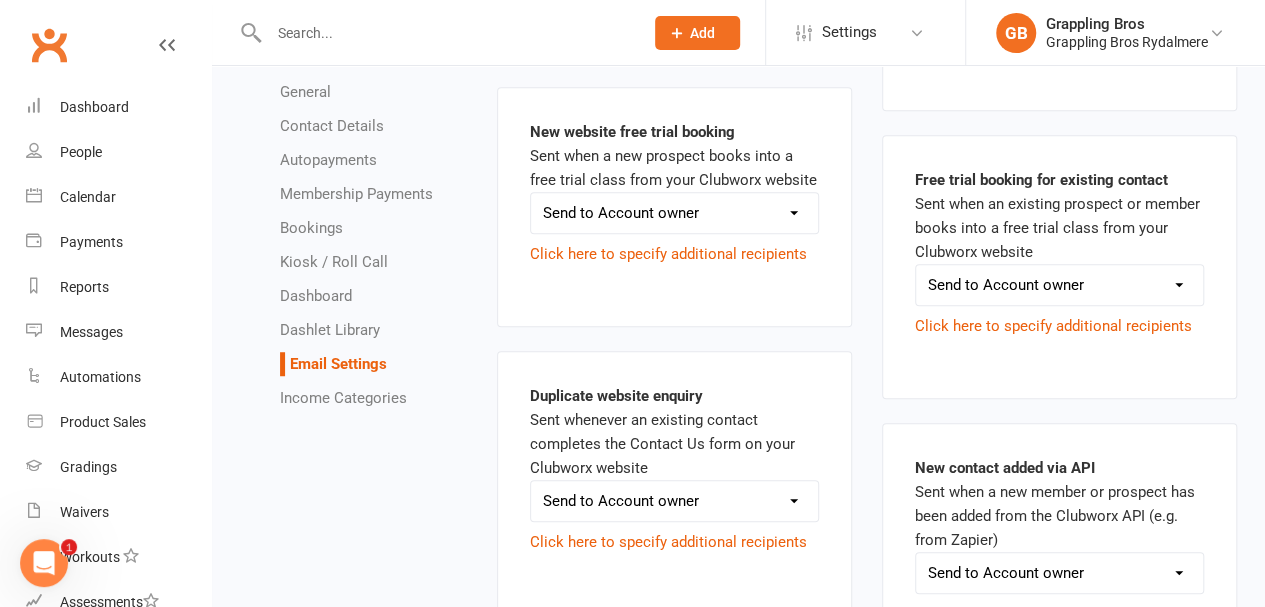 click 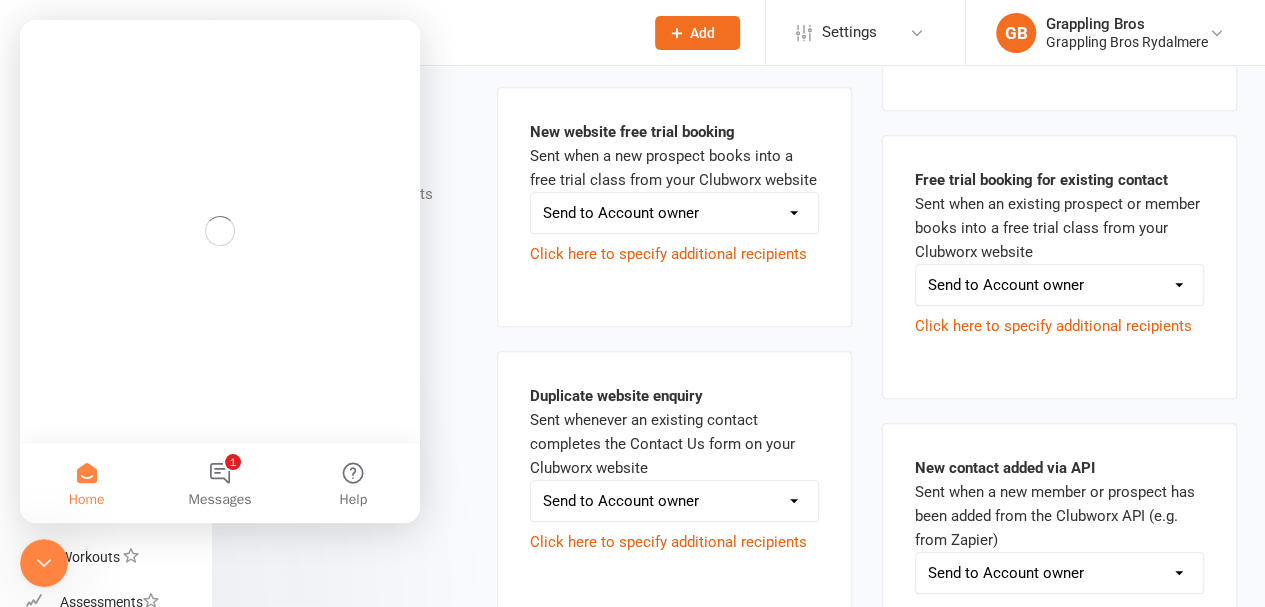 scroll, scrollTop: 0, scrollLeft: 0, axis: both 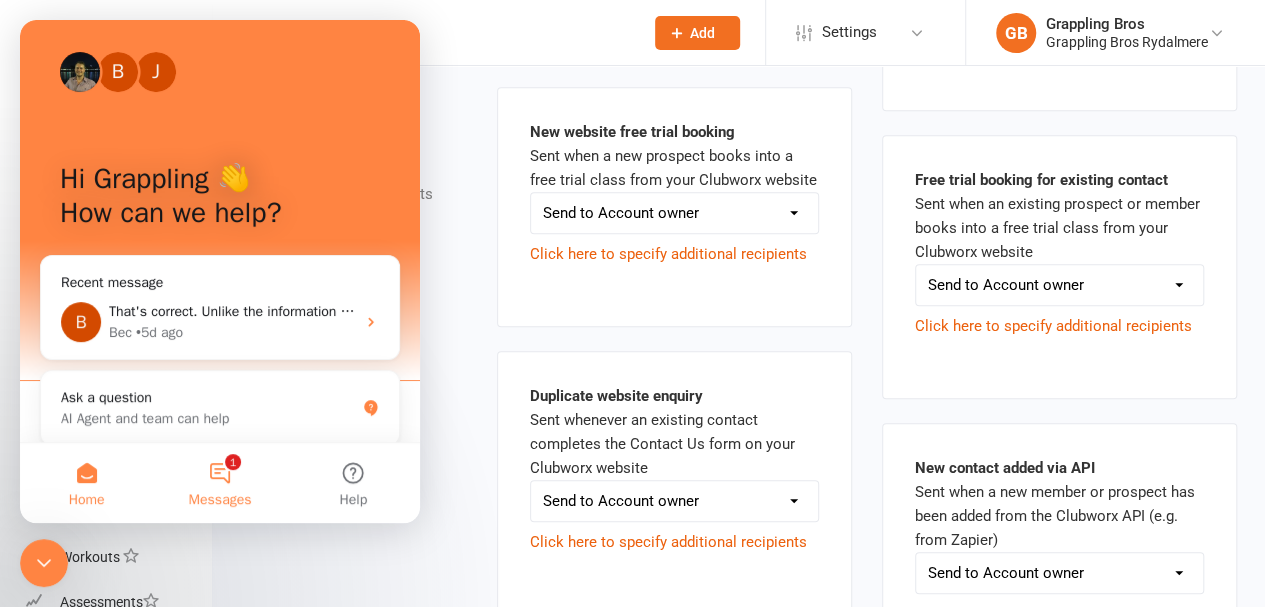click on "1 Messages" at bounding box center (219, 483) 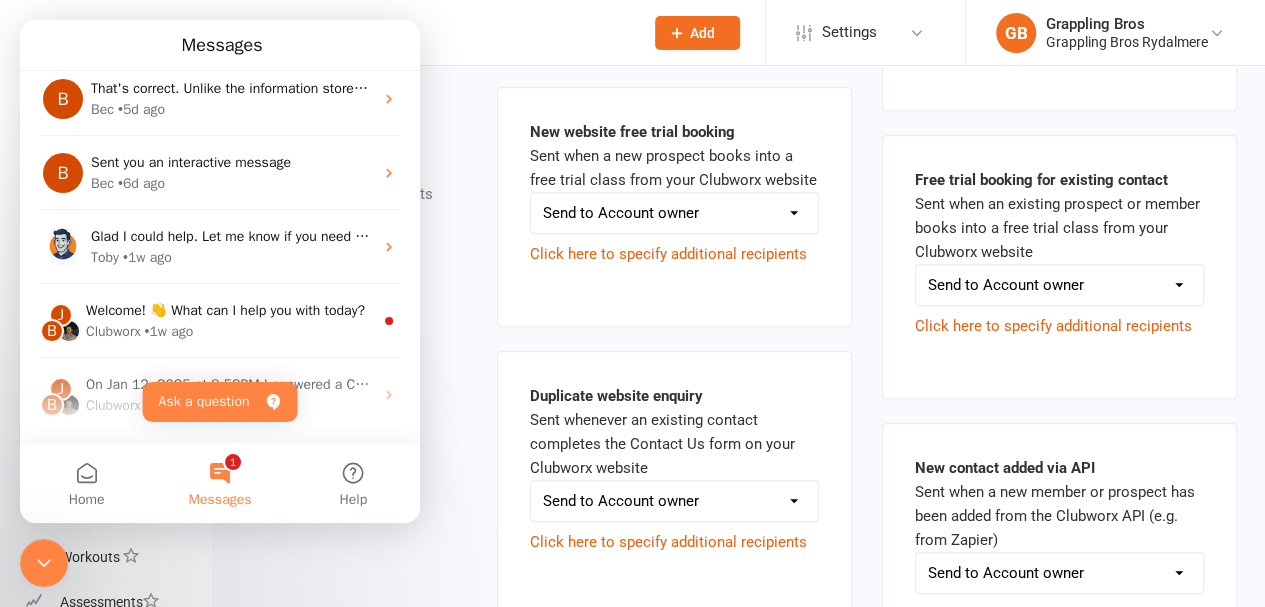 scroll, scrollTop: 0, scrollLeft: 0, axis: both 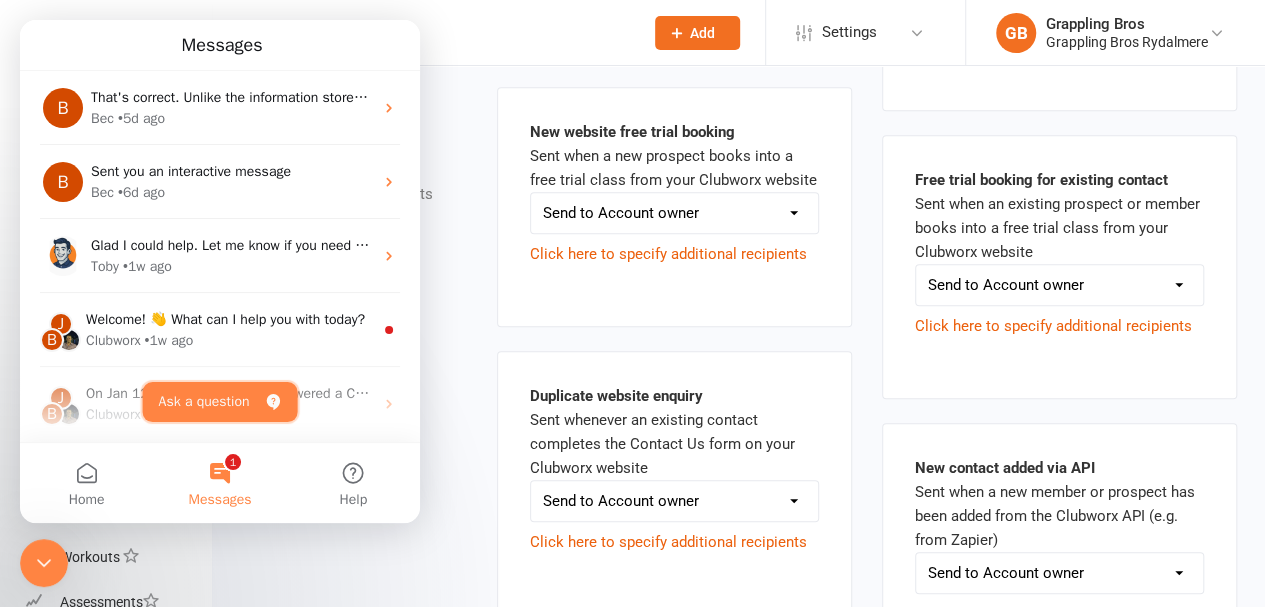 click on "Ask a question" at bounding box center (220, 402) 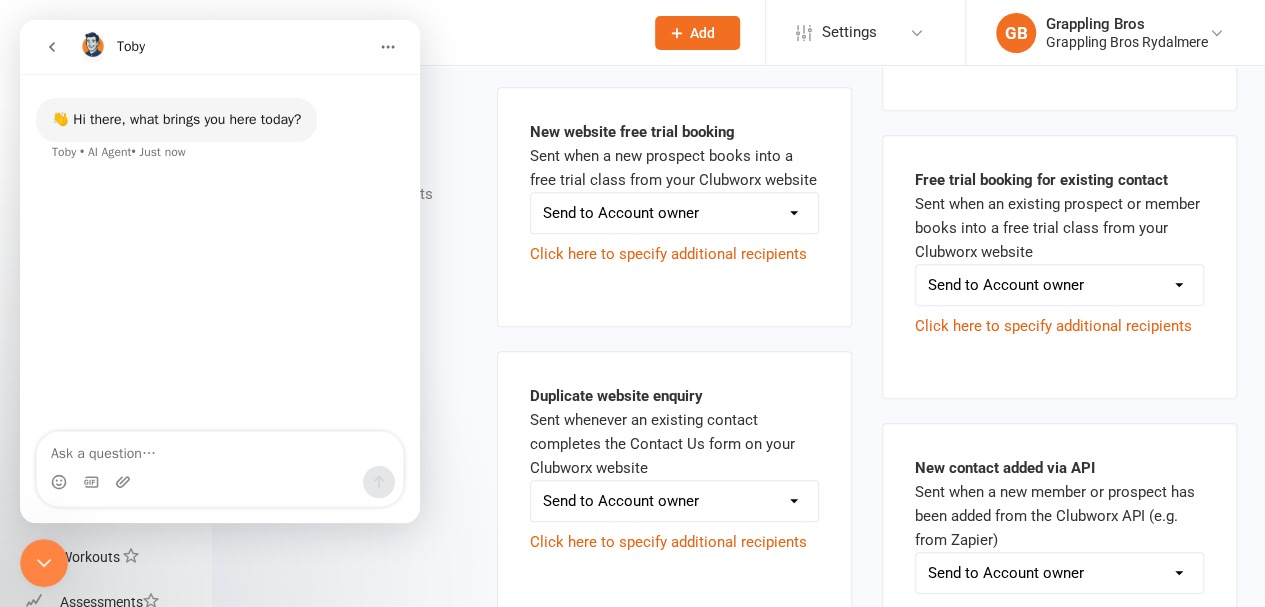 click at bounding box center [220, 449] 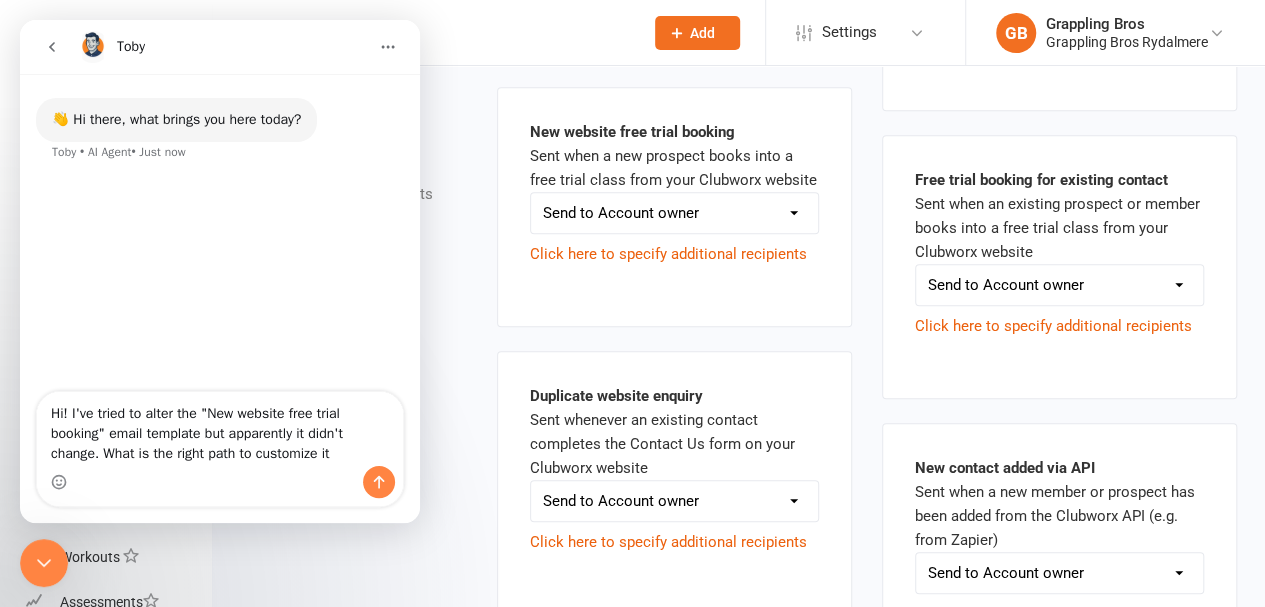 type on "Hi! I've tried to alter the "New website free trial booking" email template but apparently it didn't change. What is the right path to customize it?" 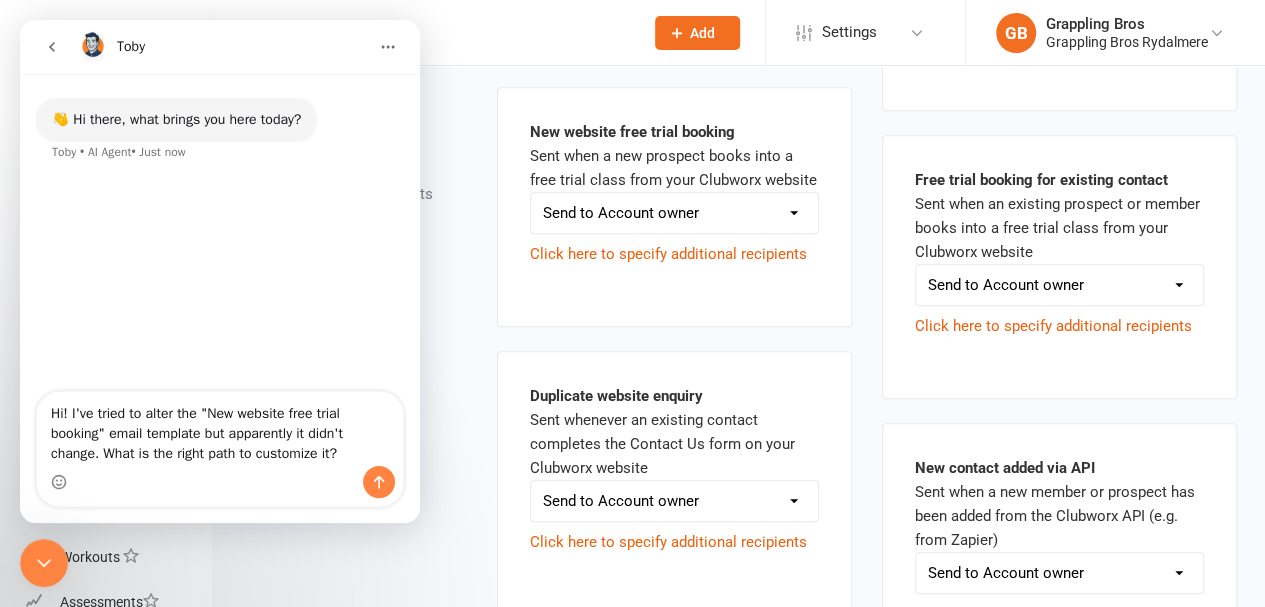 type 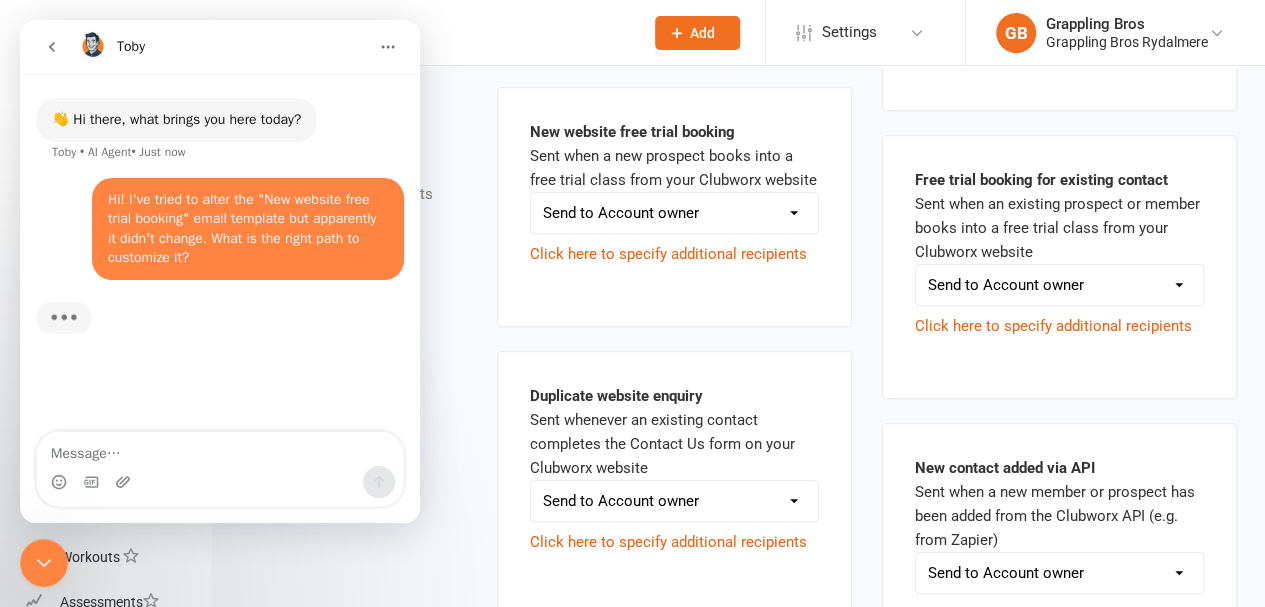 scroll, scrollTop: 2, scrollLeft: 0, axis: vertical 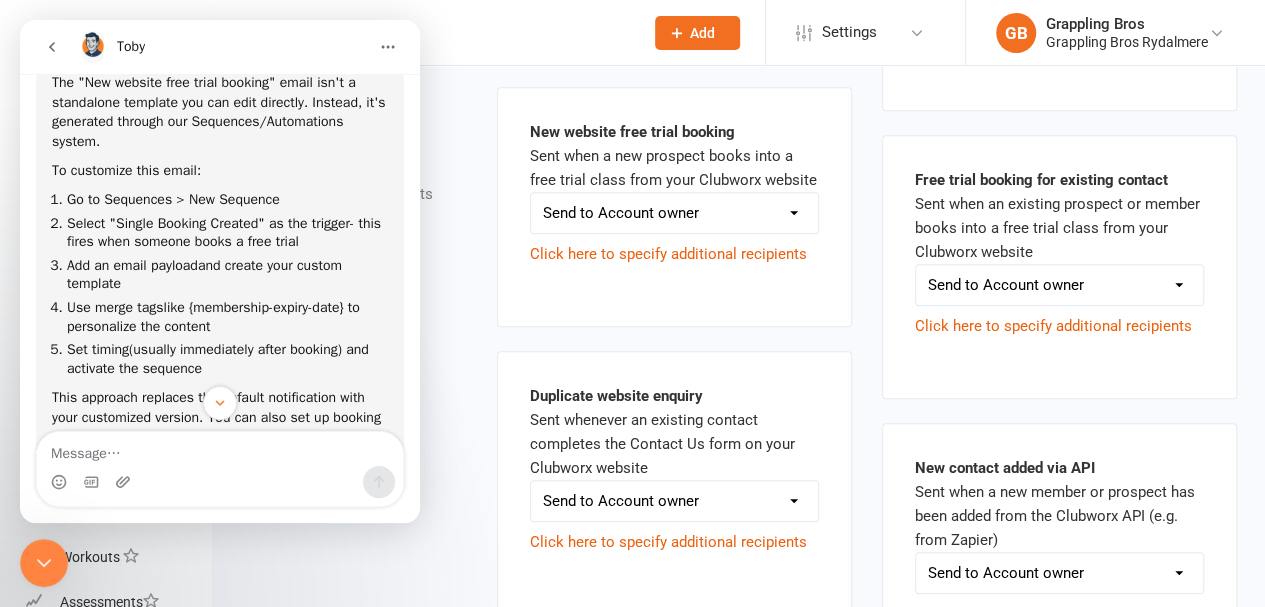 drag, startPoint x: 52, startPoint y: 167, endPoint x: 270, endPoint y: 371, distance: 298.56323 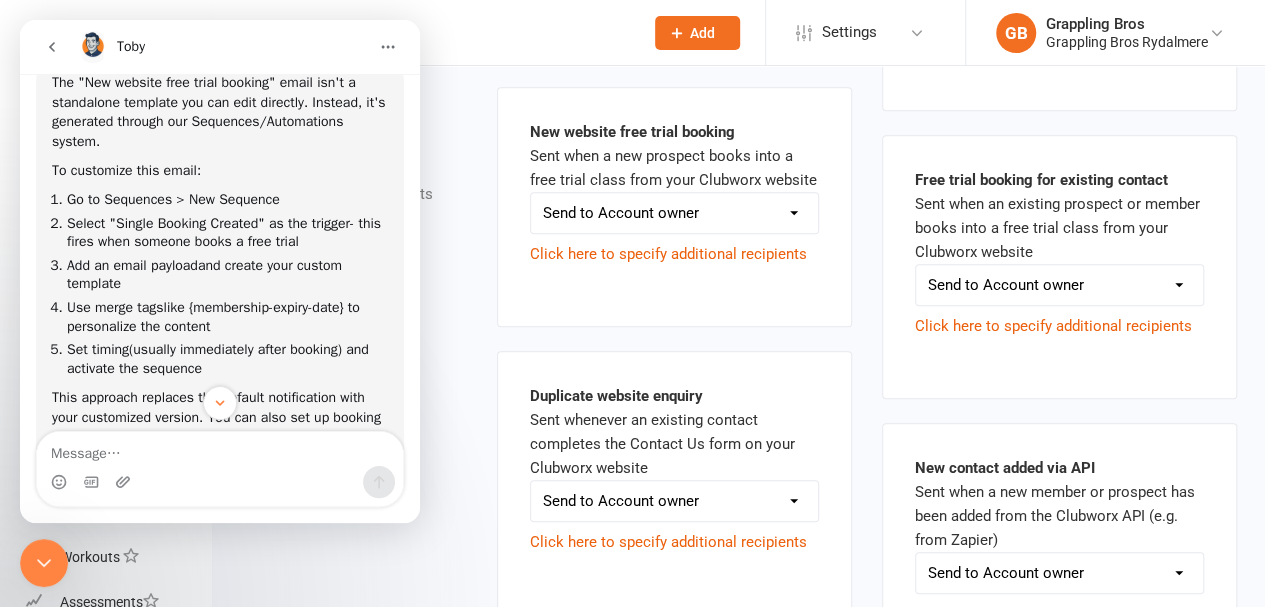 scroll, scrollTop: 2, scrollLeft: 0, axis: vertical 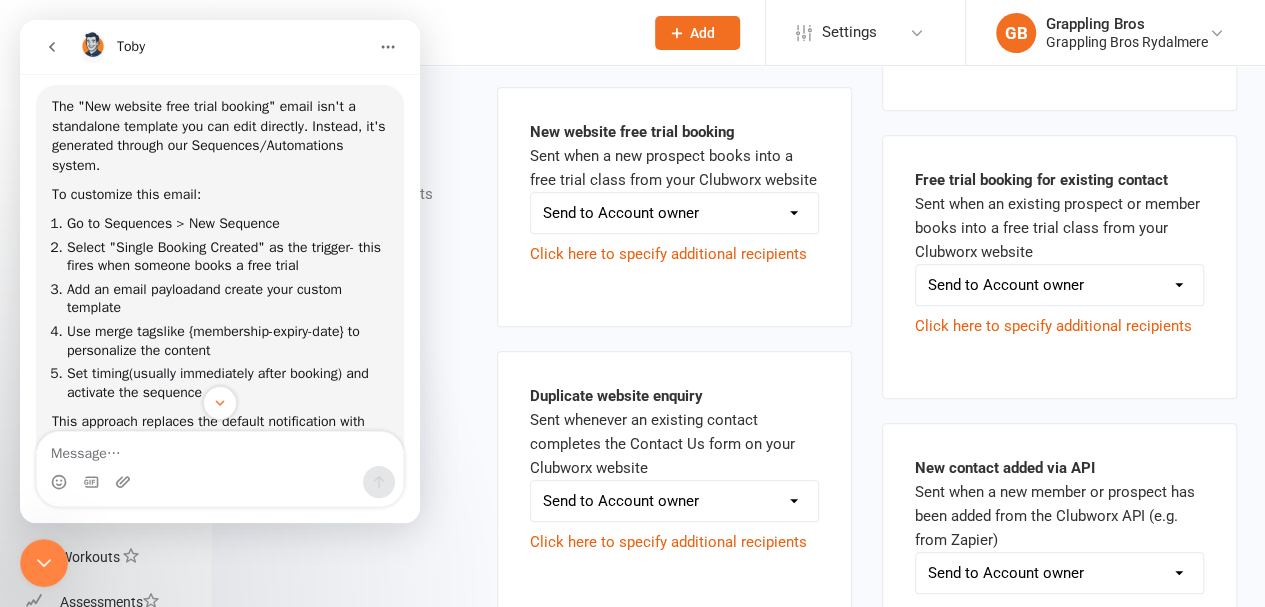 copy on "To customize this email: Go to Sequences > New Sequence Select "Single Booking Created" as the trigger  - this fires when someone books a free trial Add an email payload  and create your custom template Use merge tags  like {membership-expiry-date} to personalize the content Set timing  (usually immediately after booking) and activate the sequence" 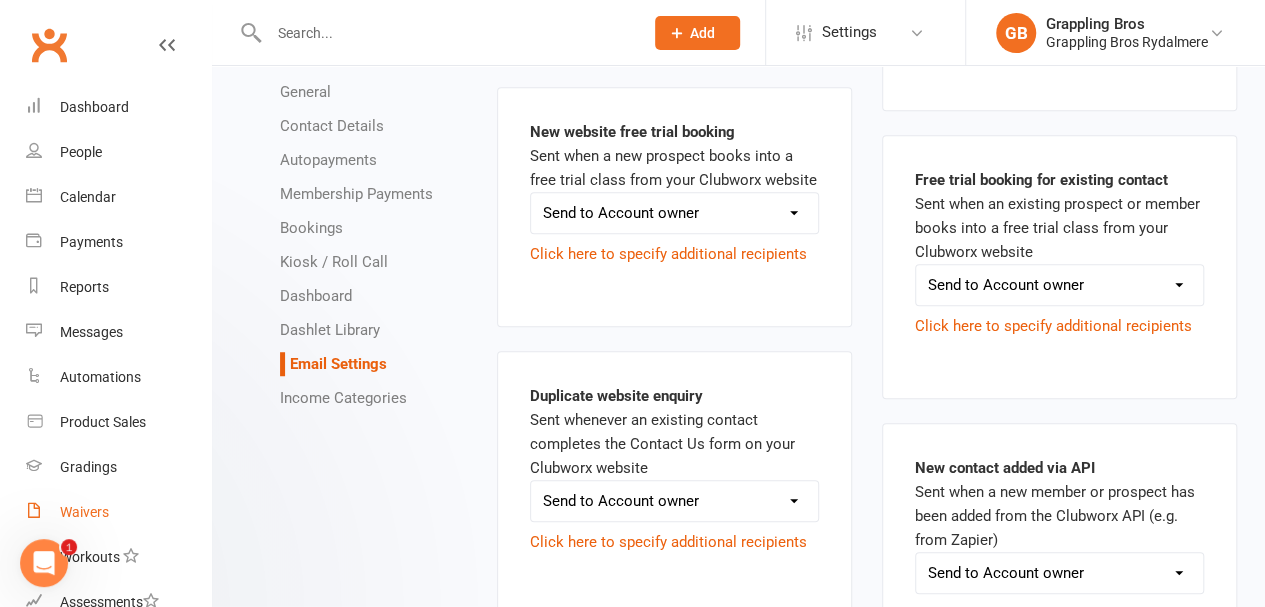 scroll, scrollTop: 0, scrollLeft: 0, axis: both 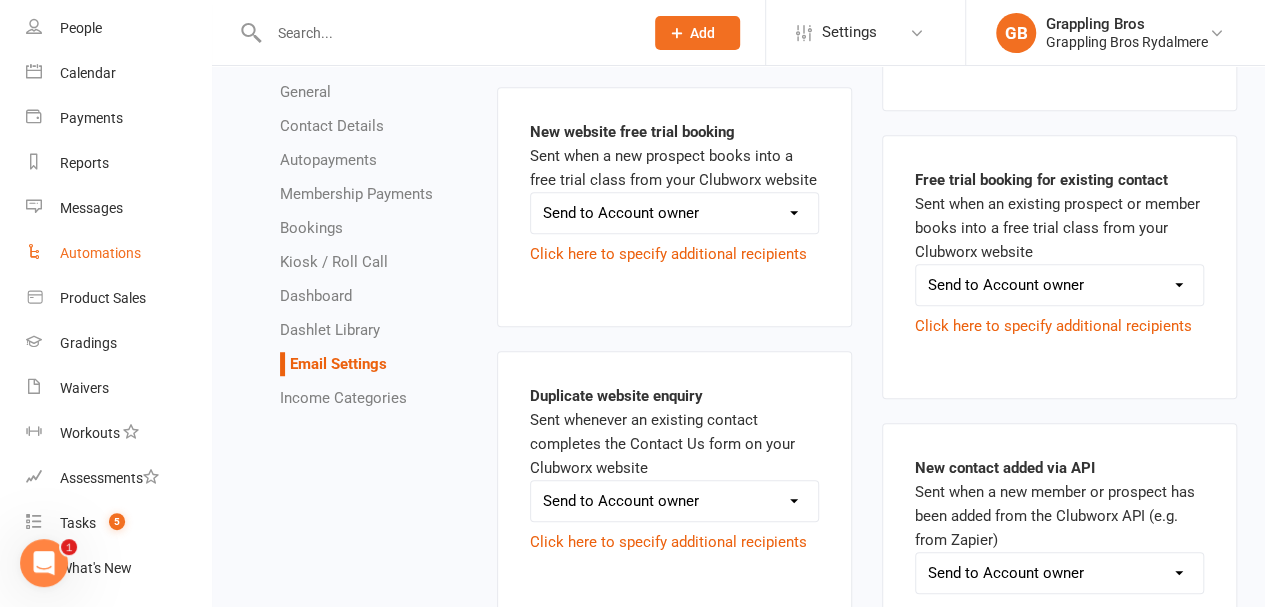 click on "Automations" at bounding box center (100, 253) 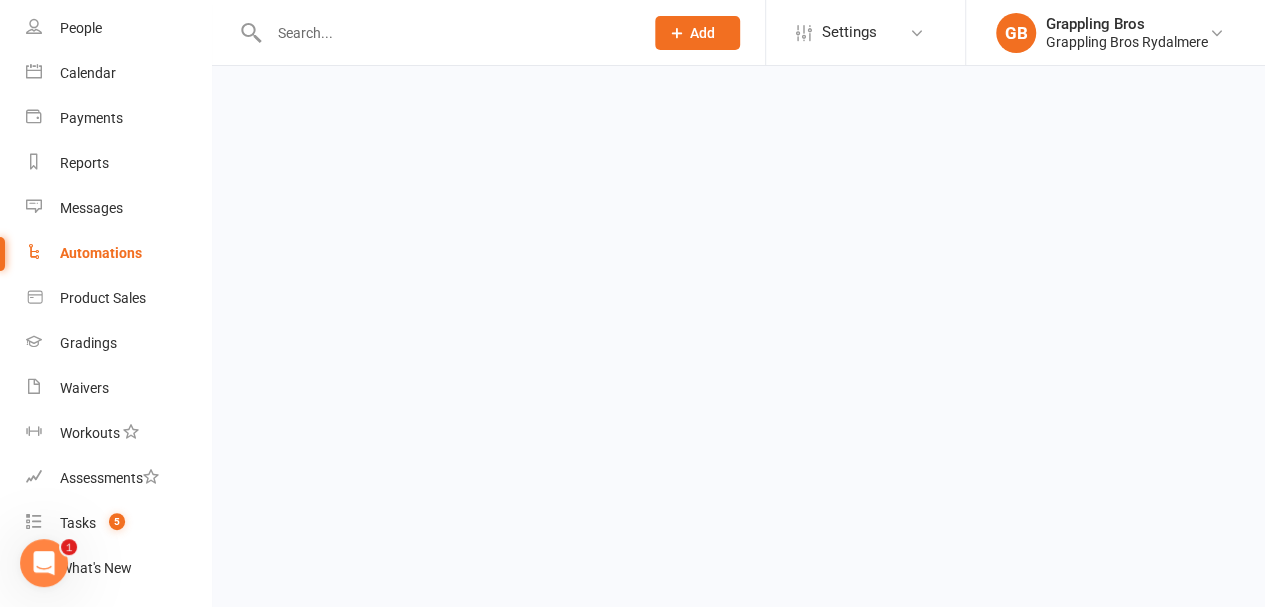 scroll, scrollTop: 0, scrollLeft: 0, axis: both 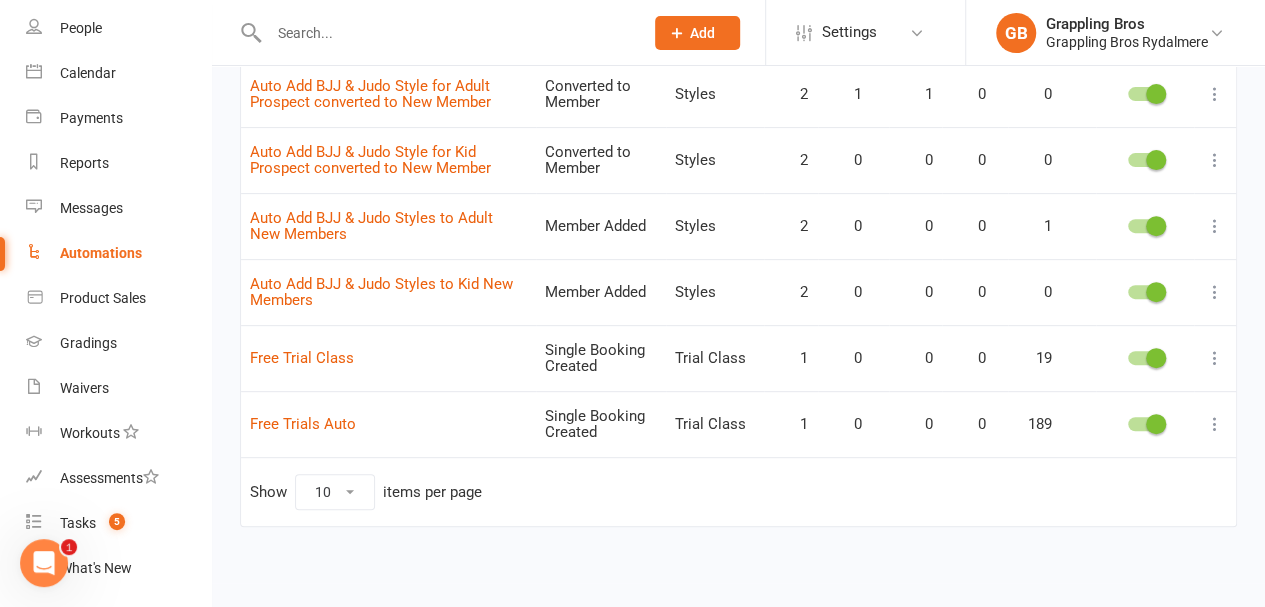 click at bounding box center (446, 33) 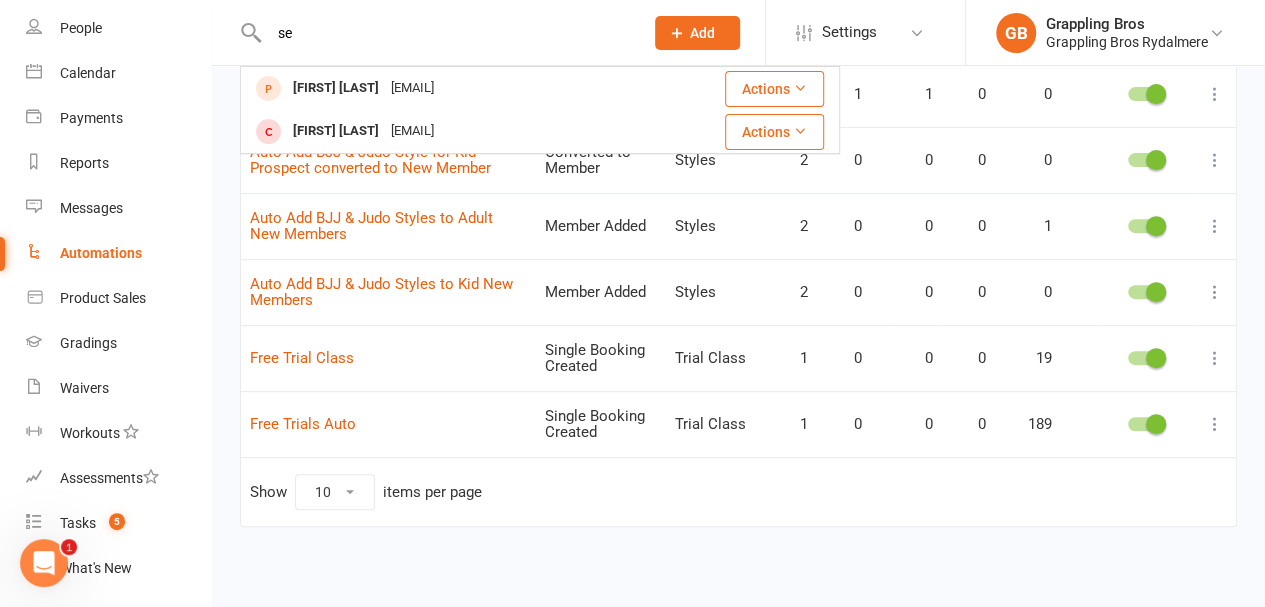 type on "s" 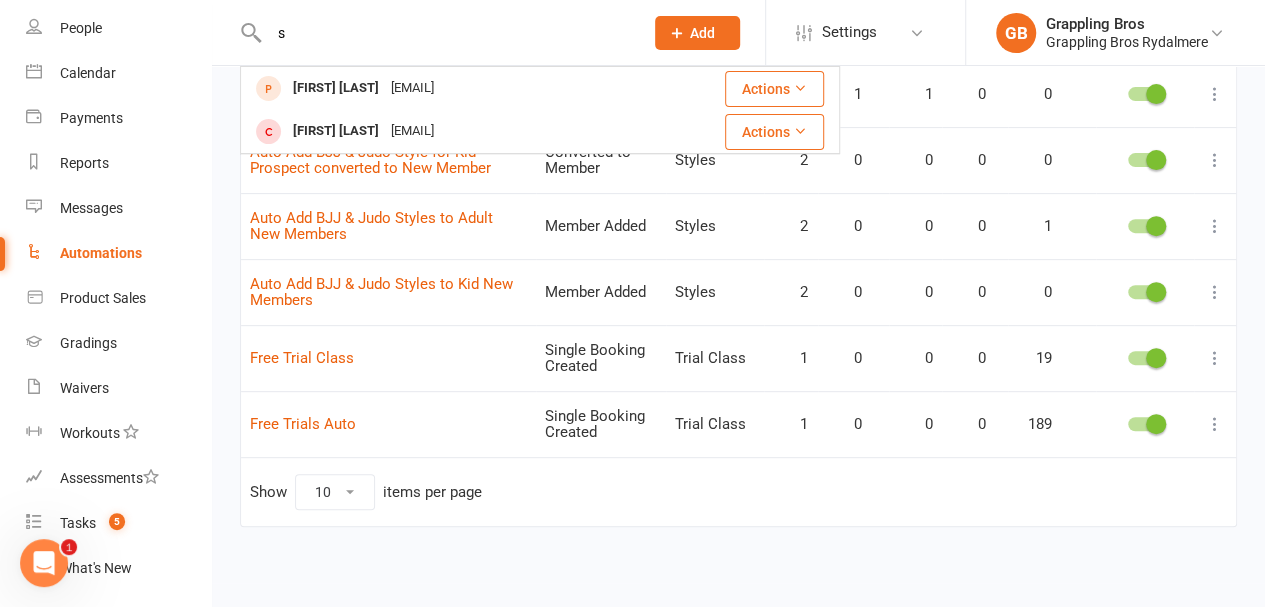 type 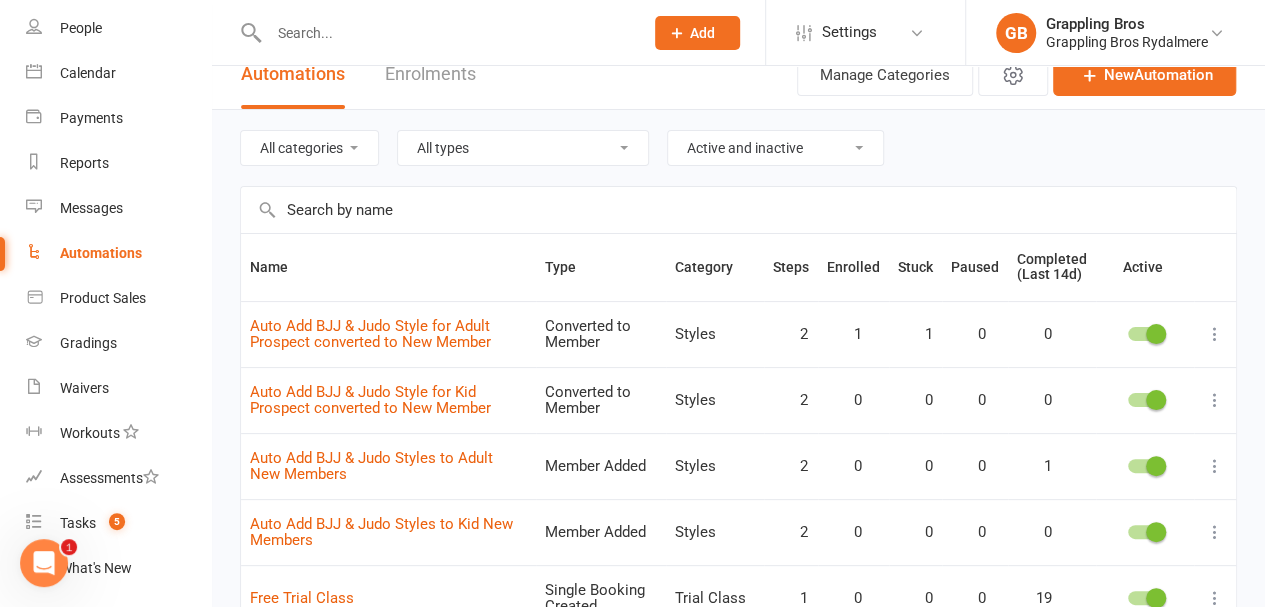 scroll, scrollTop: 0, scrollLeft: 0, axis: both 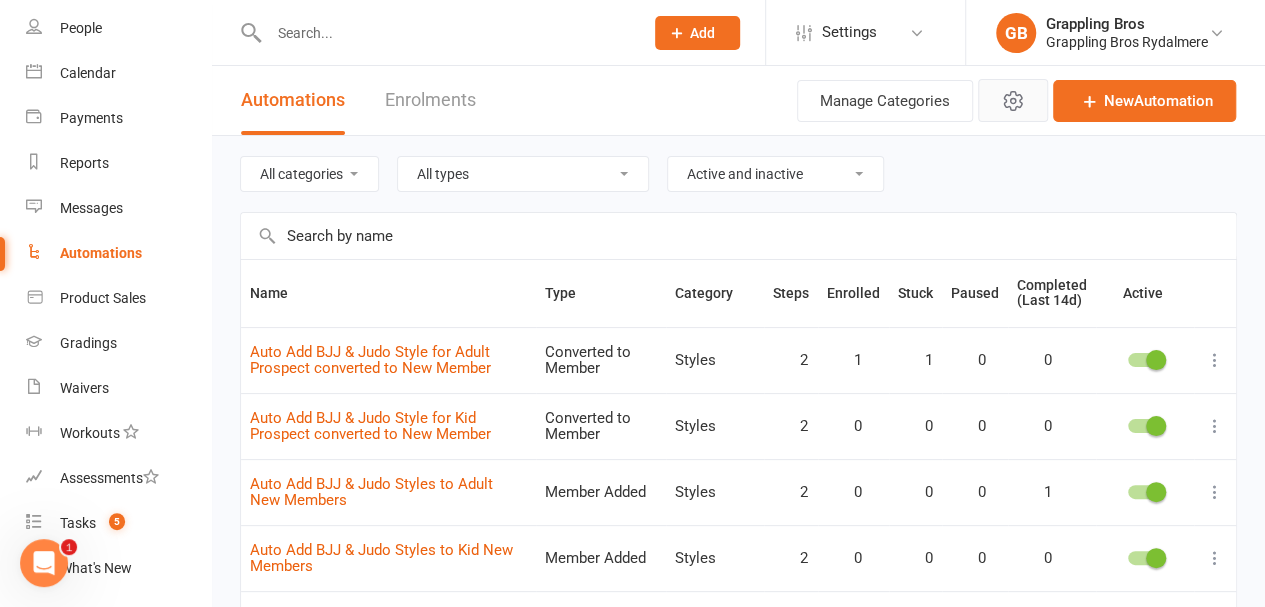 click 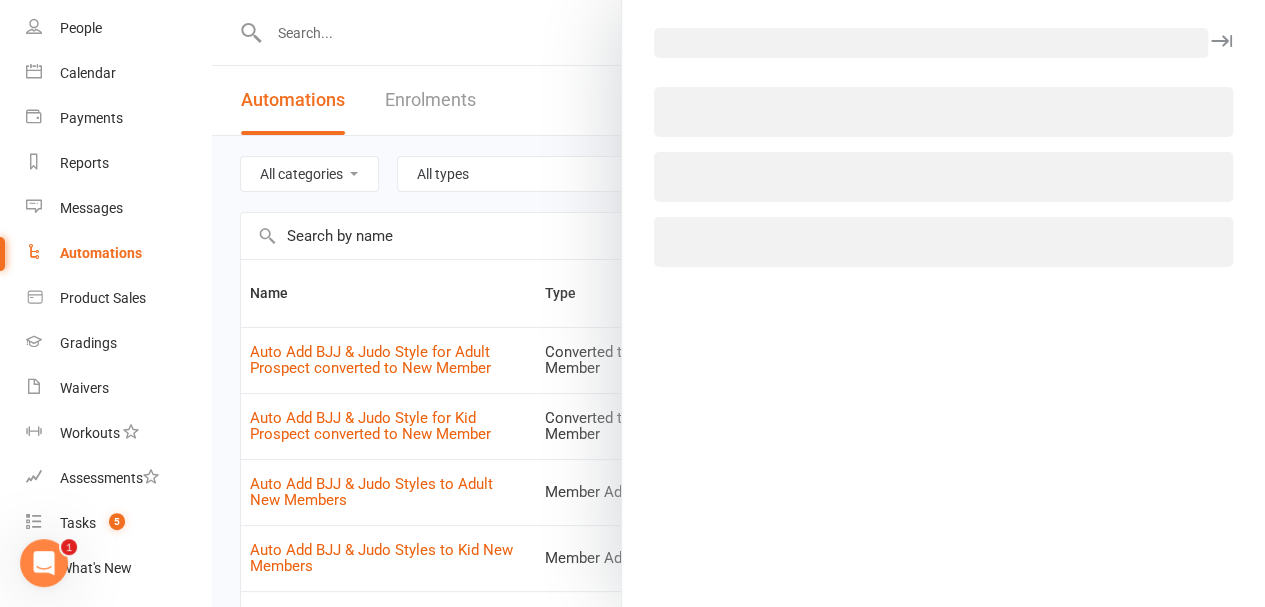 select on "8" 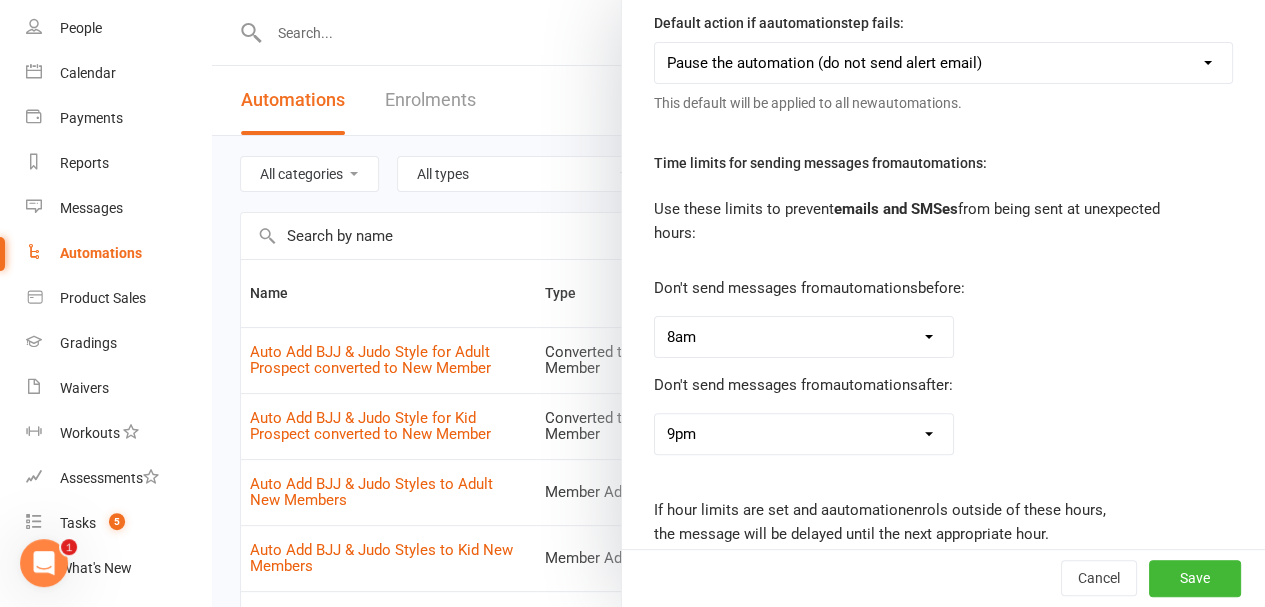 scroll, scrollTop: 113, scrollLeft: 0, axis: vertical 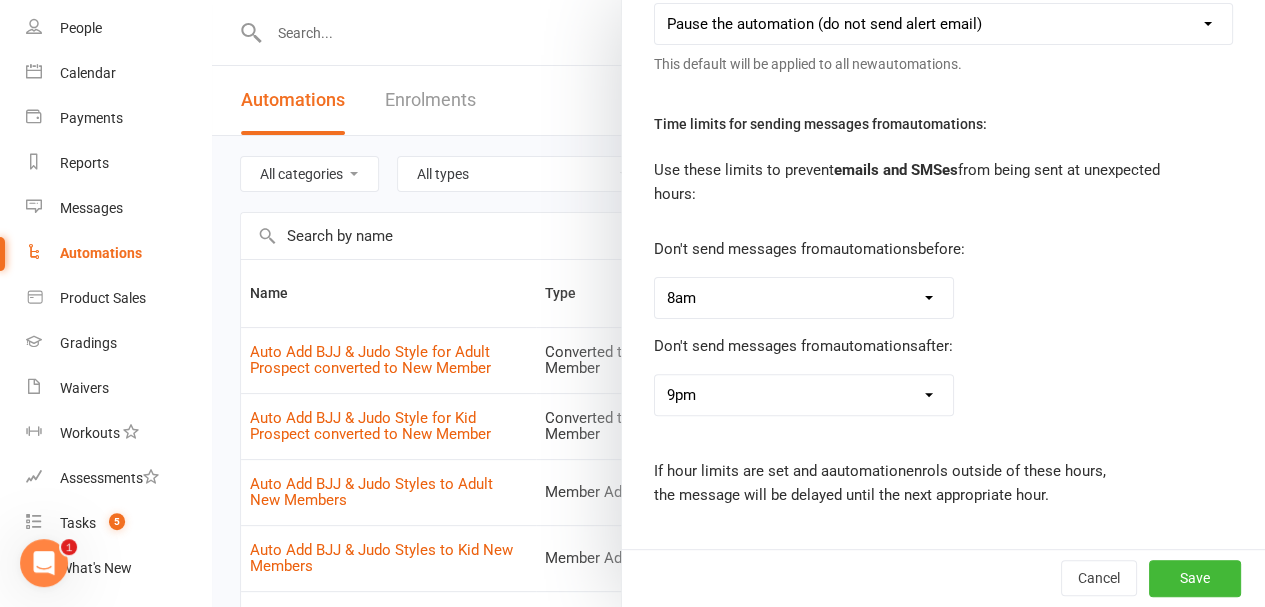 click at bounding box center (738, 303) 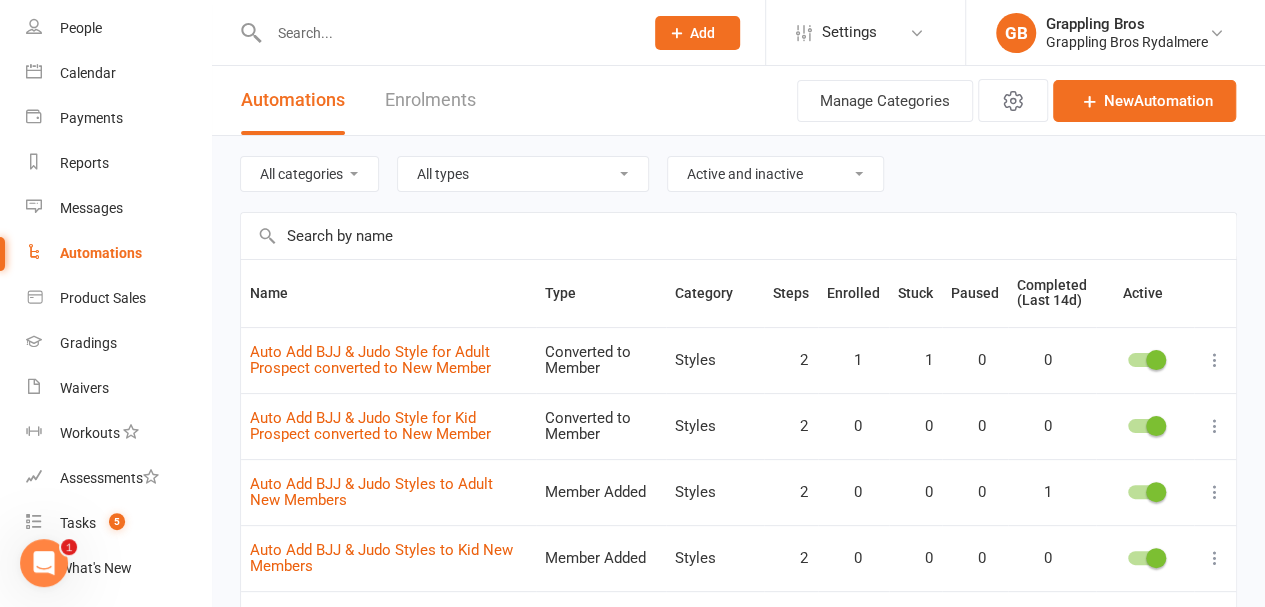 scroll, scrollTop: 240, scrollLeft: 0, axis: vertical 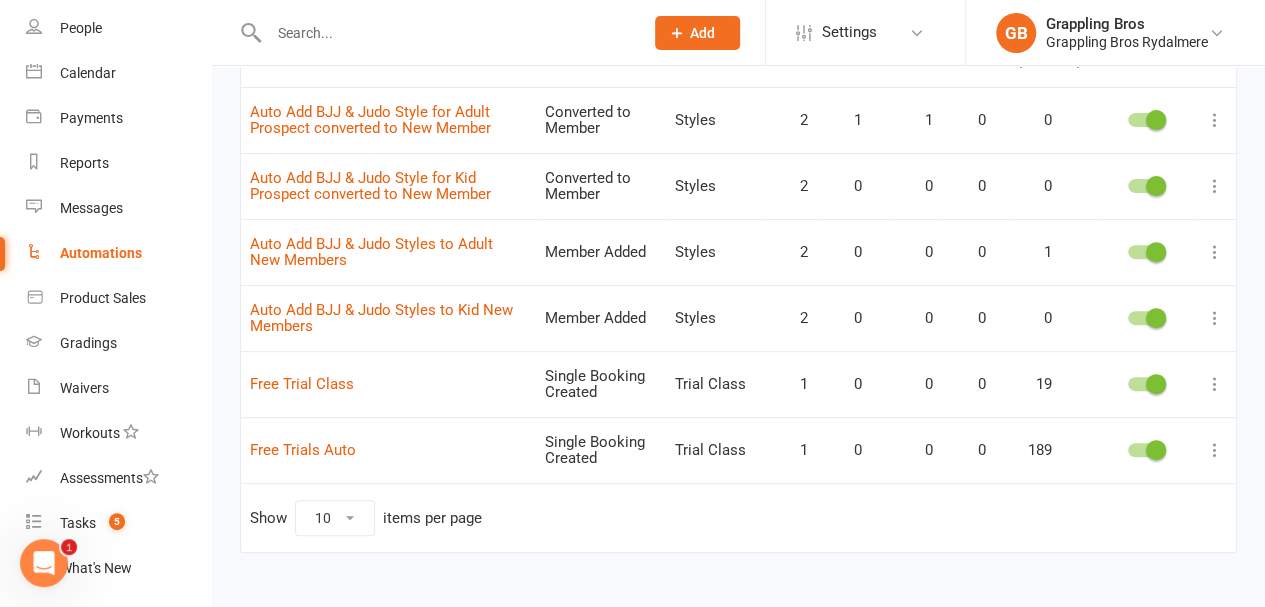 select on "100" 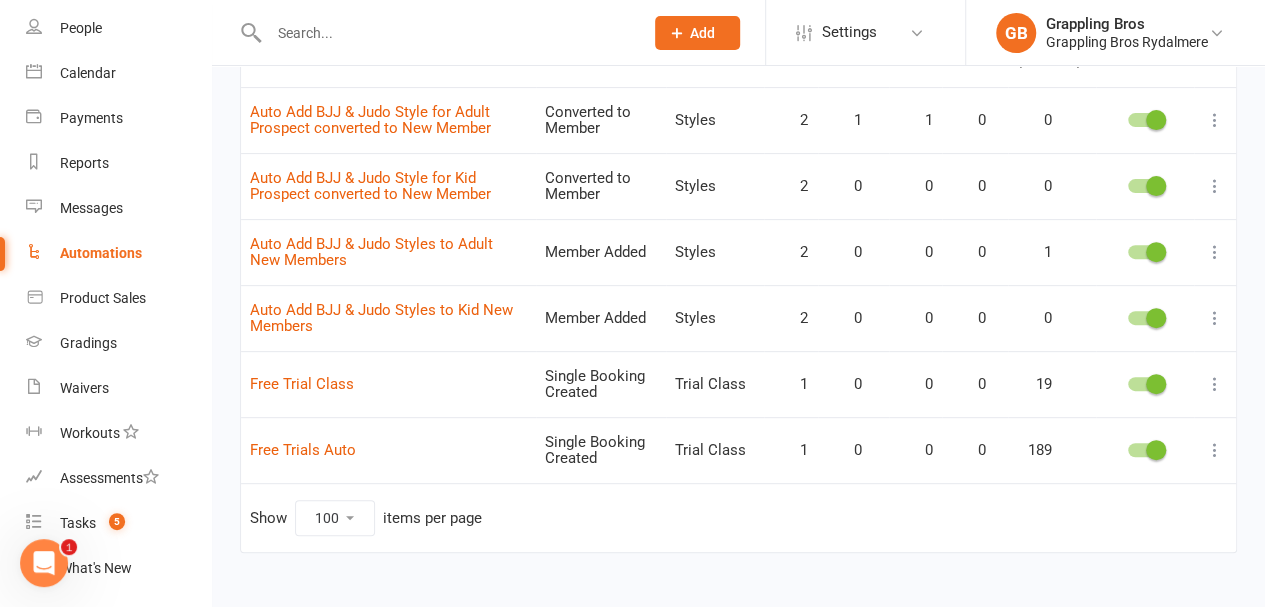 click on "10 25 50 100" at bounding box center (335, 518) 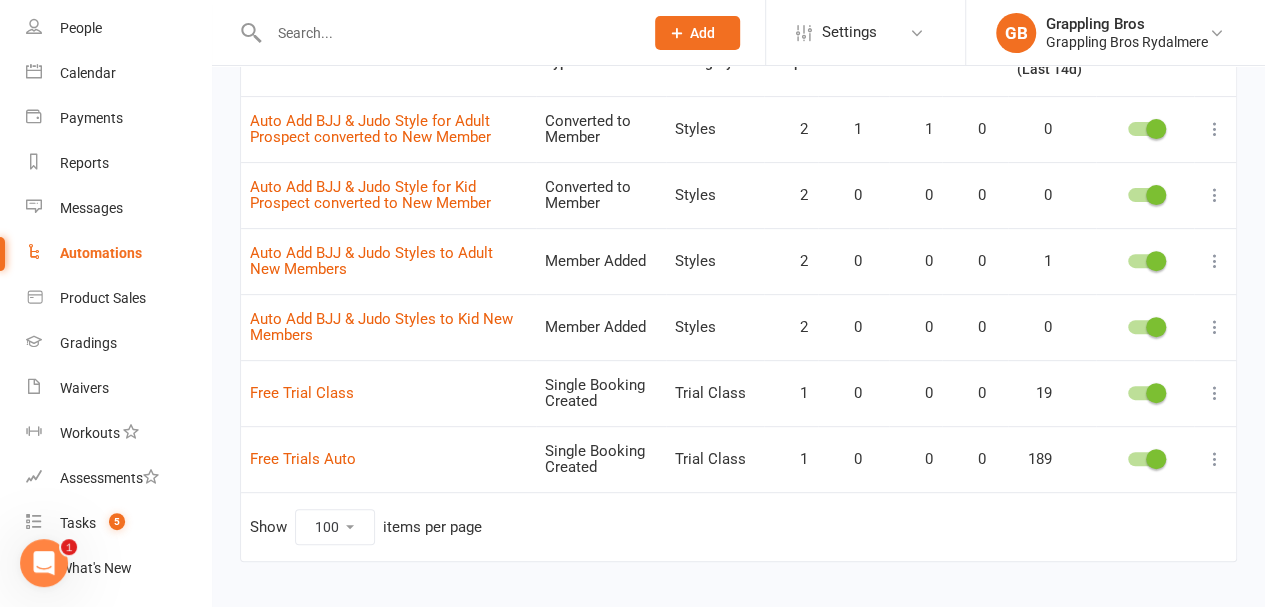 scroll, scrollTop: 232, scrollLeft: 0, axis: vertical 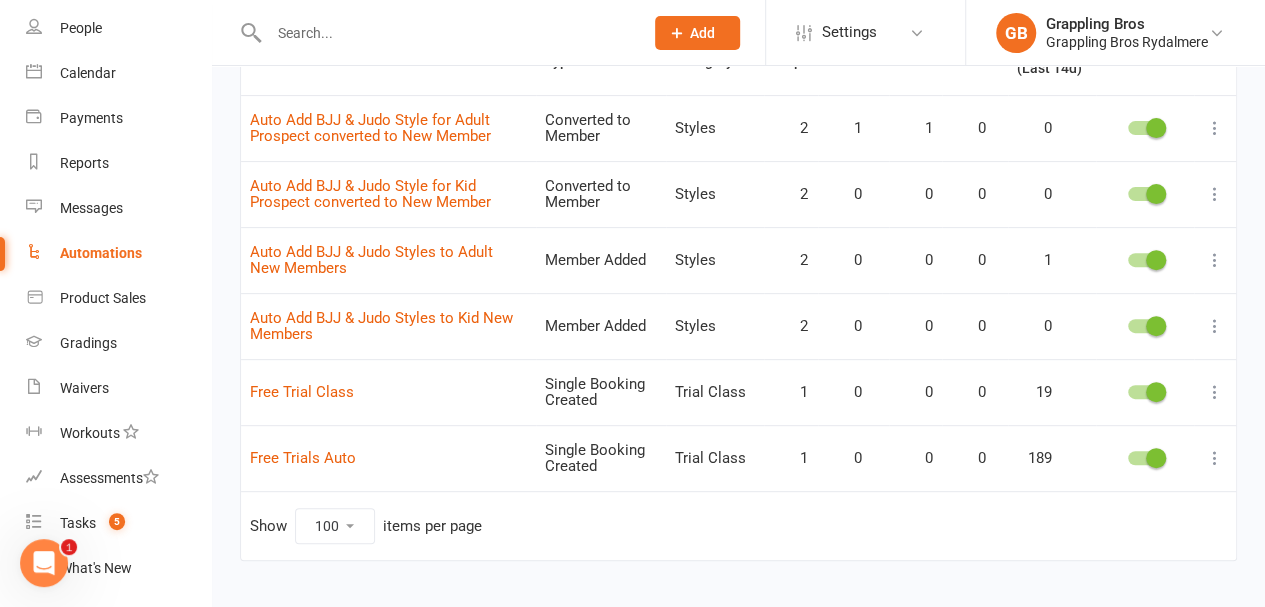 click at bounding box center (1215, 392) 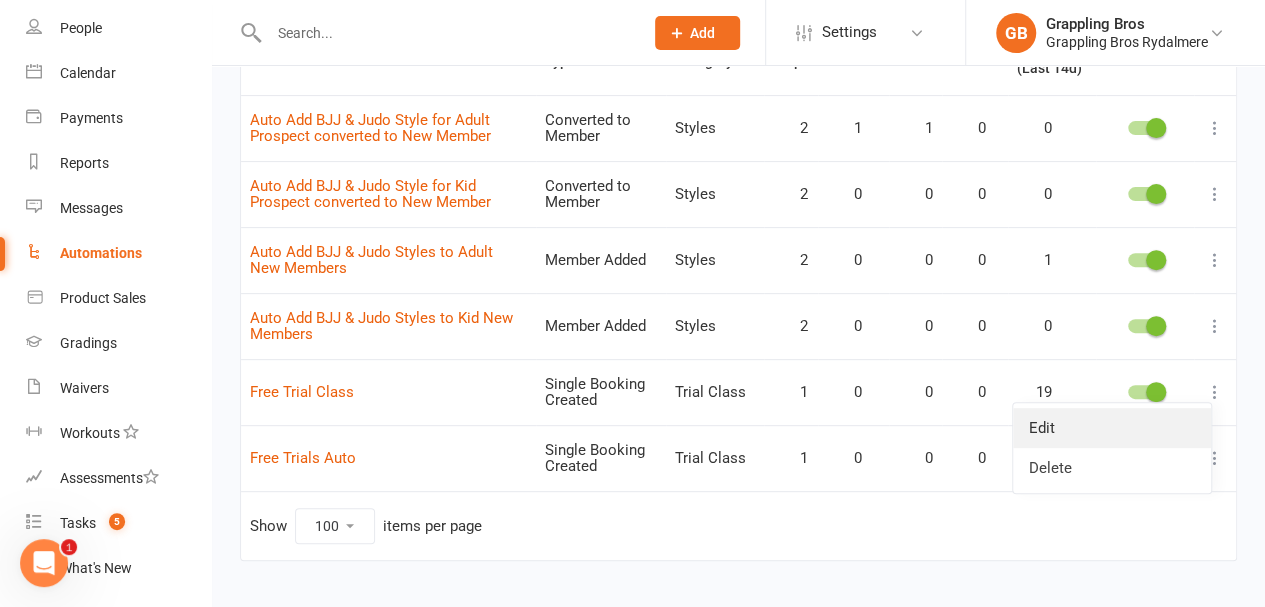 click on "Edit" at bounding box center [1112, 428] 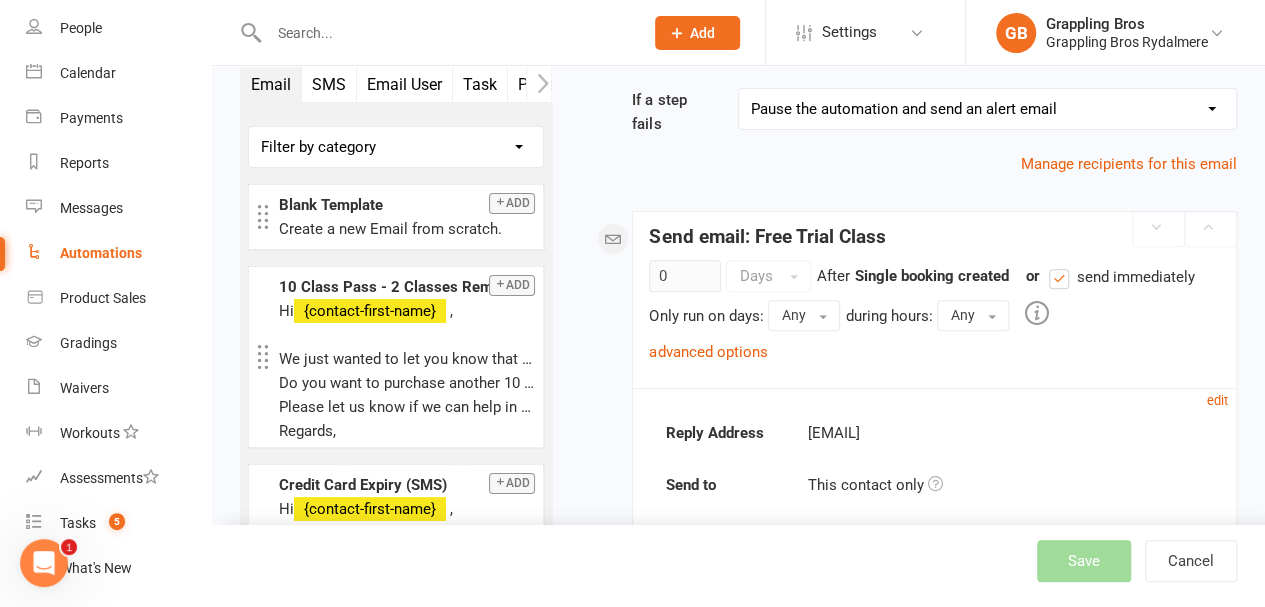 scroll, scrollTop: 0, scrollLeft: 0, axis: both 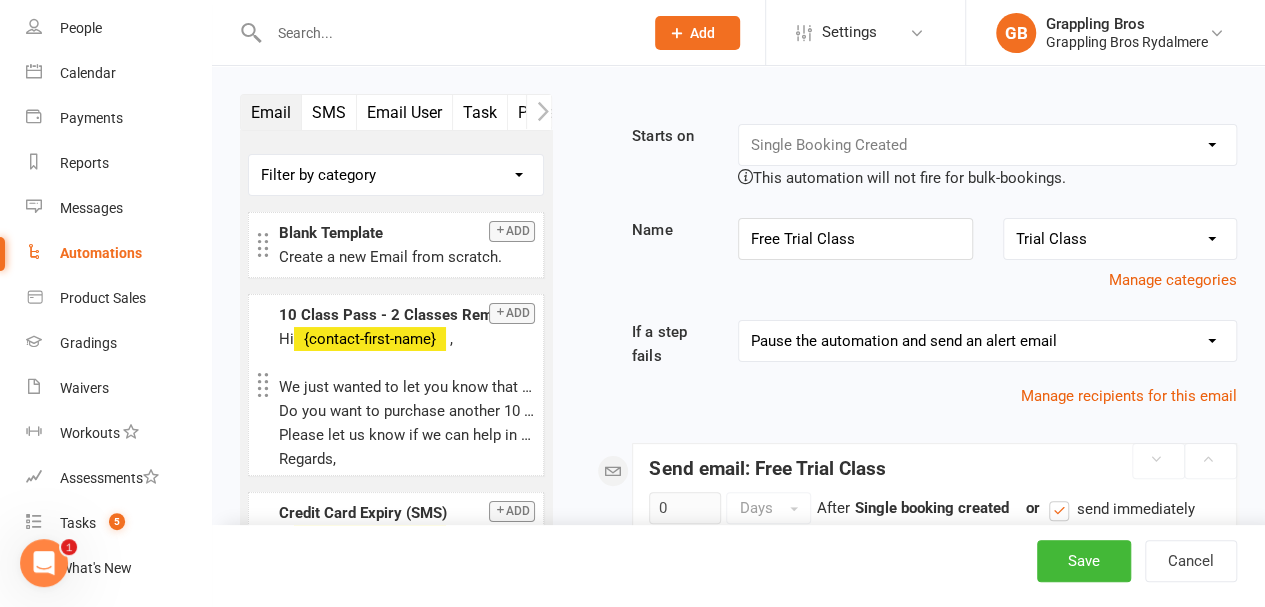 click on "SMS" at bounding box center [329, 112] 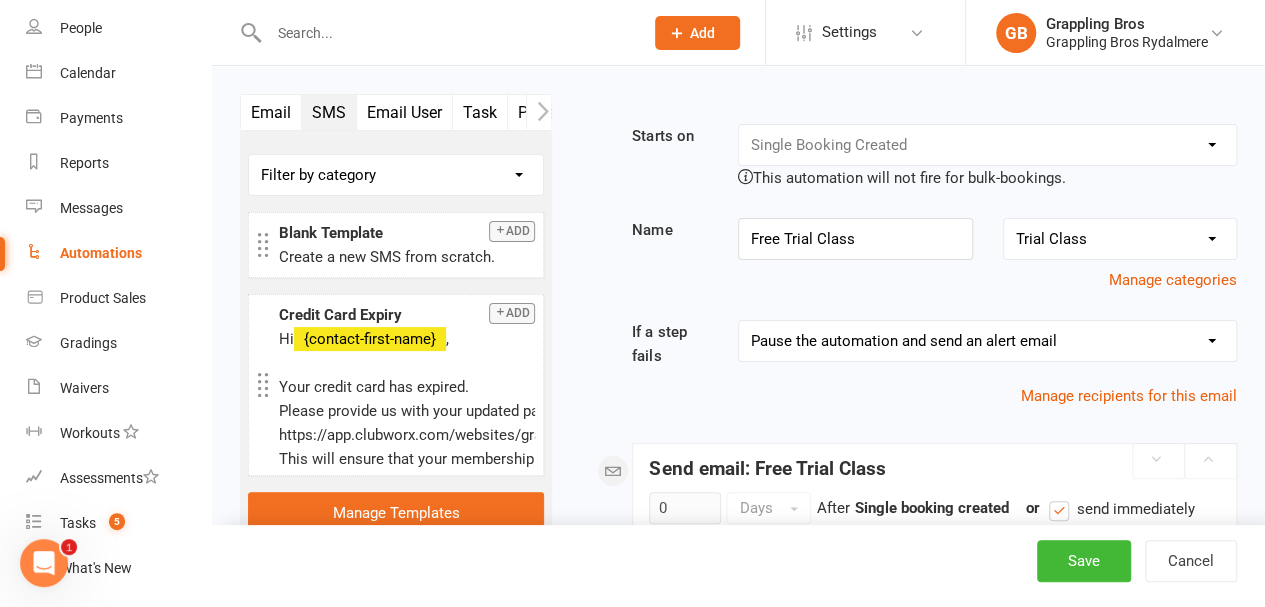 click on "Email User" at bounding box center (405, 112) 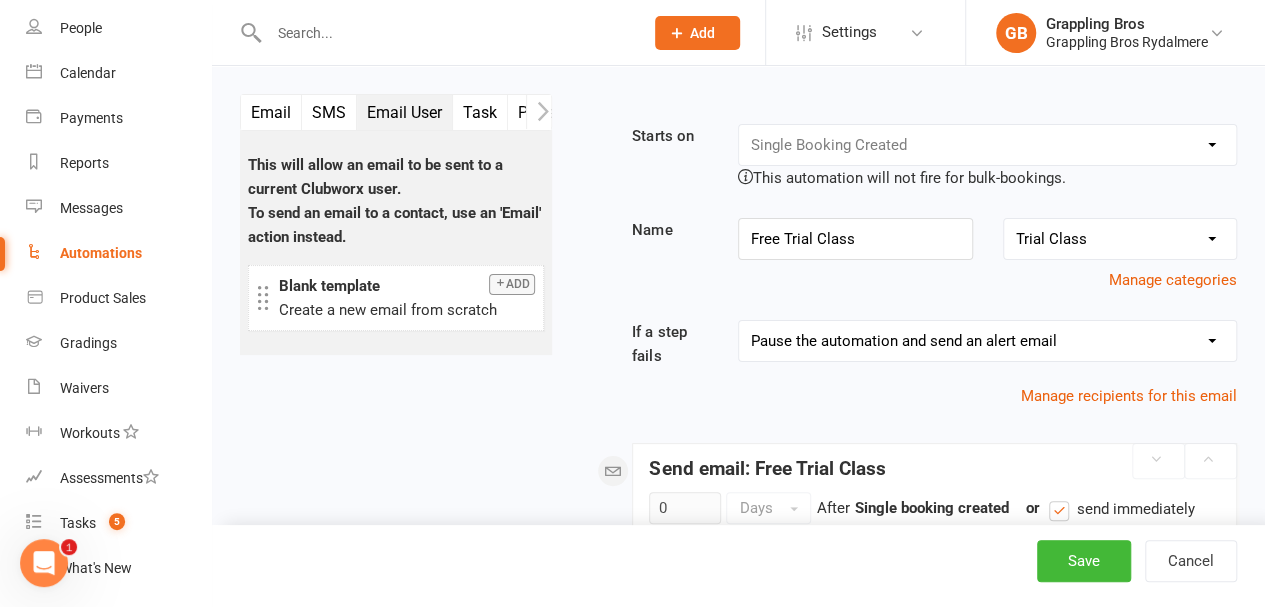 click on "Task" at bounding box center (480, 112) 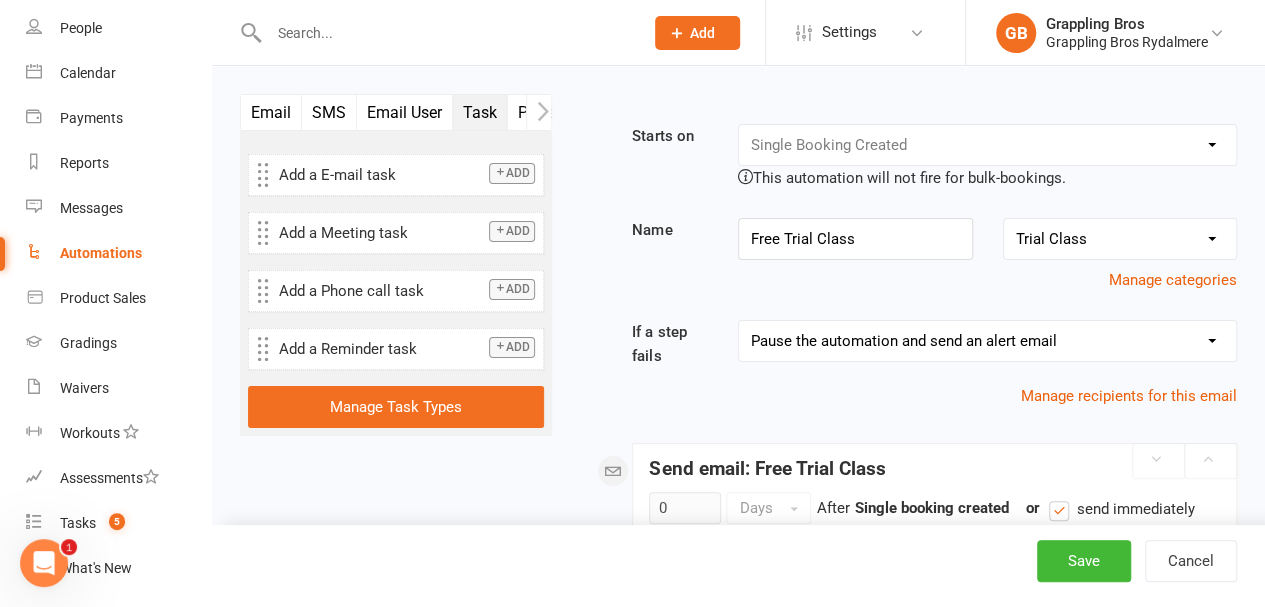 click 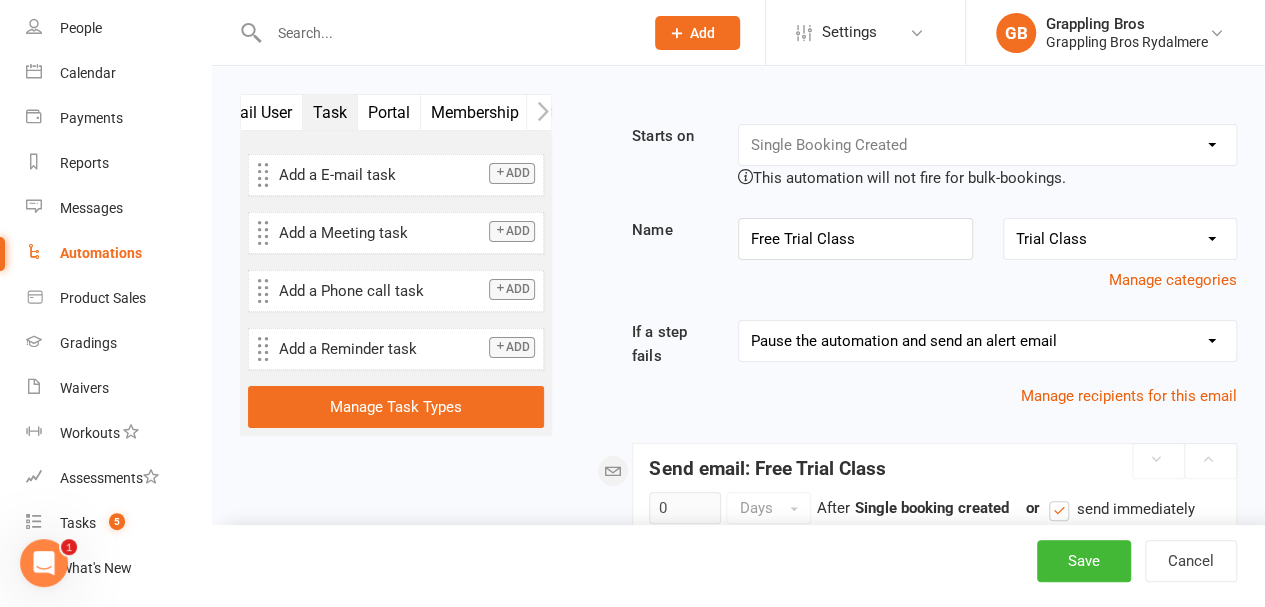 scroll, scrollTop: 0, scrollLeft: 150, axis: horizontal 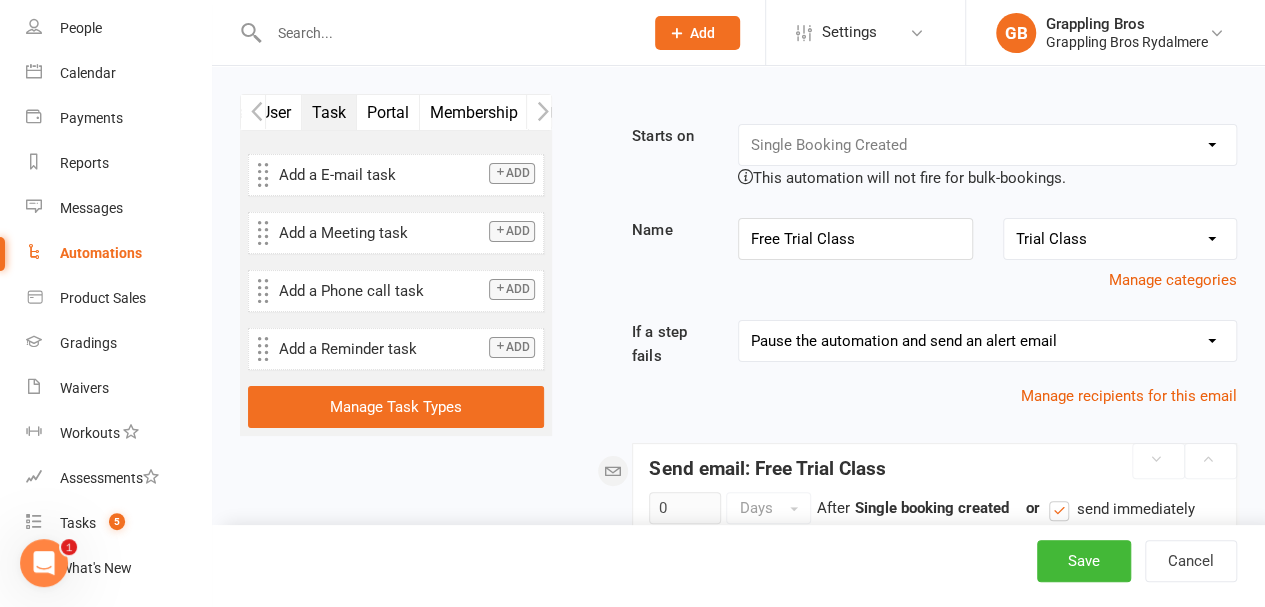 click on "Portal" at bounding box center (388, 112) 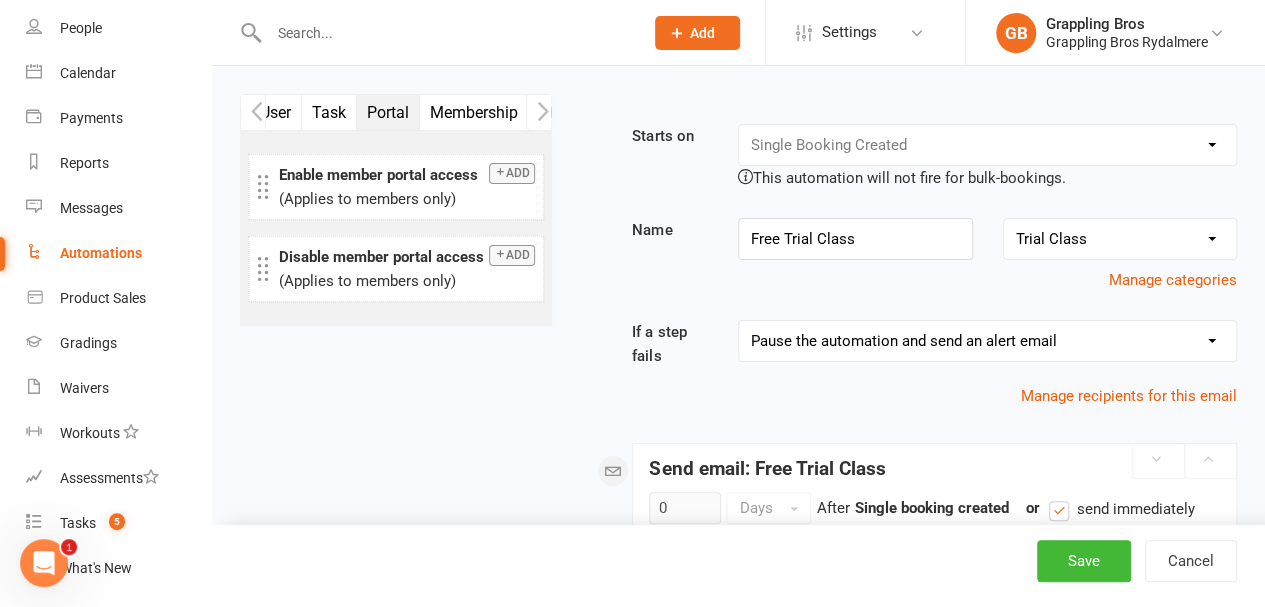 click on "Membership" at bounding box center [474, 112] 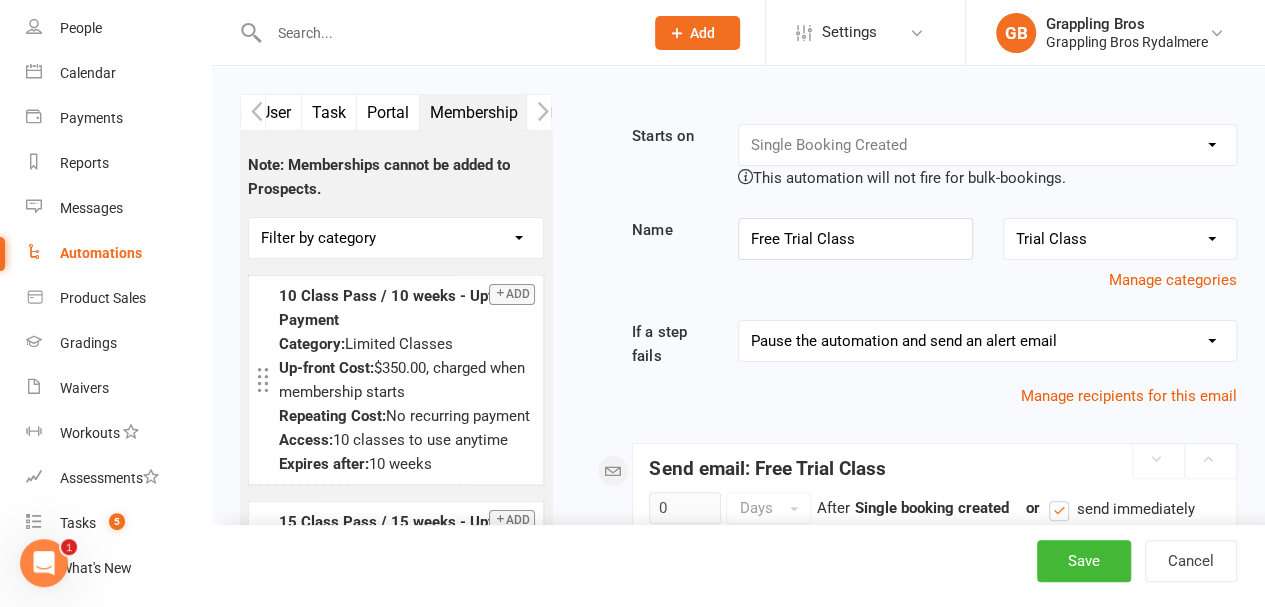 click 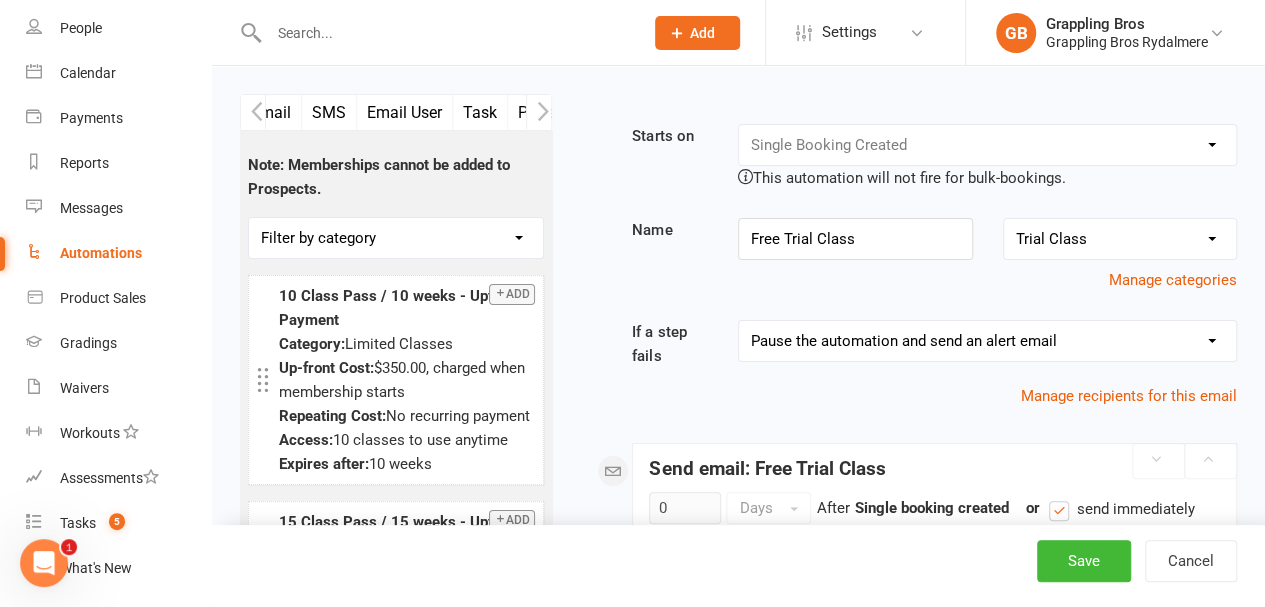 click 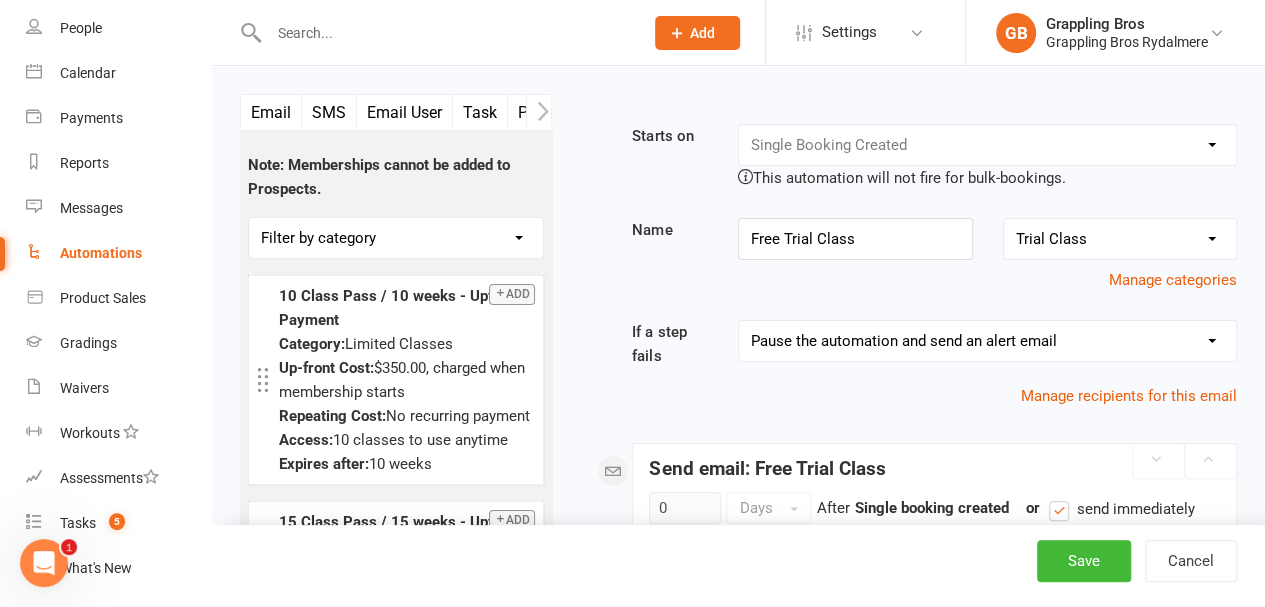 click 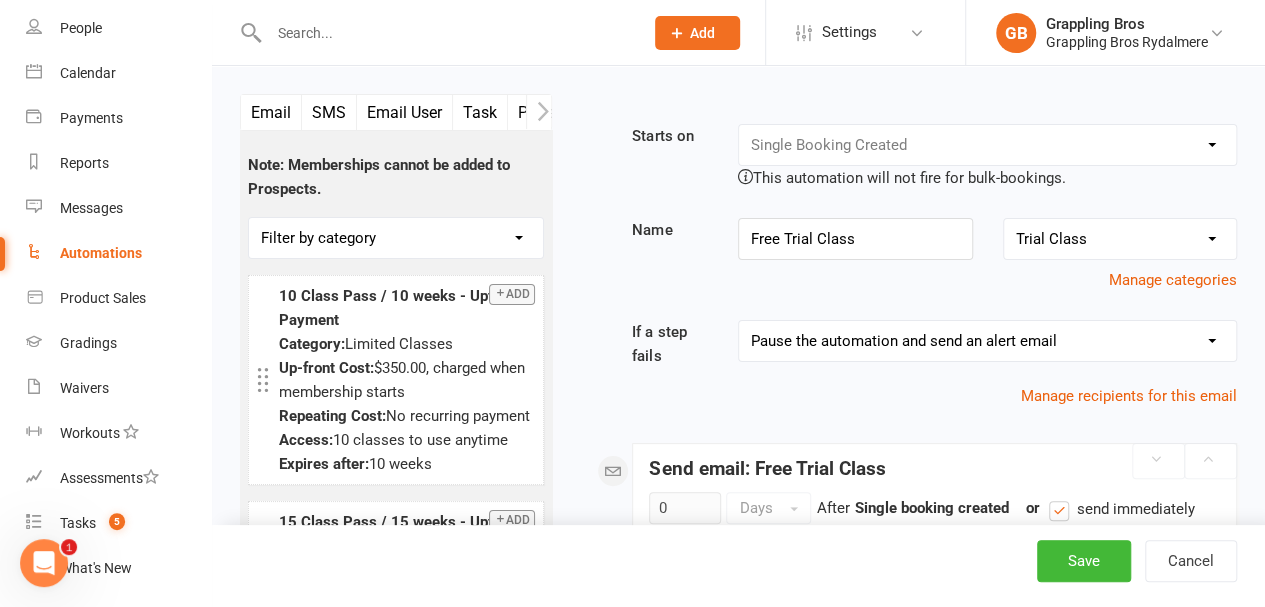 click on "Email" at bounding box center [271, 112] 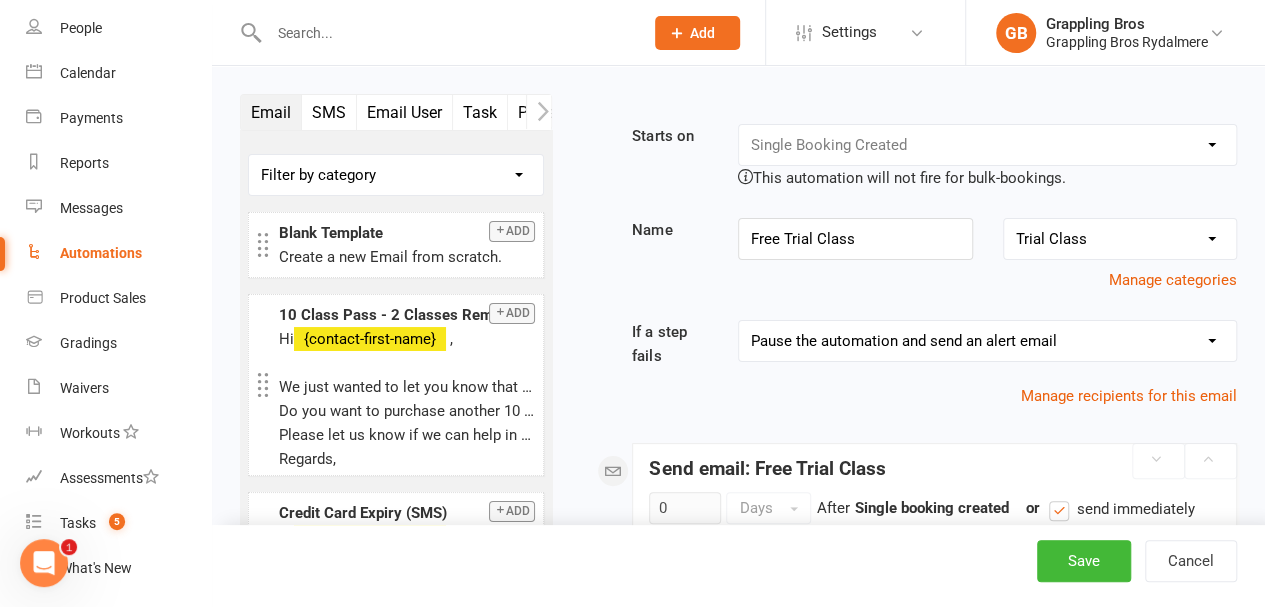 click on "Email User" at bounding box center [405, 112] 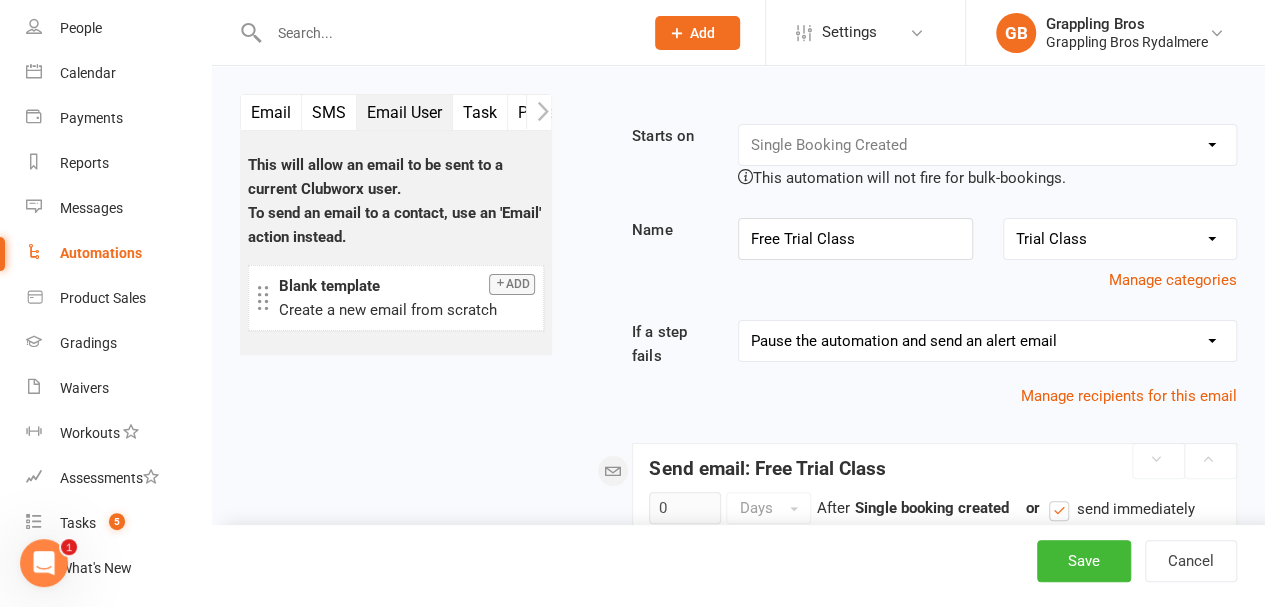 click 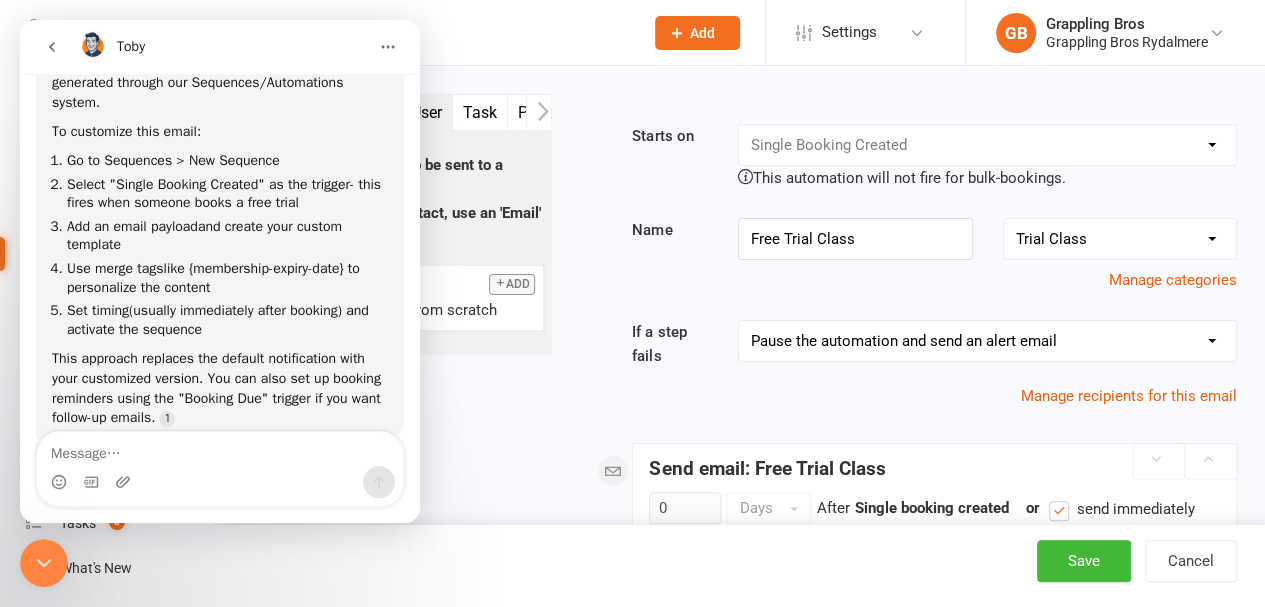 scroll, scrollTop: 228, scrollLeft: 0, axis: vertical 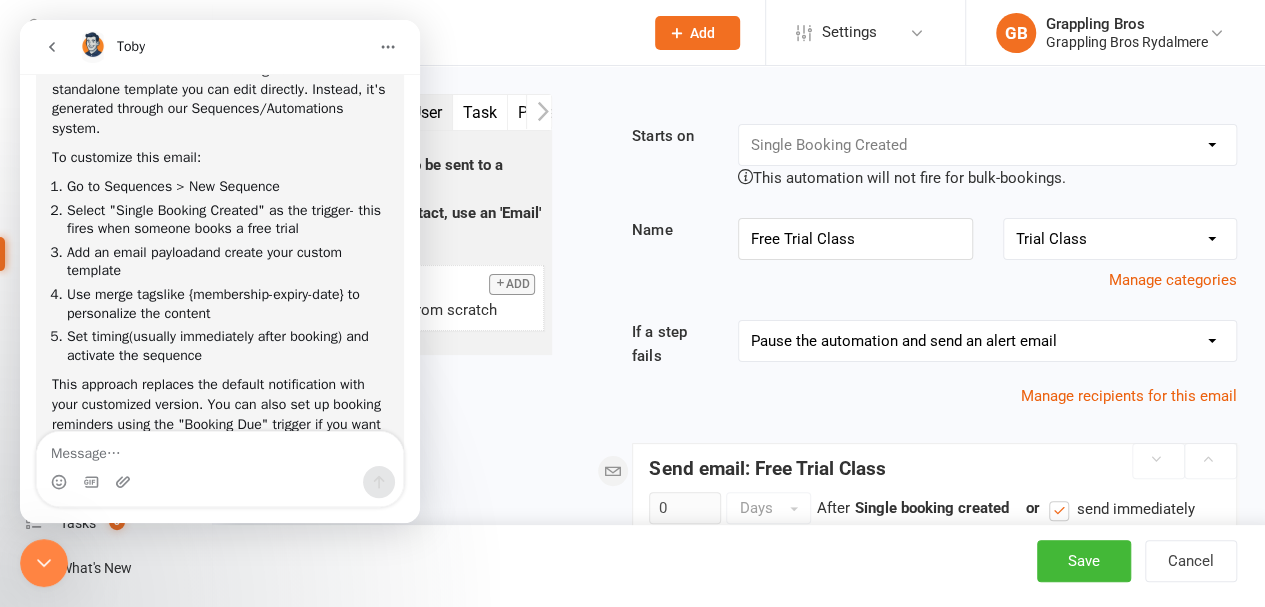click at bounding box center [220, 449] 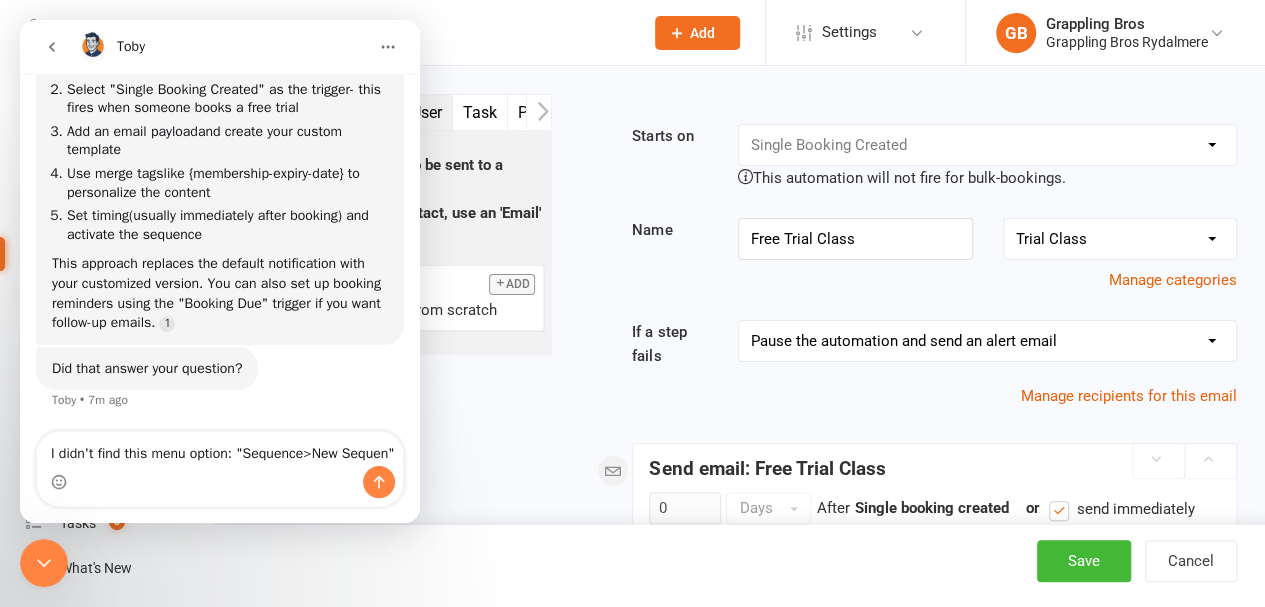 scroll, scrollTop: 368, scrollLeft: 0, axis: vertical 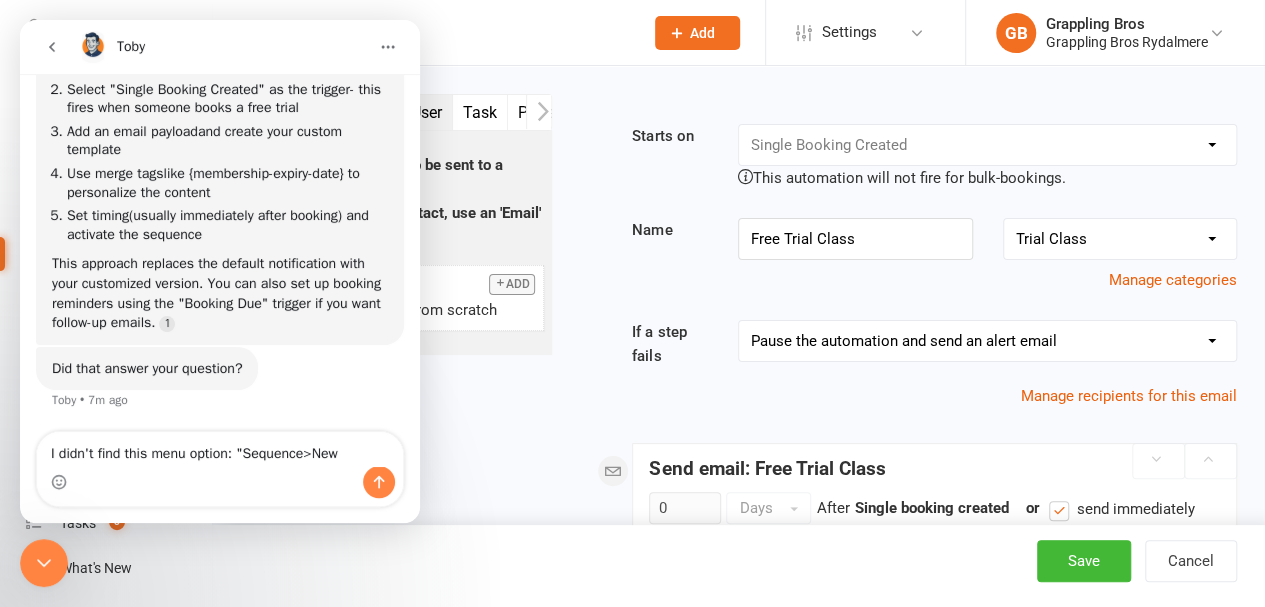 type on "I didn't find this menu option: "Sequence>New Sequence"" 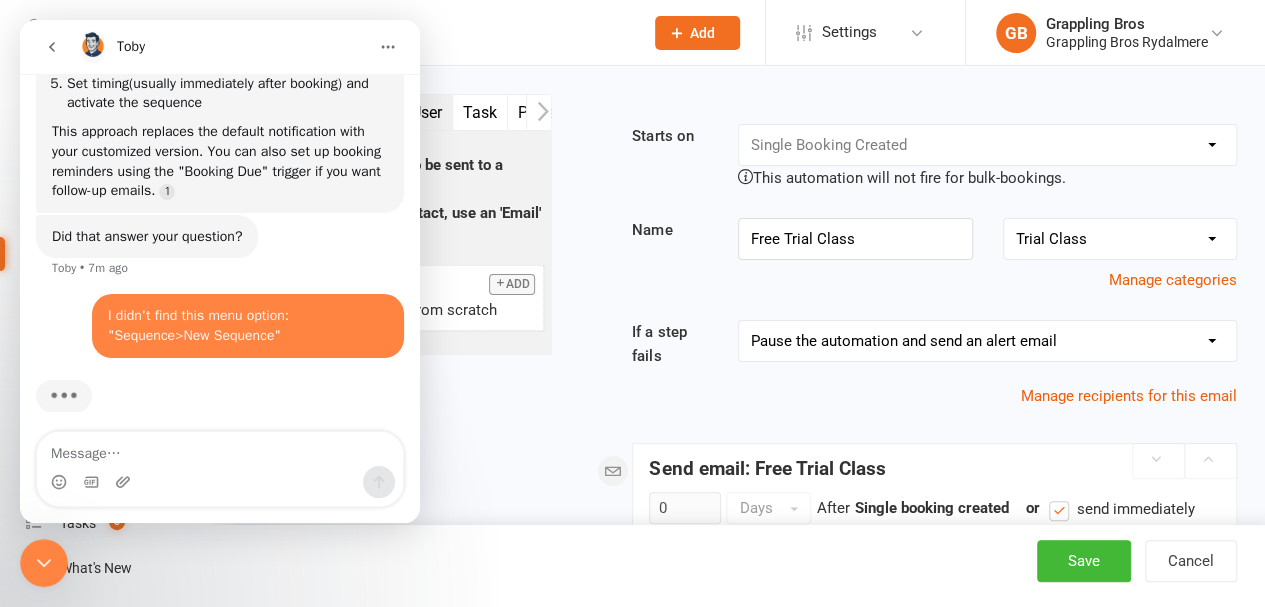 scroll, scrollTop: 492, scrollLeft: 0, axis: vertical 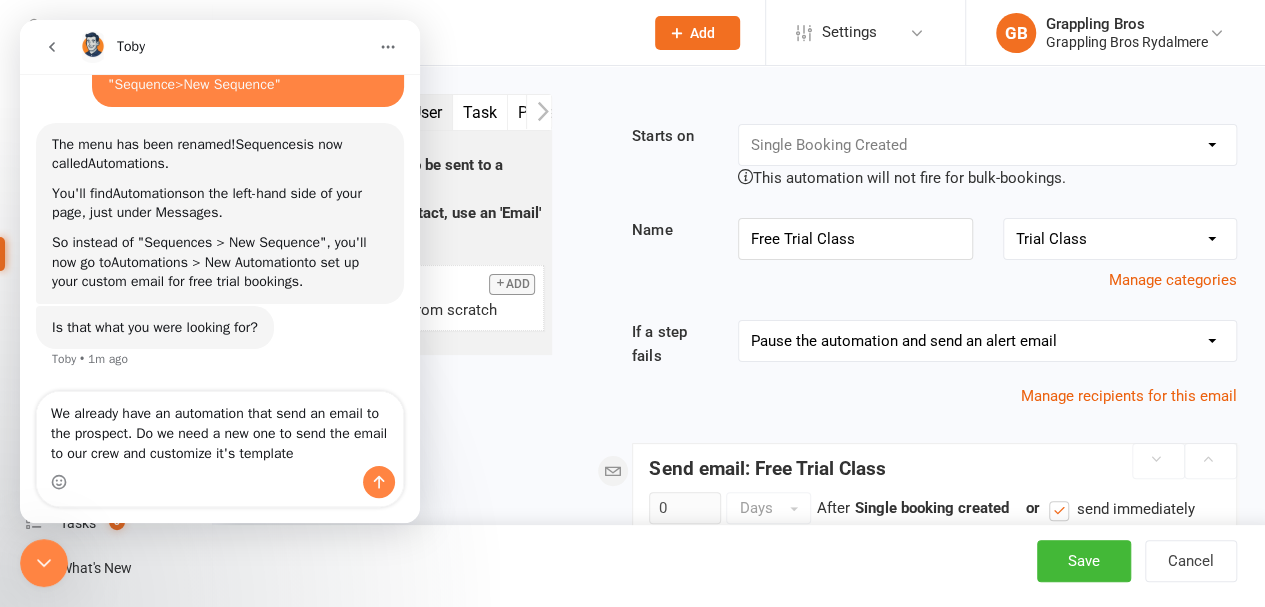 type on "We already have an automation that send an email to the prospect. Do we need a new one to send the email to our crew and customize it's template?" 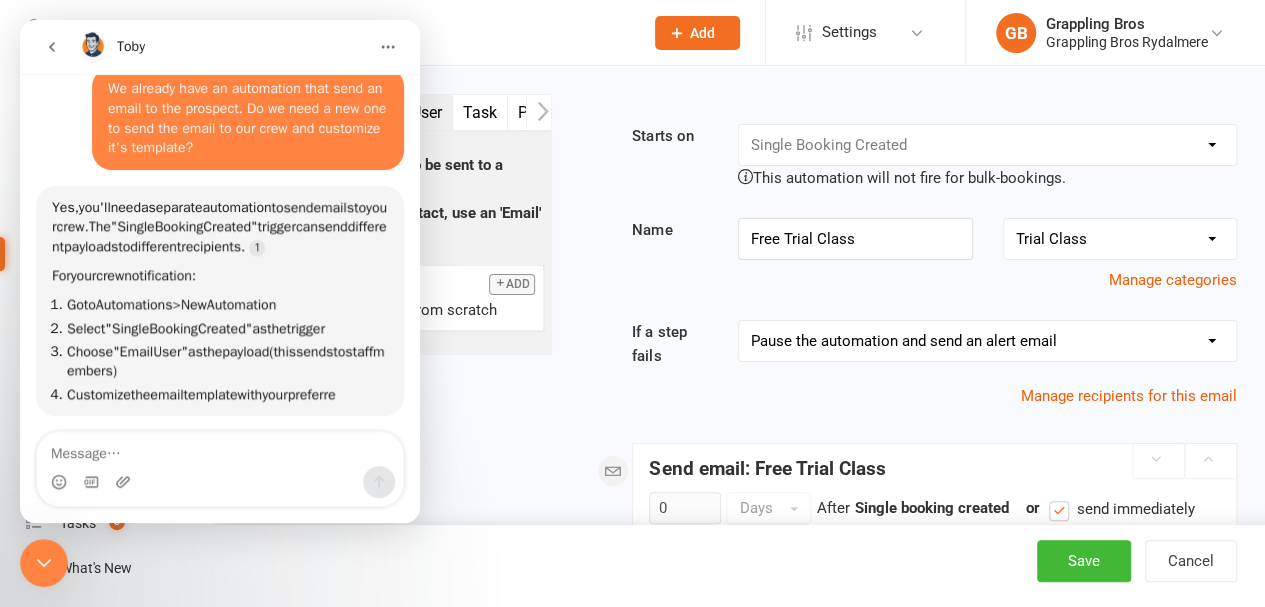 scroll, scrollTop: 1034, scrollLeft: 0, axis: vertical 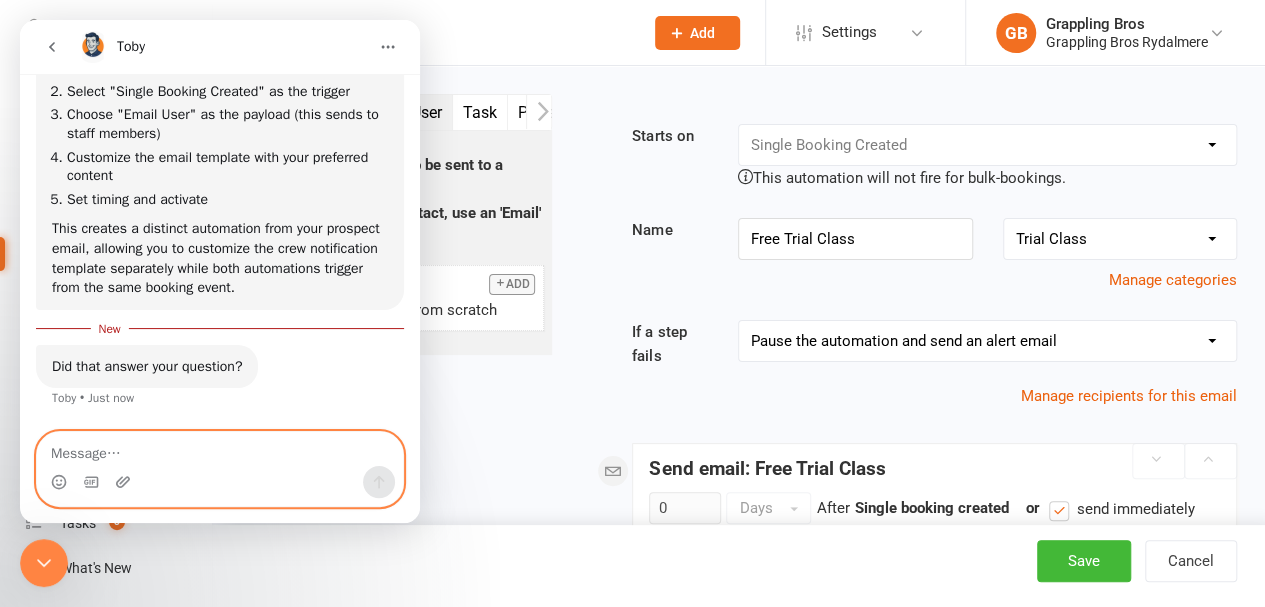 click at bounding box center (220, 449) 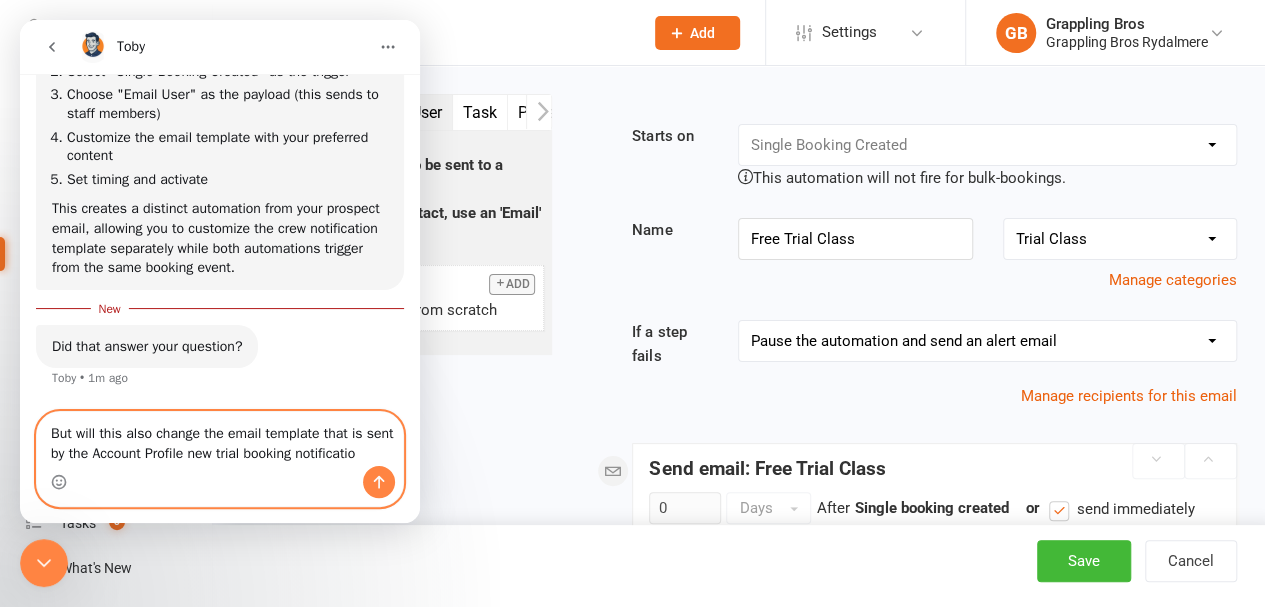 scroll, scrollTop: 1304, scrollLeft: 0, axis: vertical 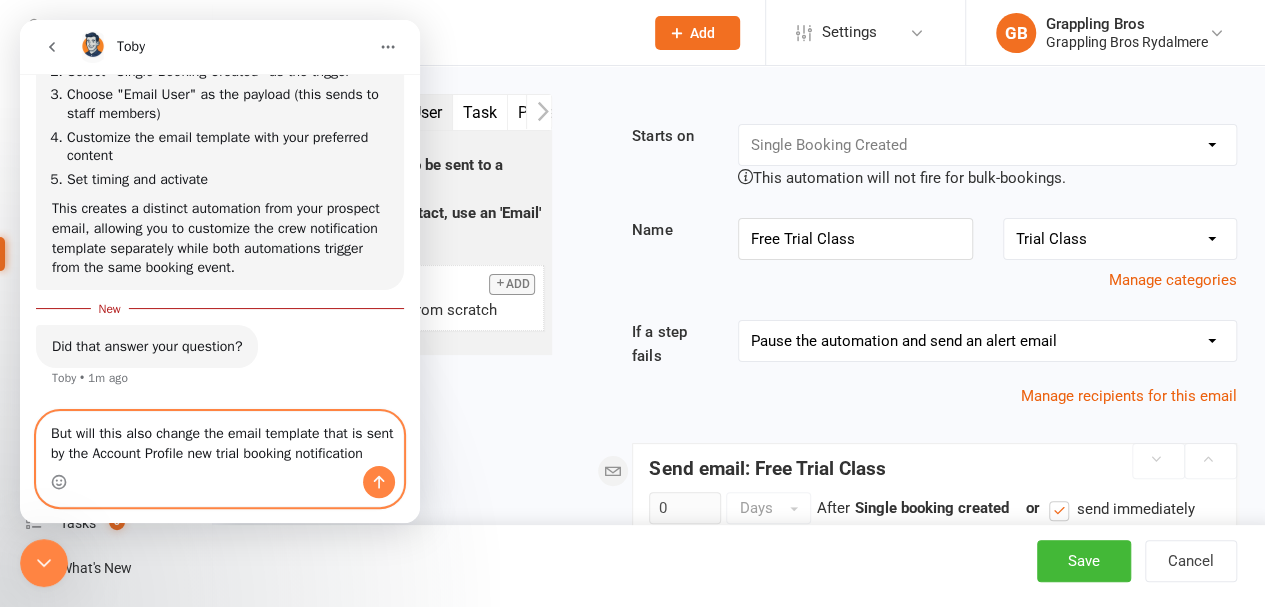 type on "But will this also change the email template that is sent by the Account Profile new trial booking notification?" 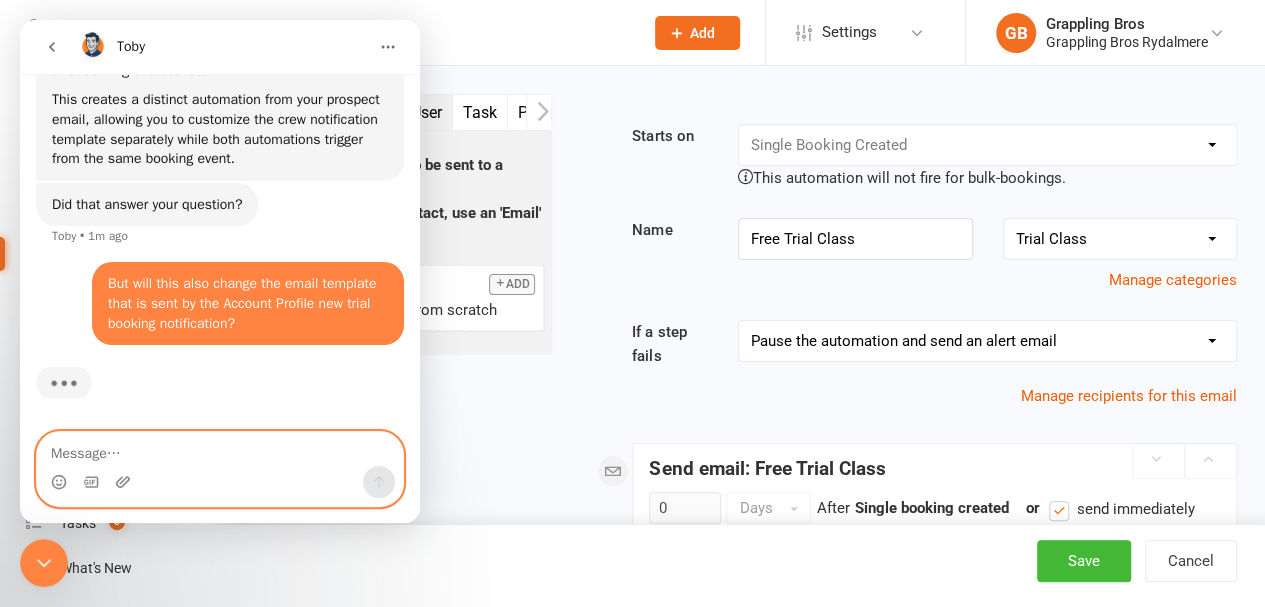 scroll, scrollTop: 1394, scrollLeft: 0, axis: vertical 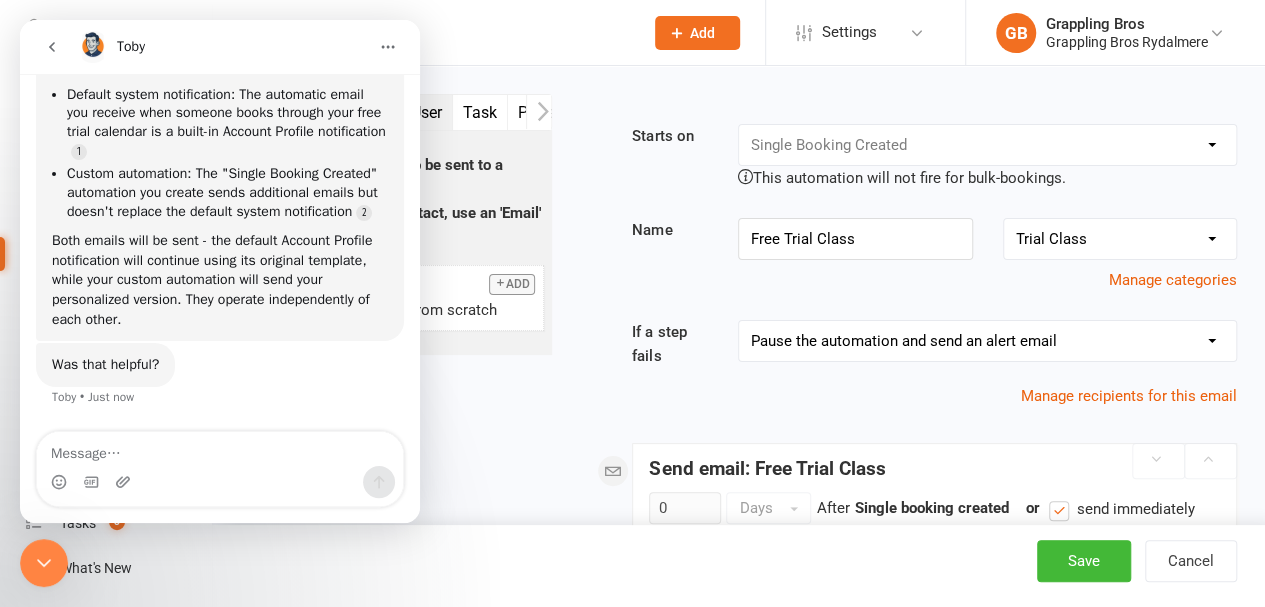 drag, startPoint x: 214, startPoint y: 241, endPoint x: 213, endPoint y: 251, distance: 10.049875 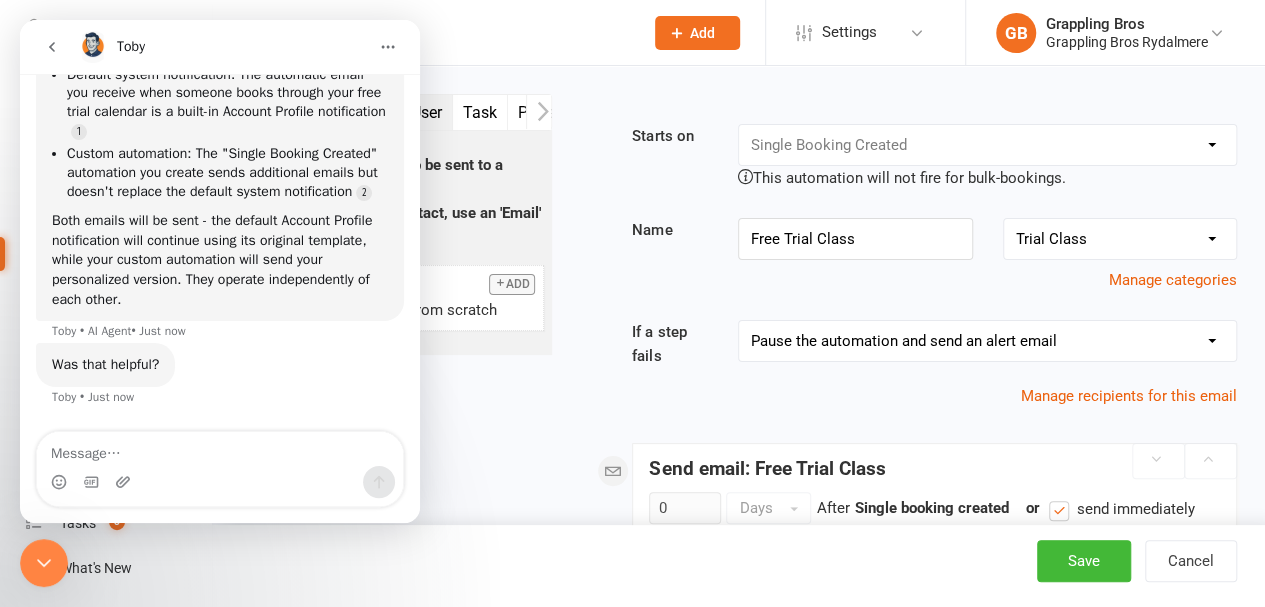 scroll, scrollTop: 2, scrollLeft: 0, axis: vertical 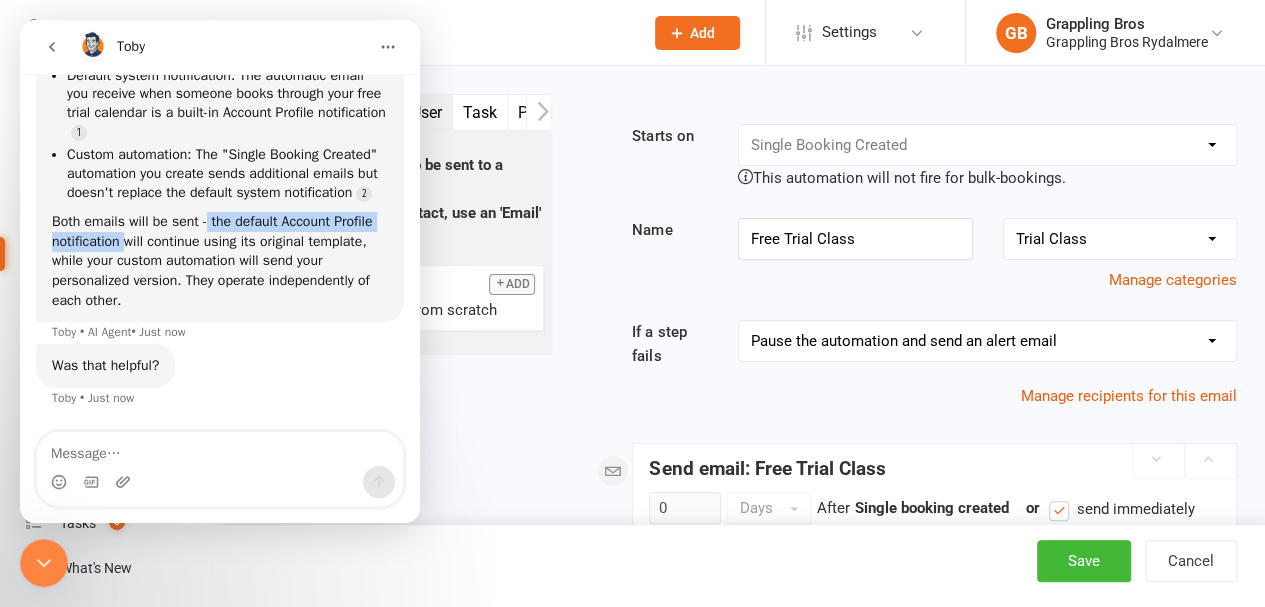drag, startPoint x: 210, startPoint y: 243, endPoint x: 175, endPoint y: 263, distance: 40.311287 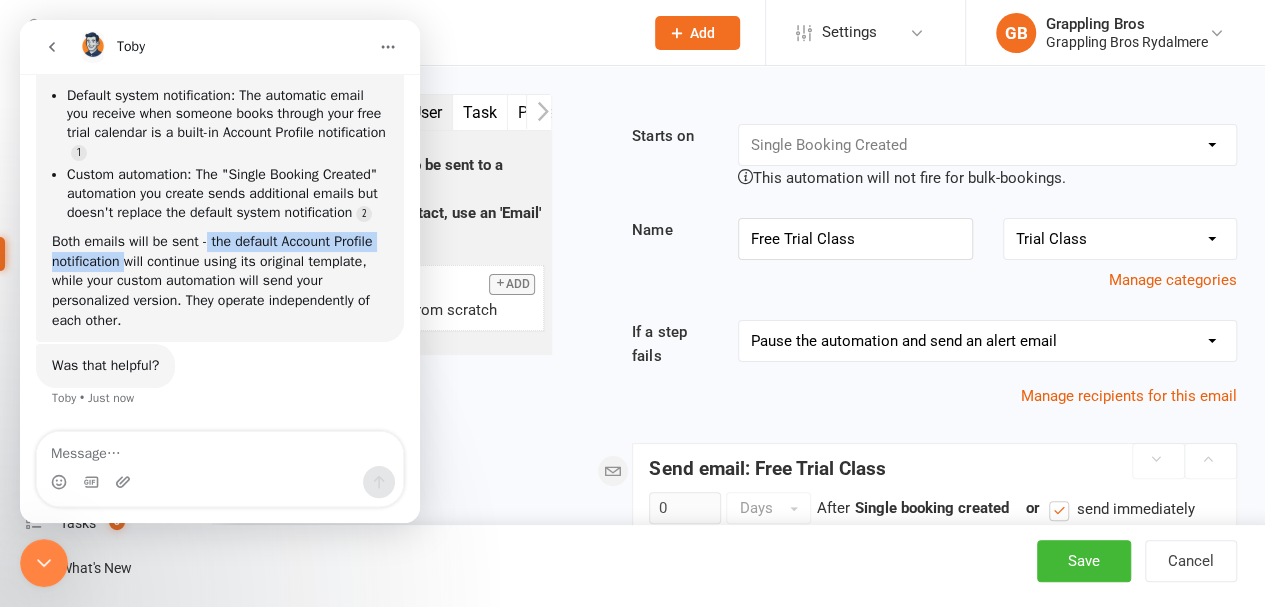 copy on "the default Account Profile notification" 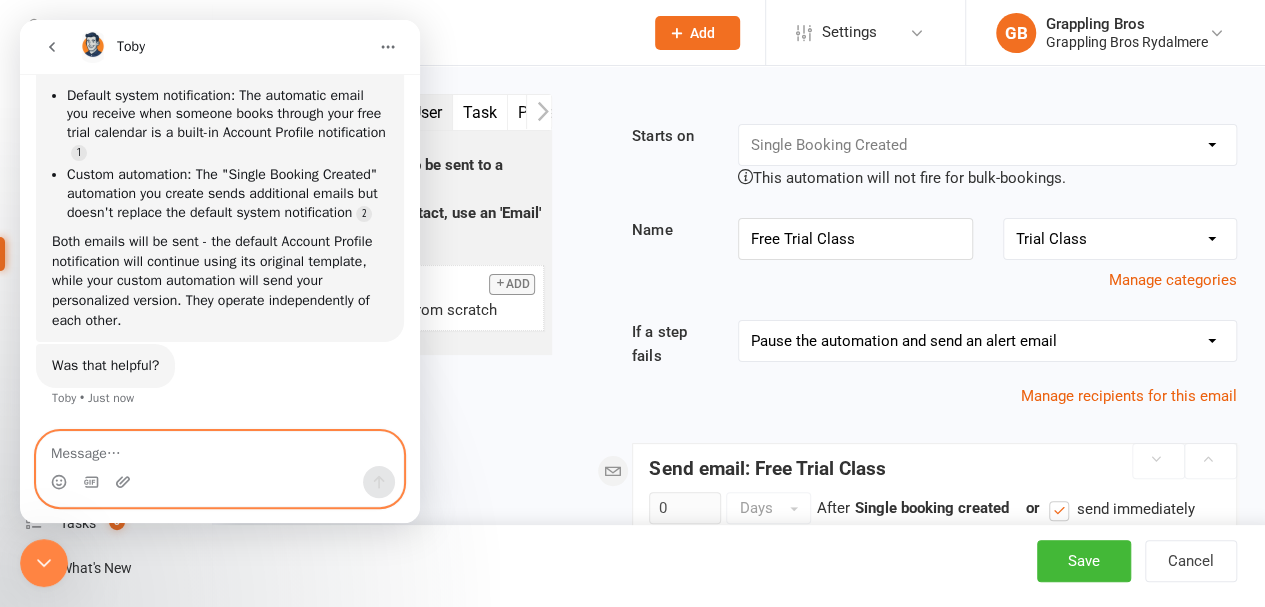 click at bounding box center [220, 449] 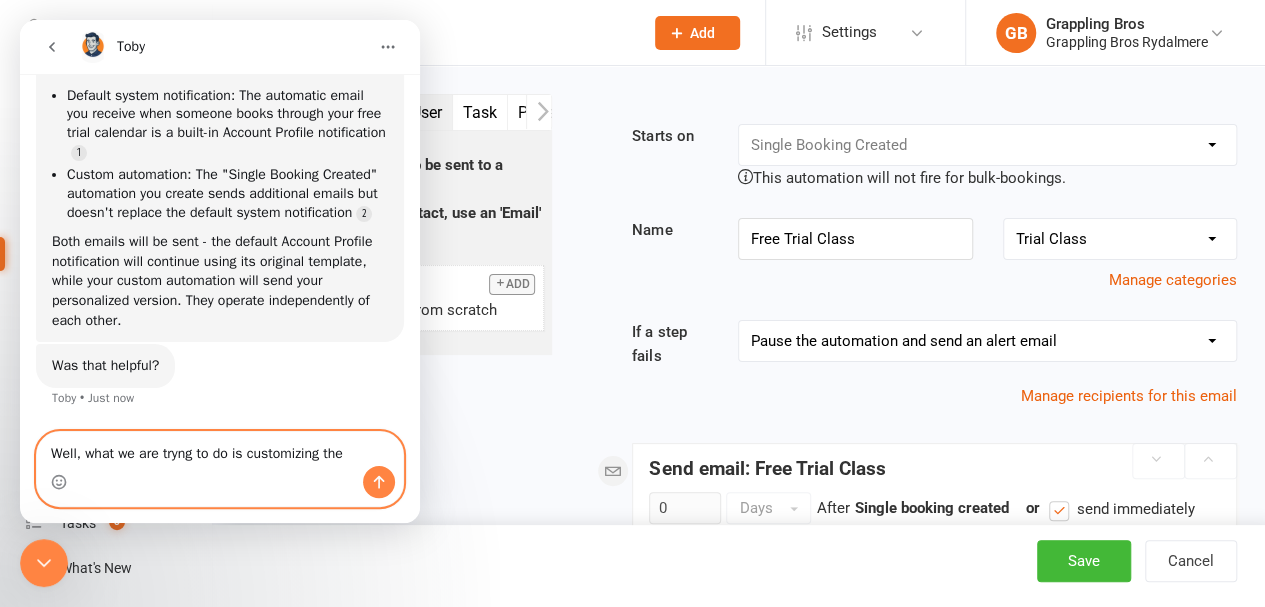 paste on "the default Account Profile notification" 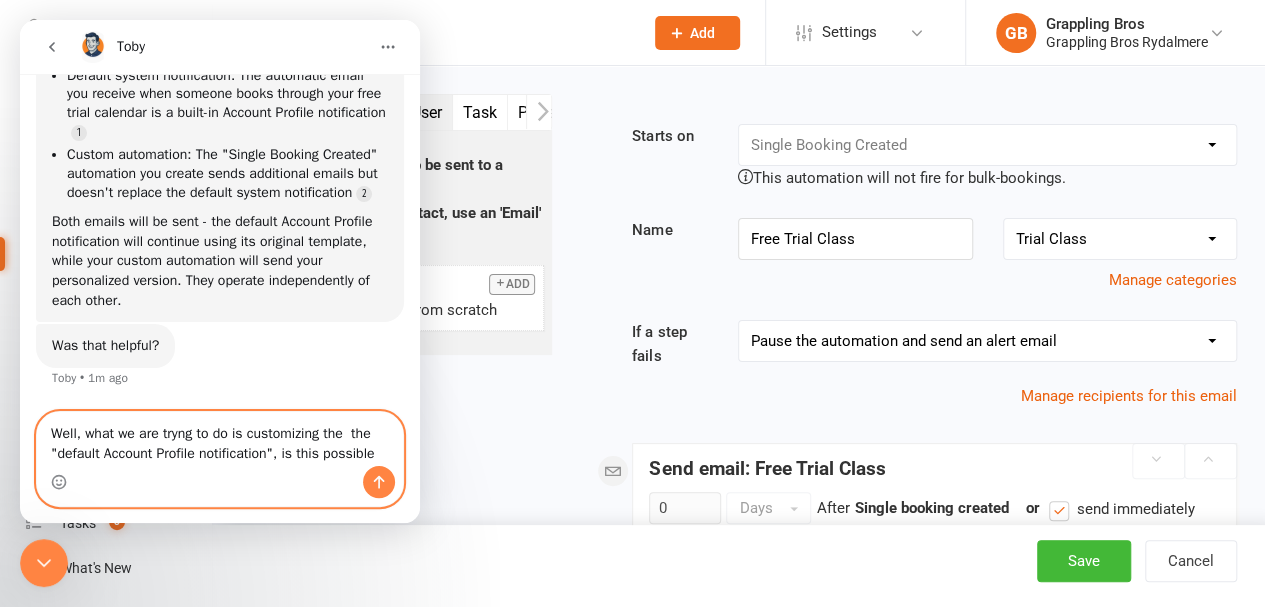 type on "Well, what we are tryng to do is customizing the  the "default Account Profile notification", is this possible?" 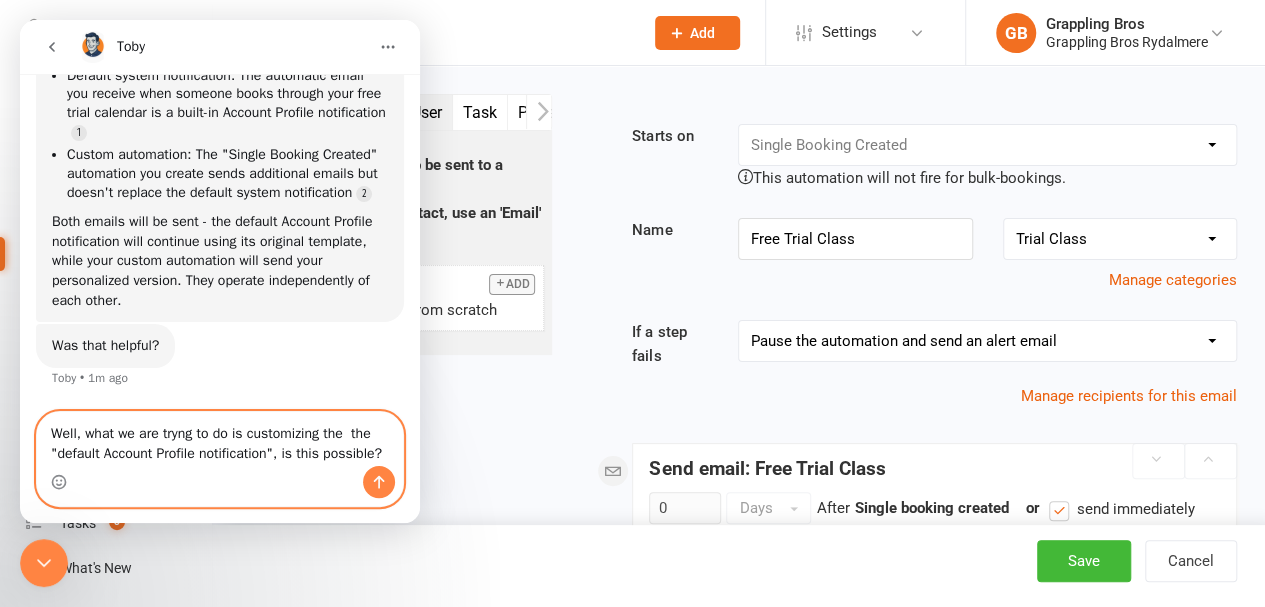 type 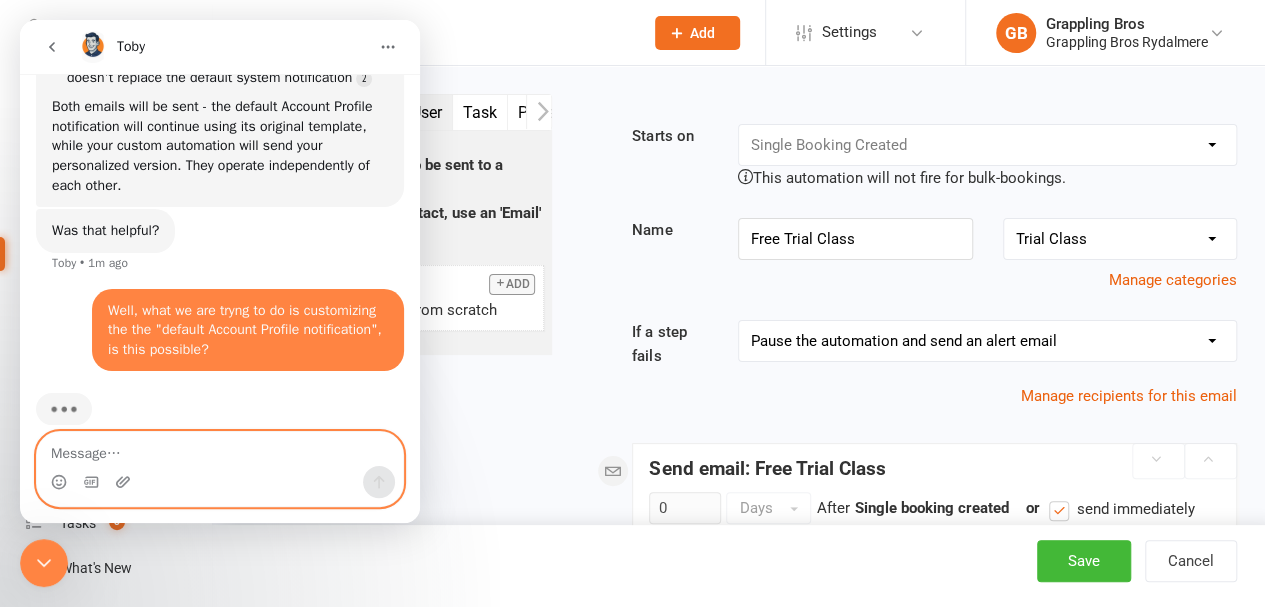 scroll, scrollTop: 1910, scrollLeft: 0, axis: vertical 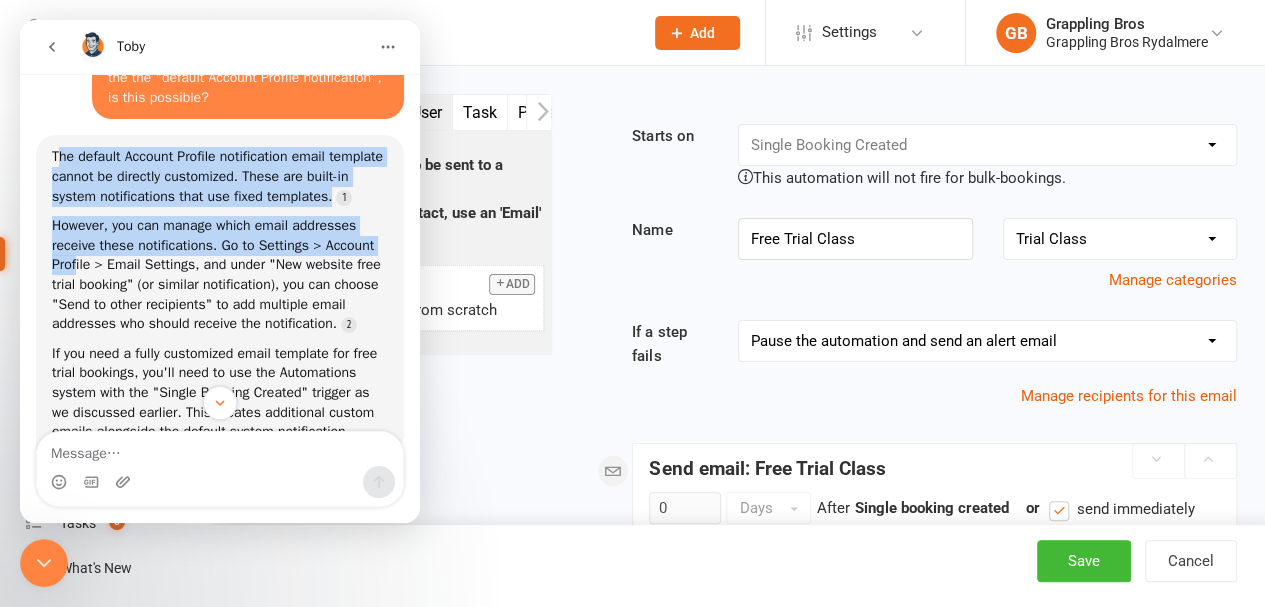 drag, startPoint x: 56, startPoint y: 191, endPoint x: 132, endPoint y: 324, distance: 153.18289 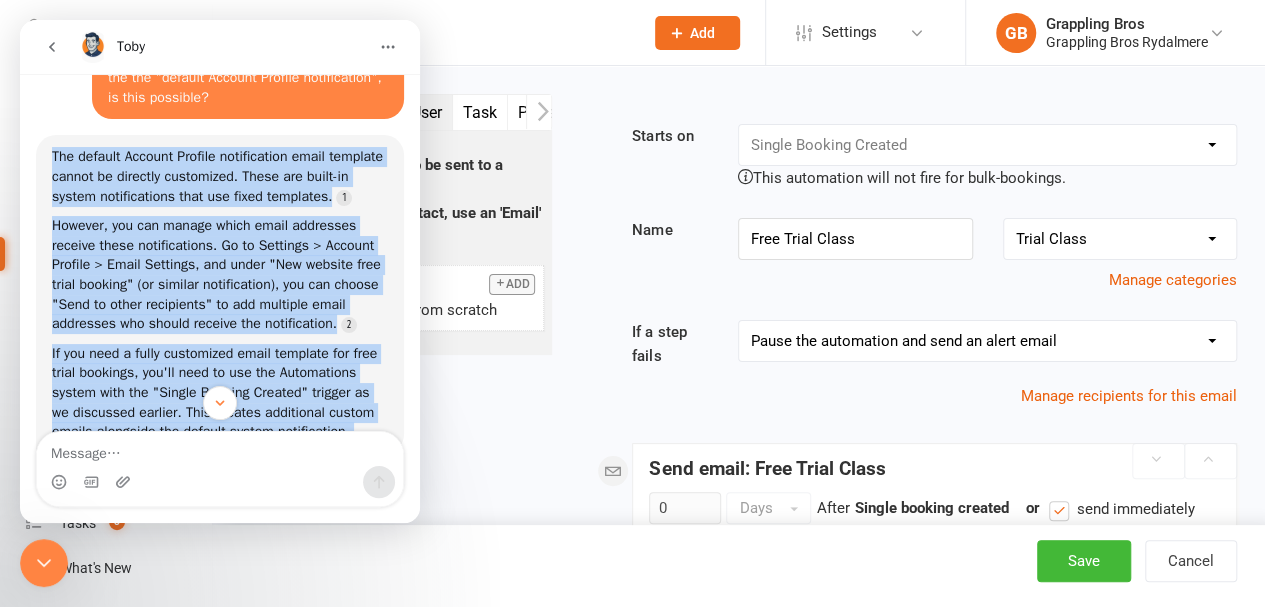 drag, startPoint x: 52, startPoint y: 193, endPoint x: 158, endPoint y: 388, distance: 221.9482 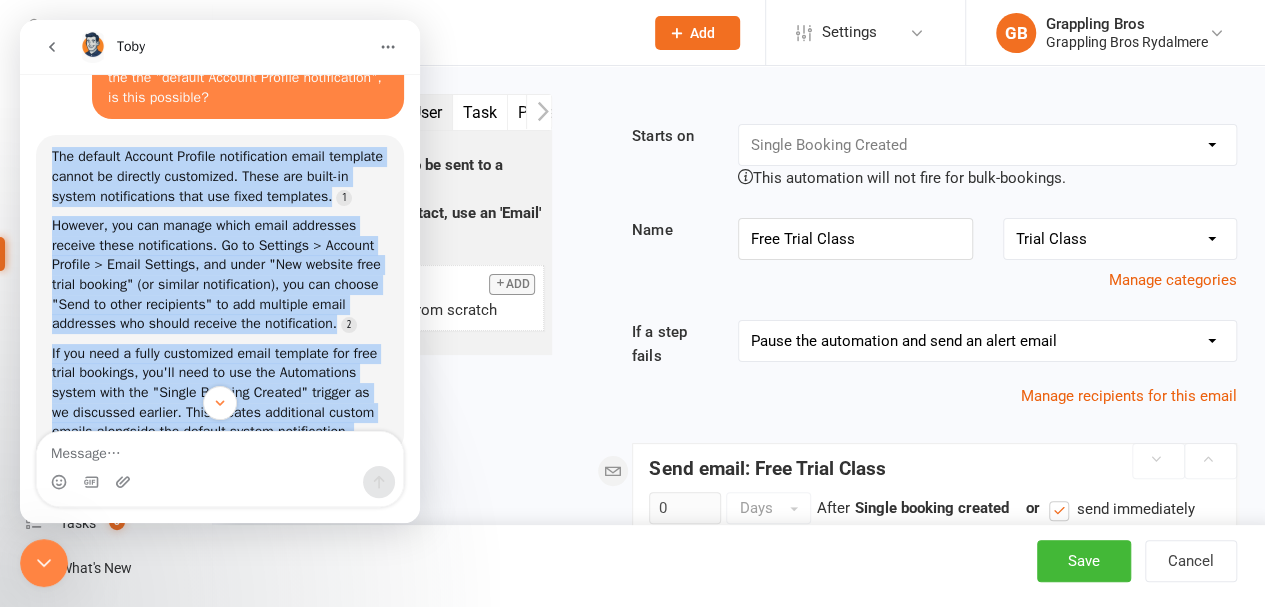 scroll, scrollTop: 2196, scrollLeft: 0, axis: vertical 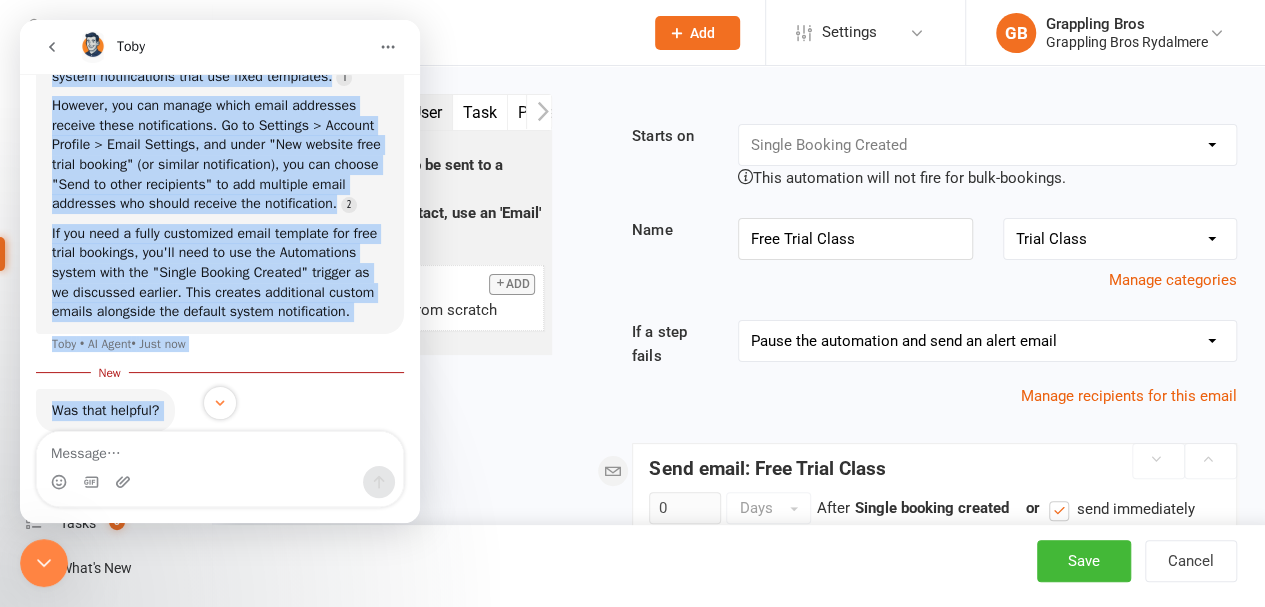 copy on "The default Account Profile notification email template cannot be directly customized. These are built-in system notifications that use fixed templates. However, you can manage which email addresses receive these notifications. Go to Settings > Account Profile > Email Settings, and under "New website free trial booking" (or similar notification), you can choose "Send to other recipients" to add multiple email addresses who should receive the notification. If you need a fully customized email template for free trial bookings, you'll need to use the Automations system with the "Single Booking Created" trigger as we discussed earlier. This creates additional custom emails alongside the default system notification. Toby   • AI Agent  •   Just now Was that helpful? Toby    •   Just now" 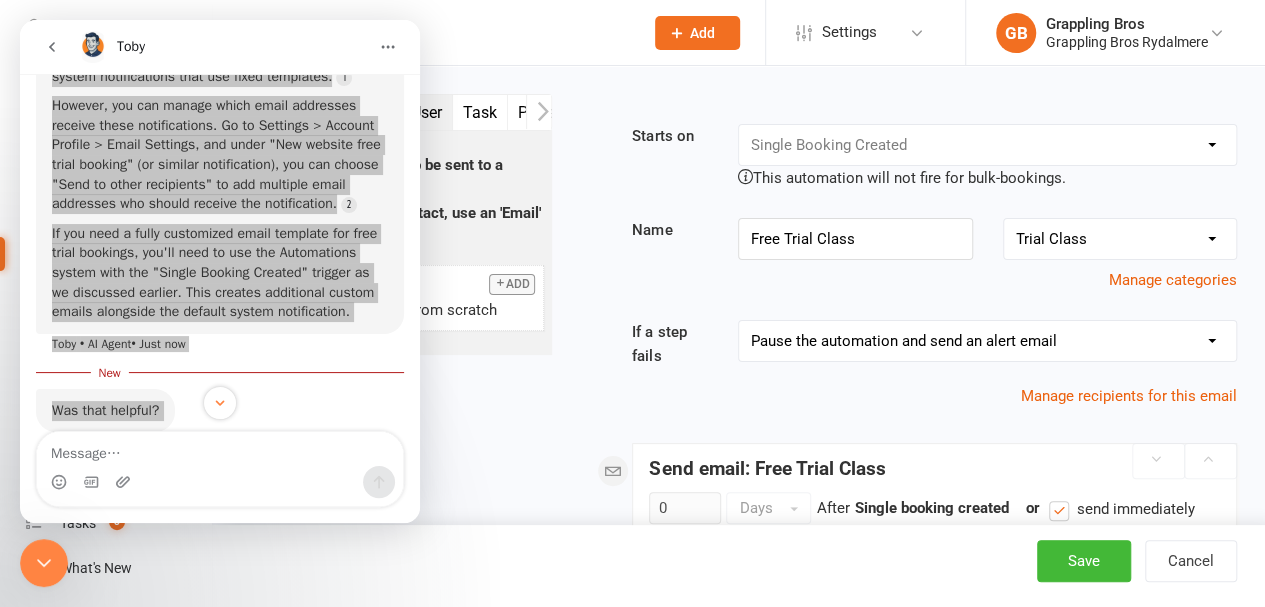 click on "Save     Cancel" at bounding box center (738, 566) 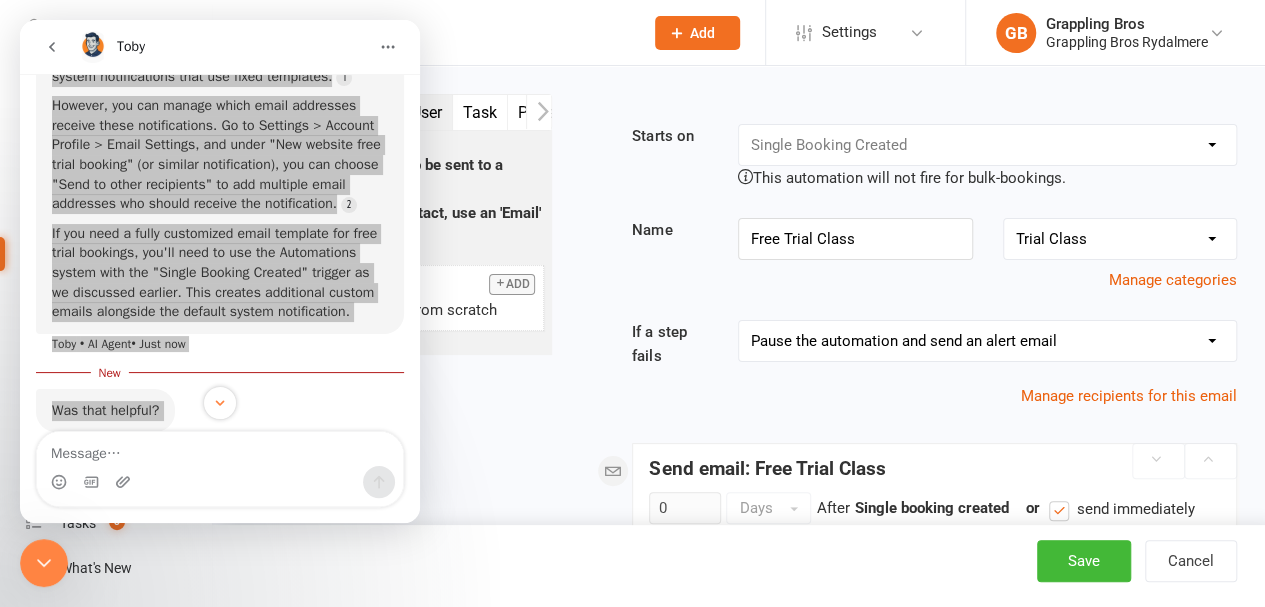click on "Email SMS Email User Task Portal Membership Style Prospect Status Change Waivers Credit Voucher Make-up Class Convert to NAC Flag Note Custom Field Change
This will allow an email to be sent to a current Clubworx user. To send an email to a contact, use an 'Email' action instead. Add Blank template Create a new email from scratch  Starts on Booking Cancelled Booking Due Booking Late-Cancelled Booking Marked Absent Booking Marked Attended Contact Added to Event Waitlist Contact Birthday Converted to Member Credit Card Expiry Days Since Last Attendance End of Suspension Enrolled in Martial Arts Style First Class Attended First Class Due General Attendance Marked Manual Enrolment Member Added Member First Activated Member Promoted / Graded Membership Added Membership Cancelled Membership Due to Start Membership Expiry Non-attending Contact Added Payment Due Payment Failure Payment Paid Prospect Added Prospect Status Changed Signed Waiver Approved Single Booking Created Start of Suspension Suspension Added Name" at bounding box center (738, 925) 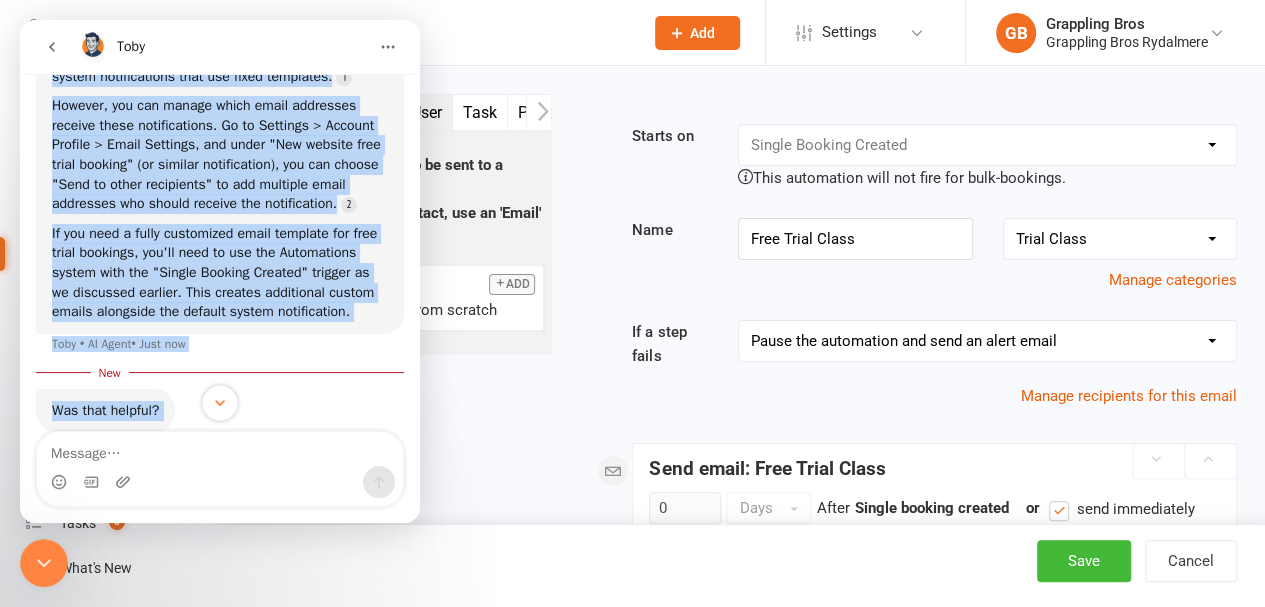 click 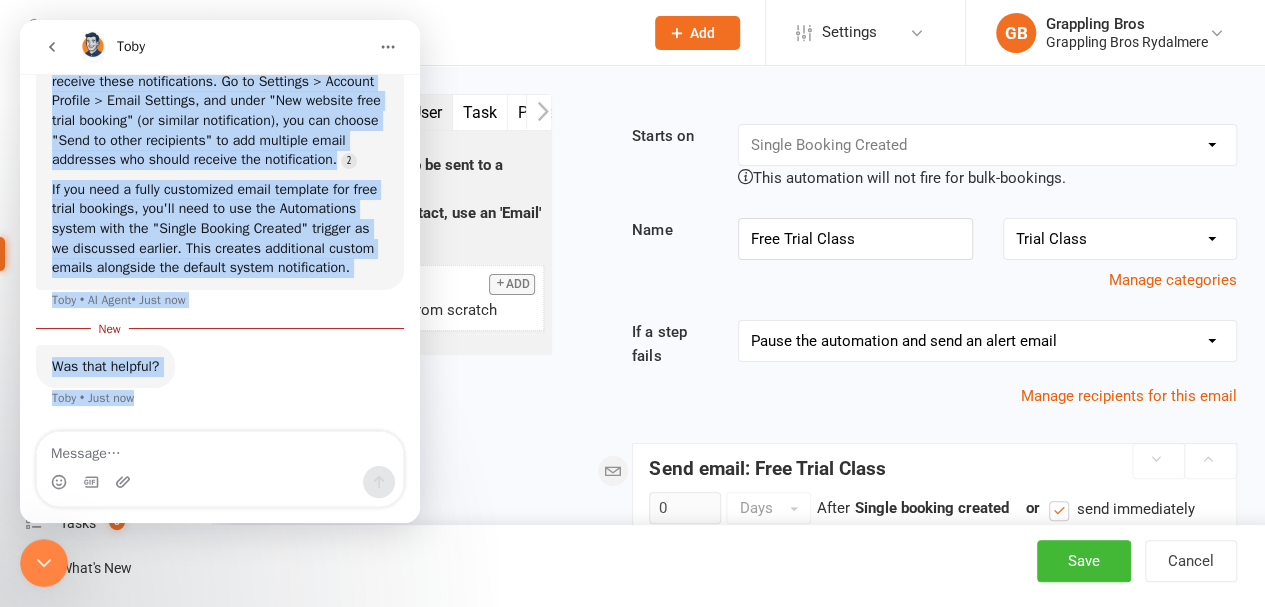 scroll, scrollTop: 2336, scrollLeft: 0, axis: vertical 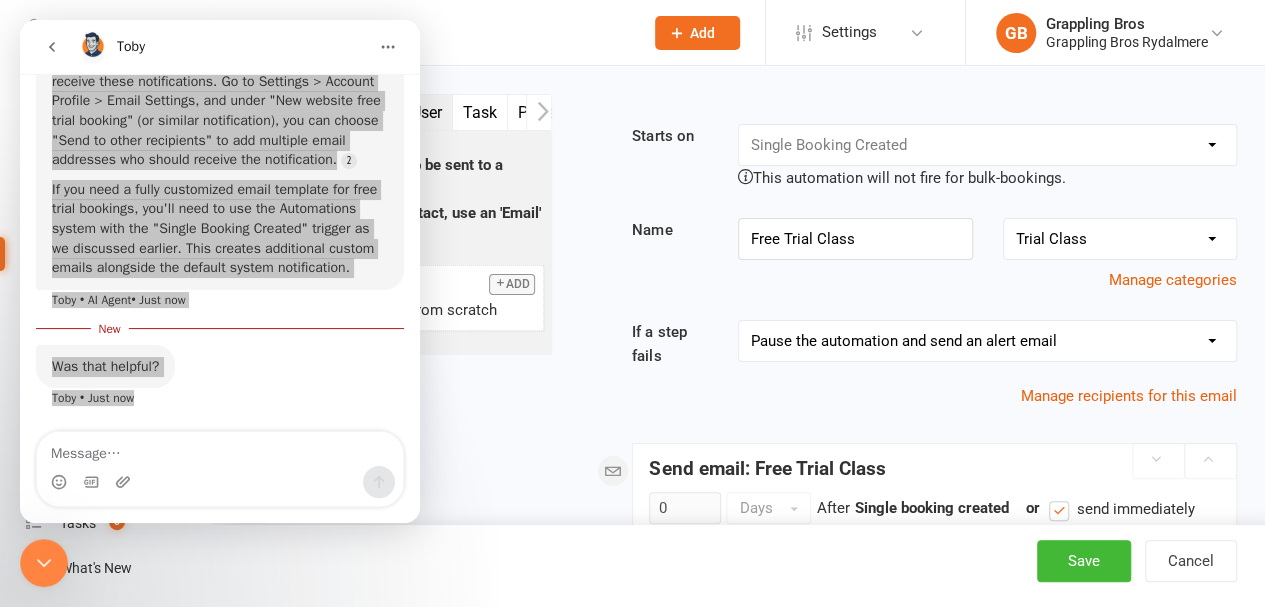 click 